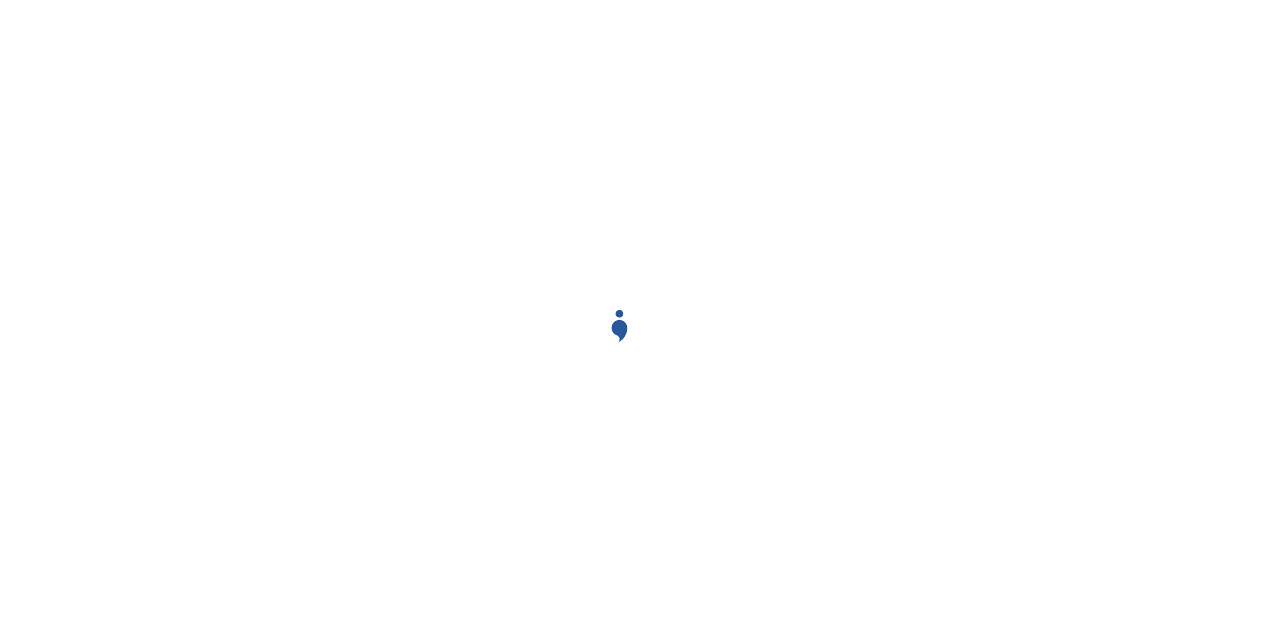 scroll, scrollTop: 0, scrollLeft: 0, axis: both 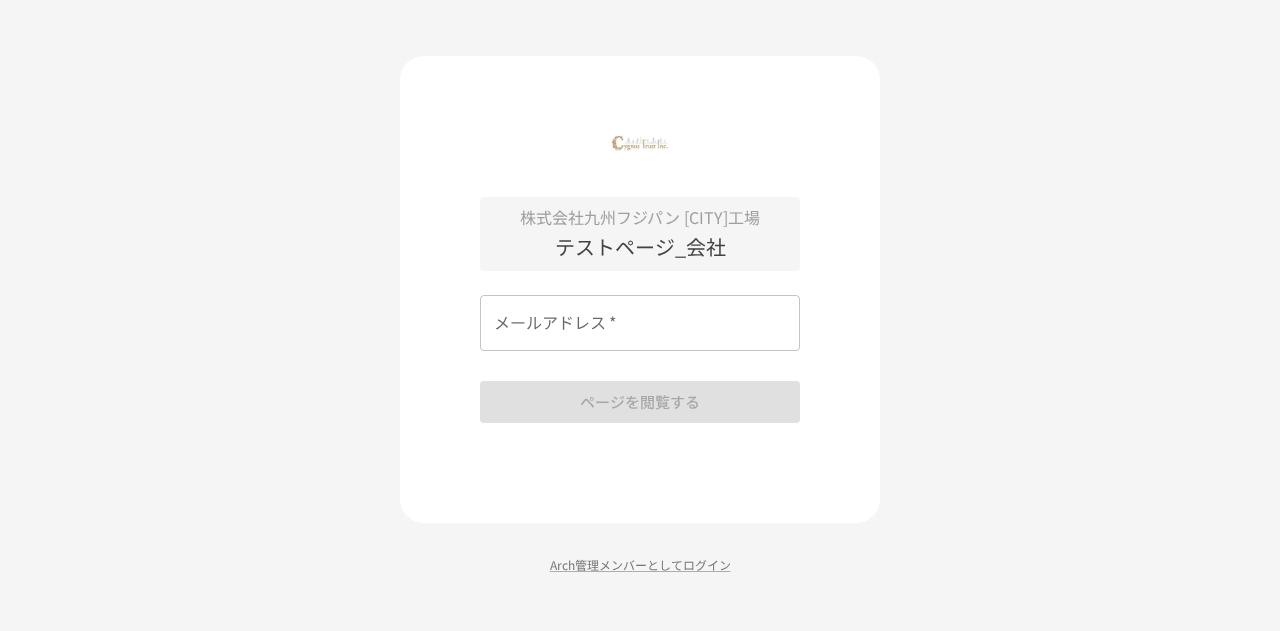 click on "メールアドレス   *" at bounding box center (640, 323) 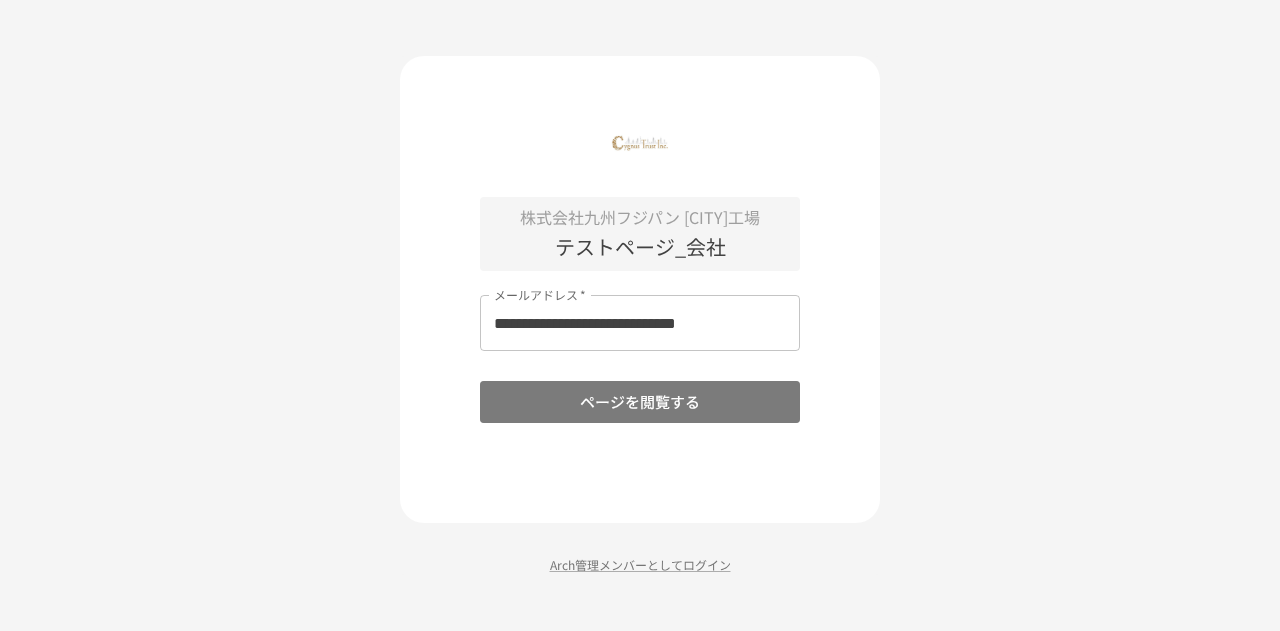 click on "ページを閲覧する" at bounding box center [640, 402] 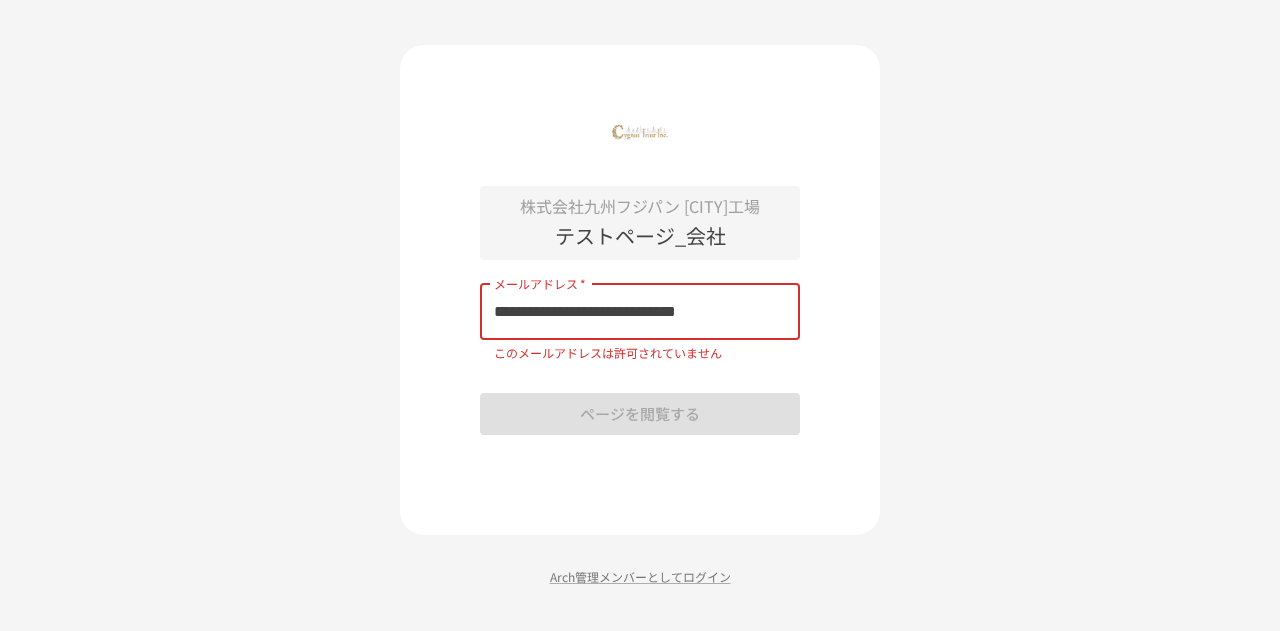 click on "**********" at bounding box center [640, 312] 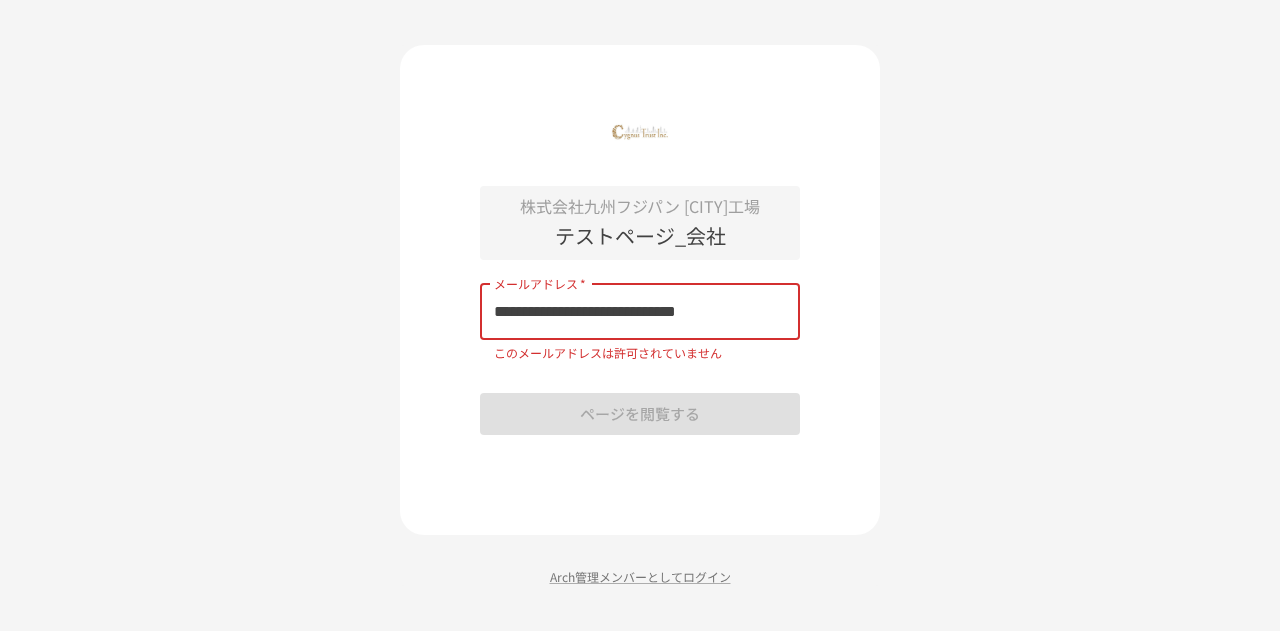 click on "**********" at bounding box center [640, 312] 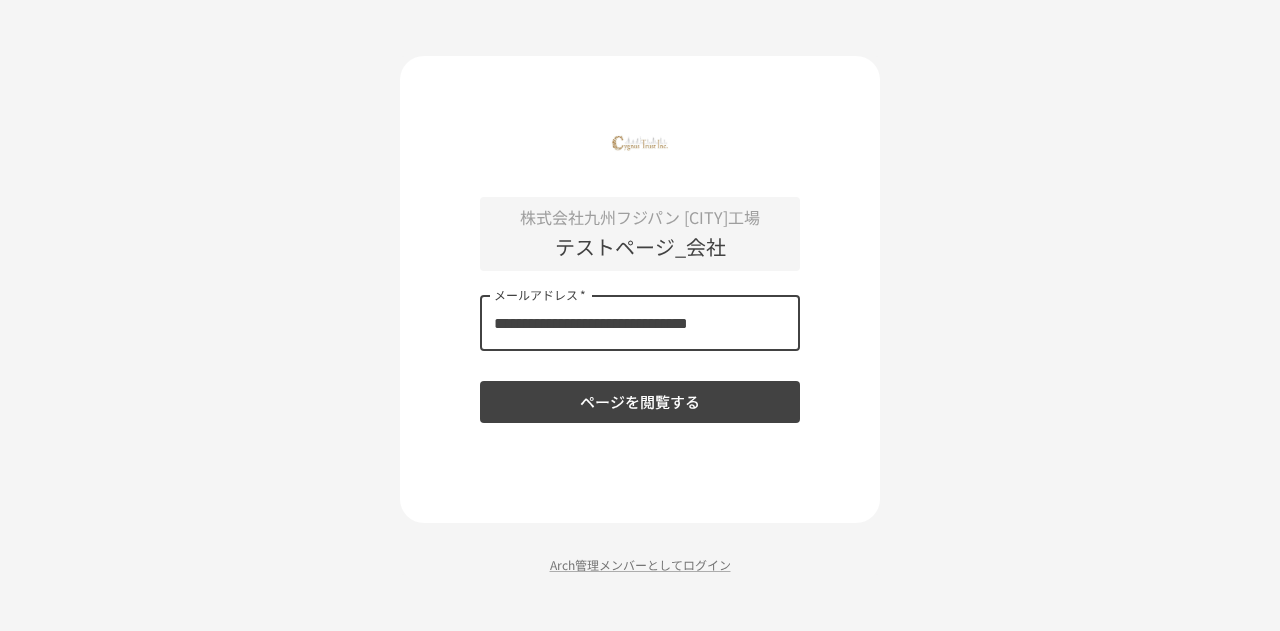 type on "**********" 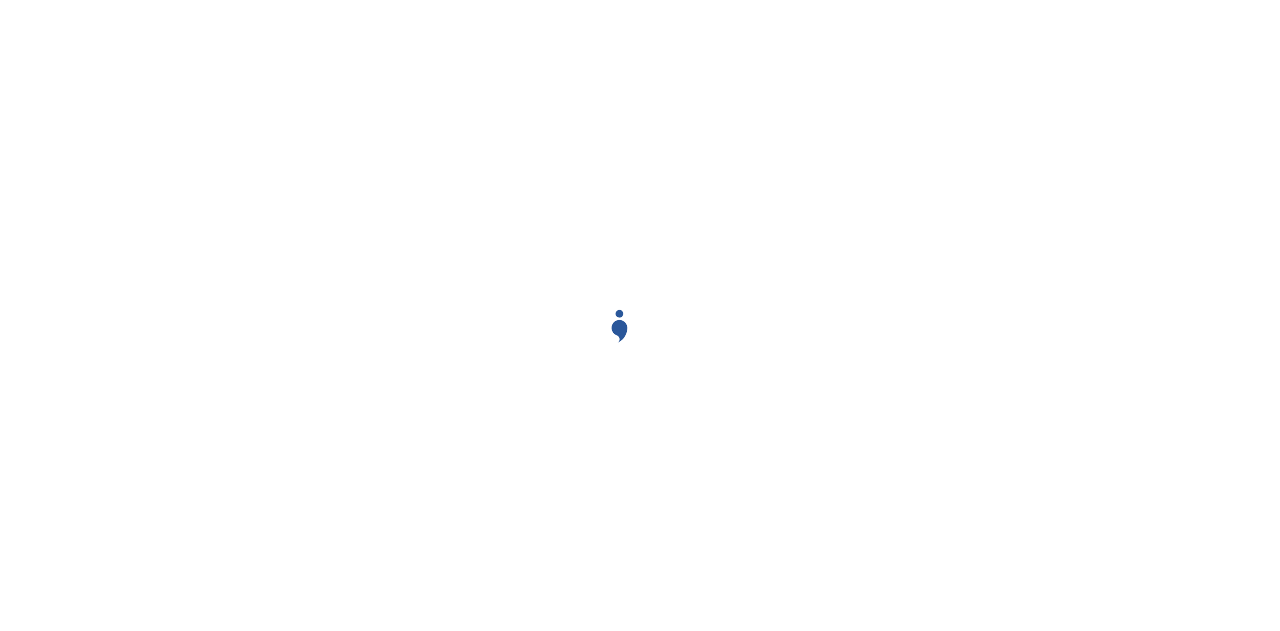 scroll, scrollTop: 0, scrollLeft: 0, axis: both 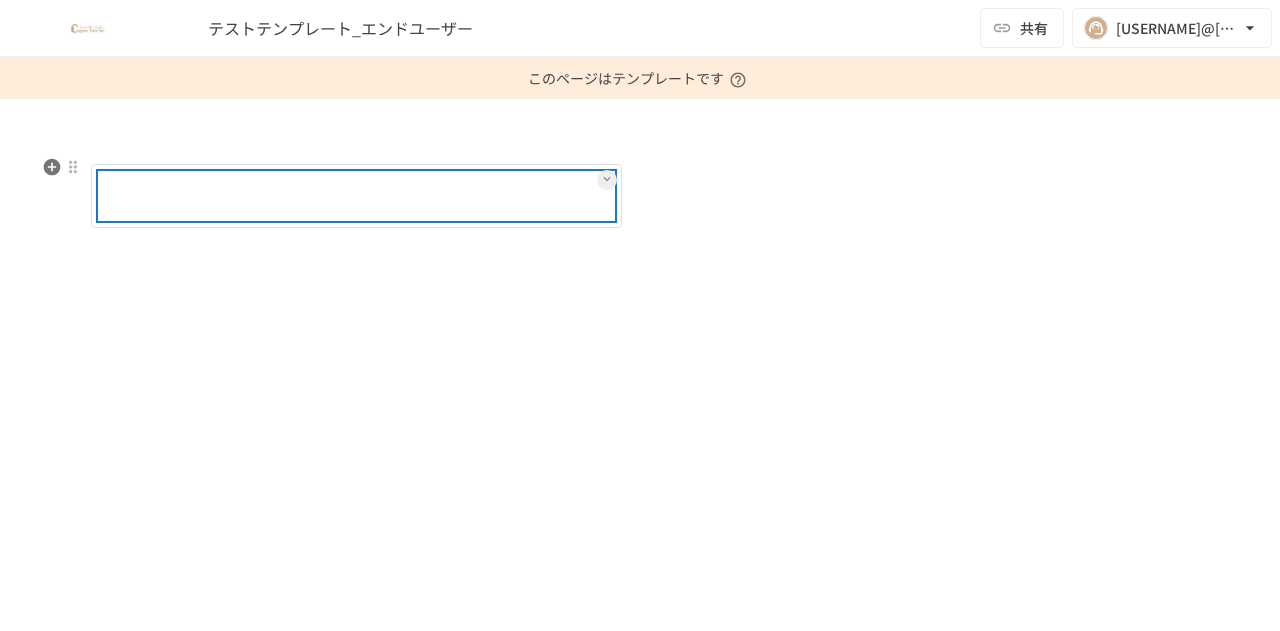 click at bounding box center (420, 196) 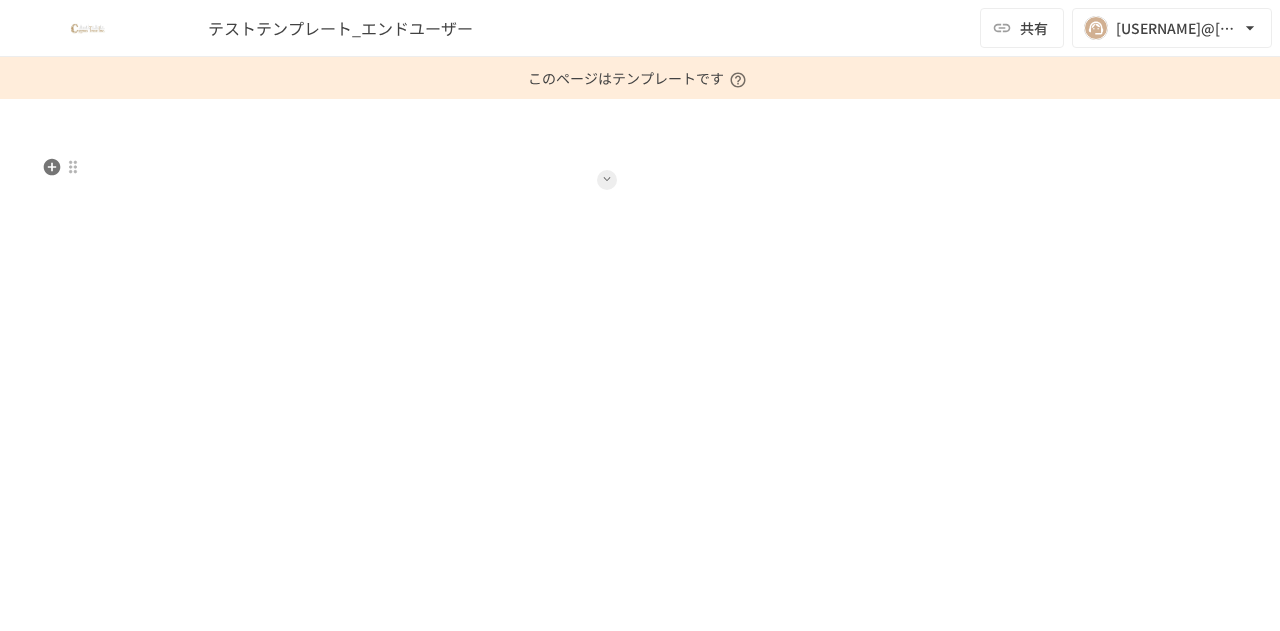click at bounding box center [607, 180] 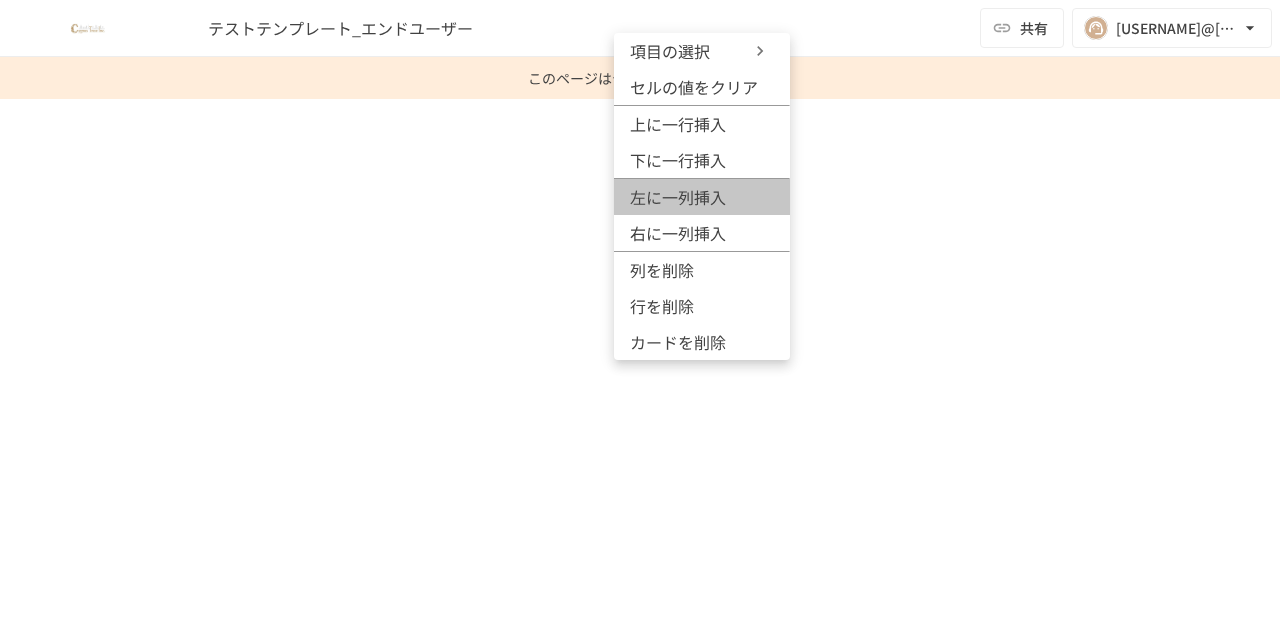 click on "左に一列挿入" at bounding box center [678, 197] 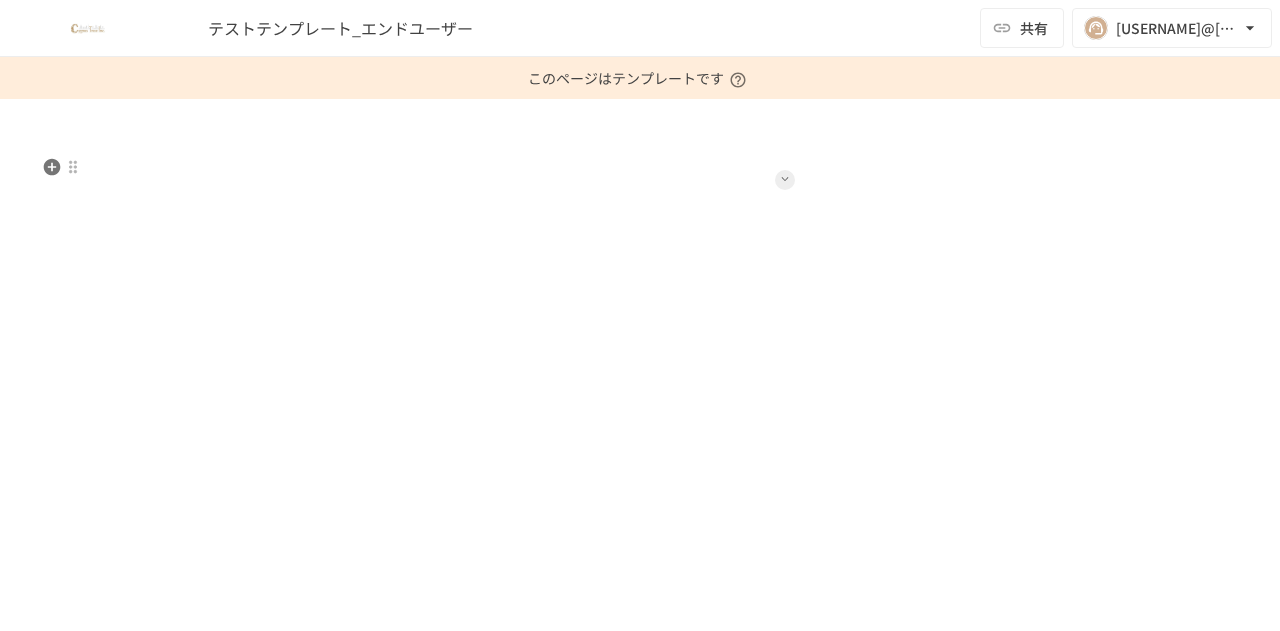 click at bounding box center [785, 179] 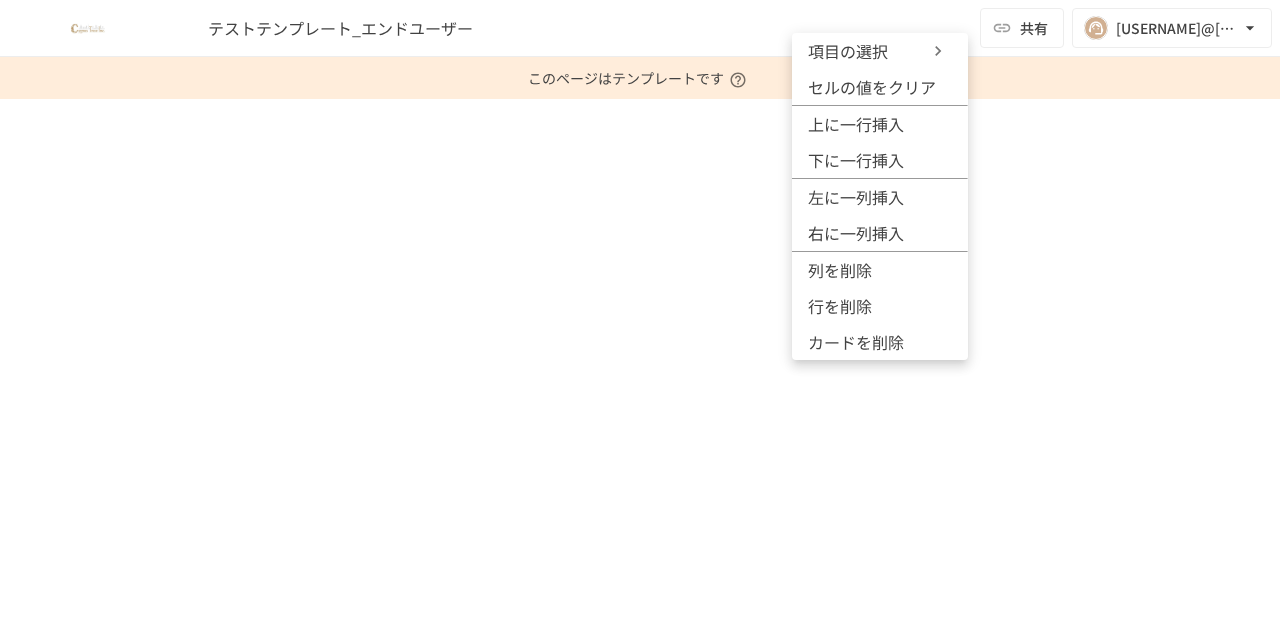 click at bounding box center (640, 315) 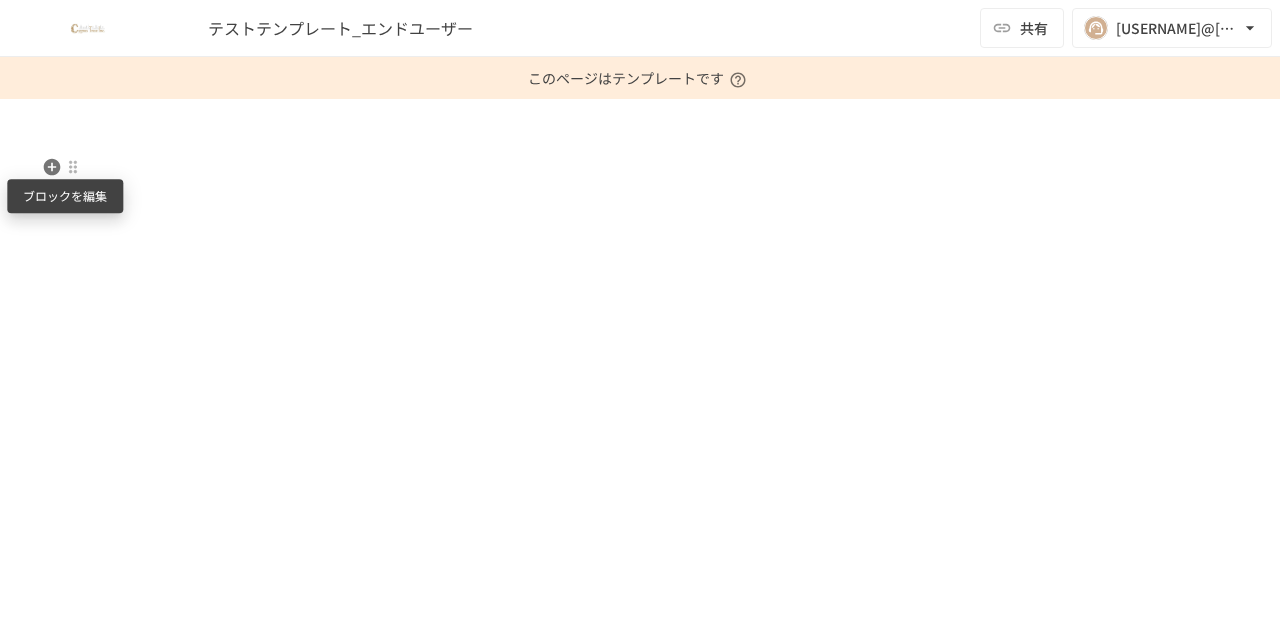 click at bounding box center (73, 167) 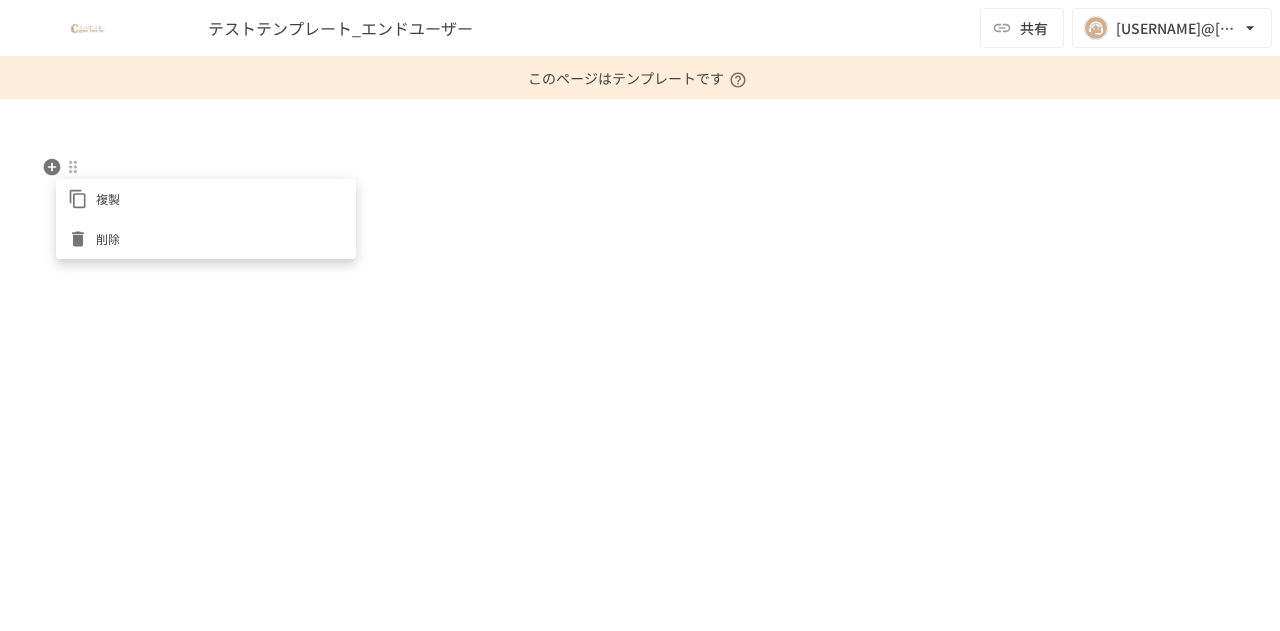 click at bounding box center [640, 315] 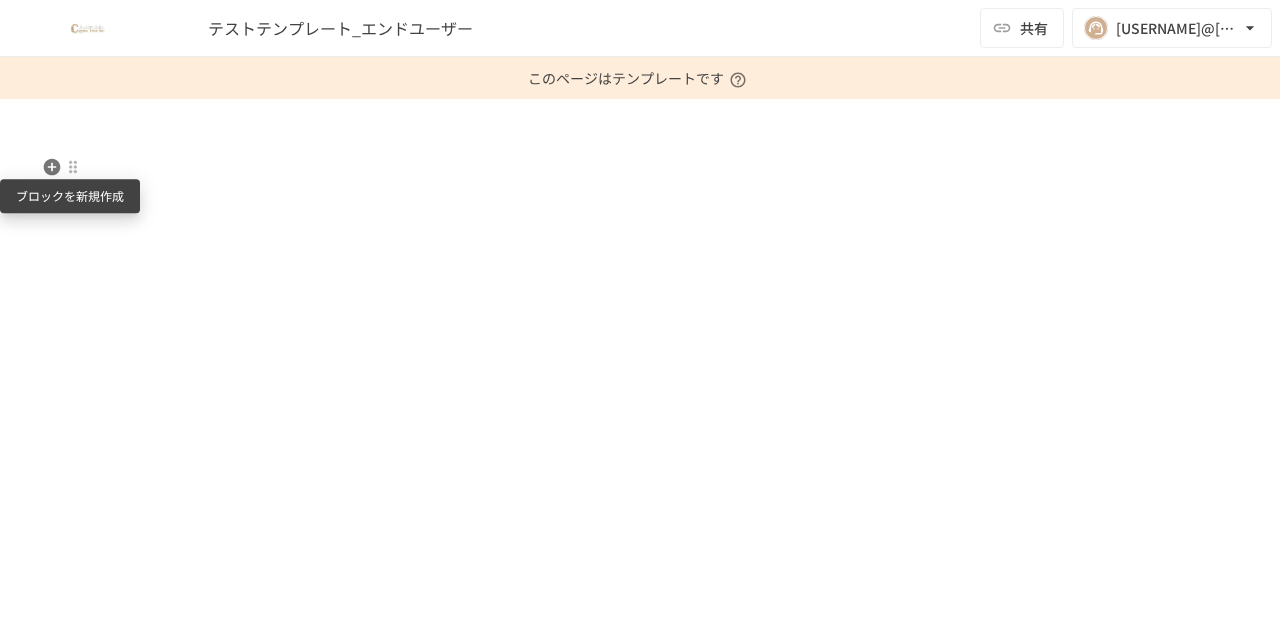 click 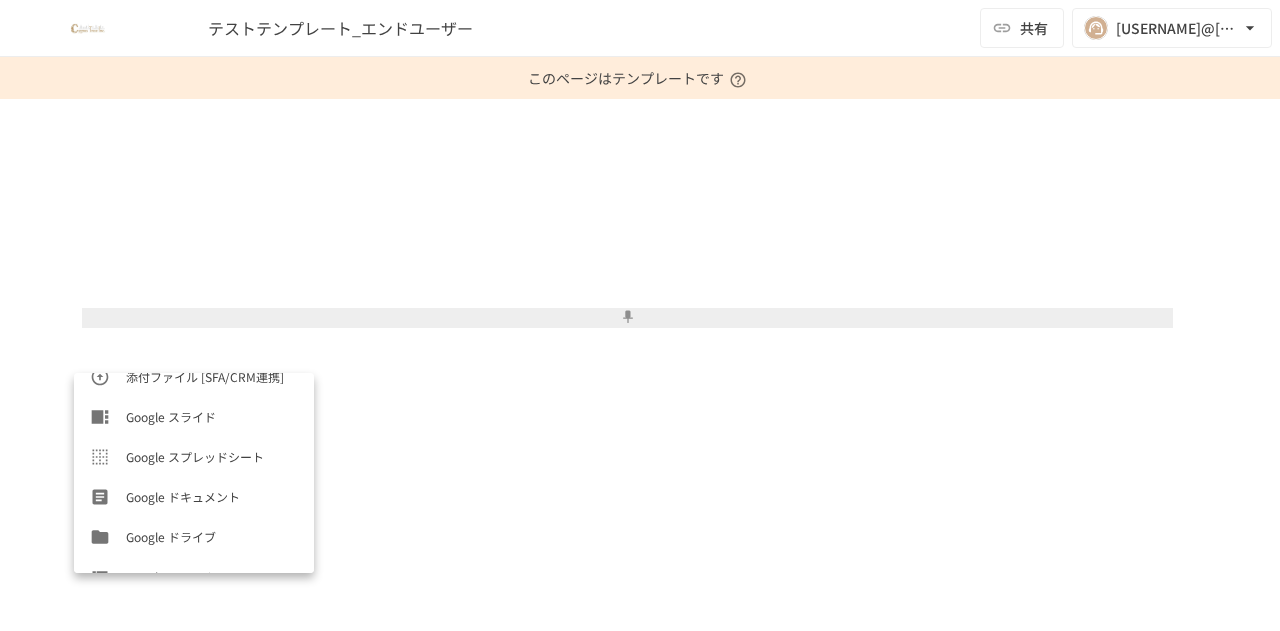 scroll, scrollTop: 633, scrollLeft: 0, axis: vertical 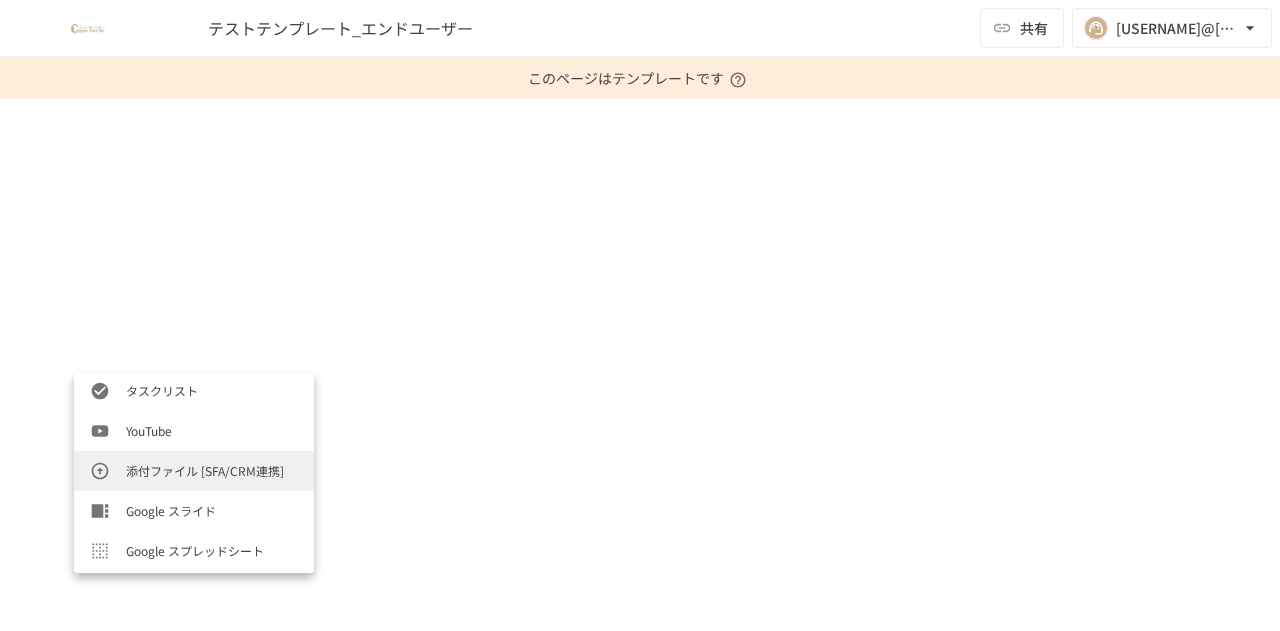 click on "添付ファイル [SFA/CRM連携]" at bounding box center [194, 471] 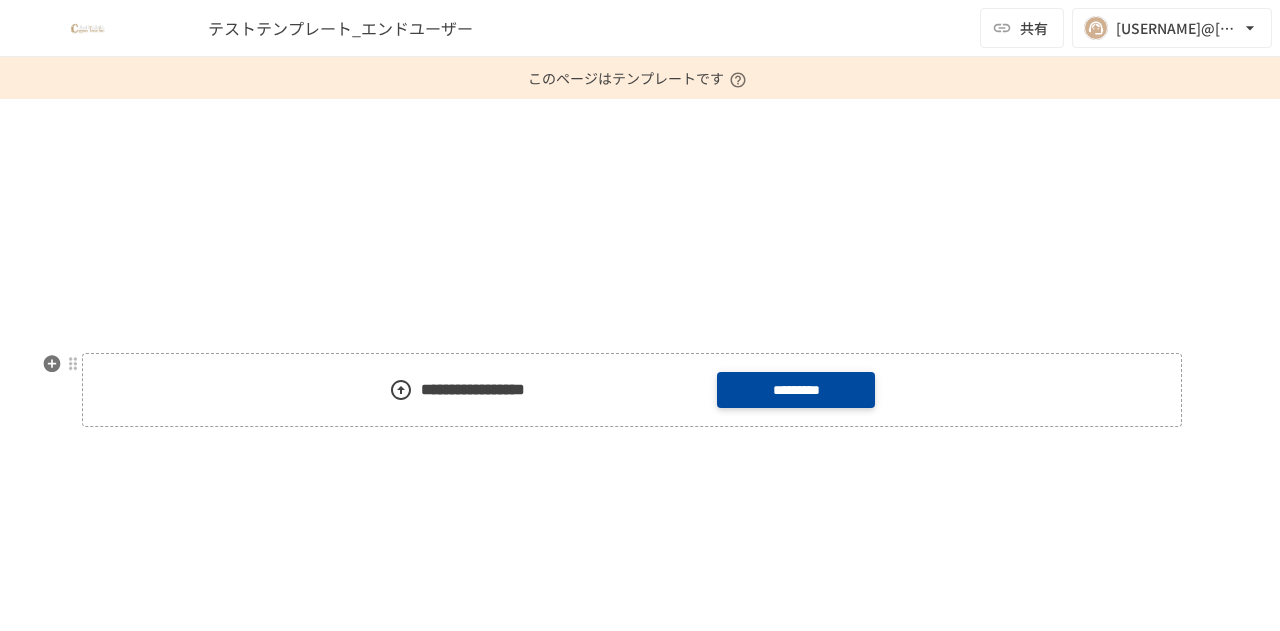 click on "*********" at bounding box center [796, 390] 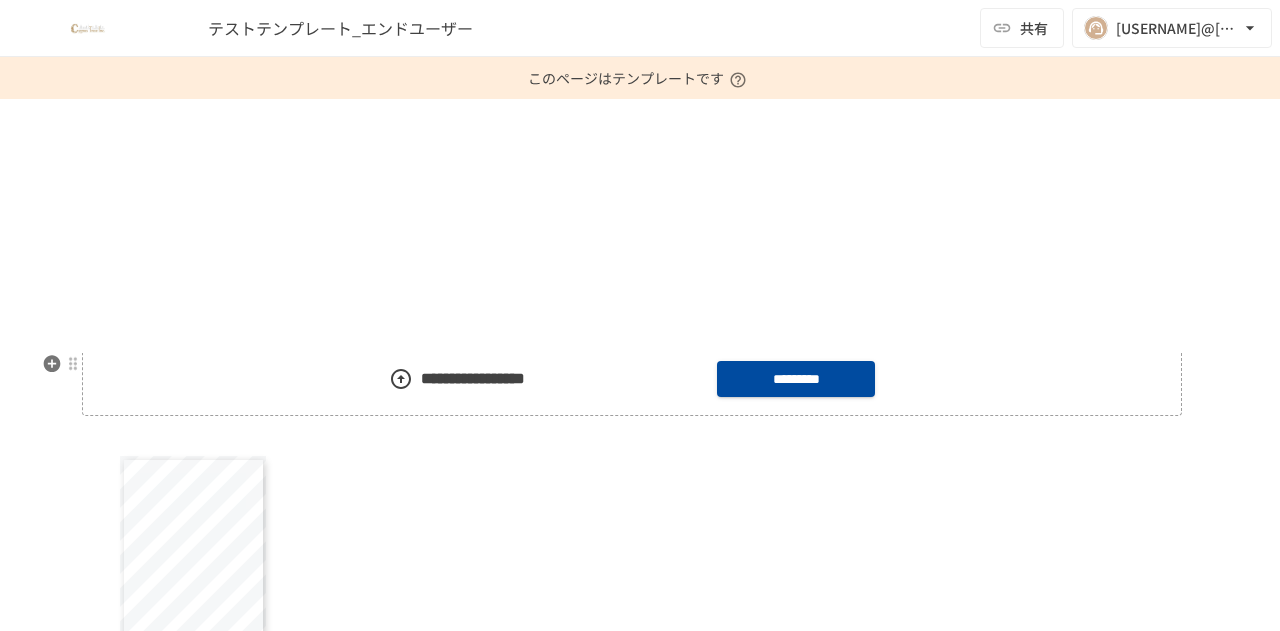 scroll, scrollTop: 16, scrollLeft: 0, axis: vertical 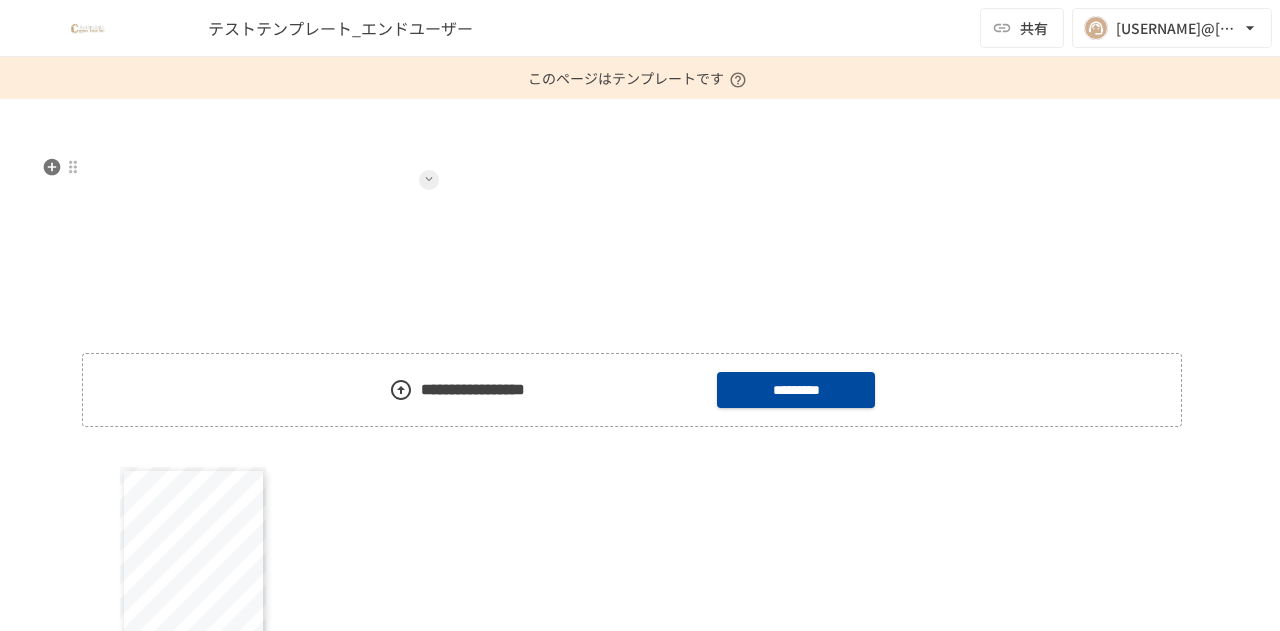 click at bounding box center [429, 179] 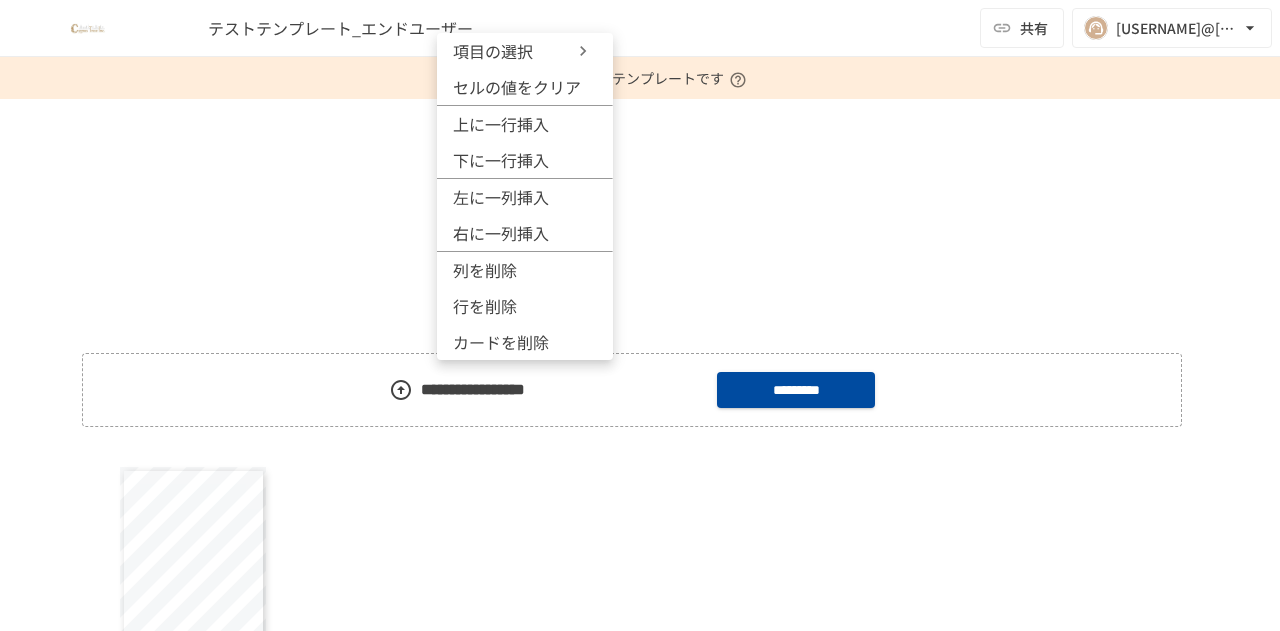 click at bounding box center [640, 315] 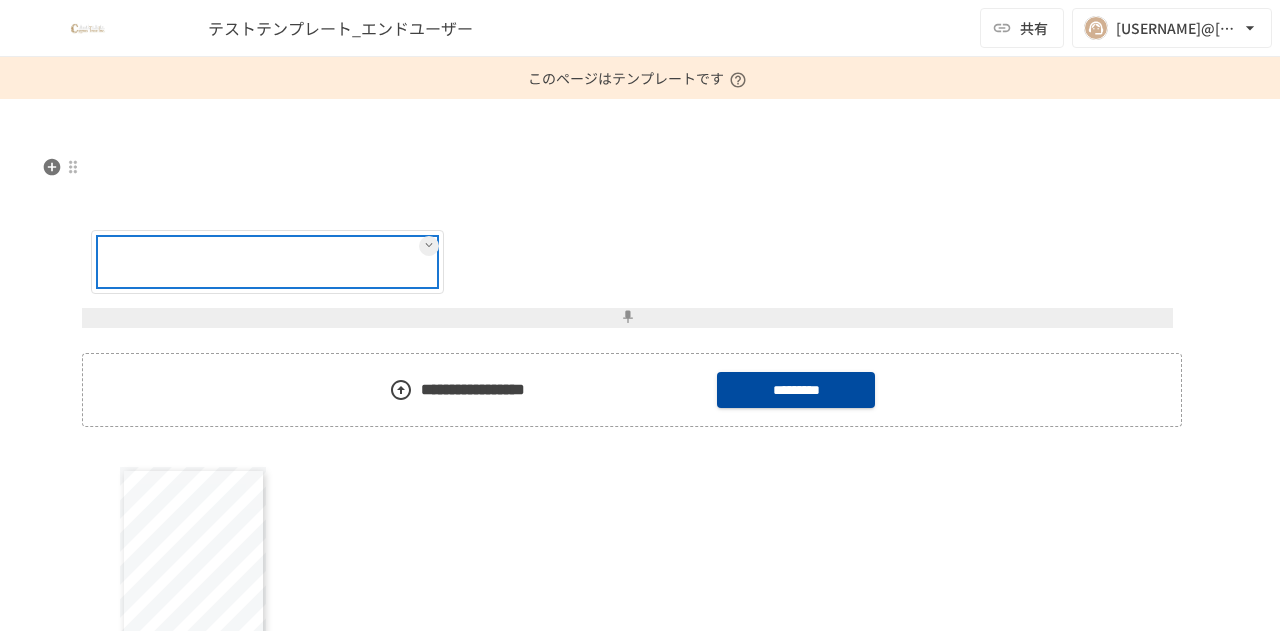 click at bounding box center (331, 262) 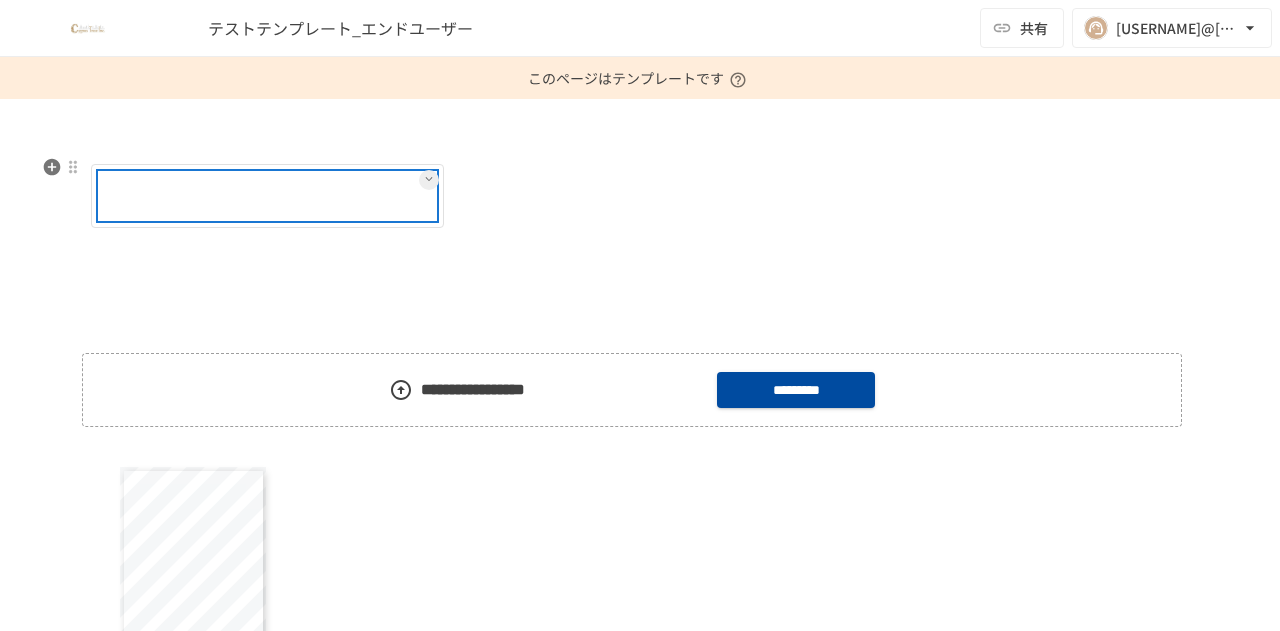 click at bounding box center (331, 196) 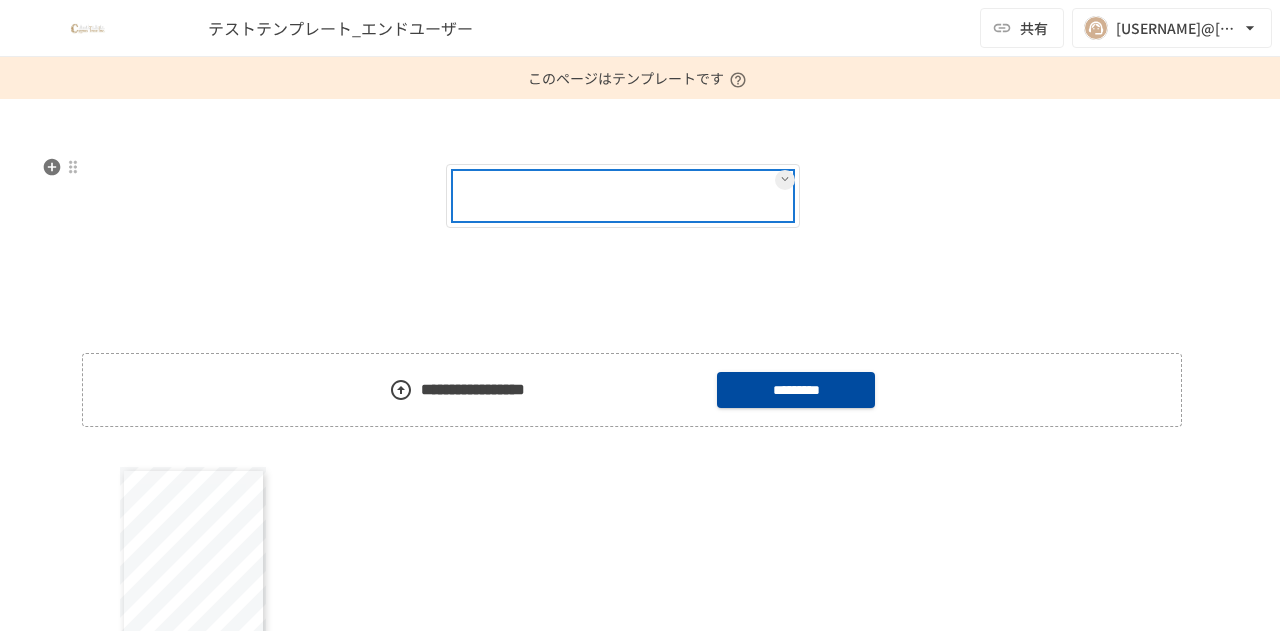 click at bounding box center [595, 196] 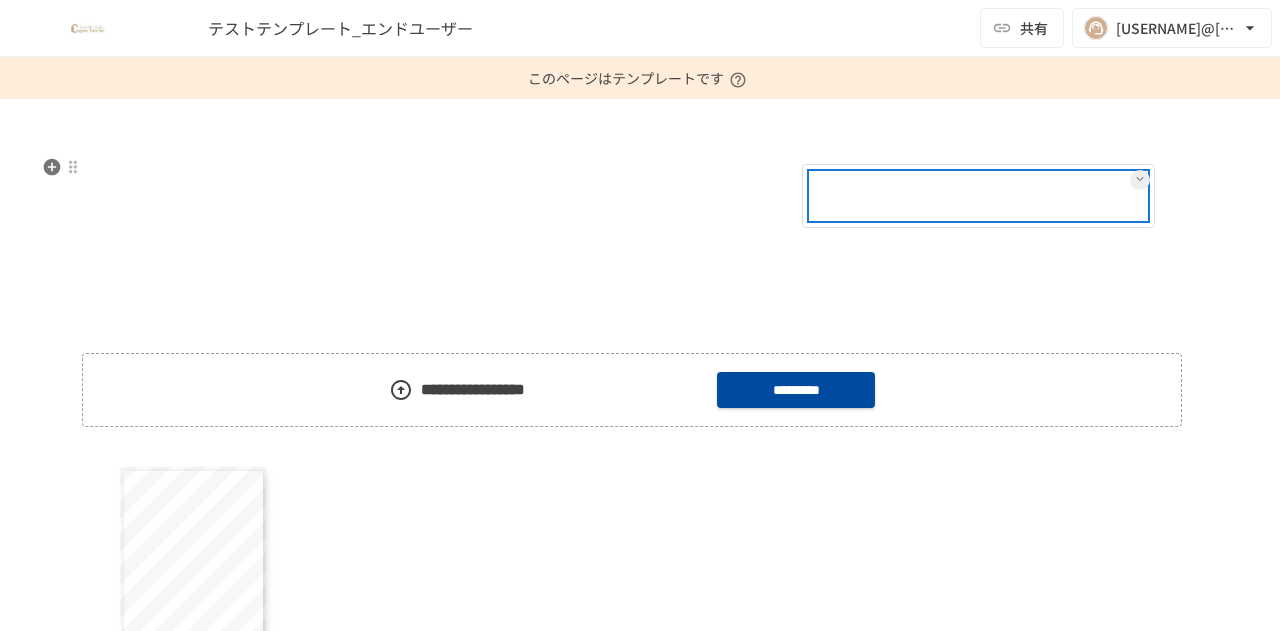 click at bounding box center [978, 196] 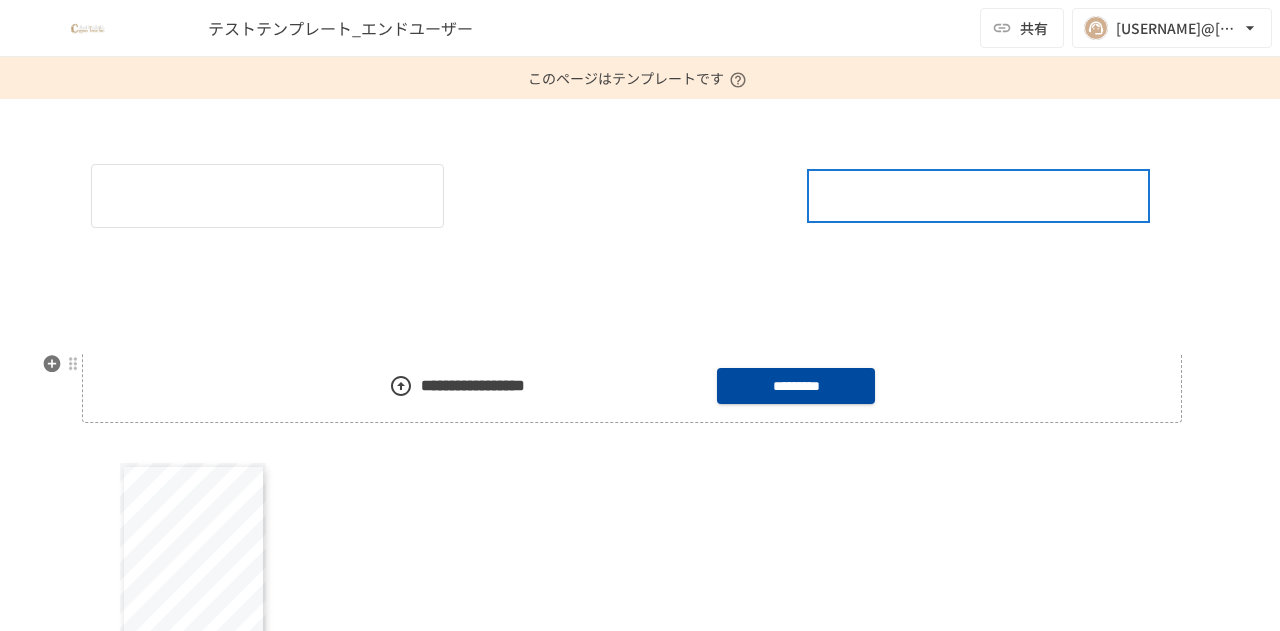 scroll, scrollTop: 0, scrollLeft: 0, axis: both 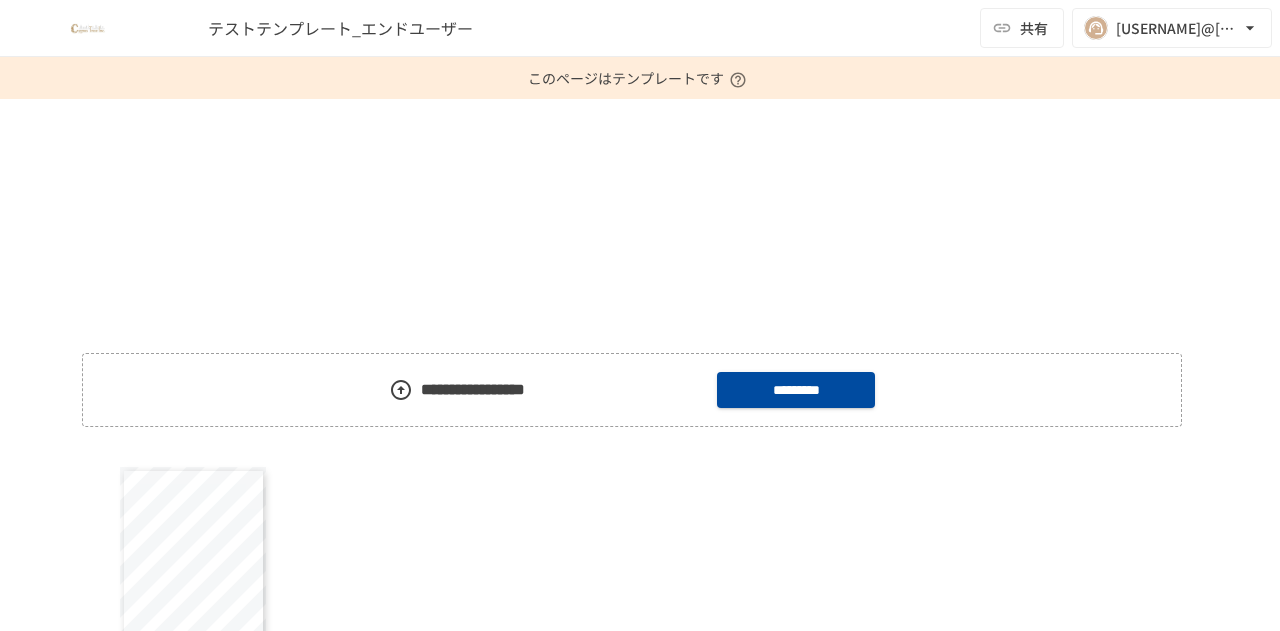 click 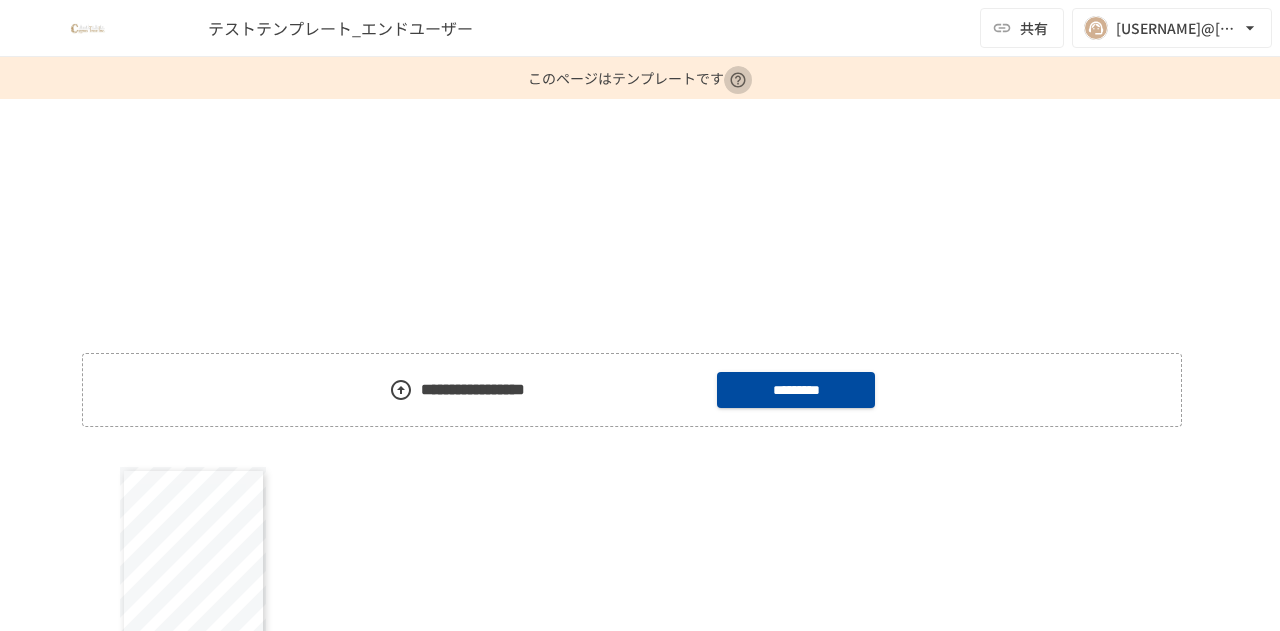 click 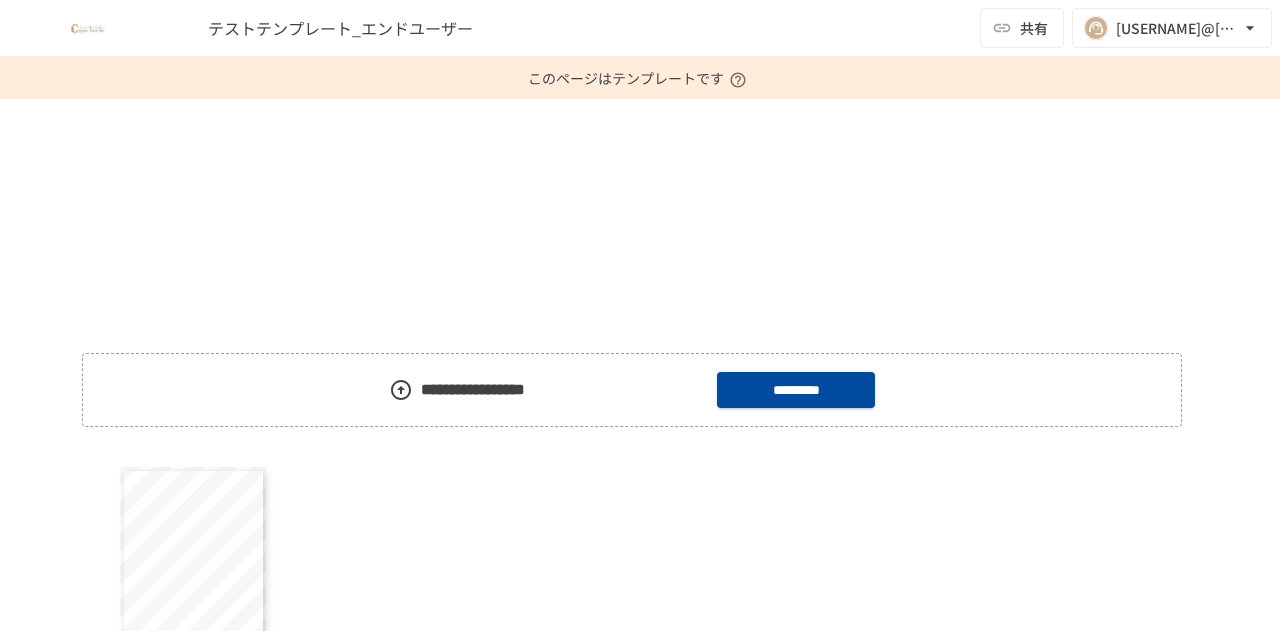 click on "テストテンプレート_エンドユーザー" at bounding box center [248, 28] 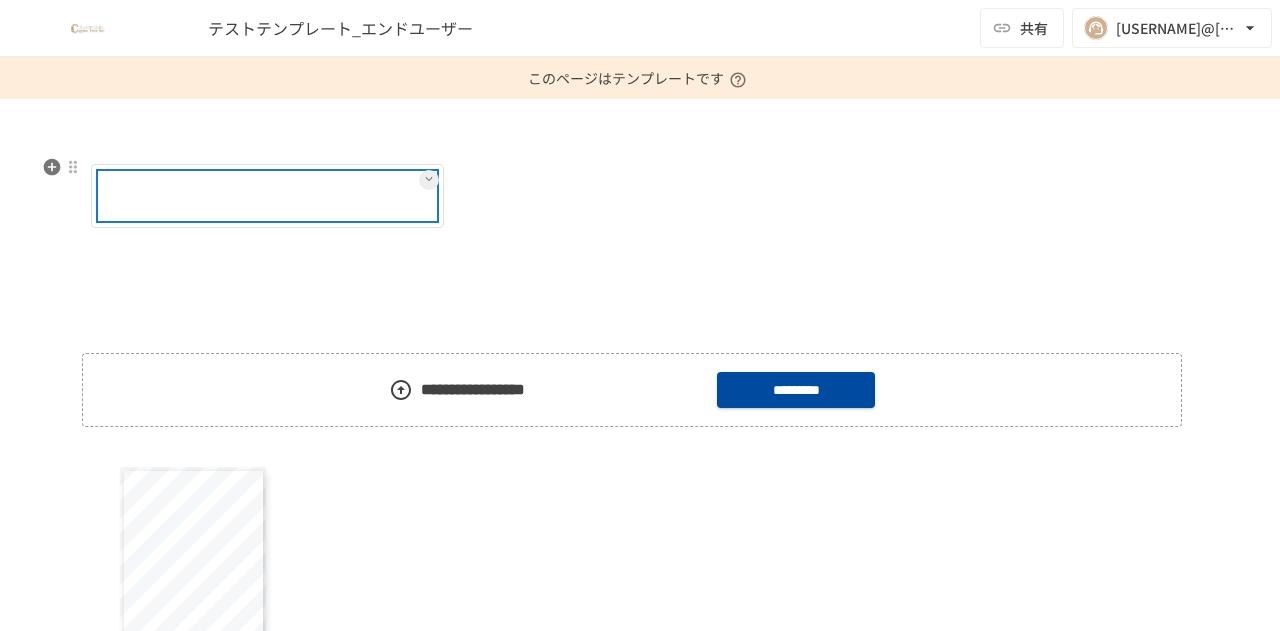 click at bounding box center [331, 196] 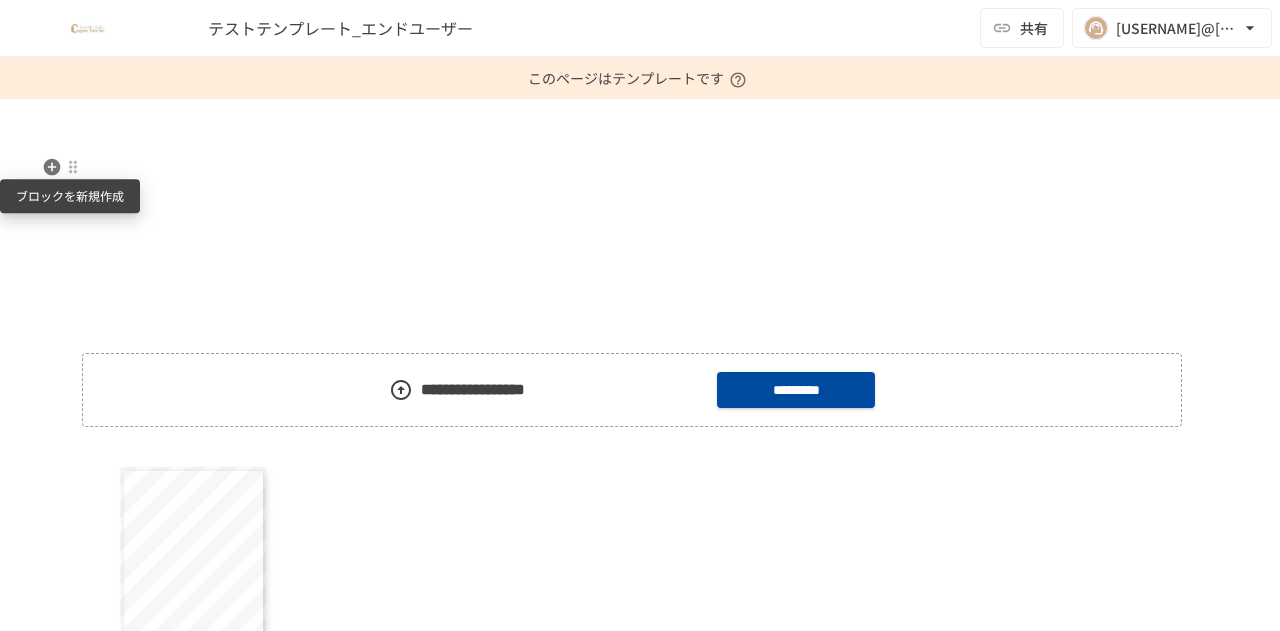 click 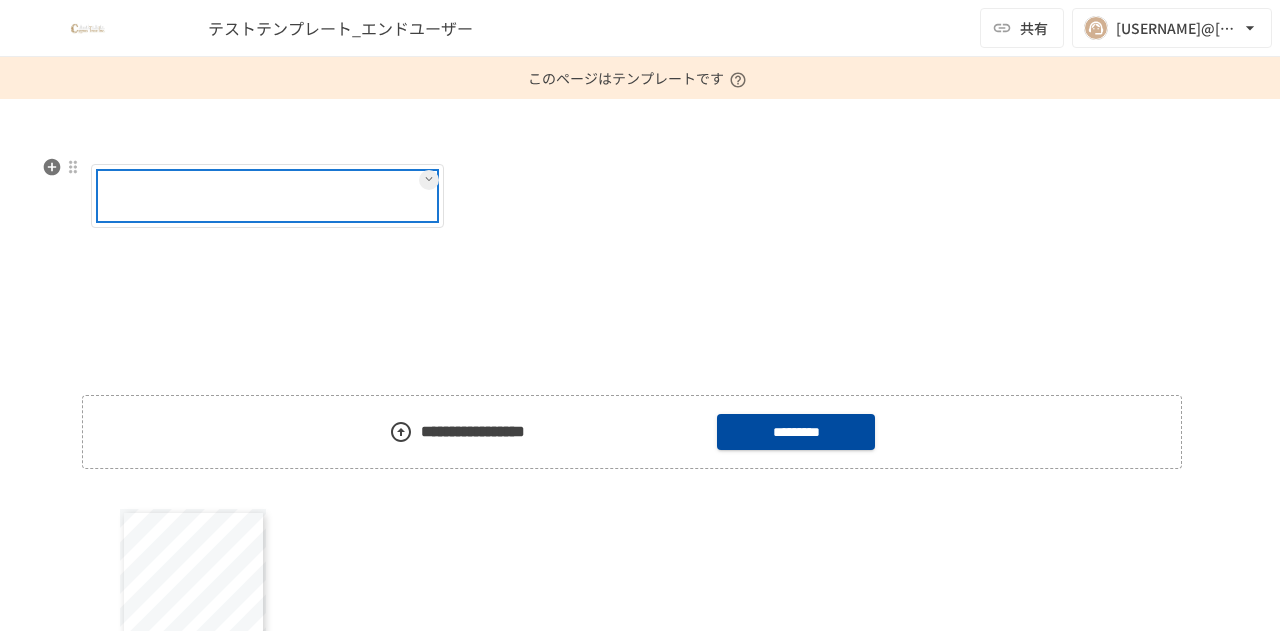 click at bounding box center [240, 196] 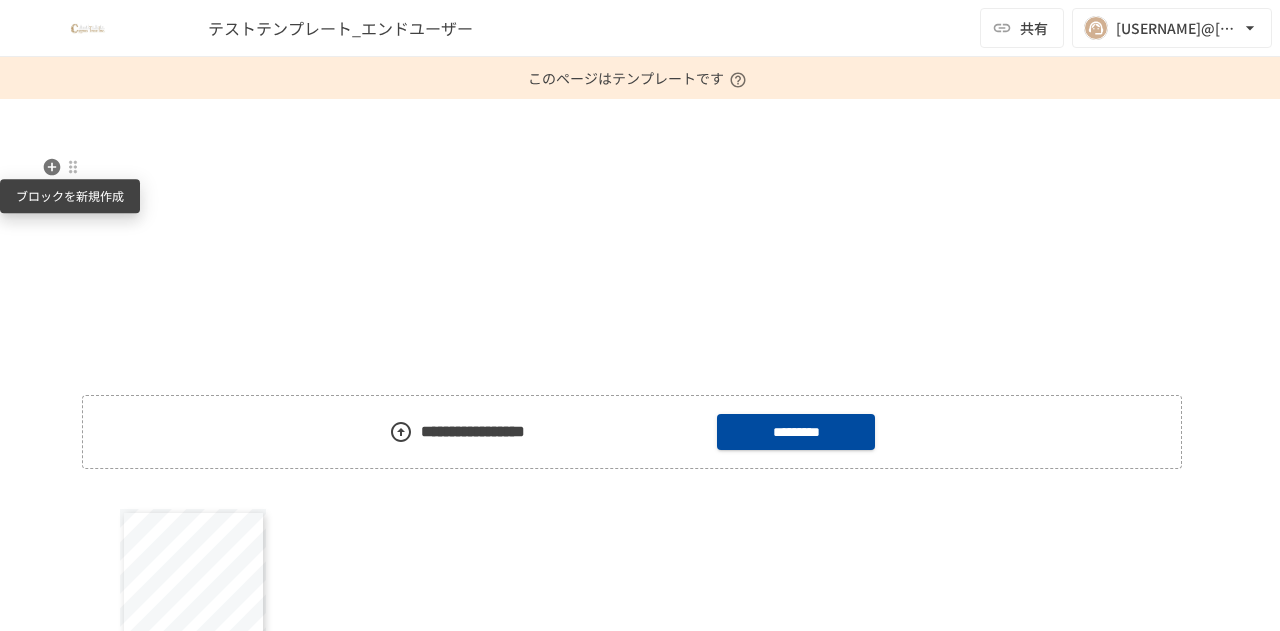 click 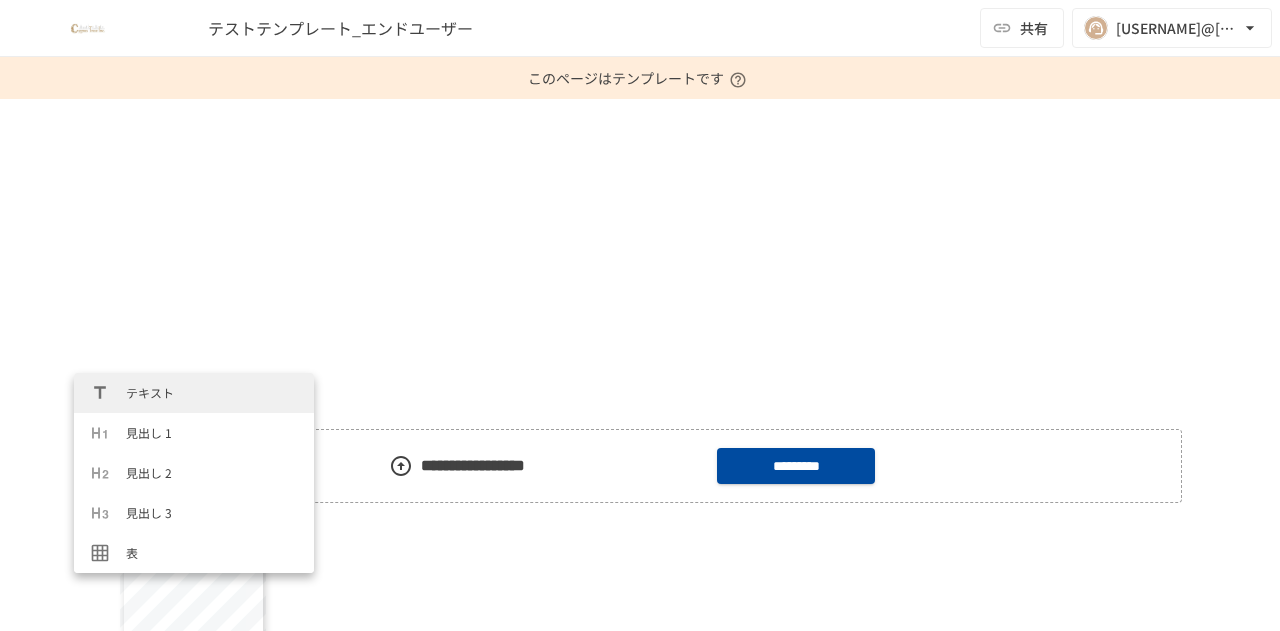 click on "テキスト" at bounding box center [212, 392] 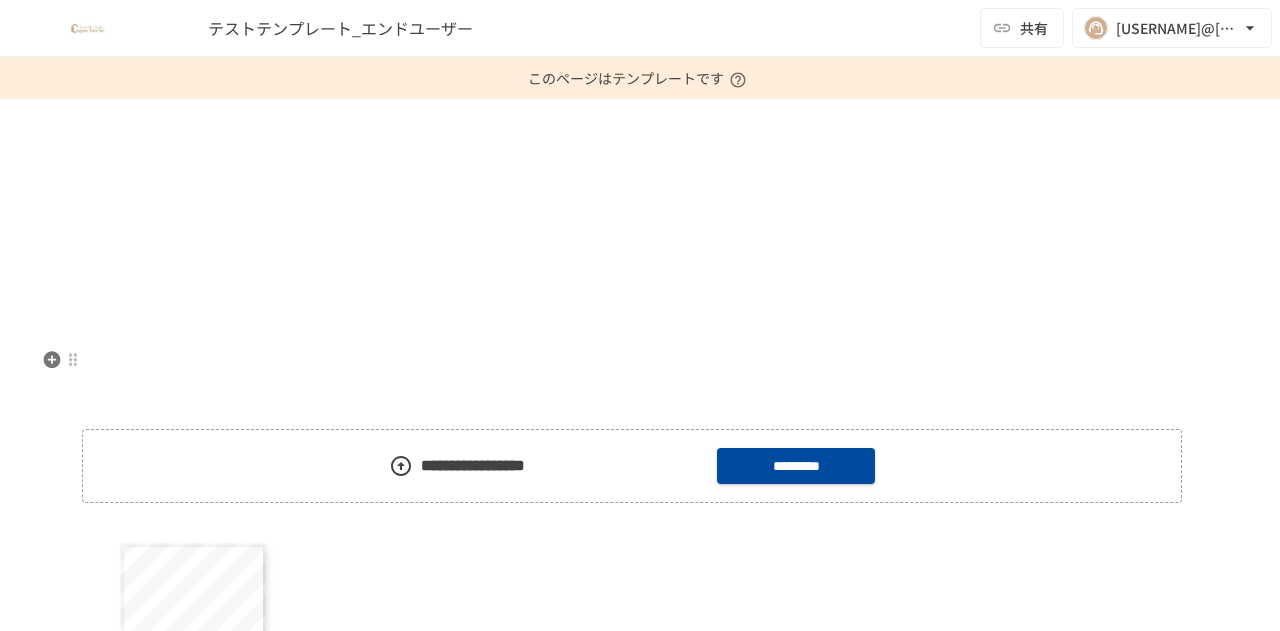 click at bounding box center [640, 362] 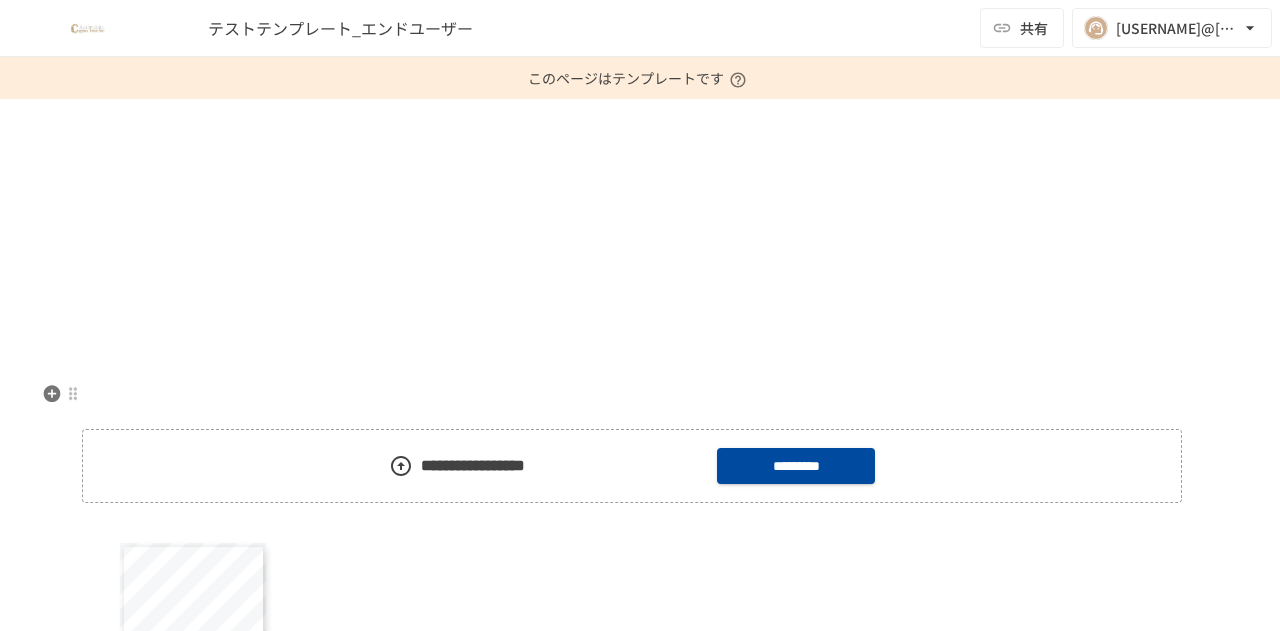 type 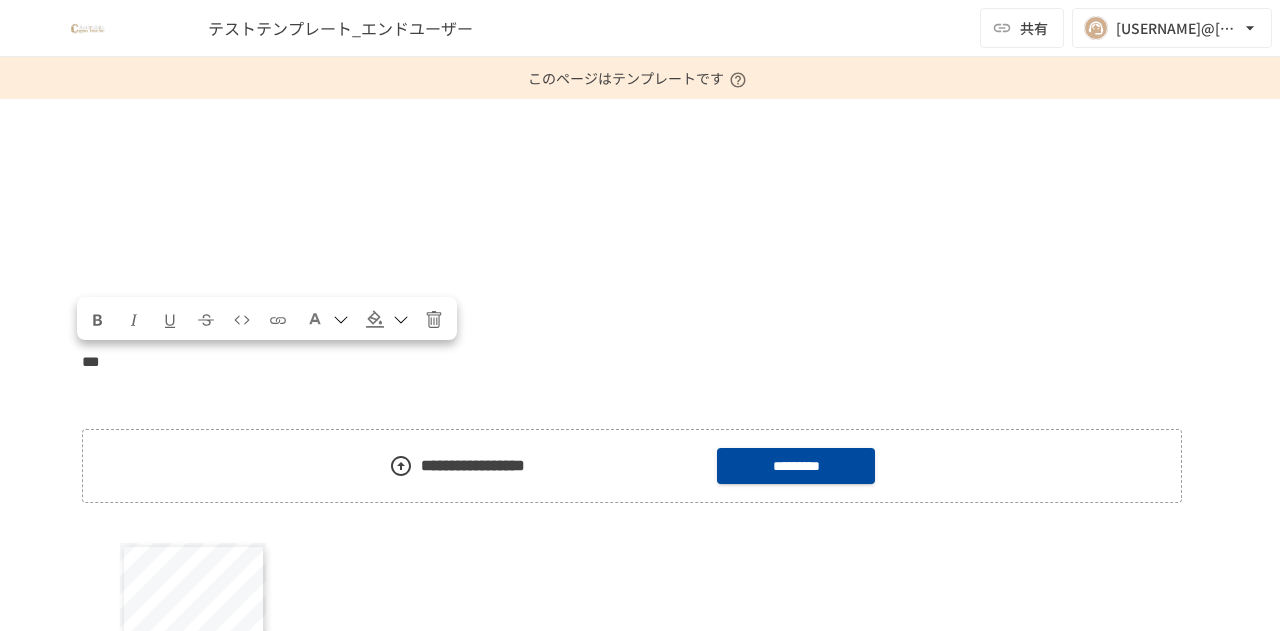 click on "**********" at bounding box center [640, 365] 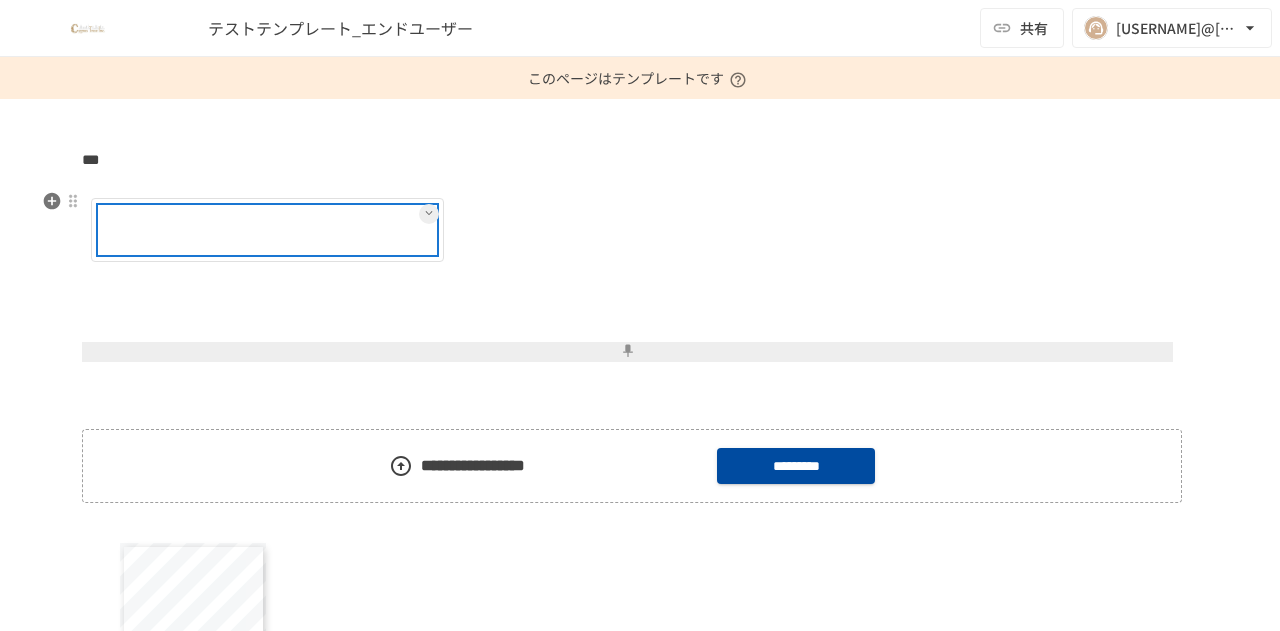 click at bounding box center [154, 230] 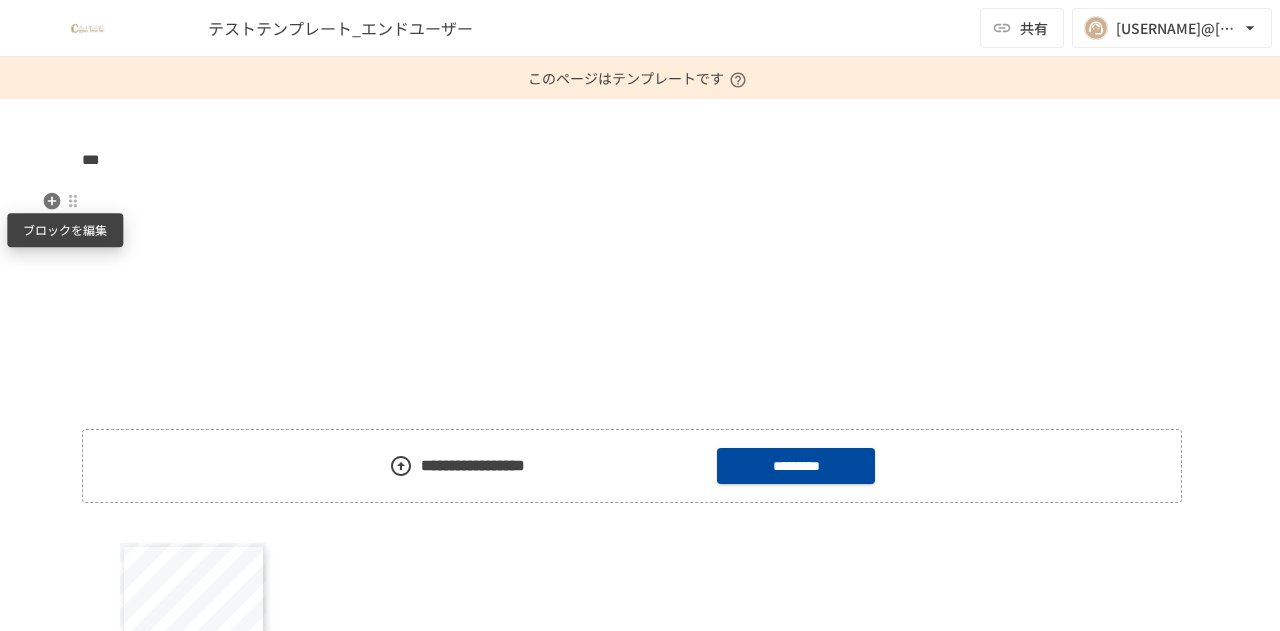 click at bounding box center (73, 201) 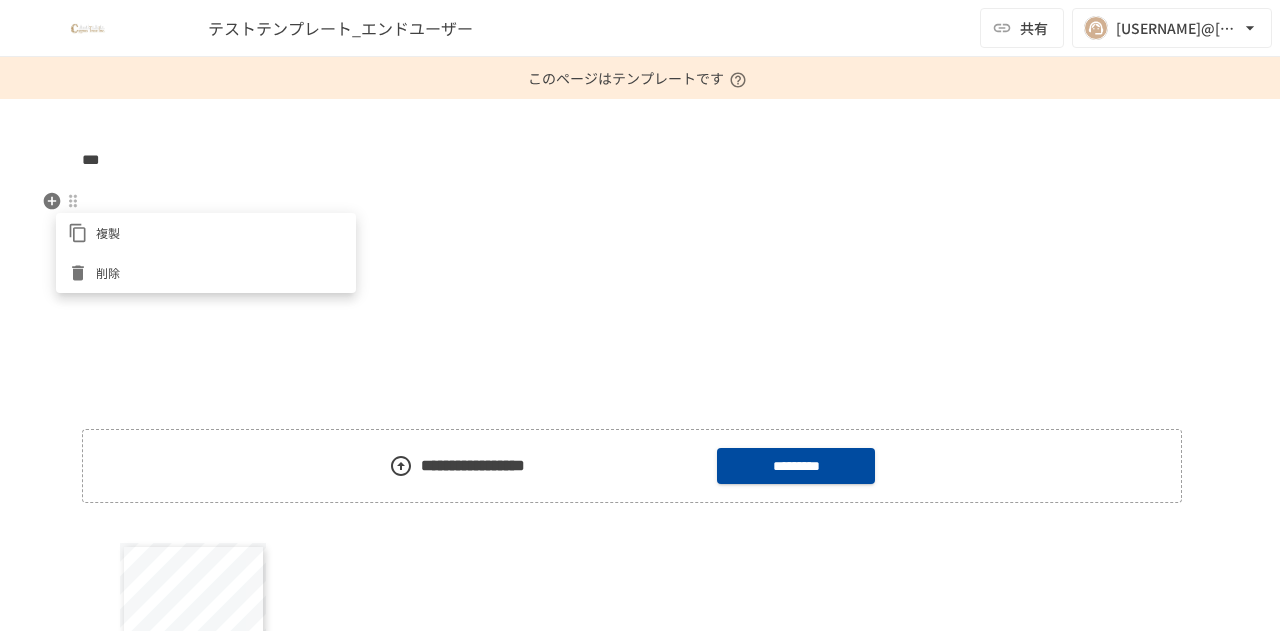click on "削除" at bounding box center [206, 273] 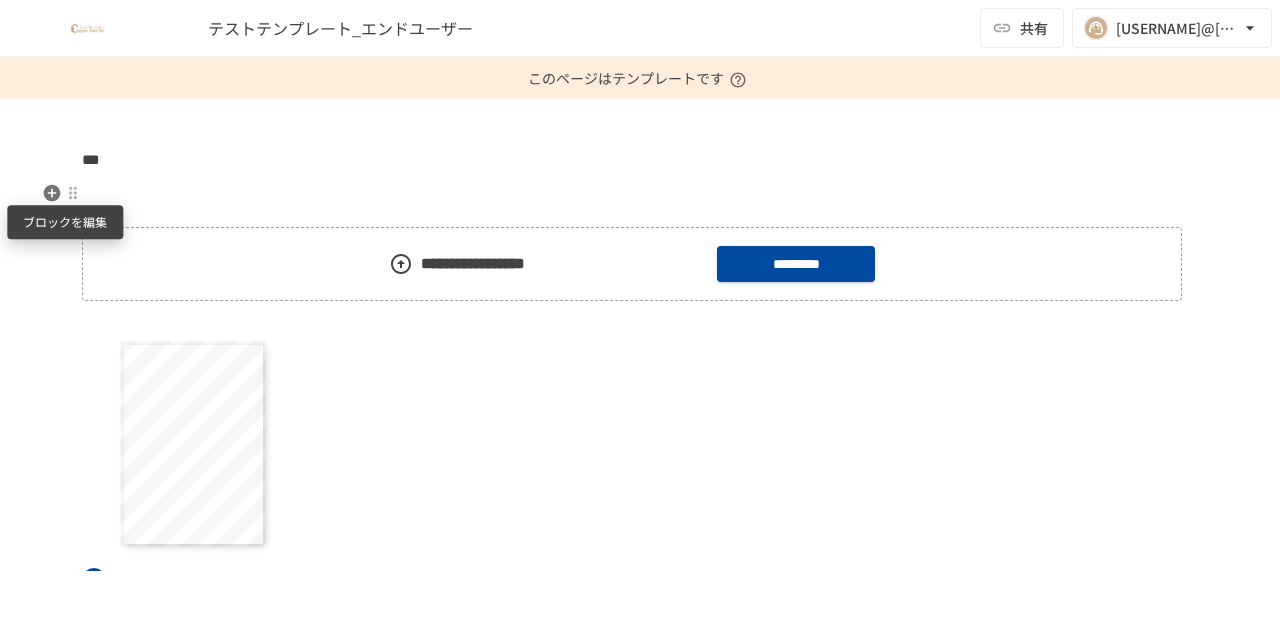 click at bounding box center (73, 193) 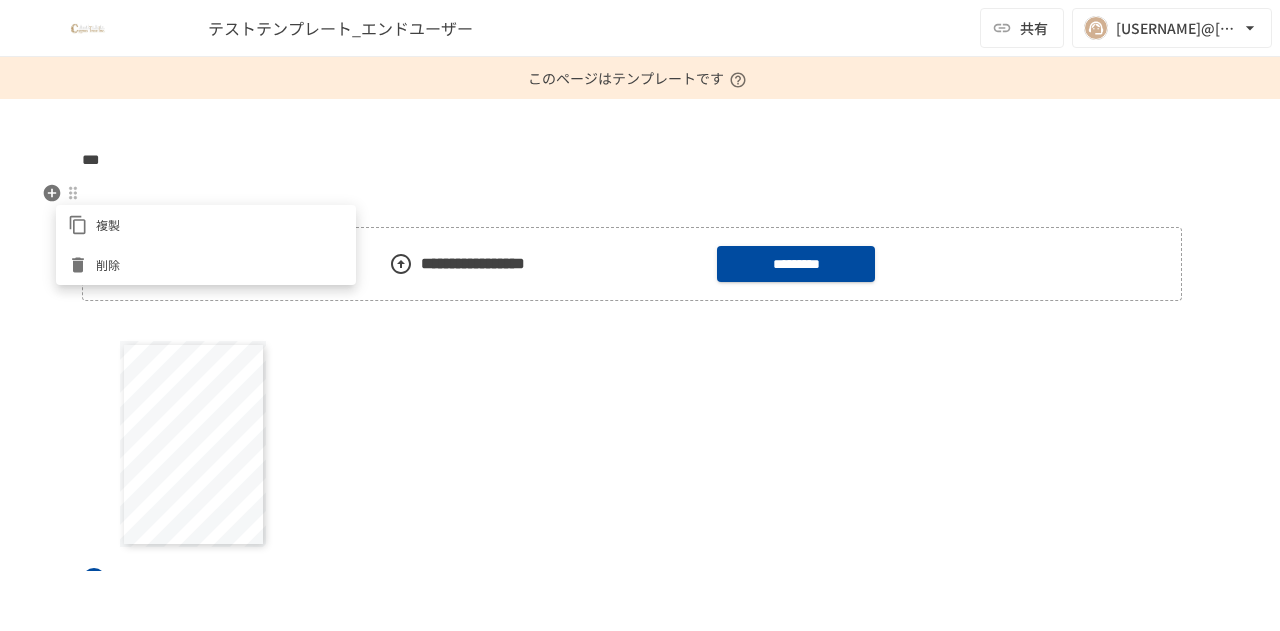 click at bounding box center [640, 315] 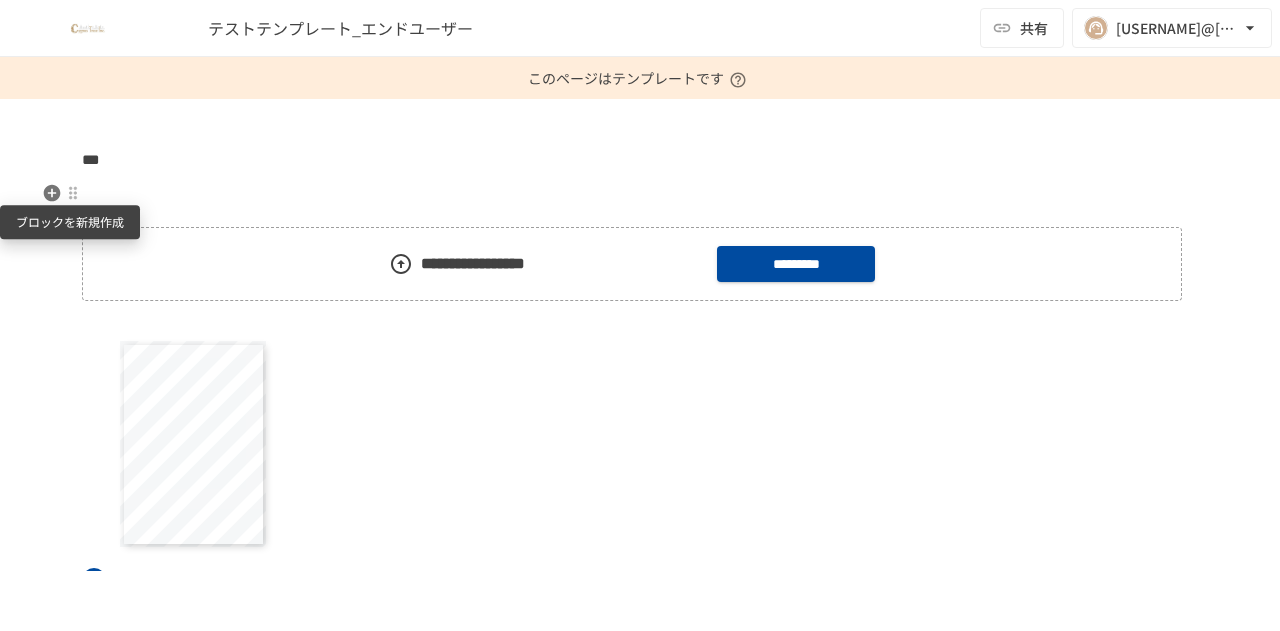 click 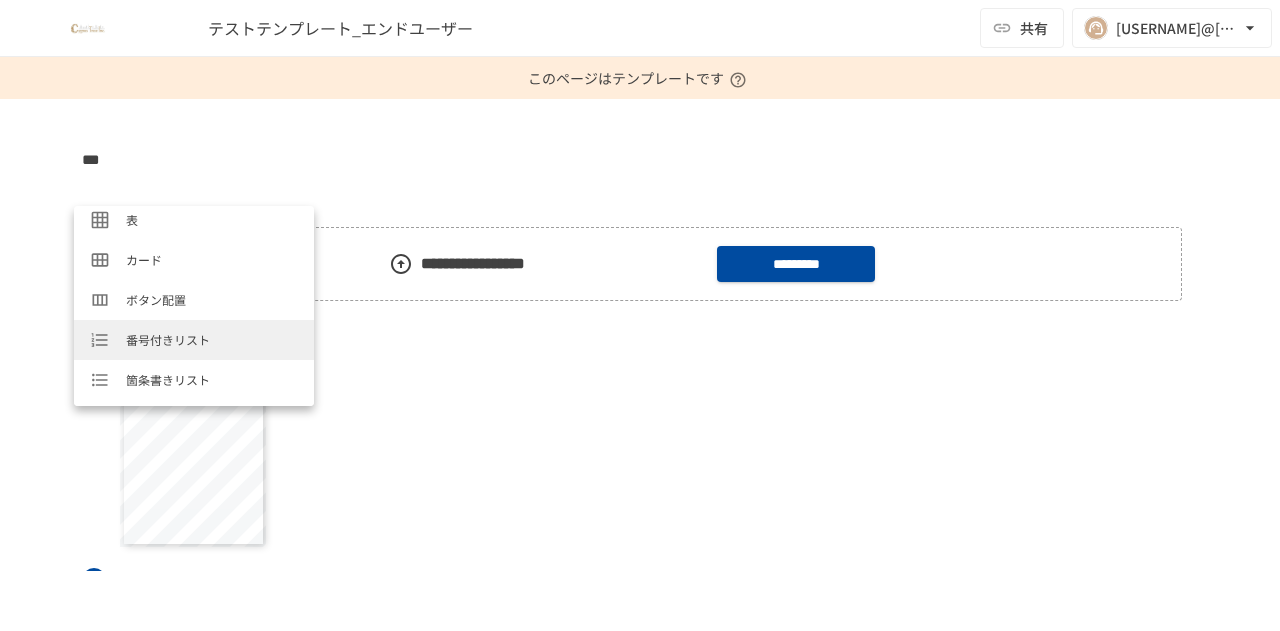 scroll, scrollTop: 333, scrollLeft: 0, axis: vertical 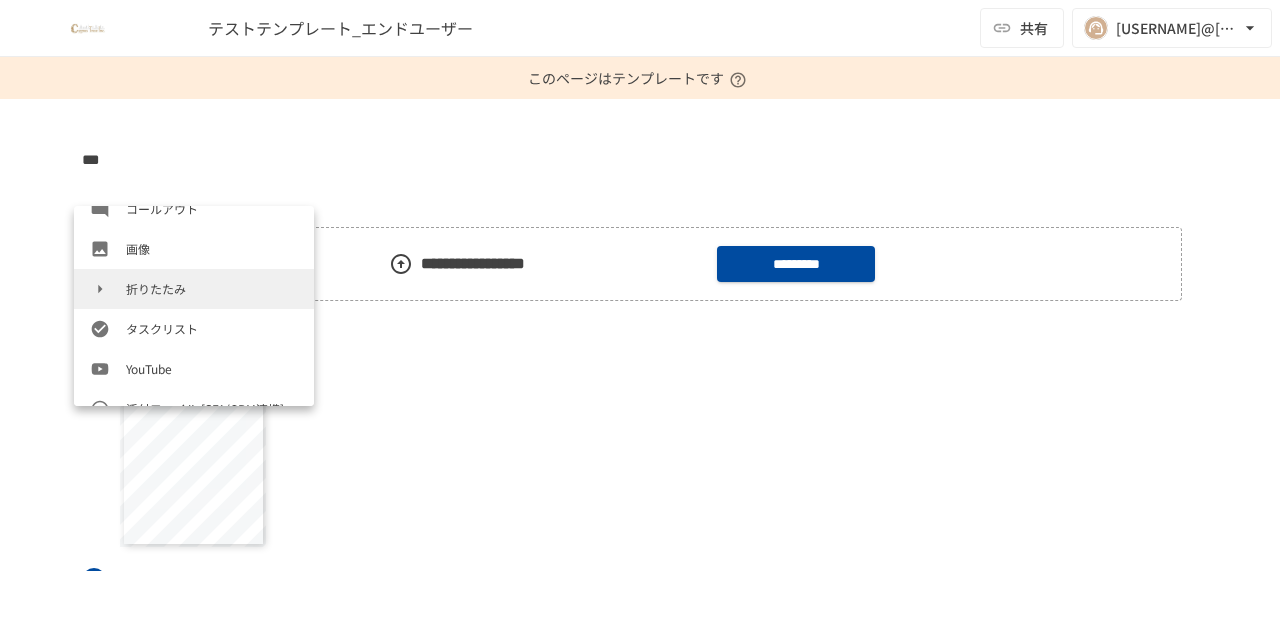 click on "折りたたみ" at bounding box center (212, 288) 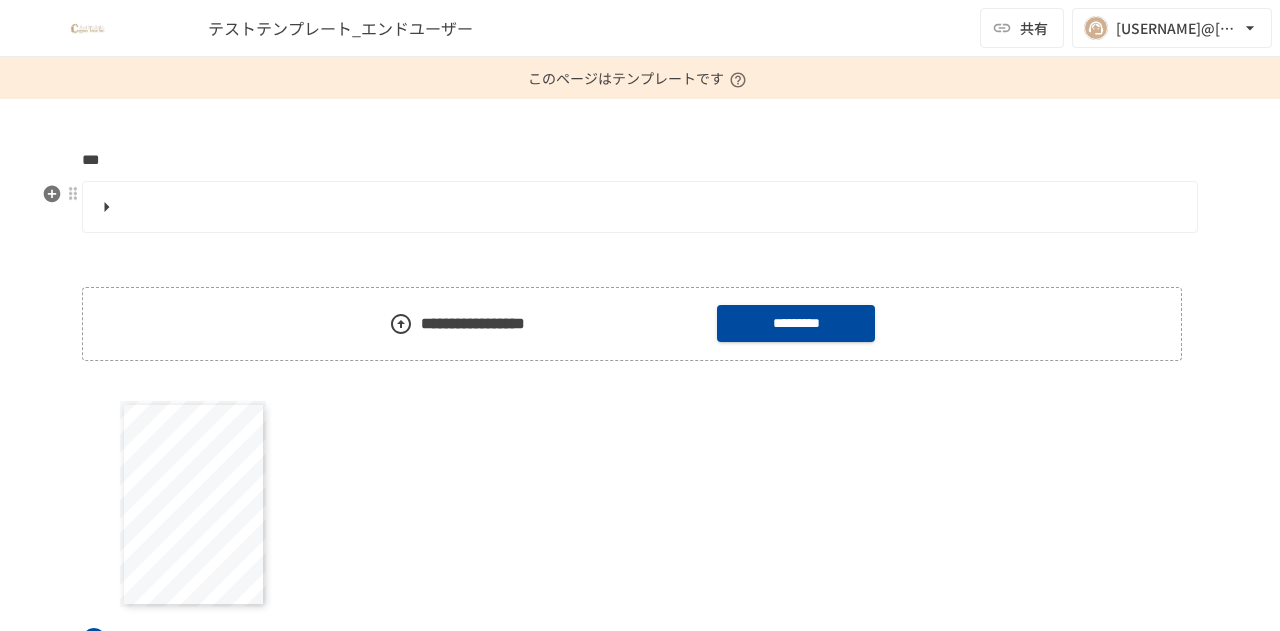 click at bounding box center (638, 207) 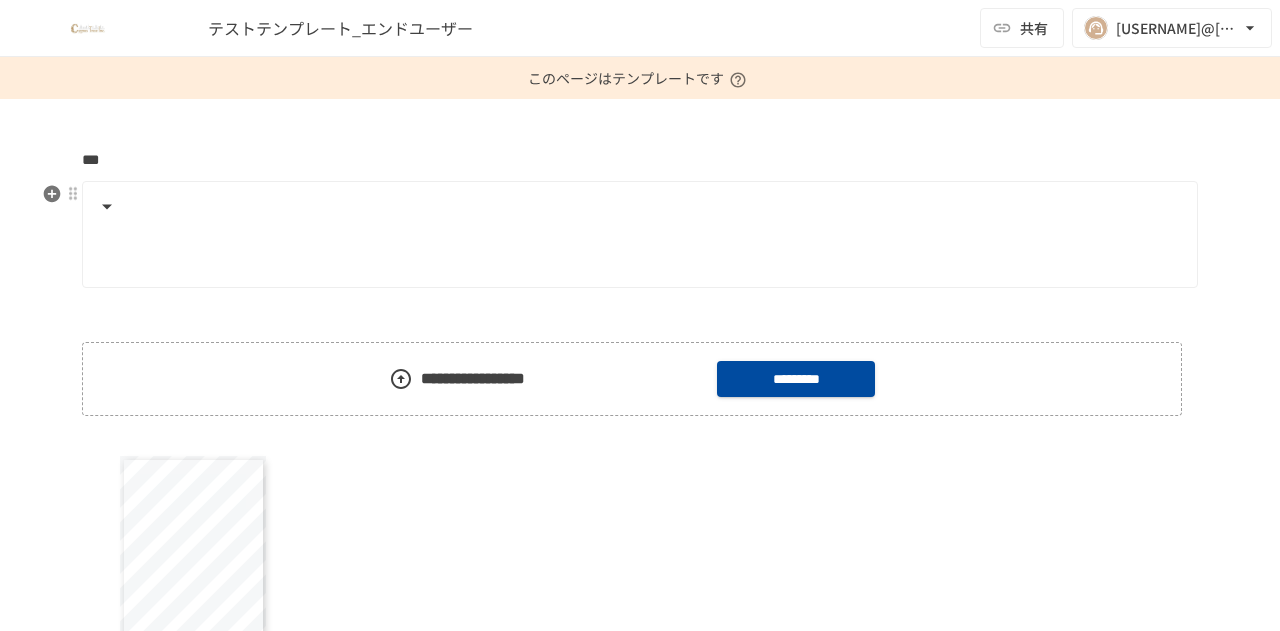 click at bounding box center (638, 207) 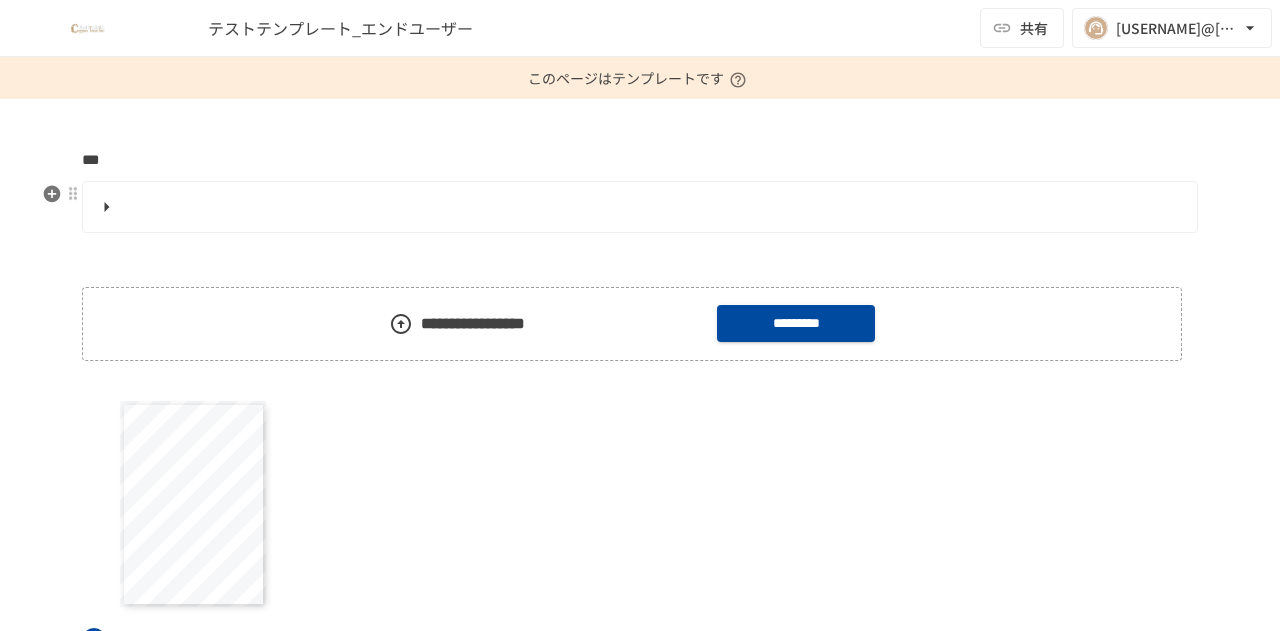 click at bounding box center (638, 207) 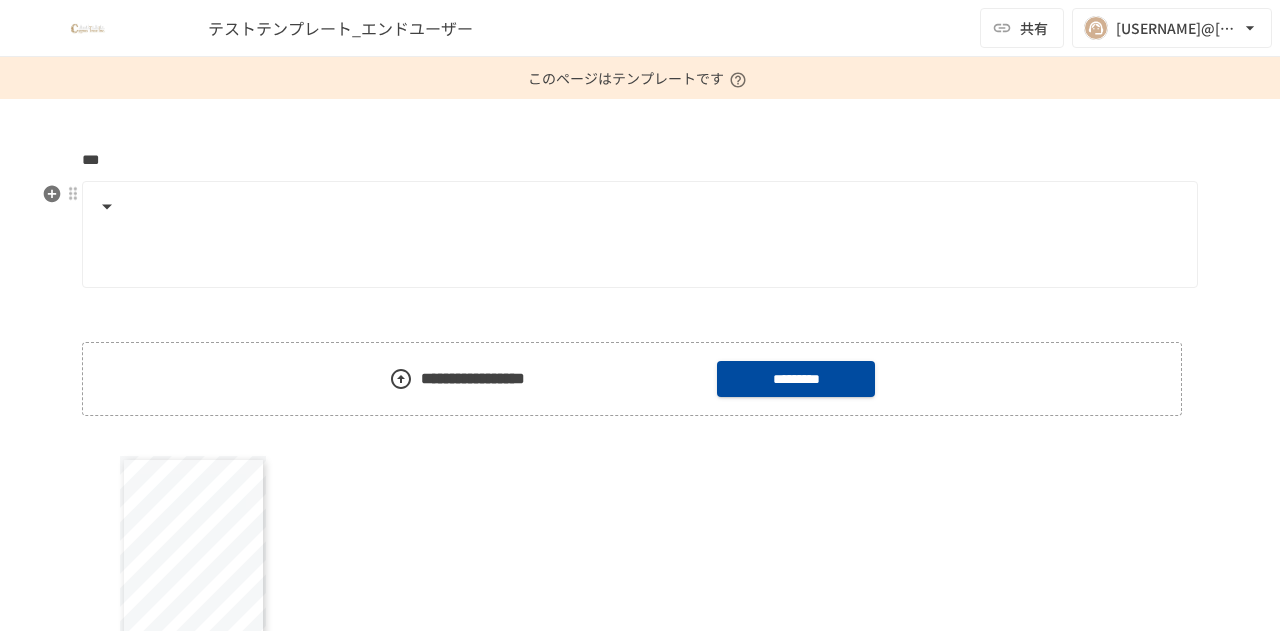 click at bounding box center (638, 207) 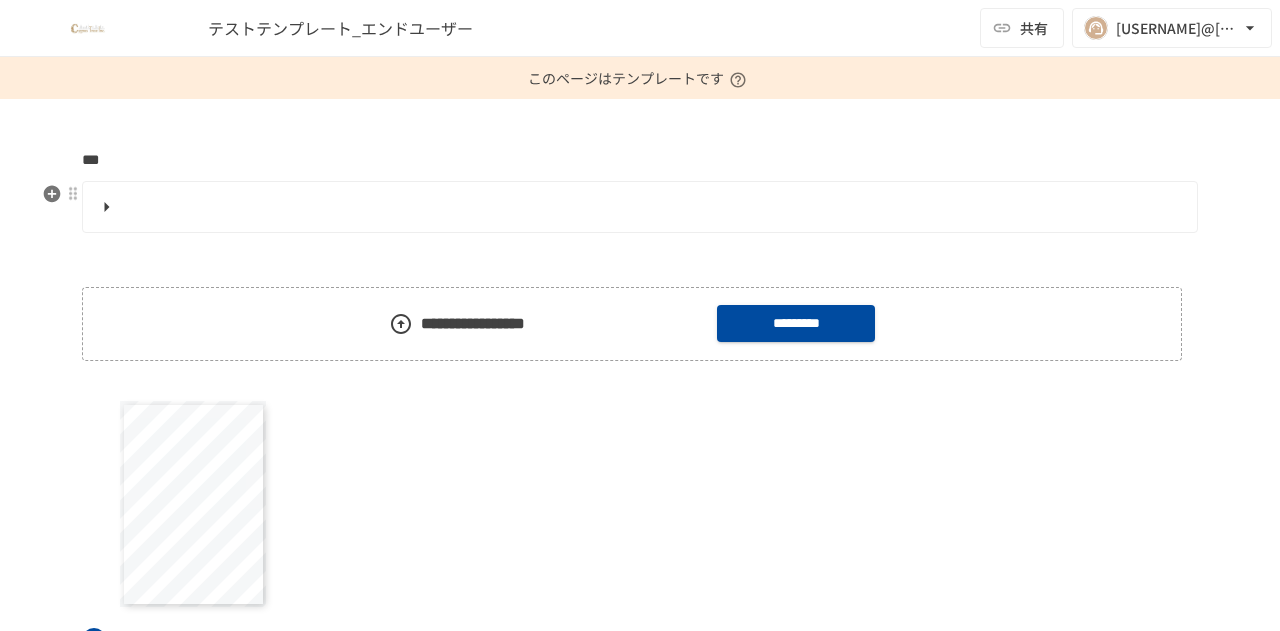 click at bounding box center (638, 207) 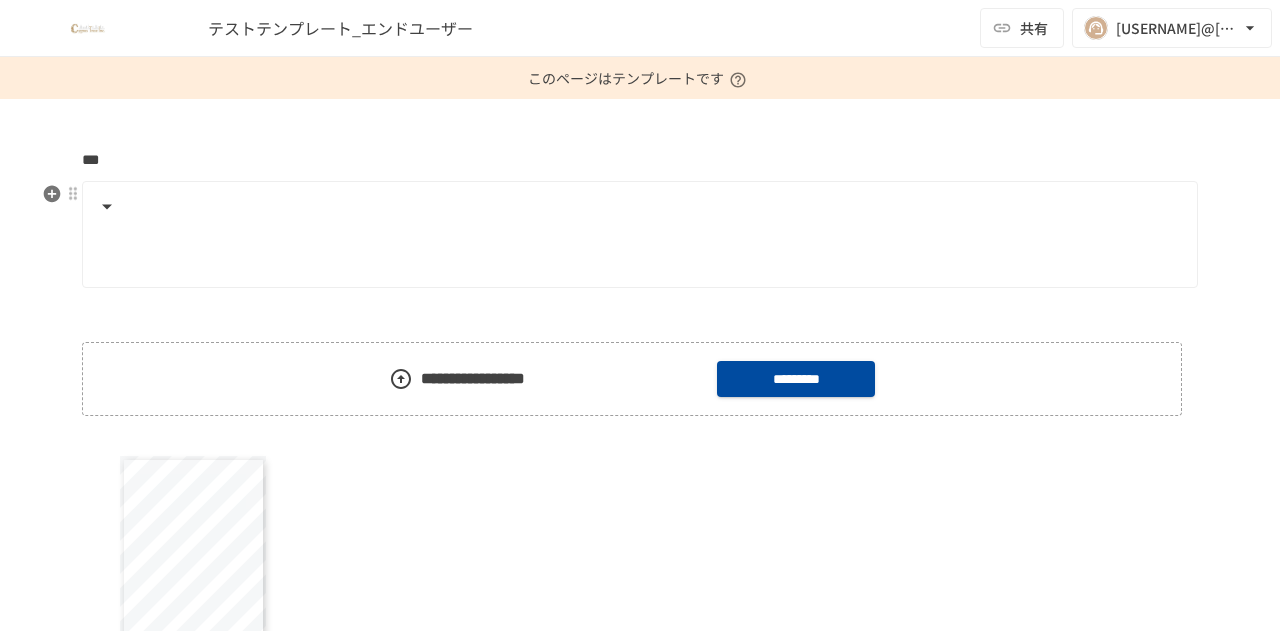click at bounding box center [638, 207] 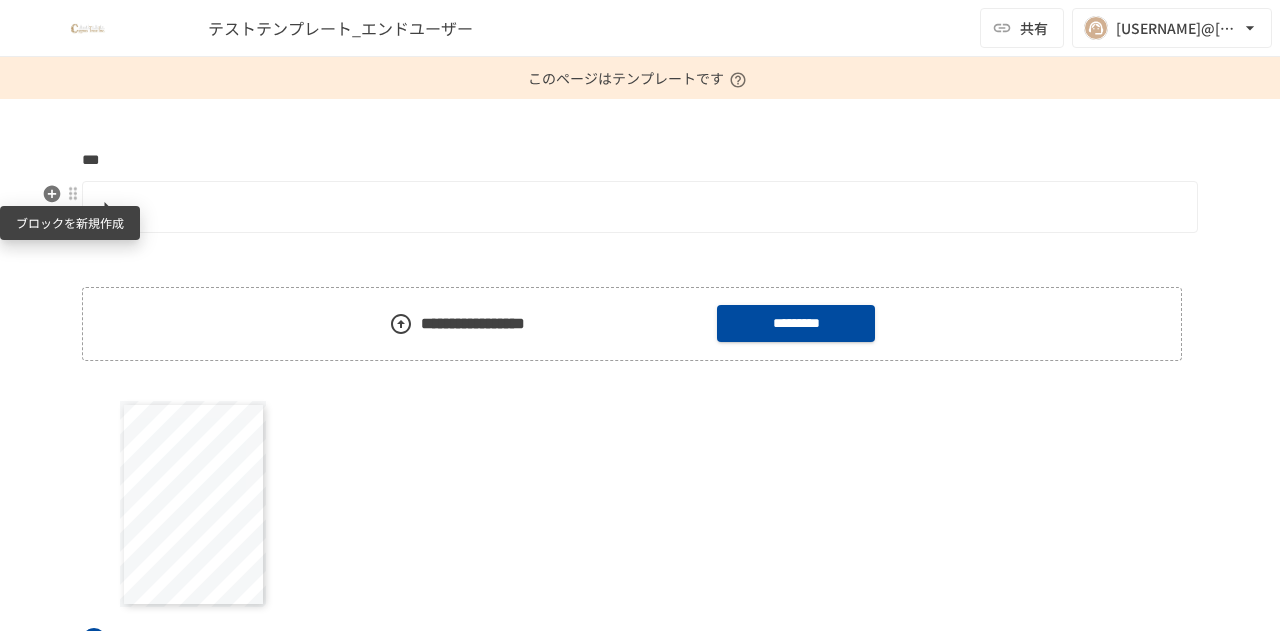 click 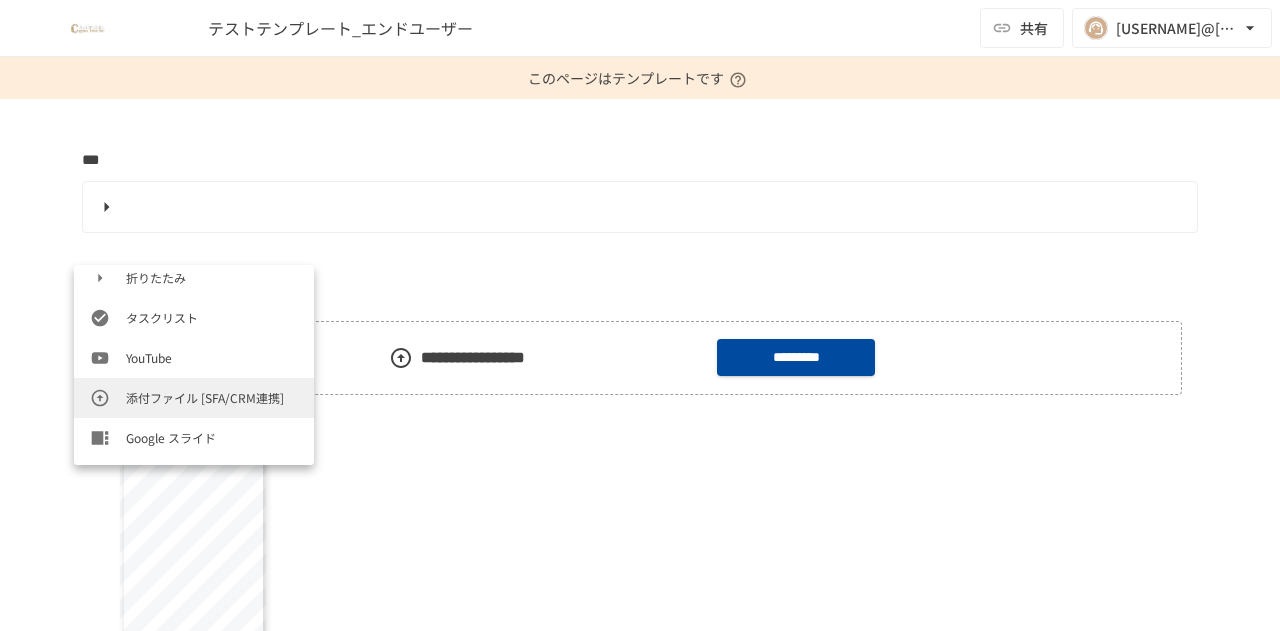 scroll, scrollTop: 500, scrollLeft: 0, axis: vertical 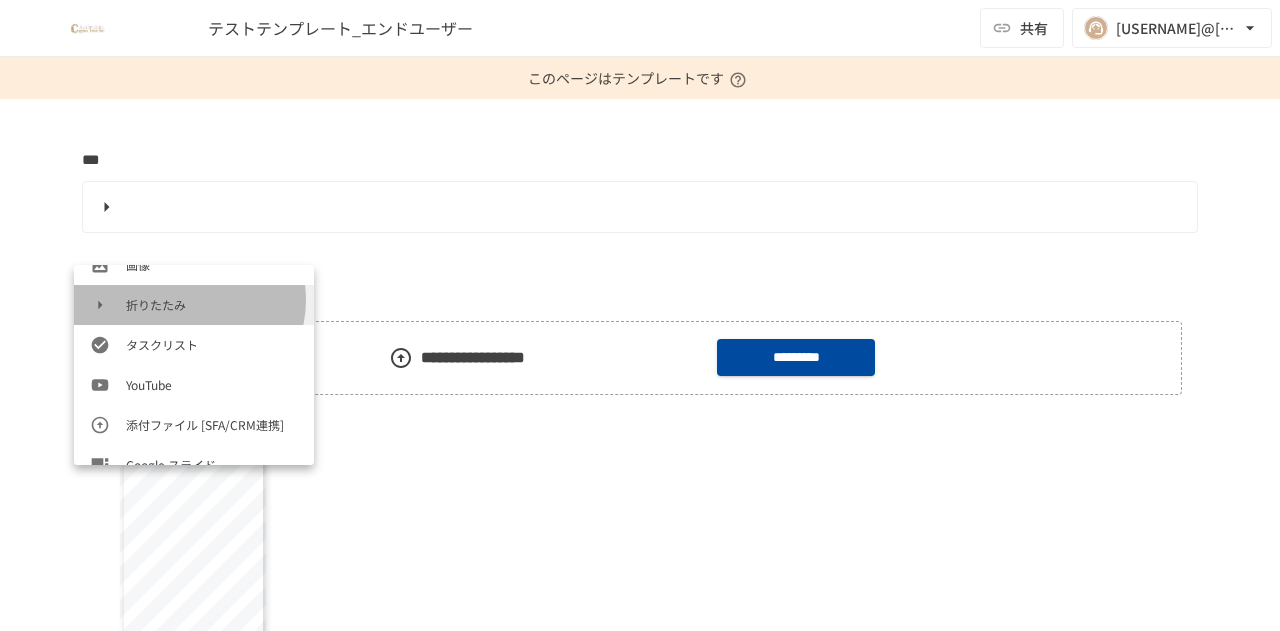 click on "折りたたみ" at bounding box center (212, 304) 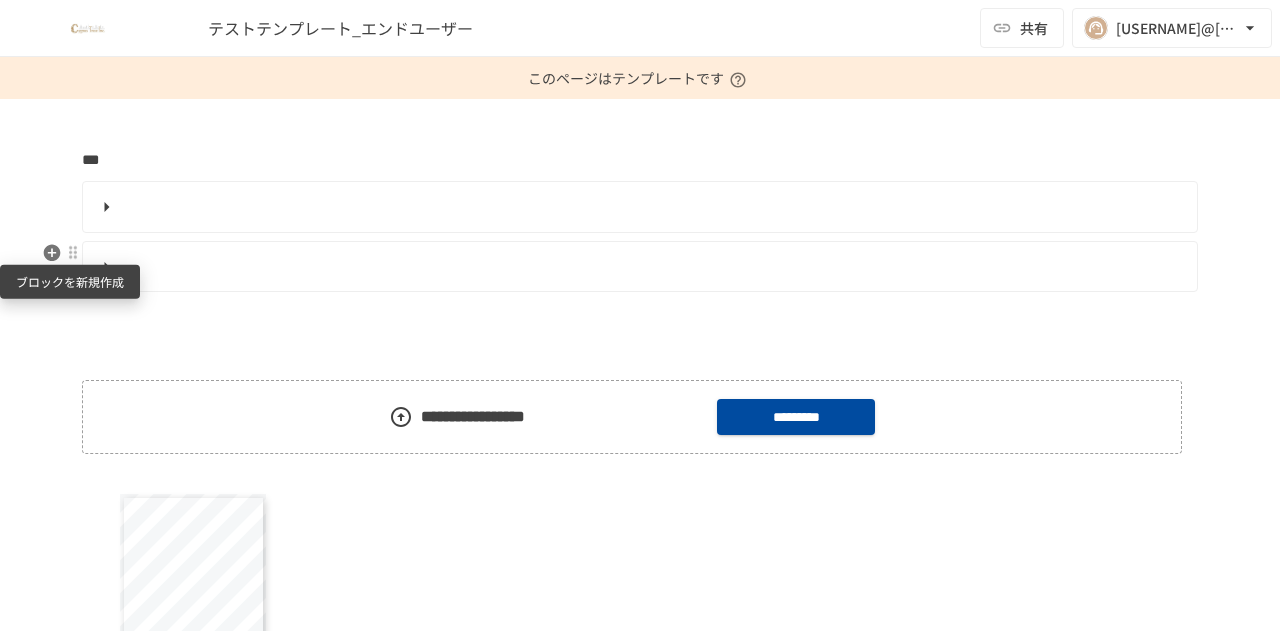 click 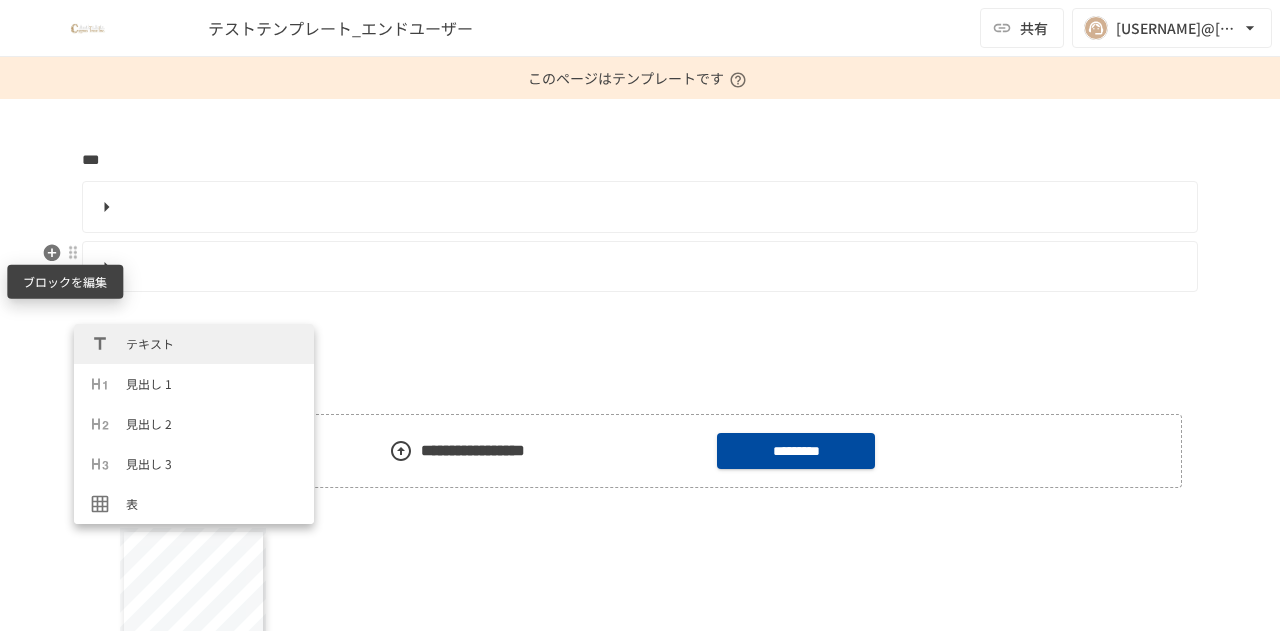click at bounding box center [73, 252] 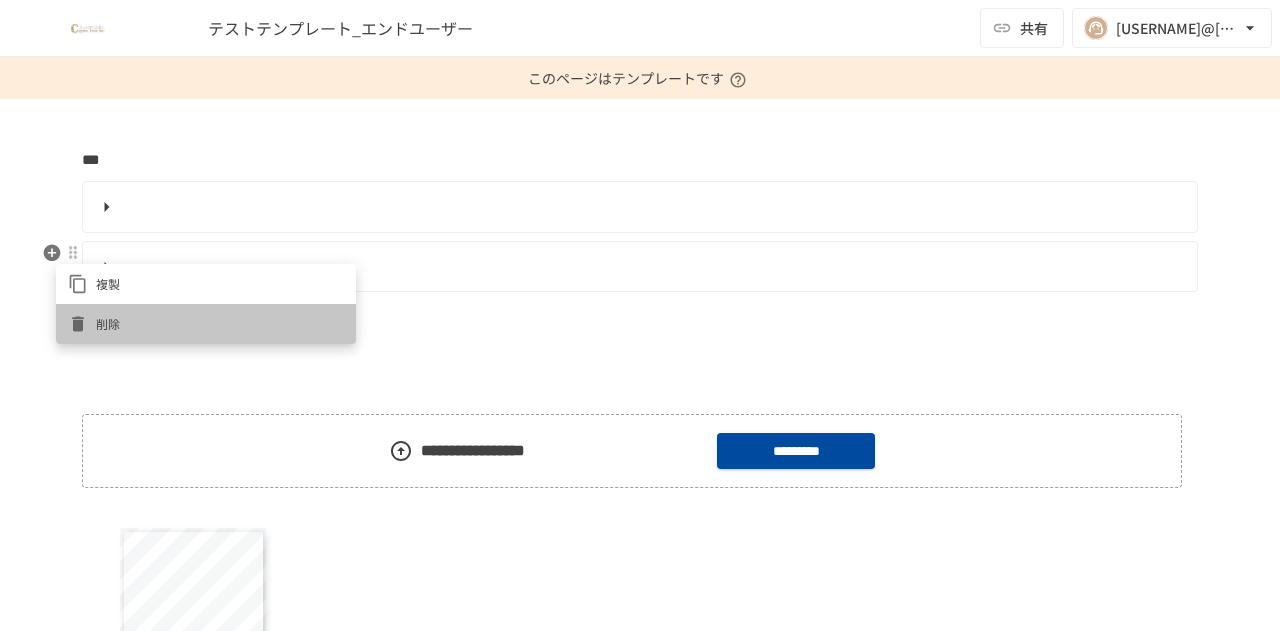 click on "削除" at bounding box center (206, 324) 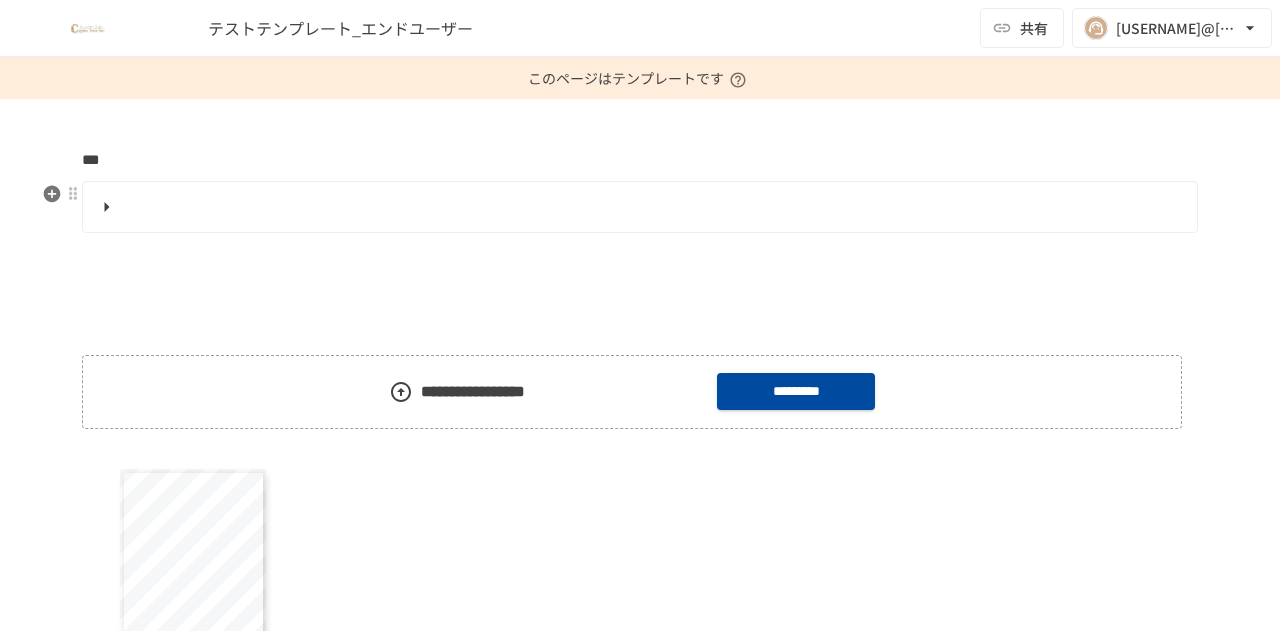 click at bounding box center (638, 207) 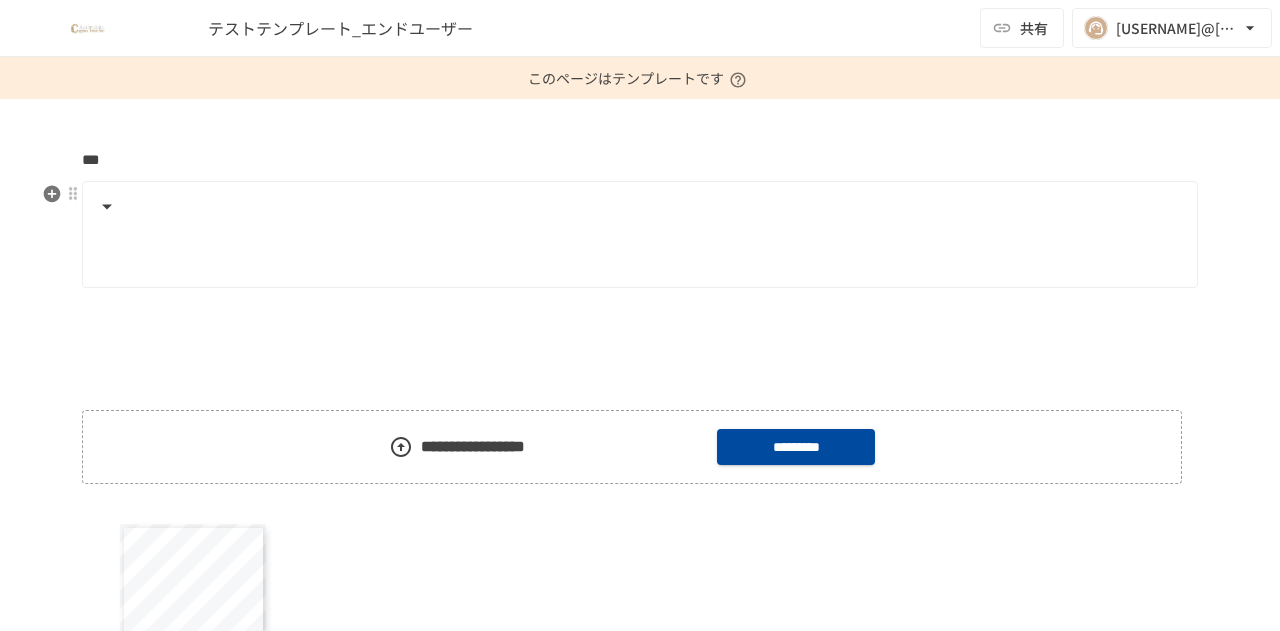 click at bounding box center [638, 207] 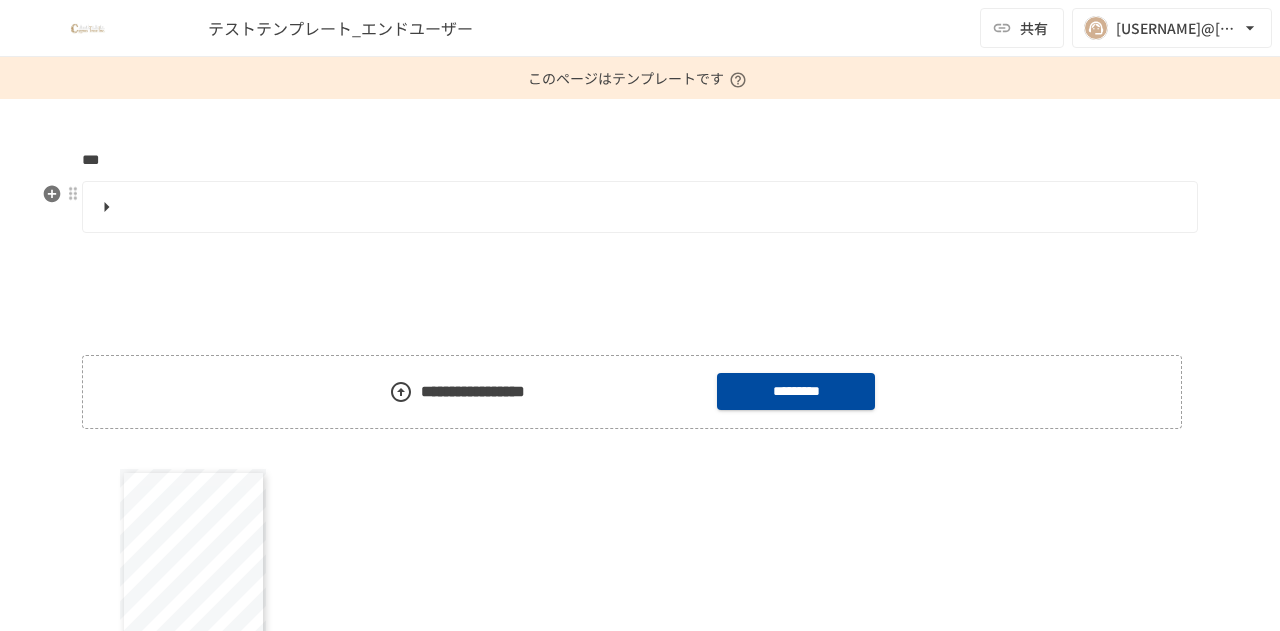 click at bounding box center (638, 207) 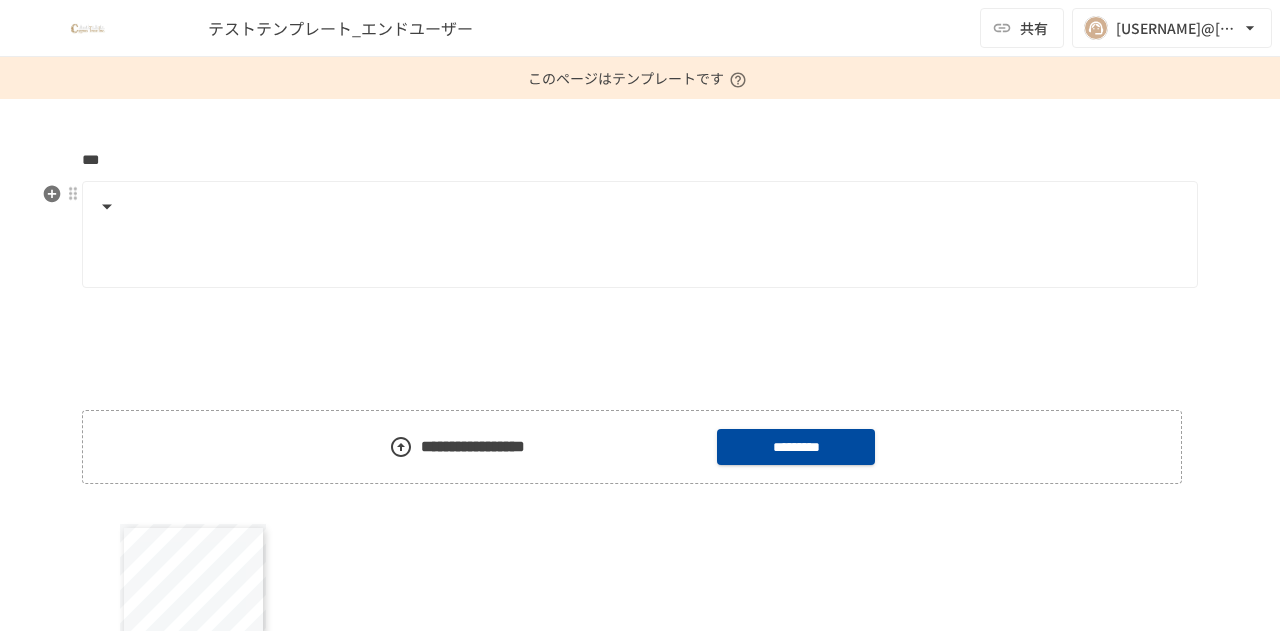 click at bounding box center (638, 207) 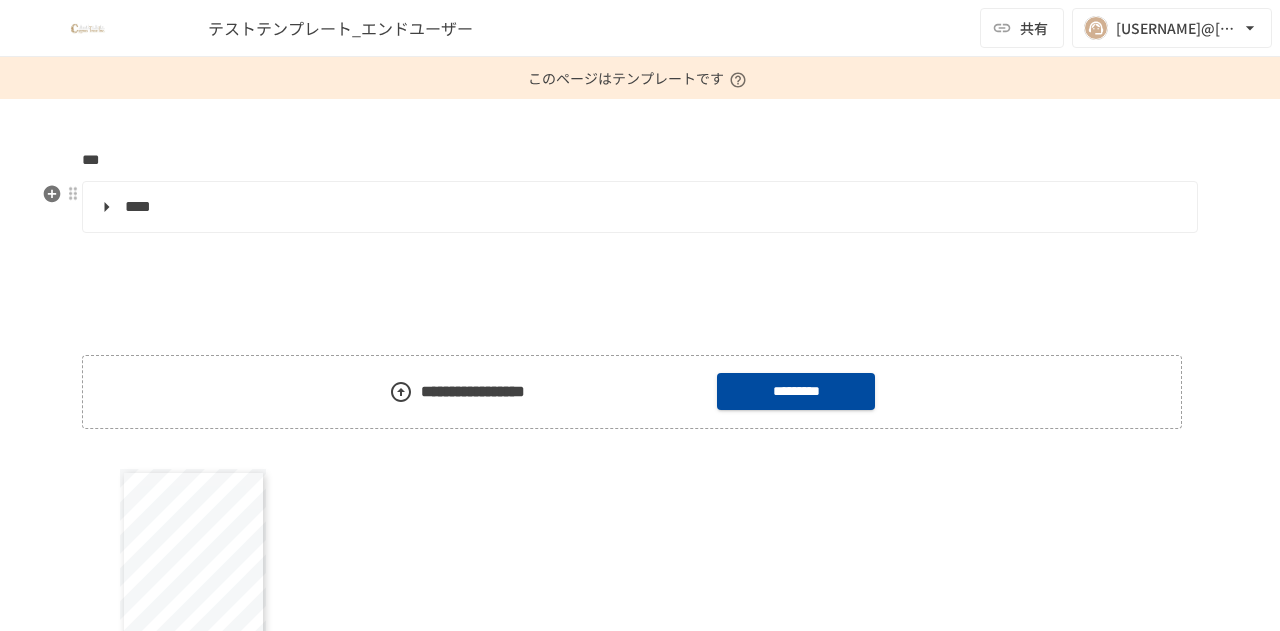 click on "****" at bounding box center [638, 207] 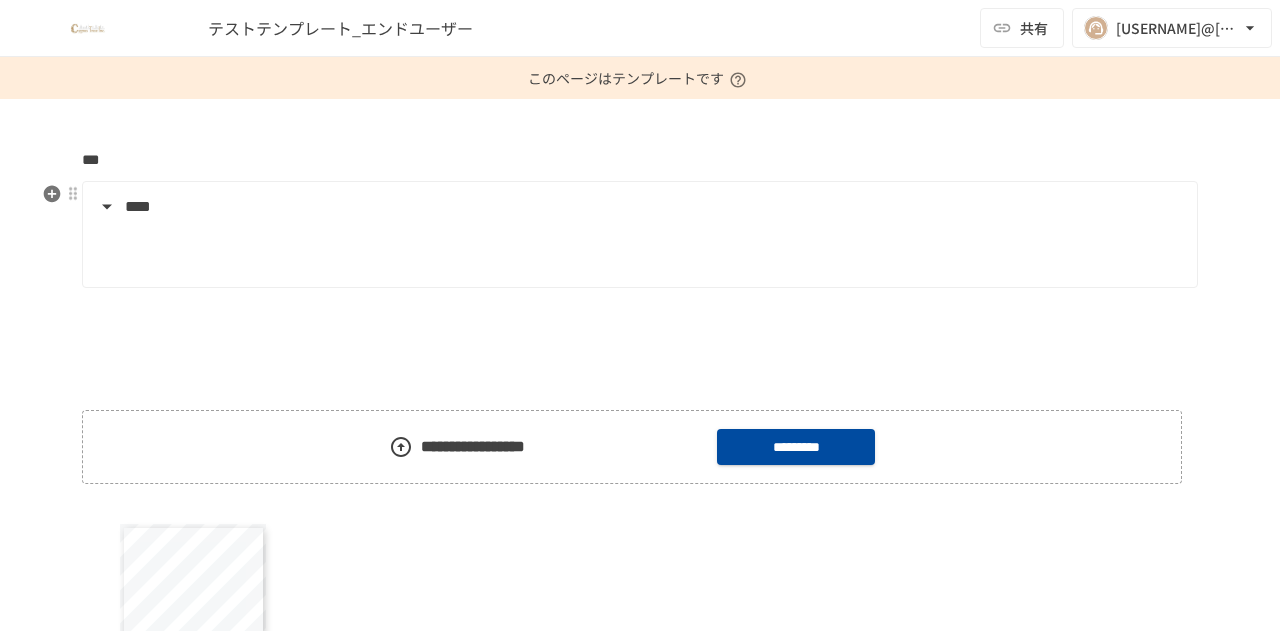 click at bounding box center [653, 254] 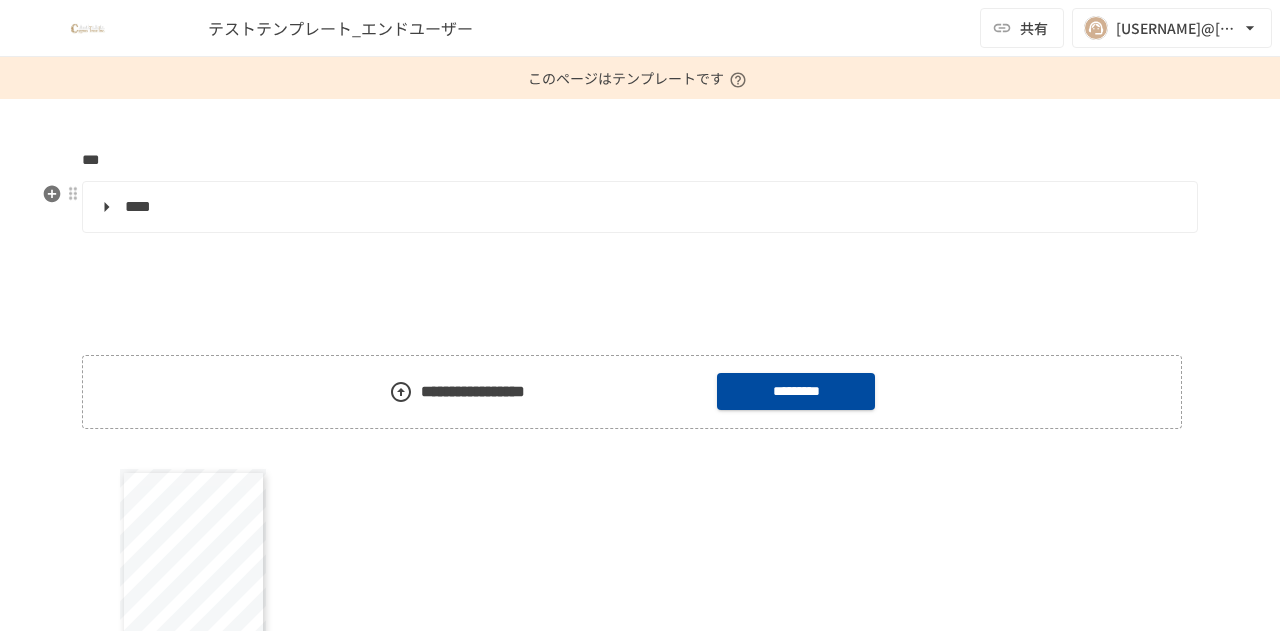 click on "****" at bounding box center (638, 207) 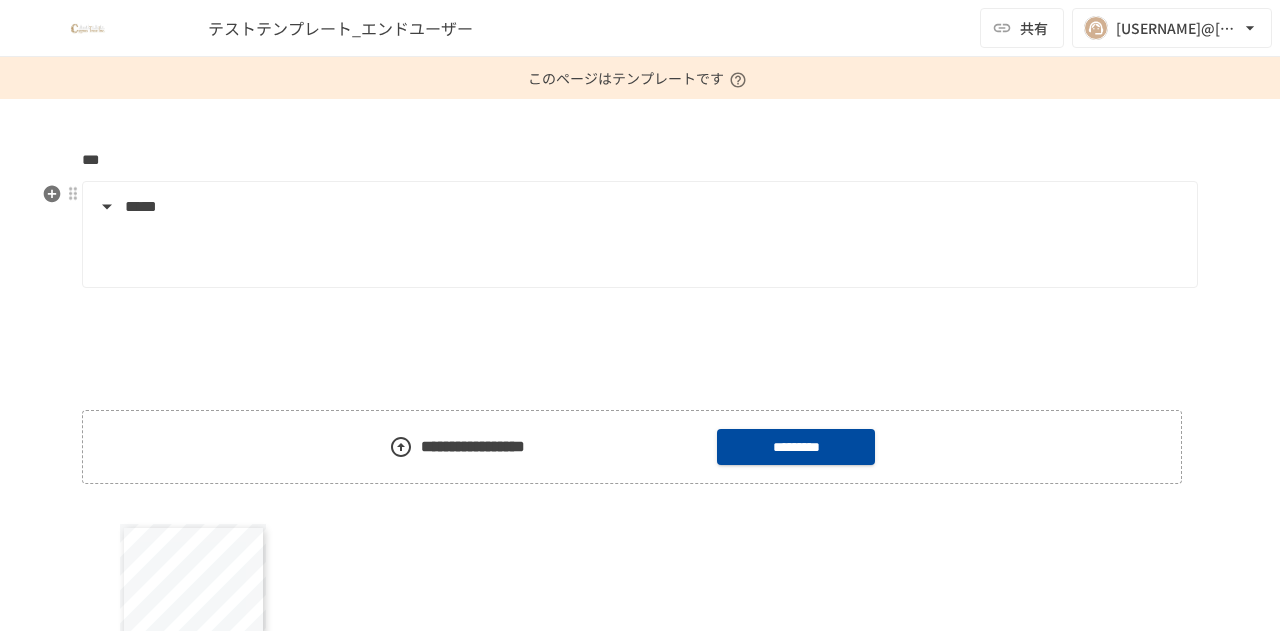 click at bounding box center [653, 254] 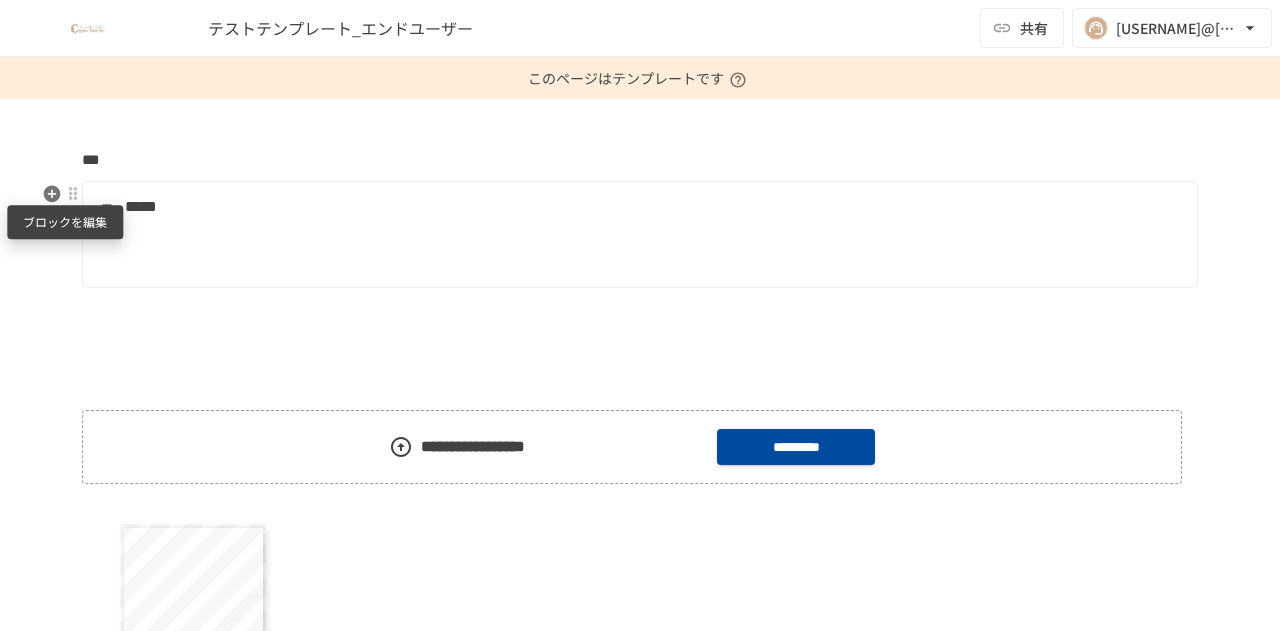 click at bounding box center (73, 194) 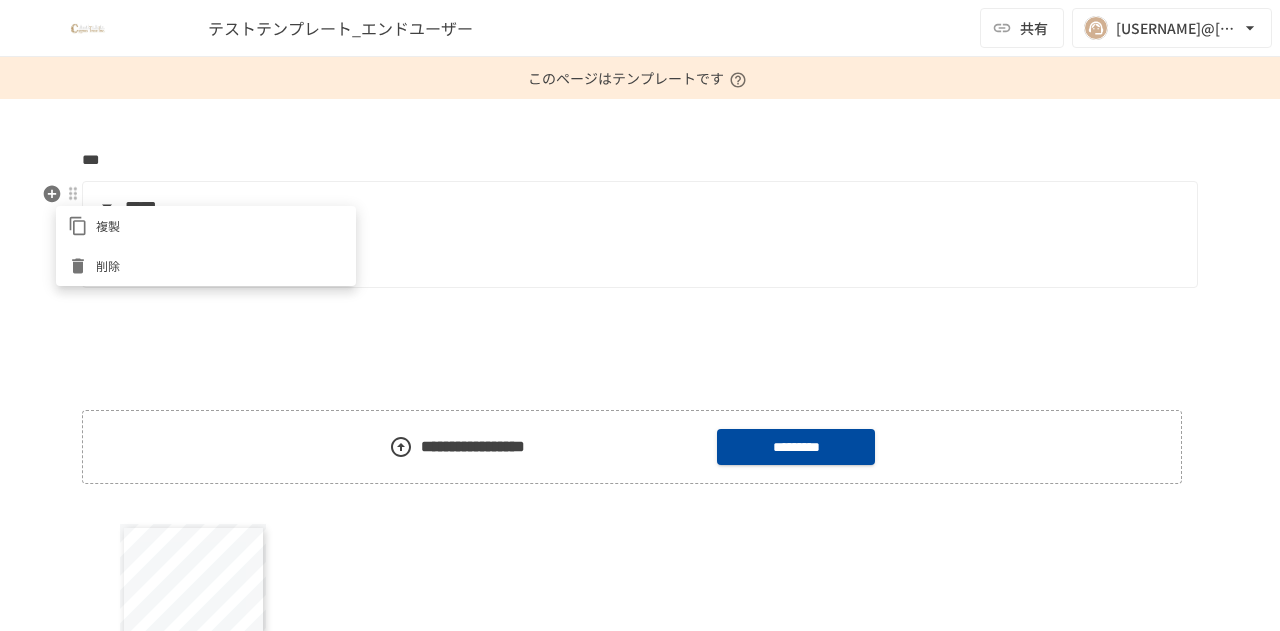 click at bounding box center [640, 315] 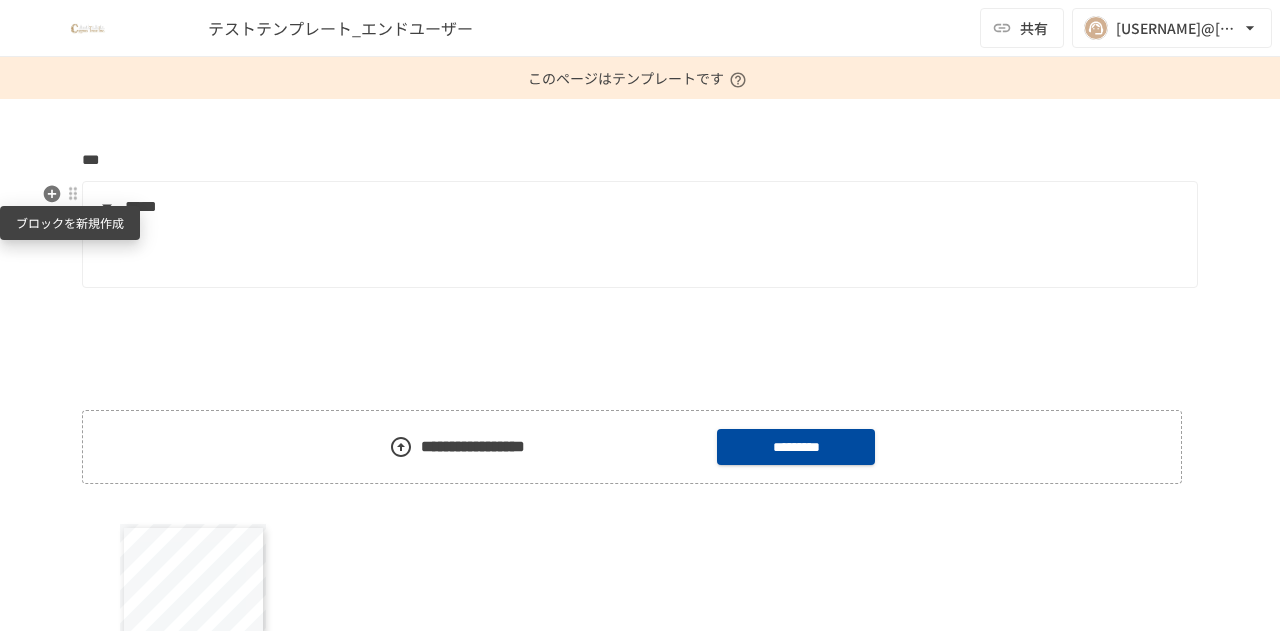 click 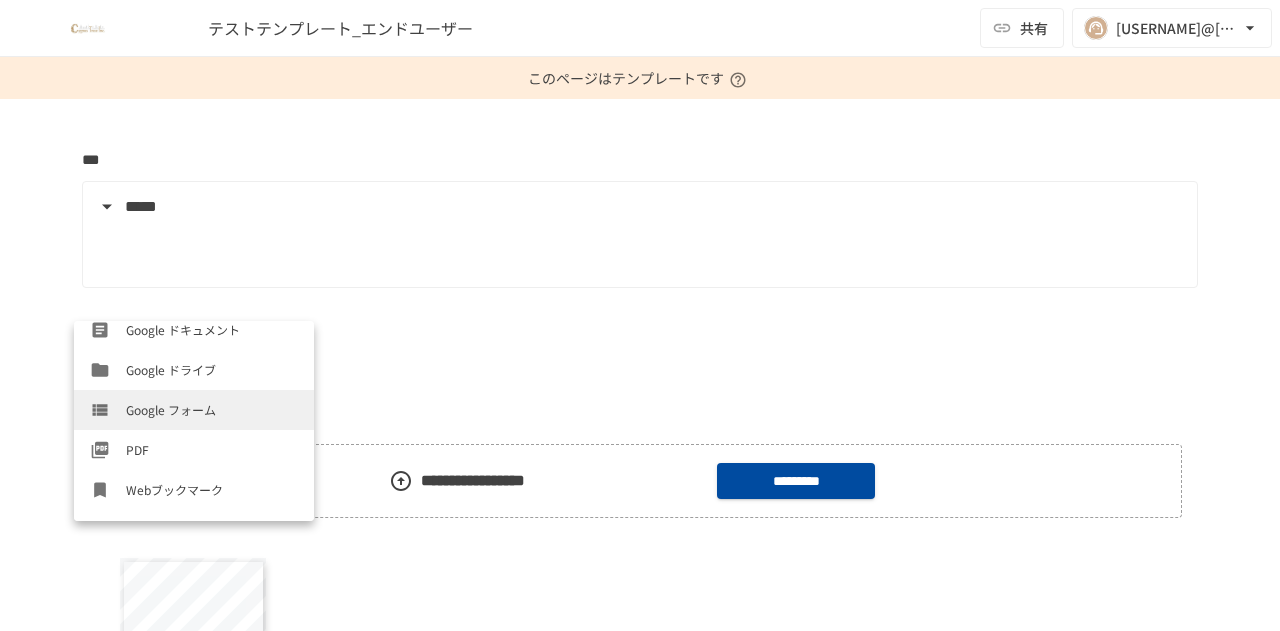 scroll, scrollTop: 800, scrollLeft: 0, axis: vertical 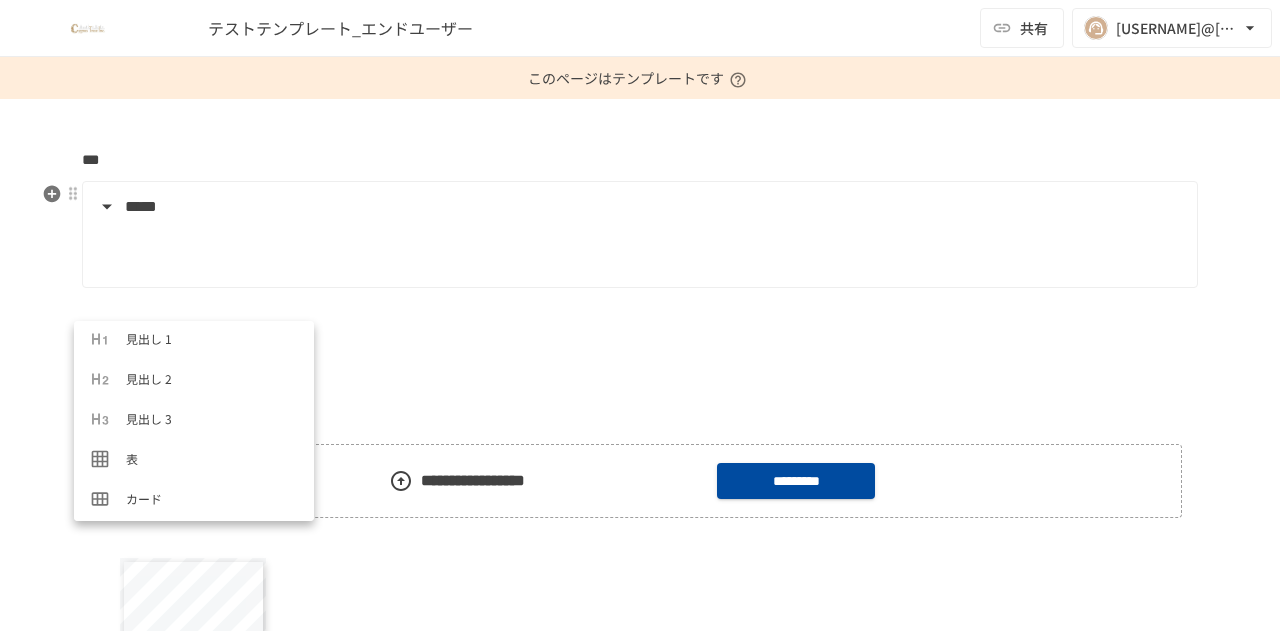 click at bounding box center [653, 254] 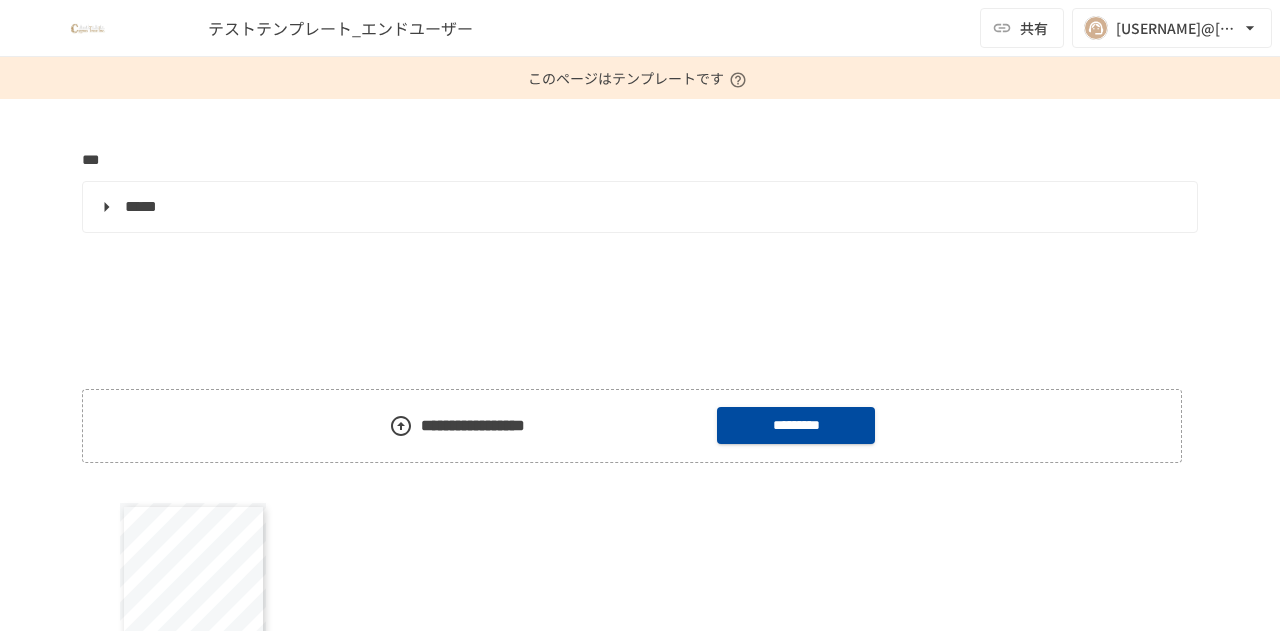 click on "**********" at bounding box center [640, 365] 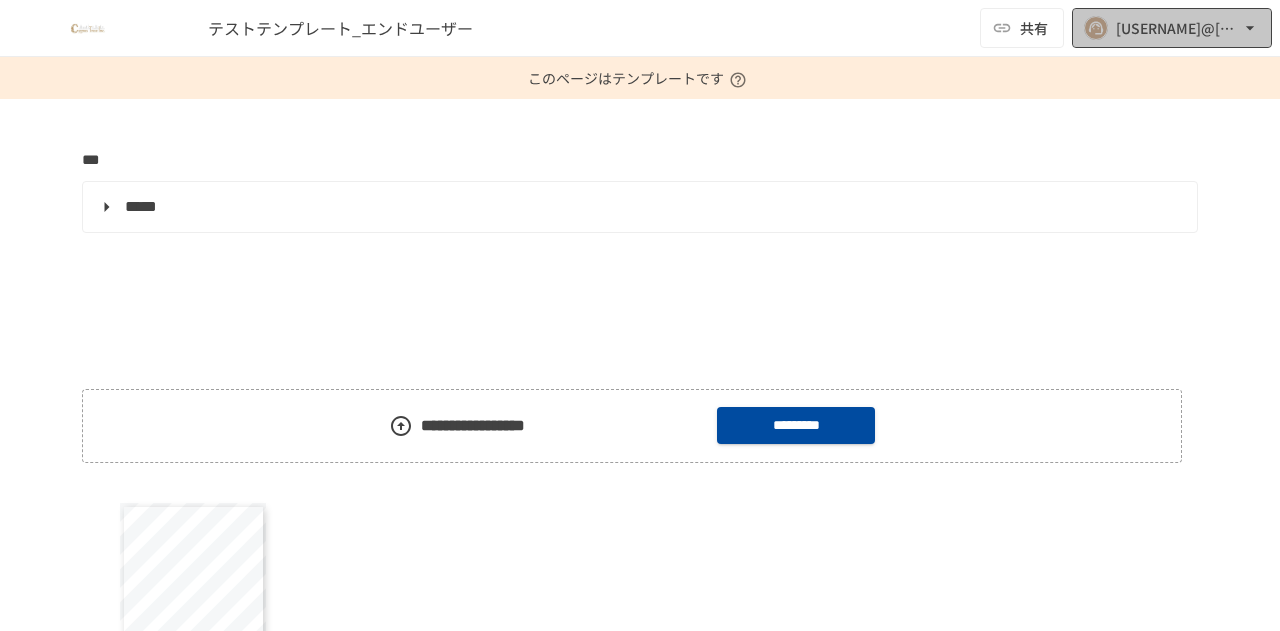 click on "norihiko.morozumi@geniee.co.jp" at bounding box center [1178, 28] 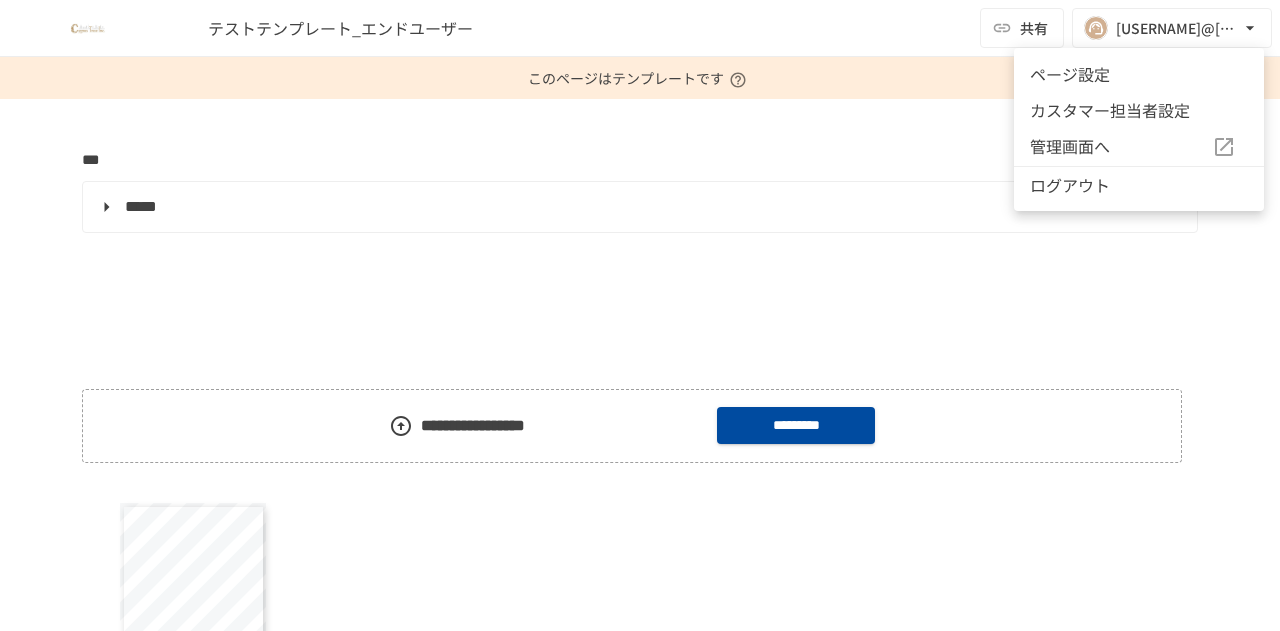 click at bounding box center [640, 315] 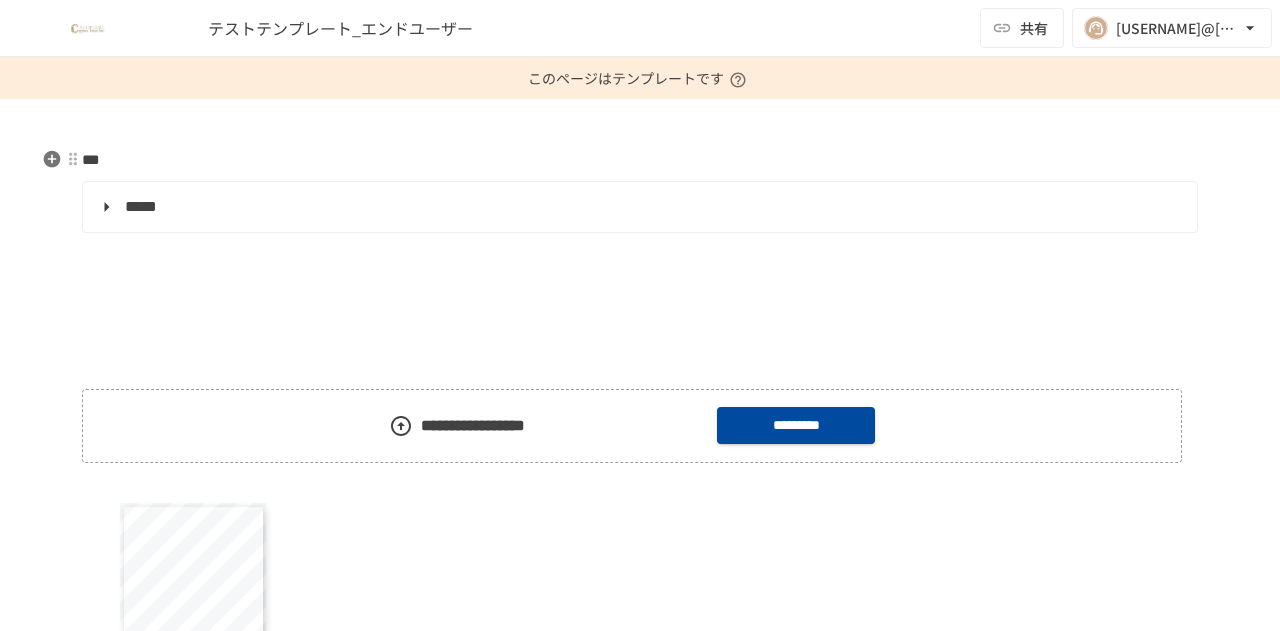click on "***" at bounding box center [640, 160] 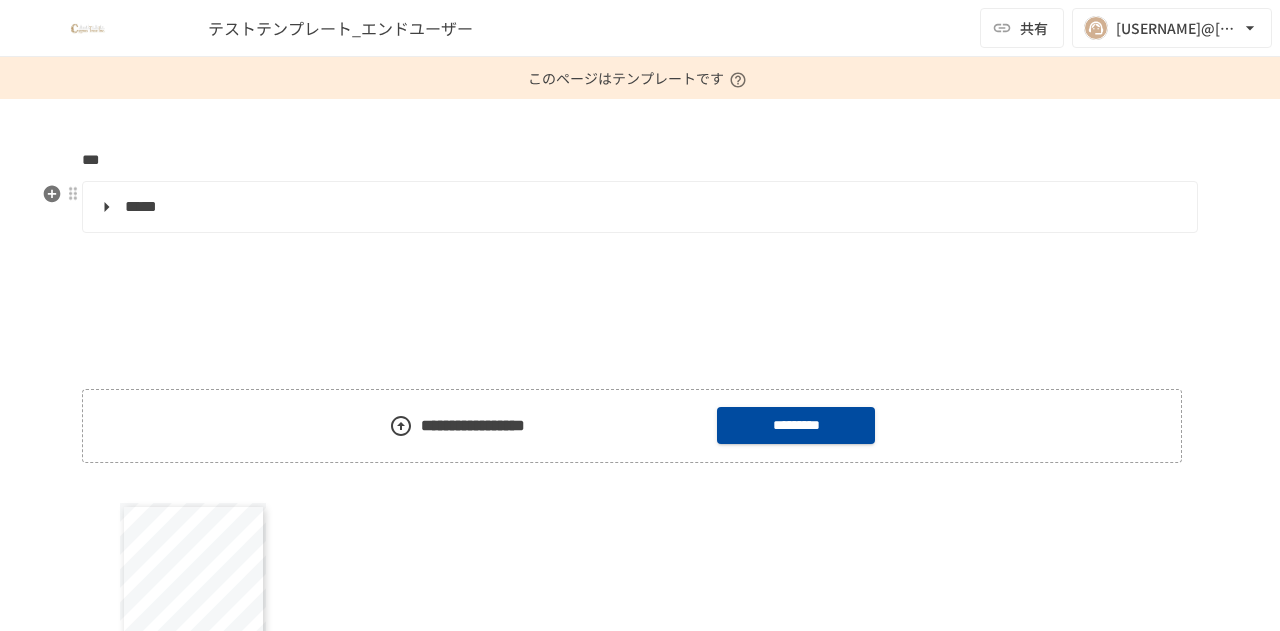 click on "*****" at bounding box center (638, 207) 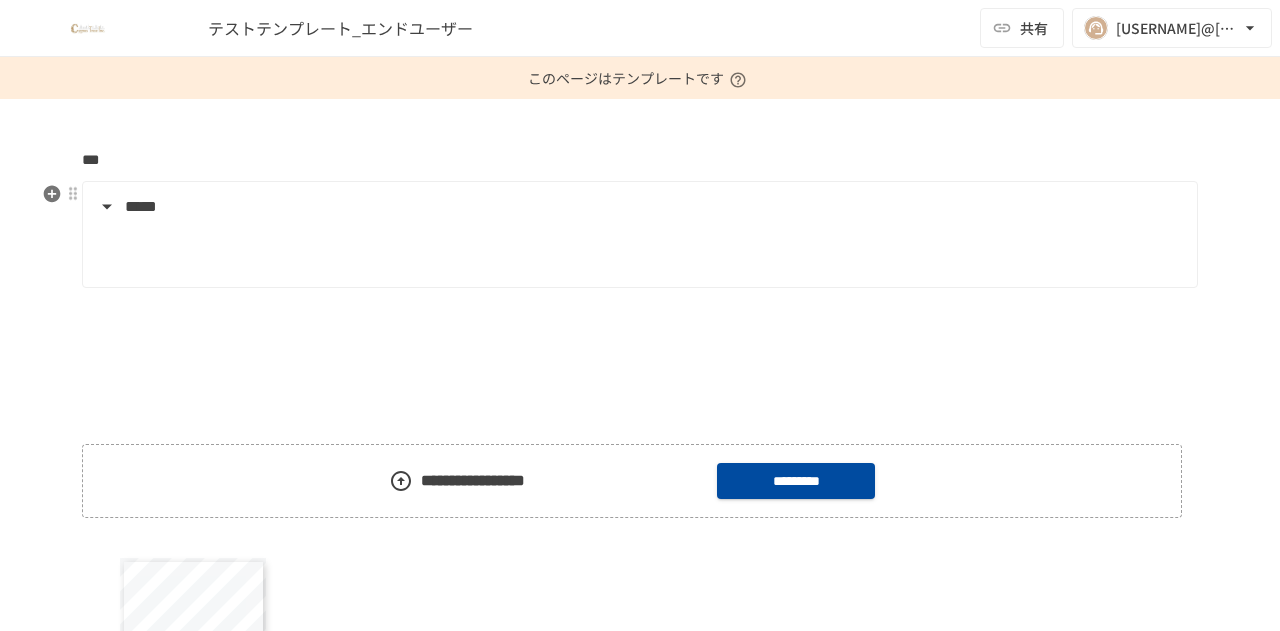 click on "*****" at bounding box center [638, 207] 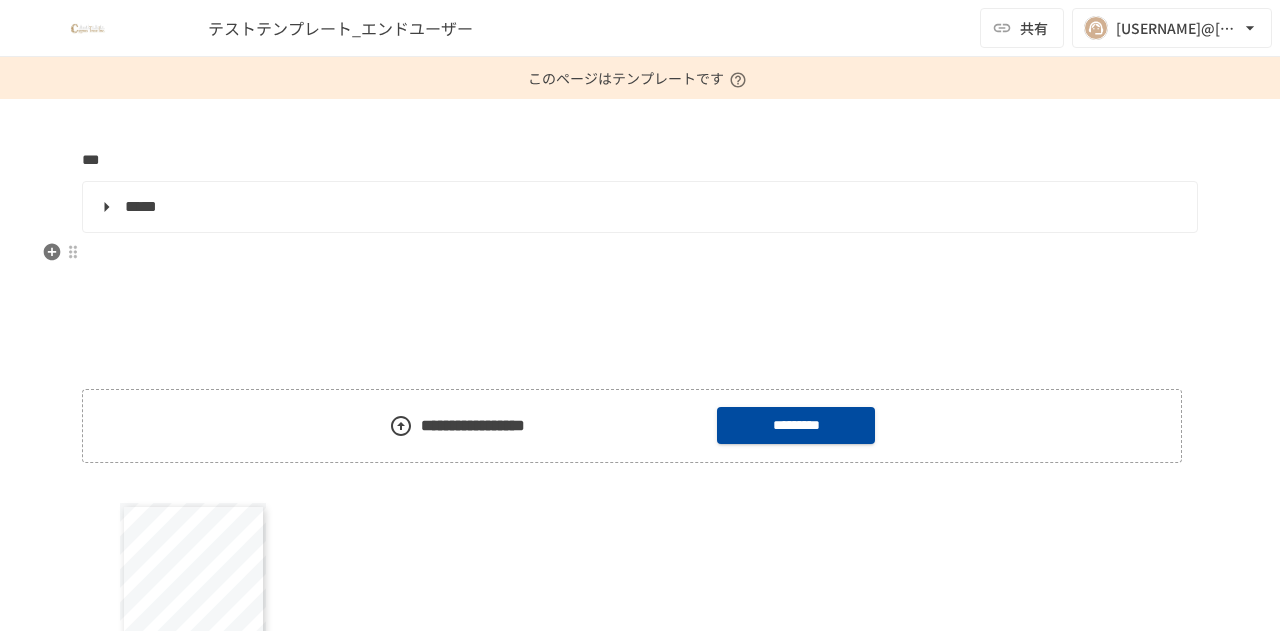 click at bounding box center [640, 254] 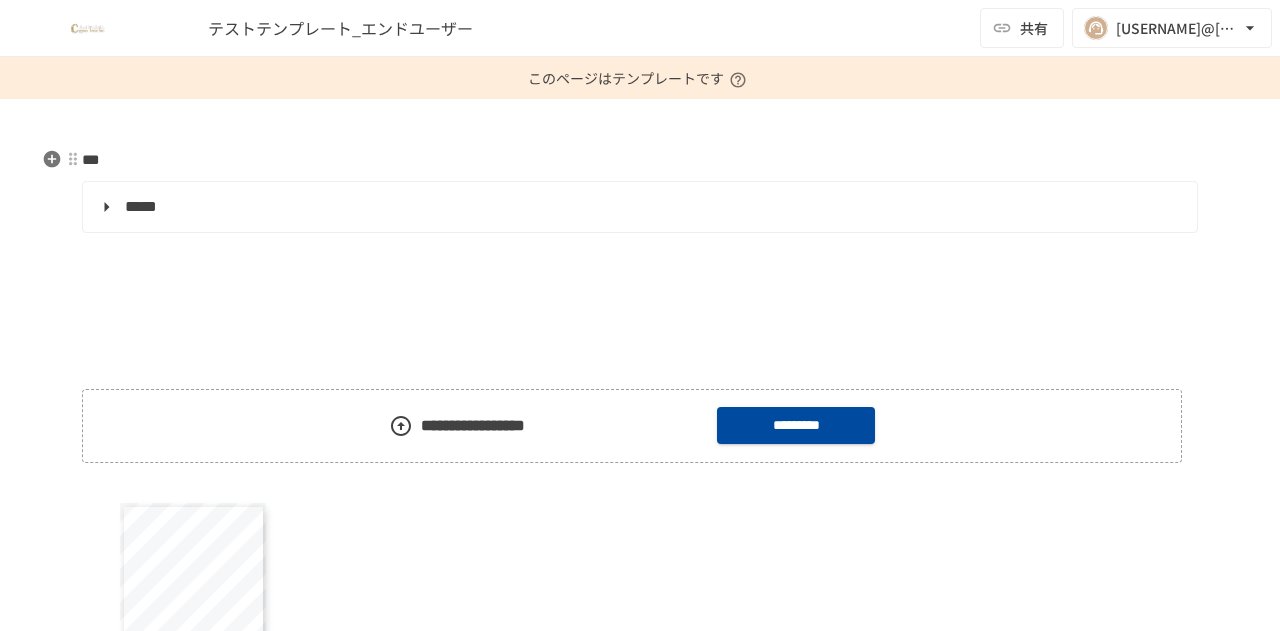 click on "***" at bounding box center (640, 160) 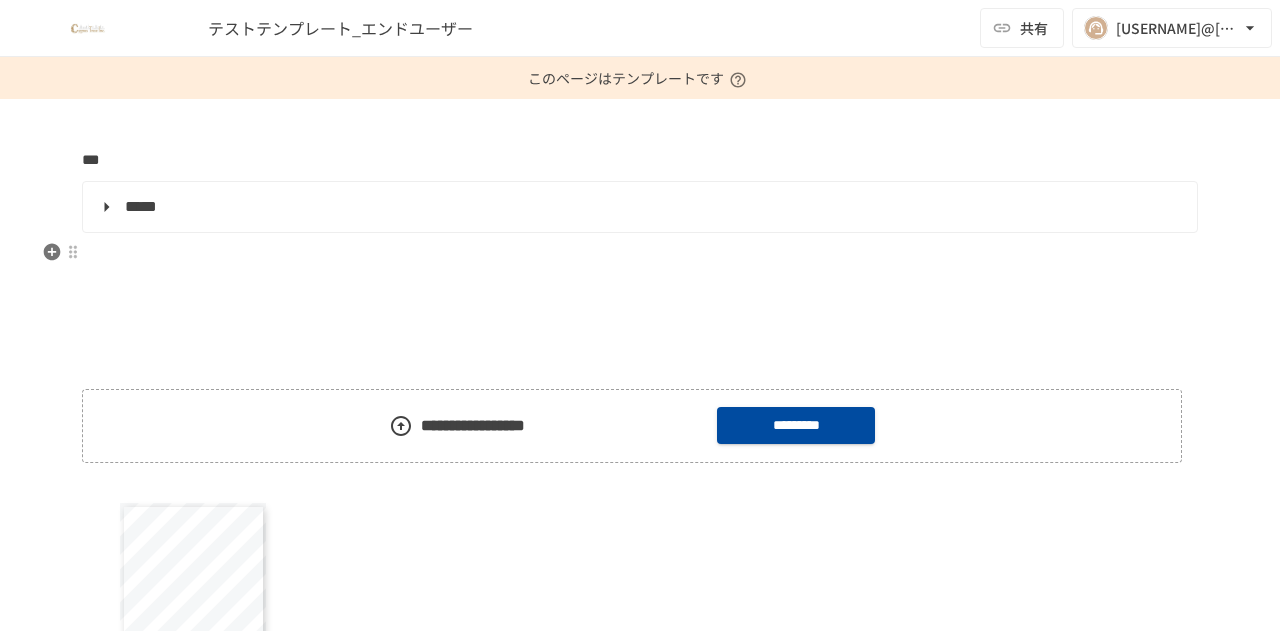 click at bounding box center (640, 254) 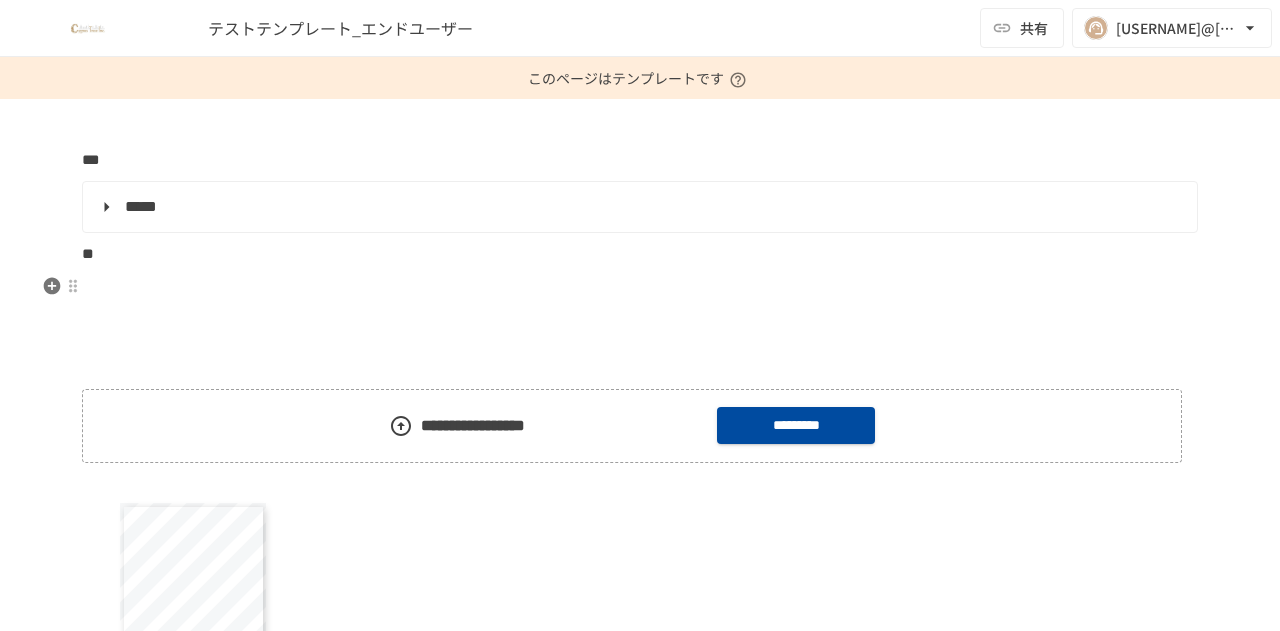 click at bounding box center [640, 322] 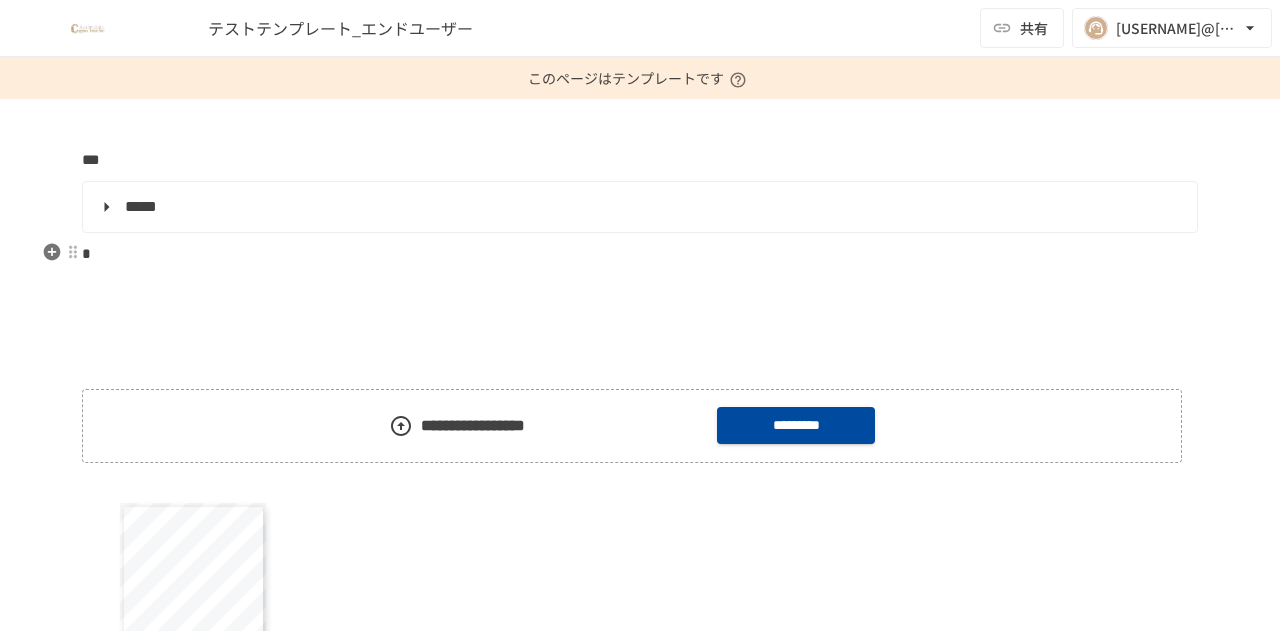 click on "**********" at bounding box center (640, 480) 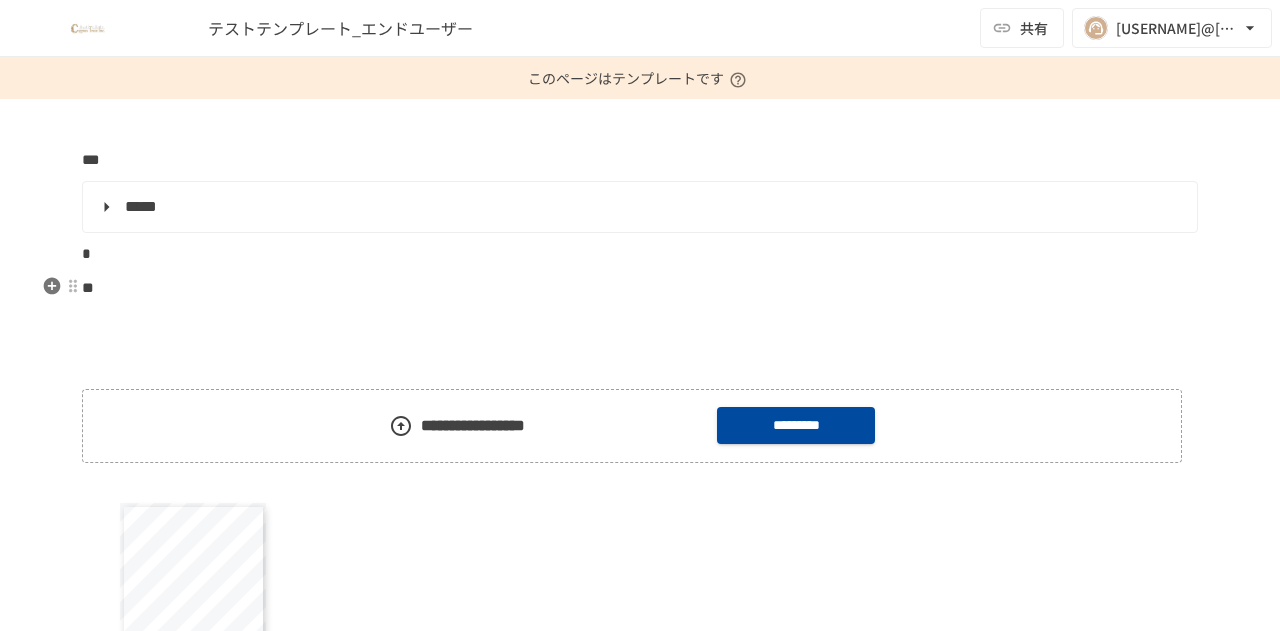 click on "*" at bounding box center (640, 288) 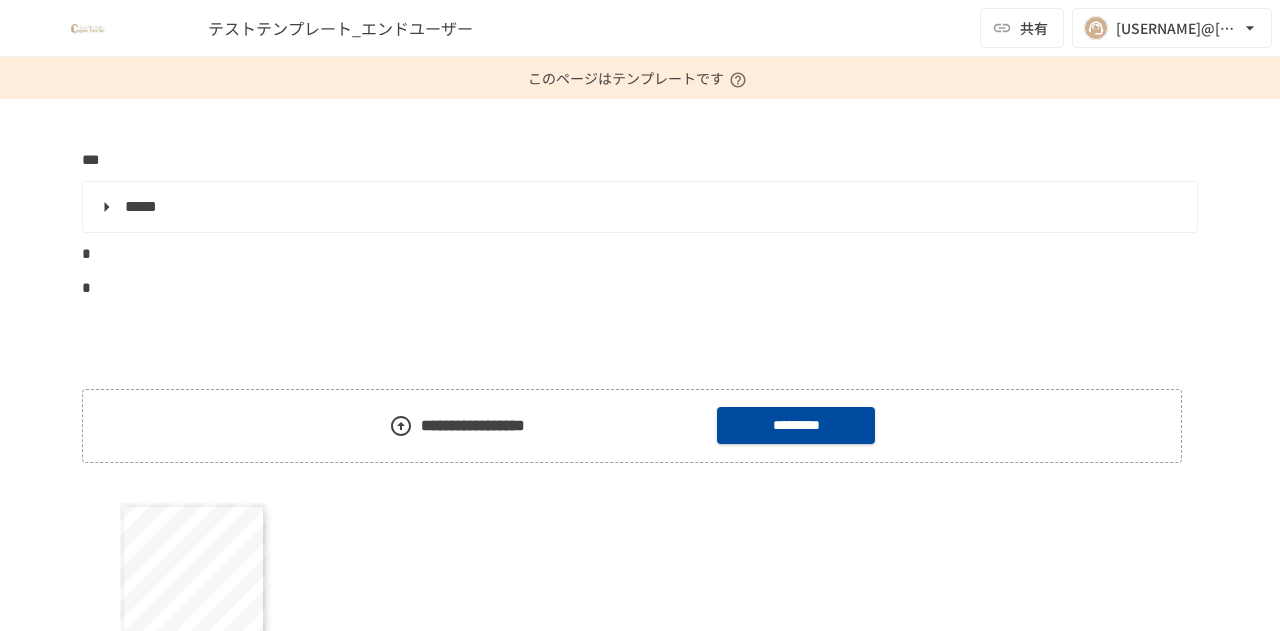 click on "**********" at bounding box center (640, 365) 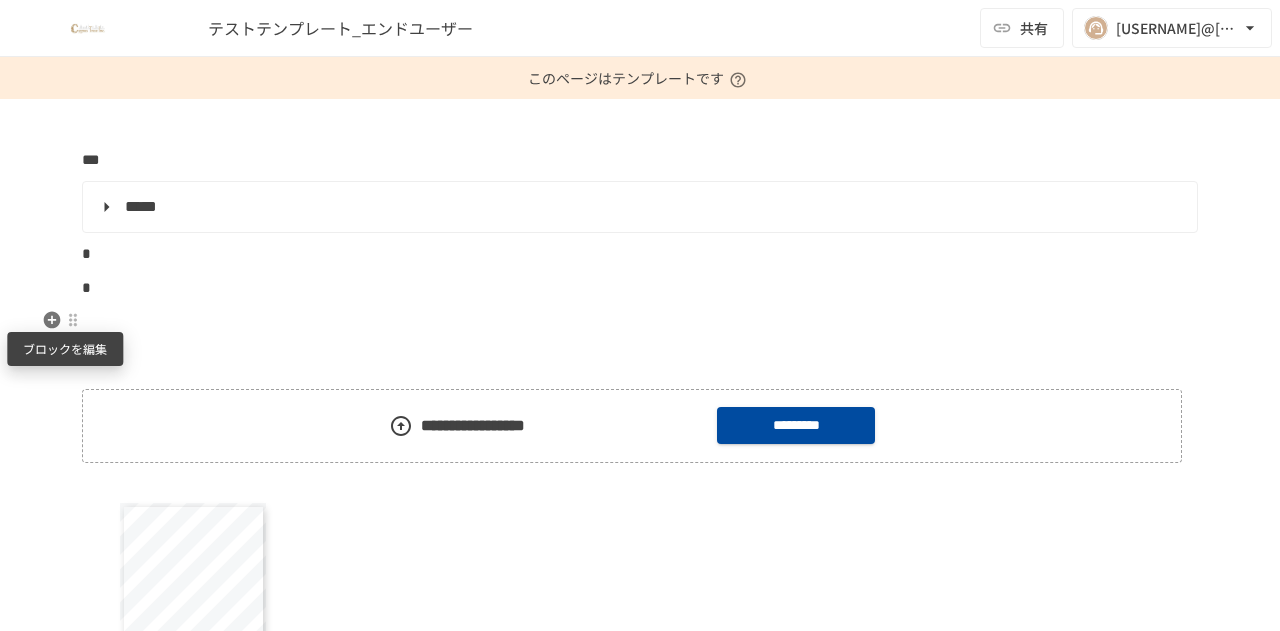 click at bounding box center [73, 320] 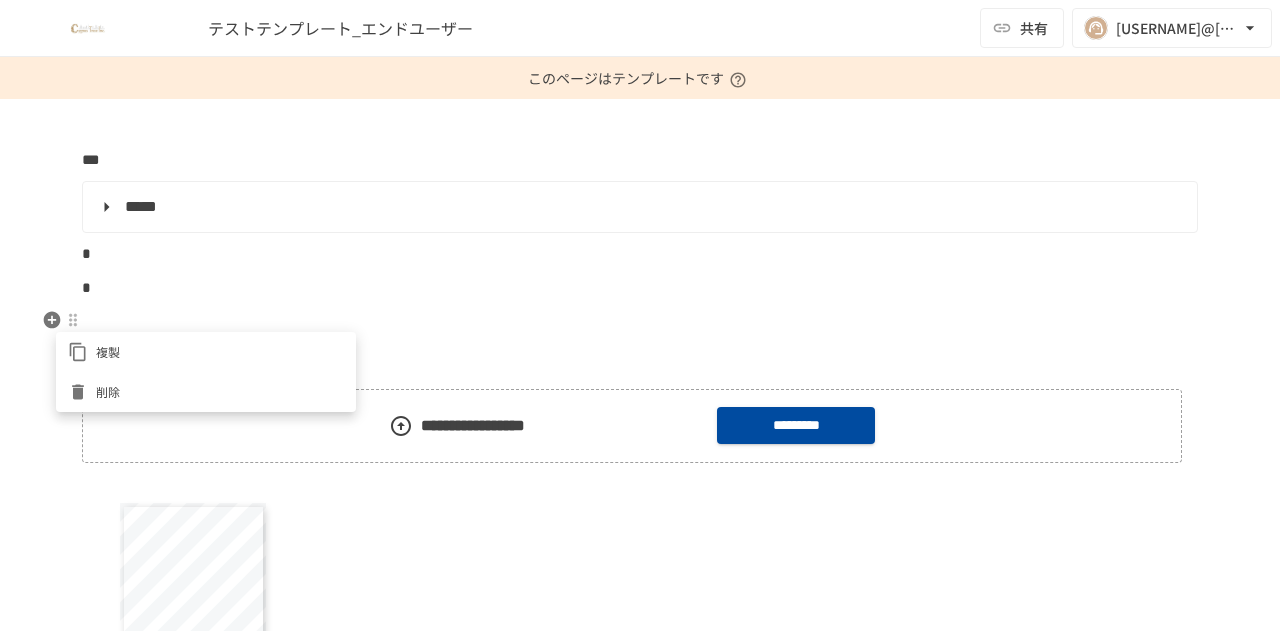 click on "削除" at bounding box center (220, 391) 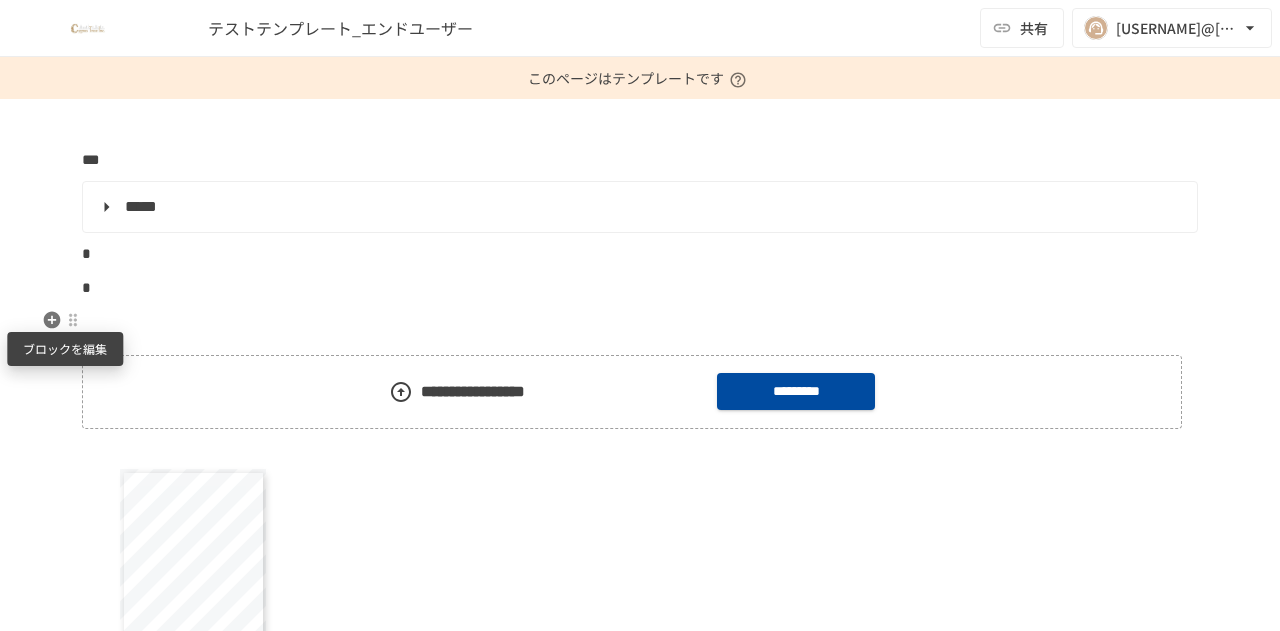click at bounding box center (73, 320) 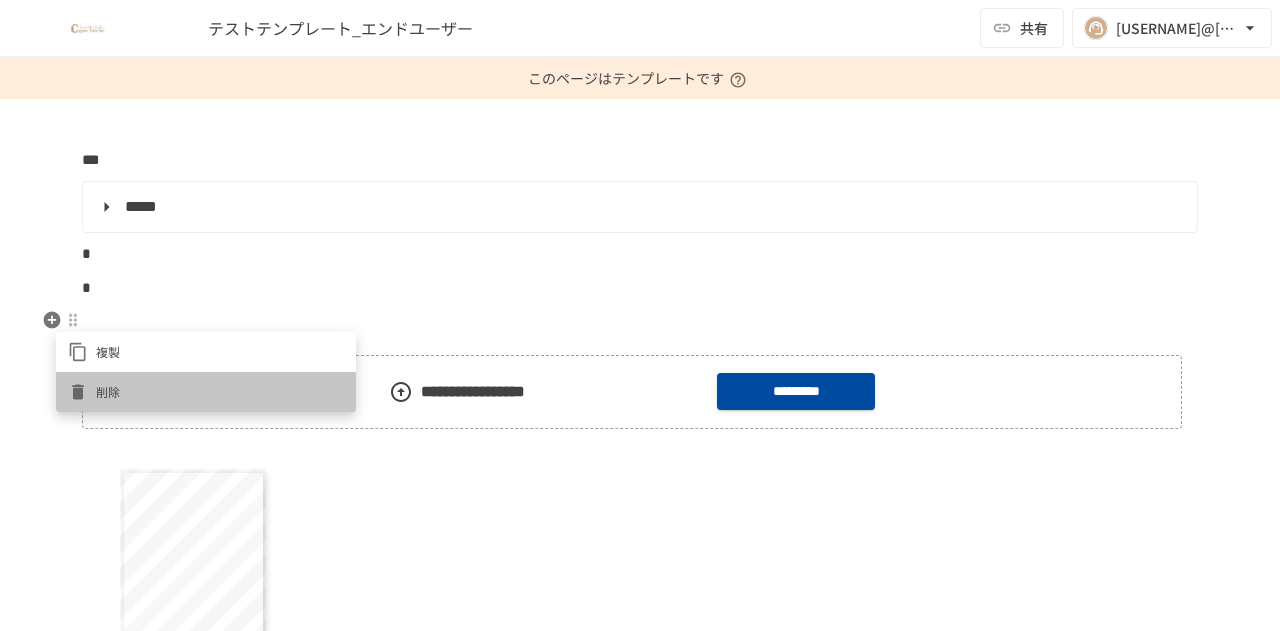 click on "削除" at bounding box center [220, 391] 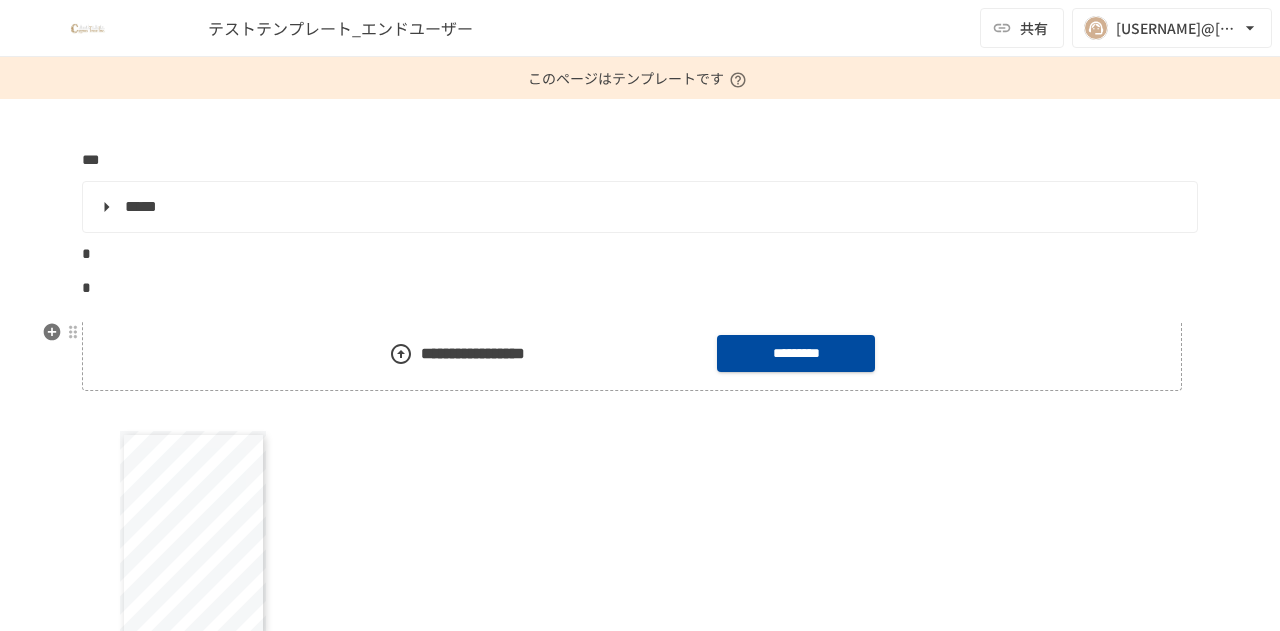 scroll, scrollTop: 0, scrollLeft: 0, axis: both 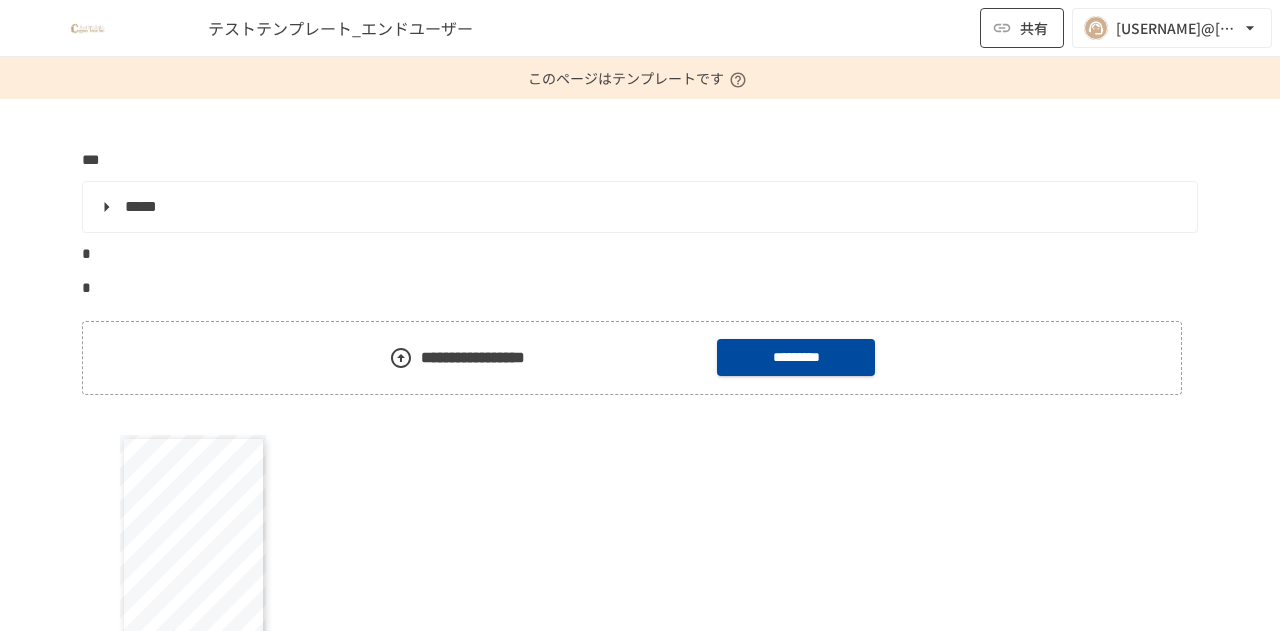 click on "共有" at bounding box center [1022, 28] 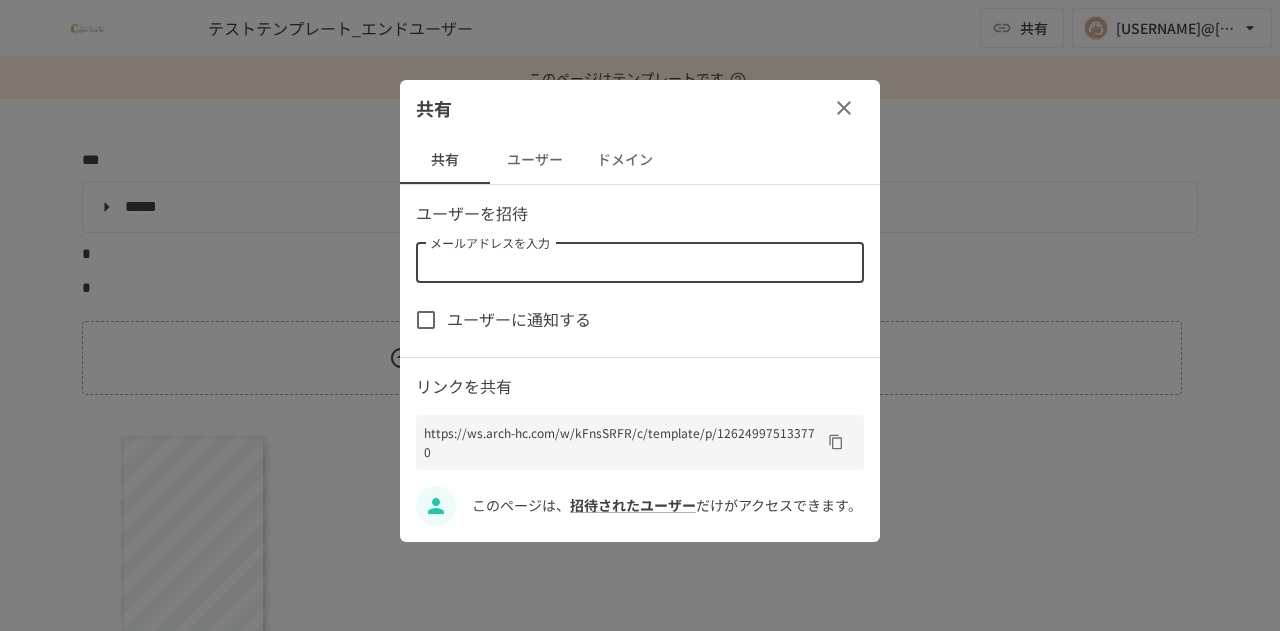 click on "メールアドレスを入力" at bounding box center (638, 263) 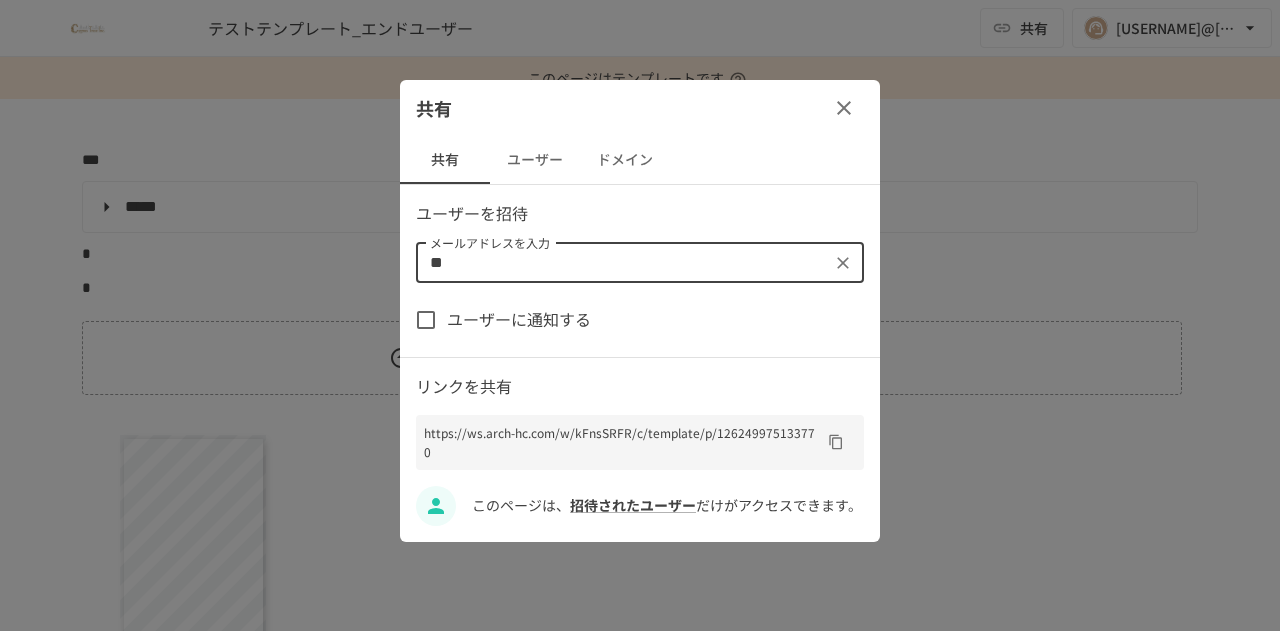 type on "*" 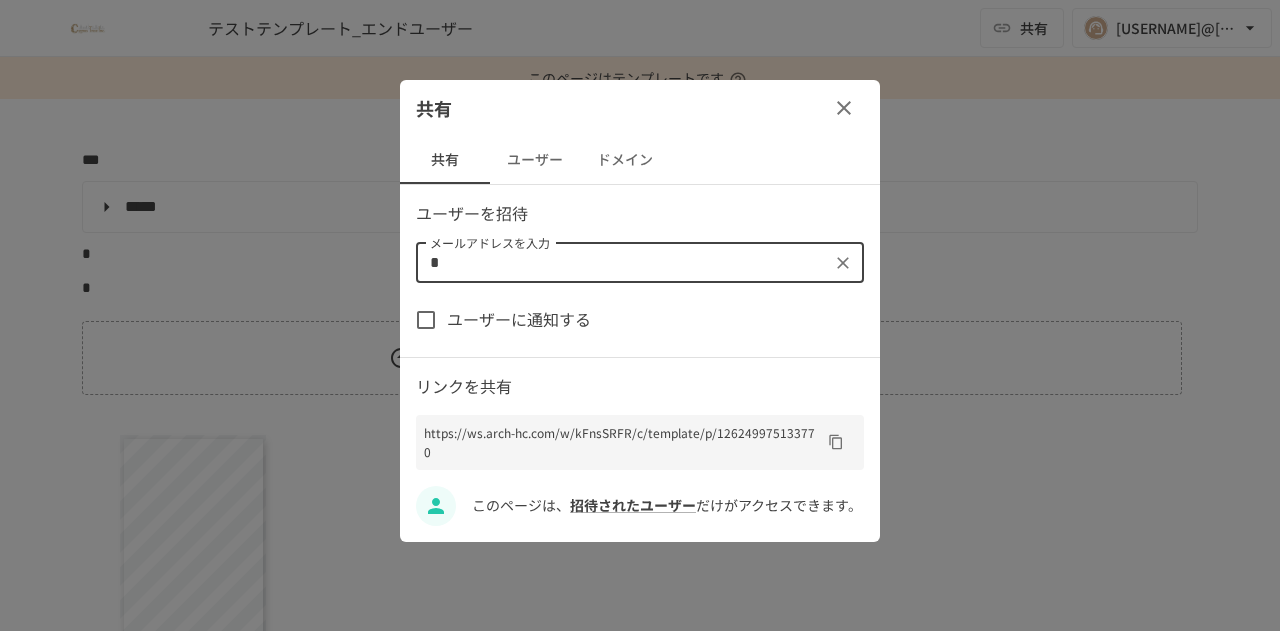 type 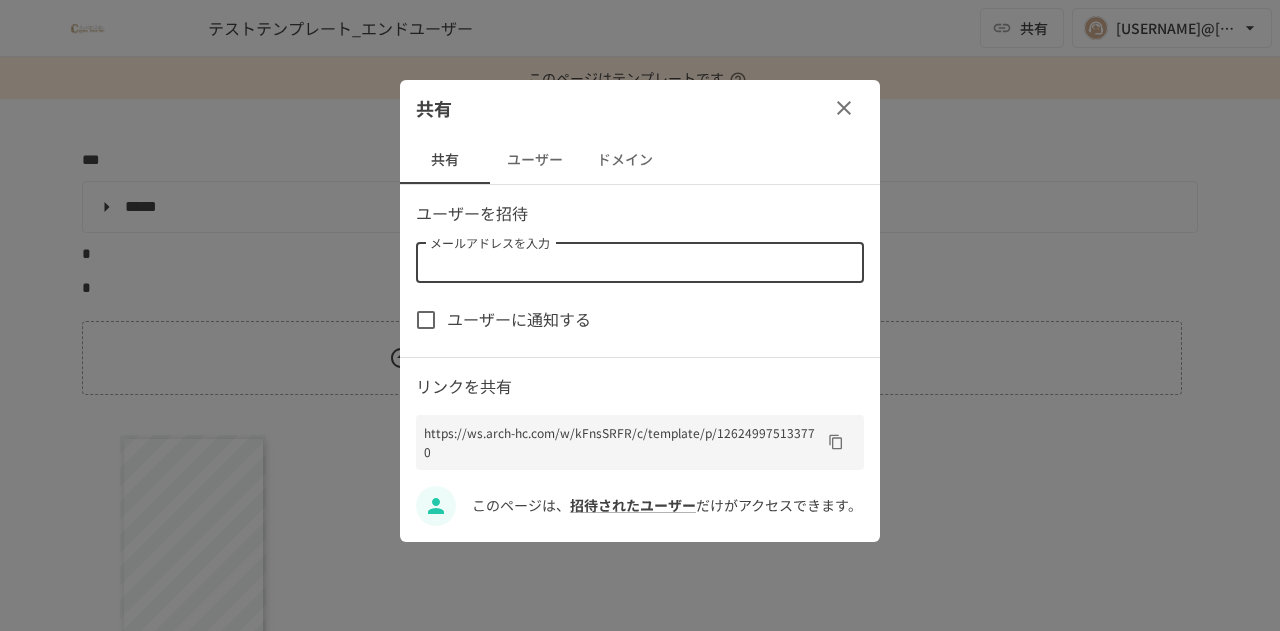 click on "ユーザー" at bounding box center [535, 160] 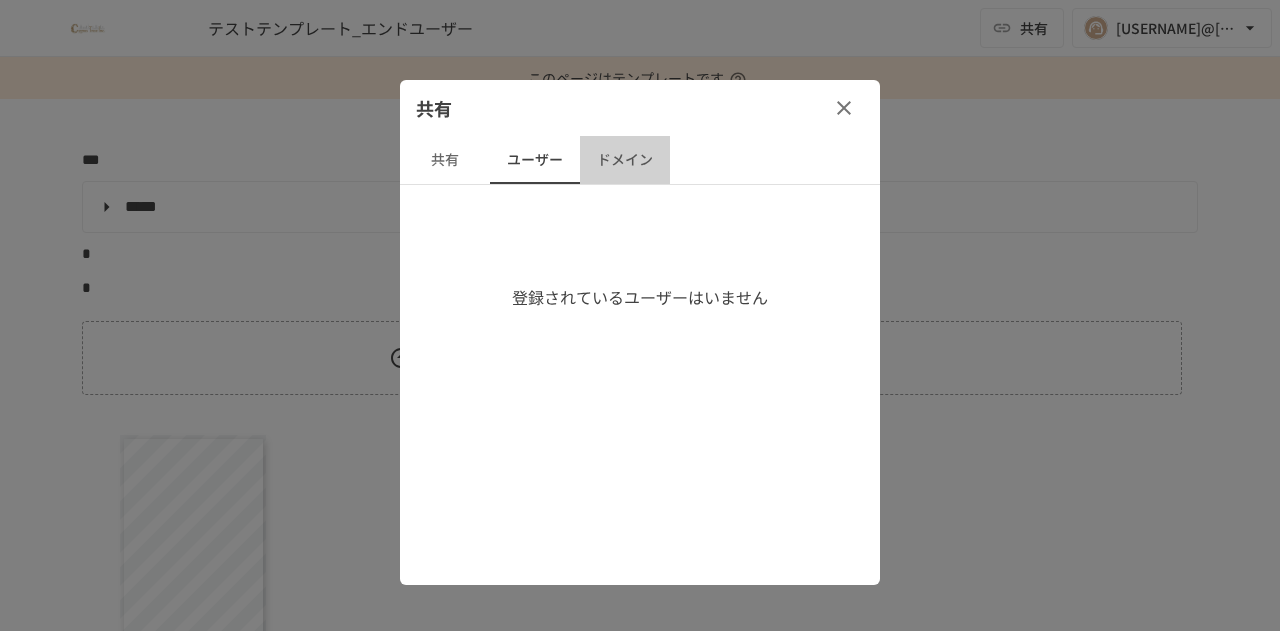 click on "ドメイン" at bounding box center [625, 160] 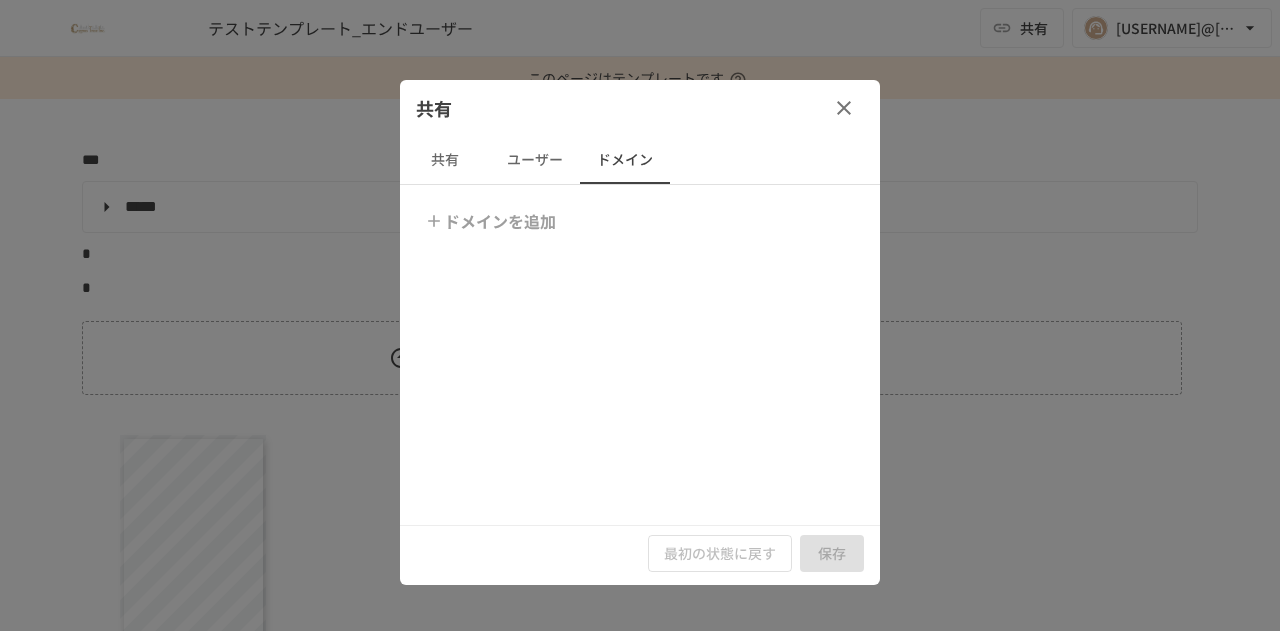 click on "共有" at bounding box center (445, 160) 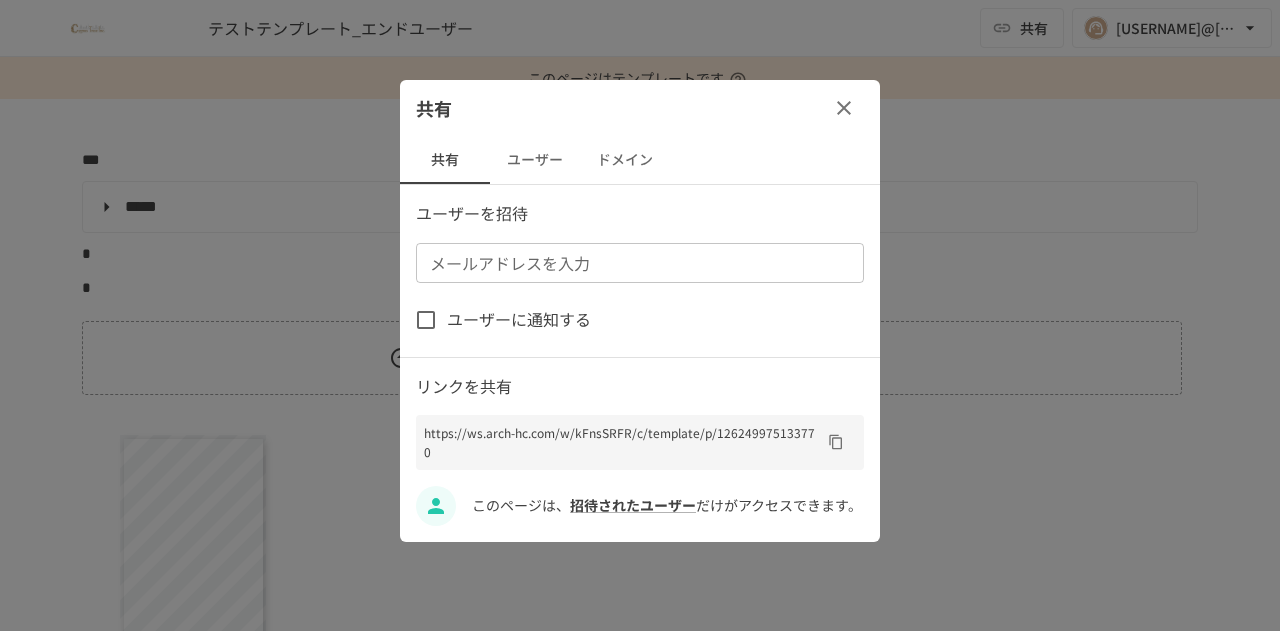 click on "ドメイン" at bounding box center (625, 160) 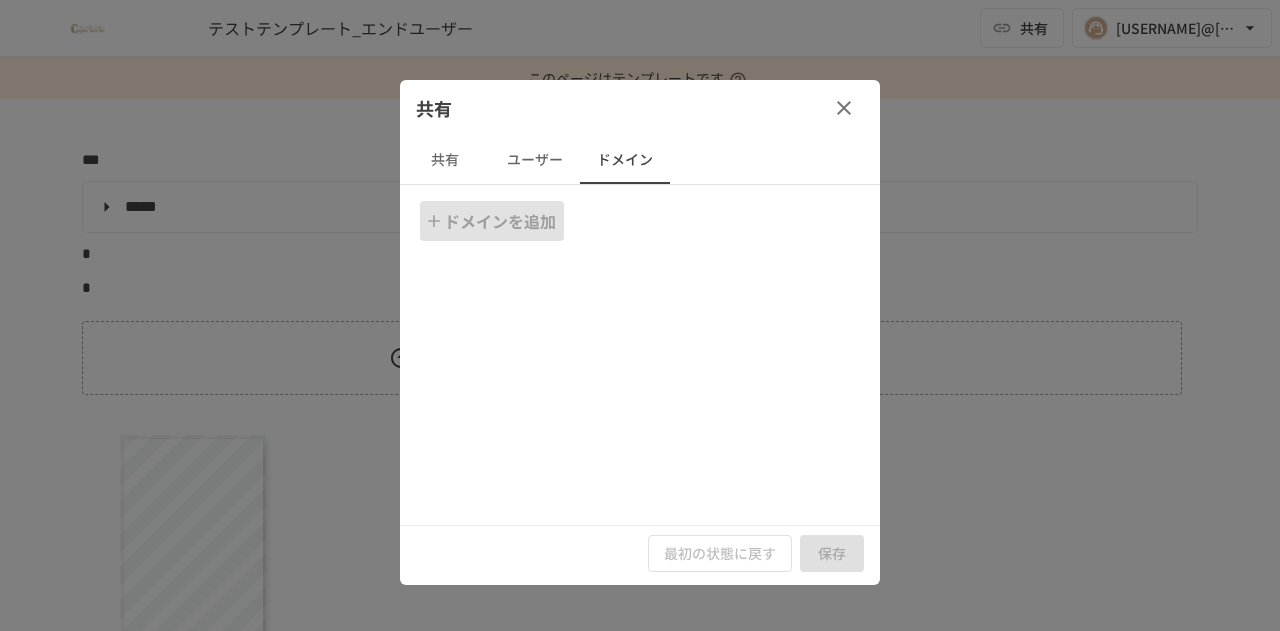 click on "ドメインを追加" at bounding box center (492, 221) 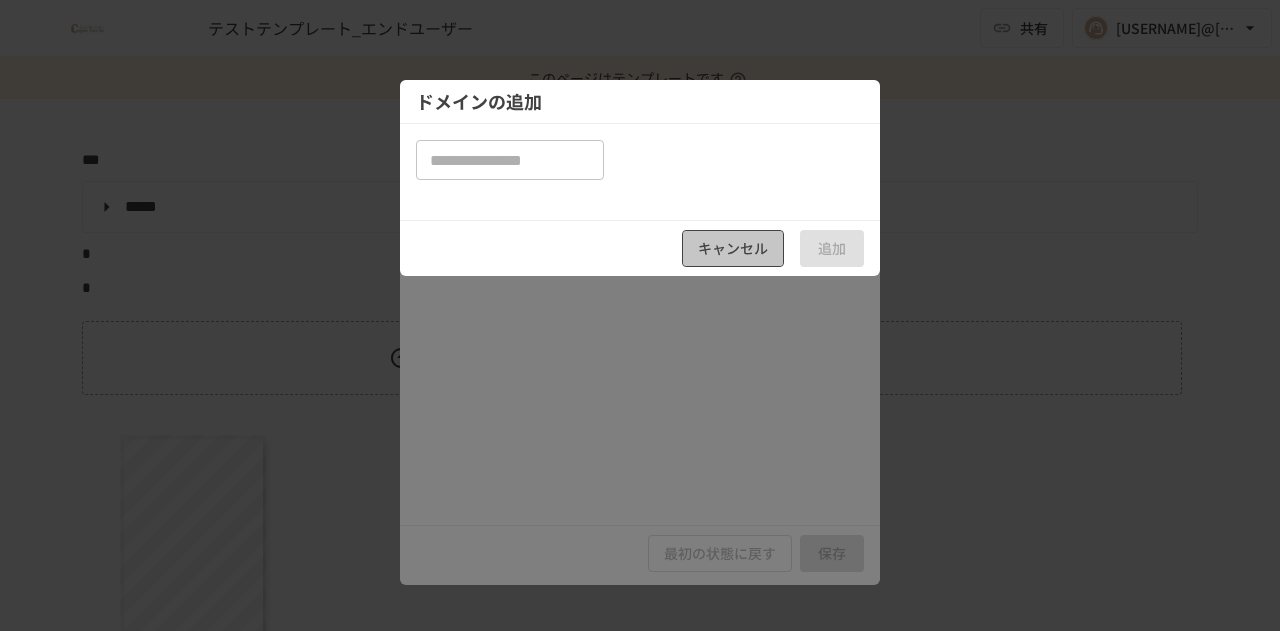 click on "キャンセル" at bounding box center [733, 248] 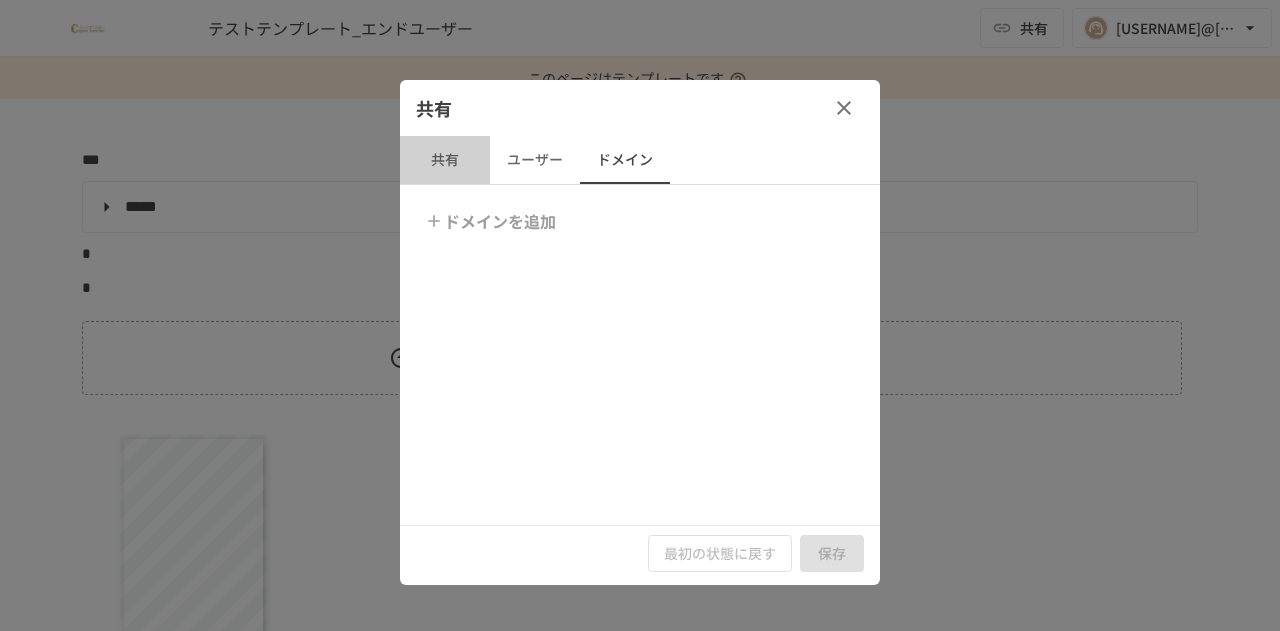 click on "共有" at bounding box center [445, 160] 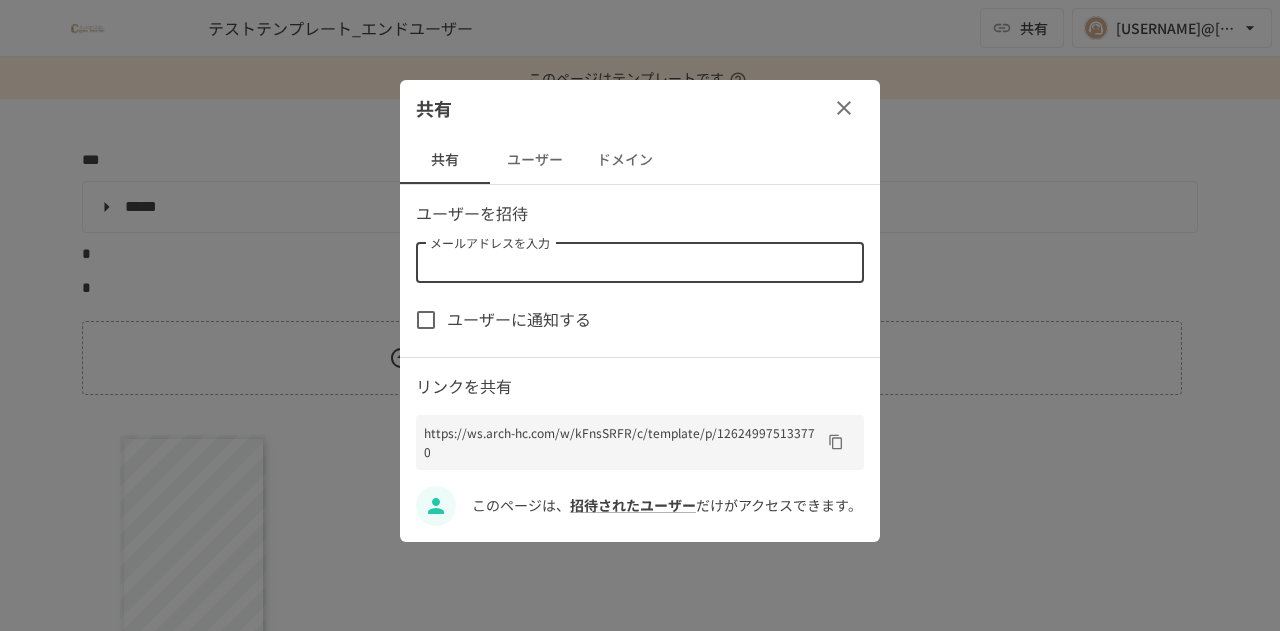 click on "メールアドレスを入力" at bounding box center (638, 263) 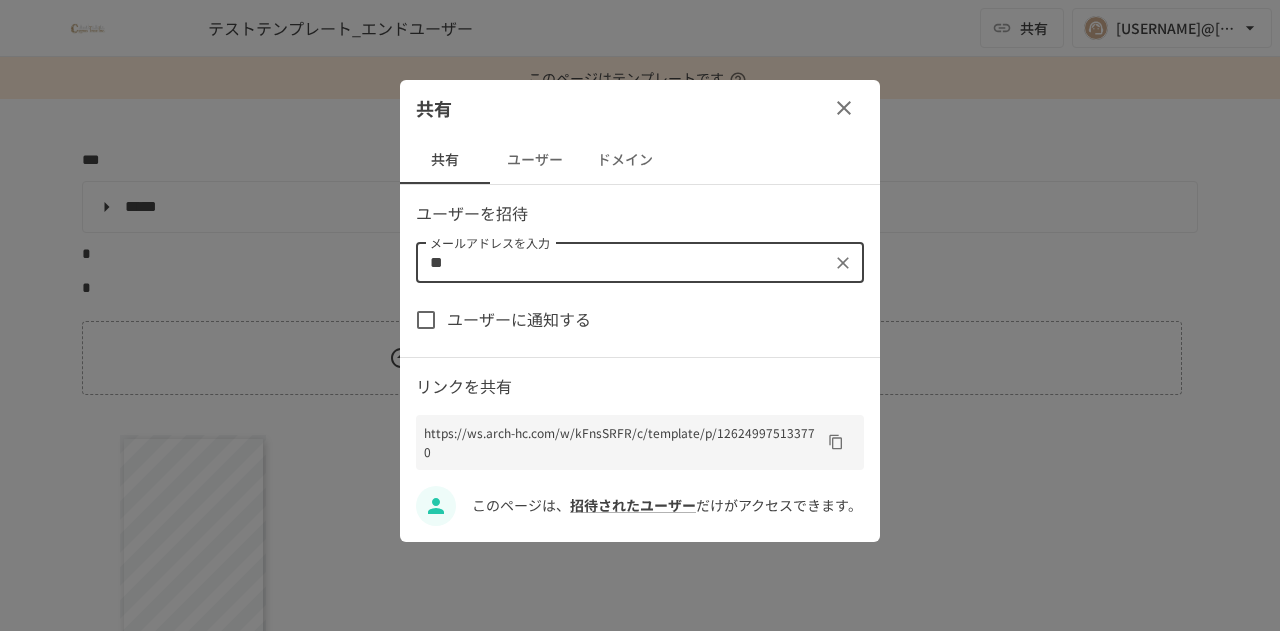 type on "*" 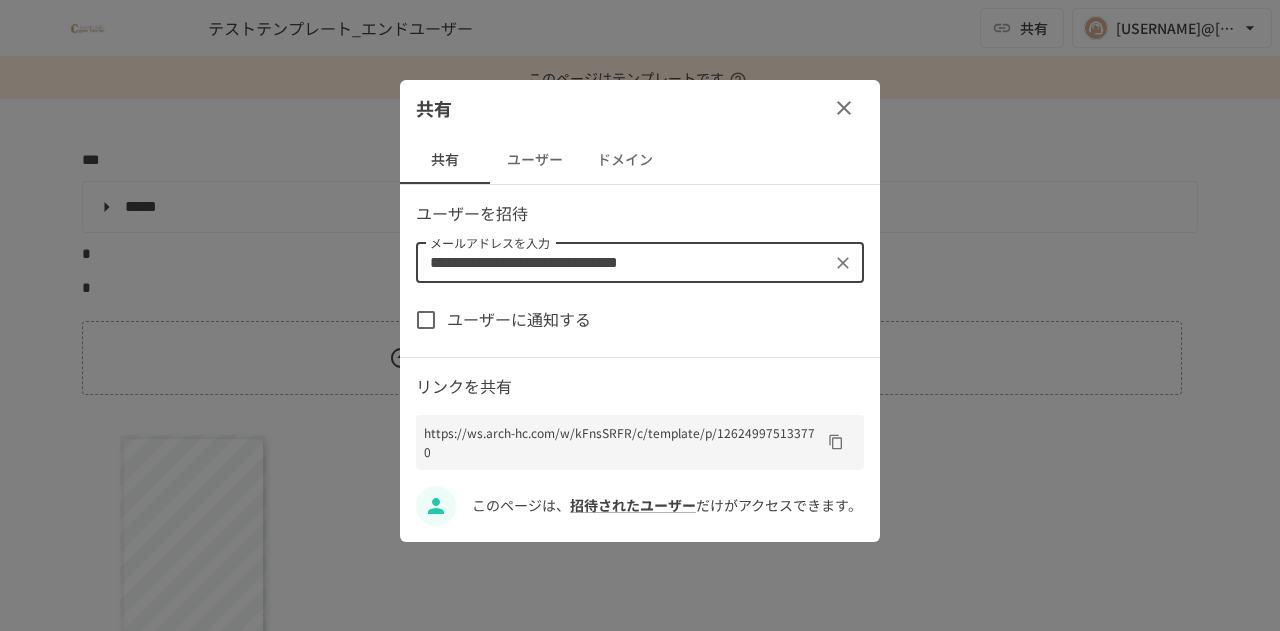 type on "**********" 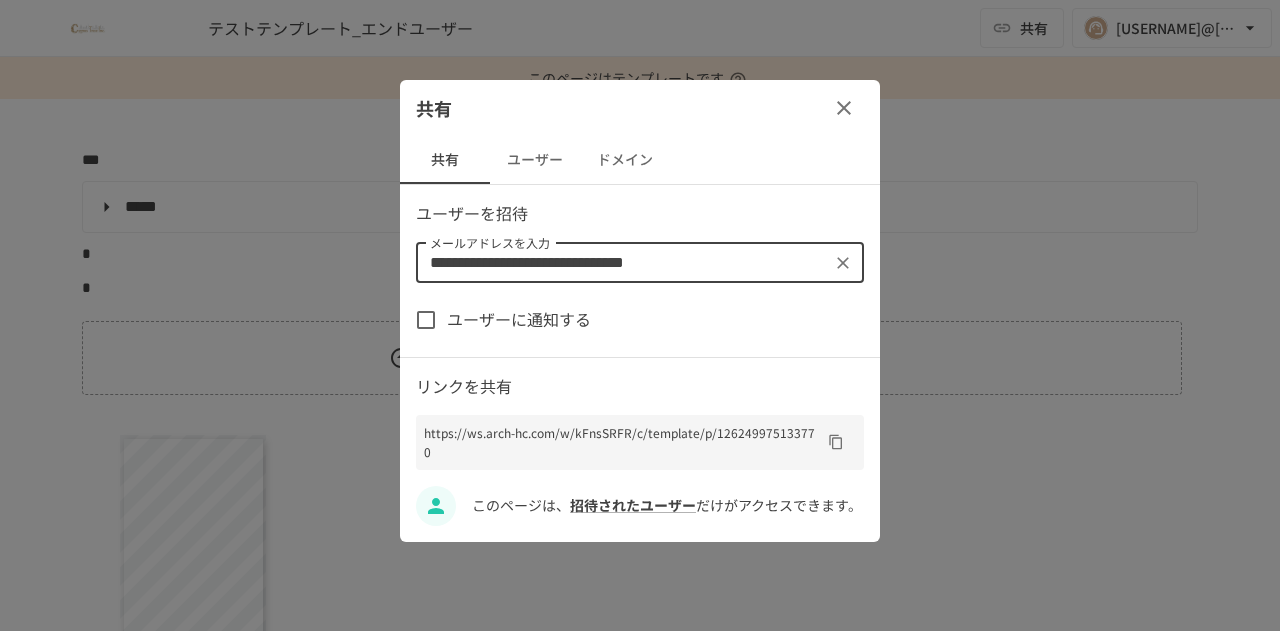 type 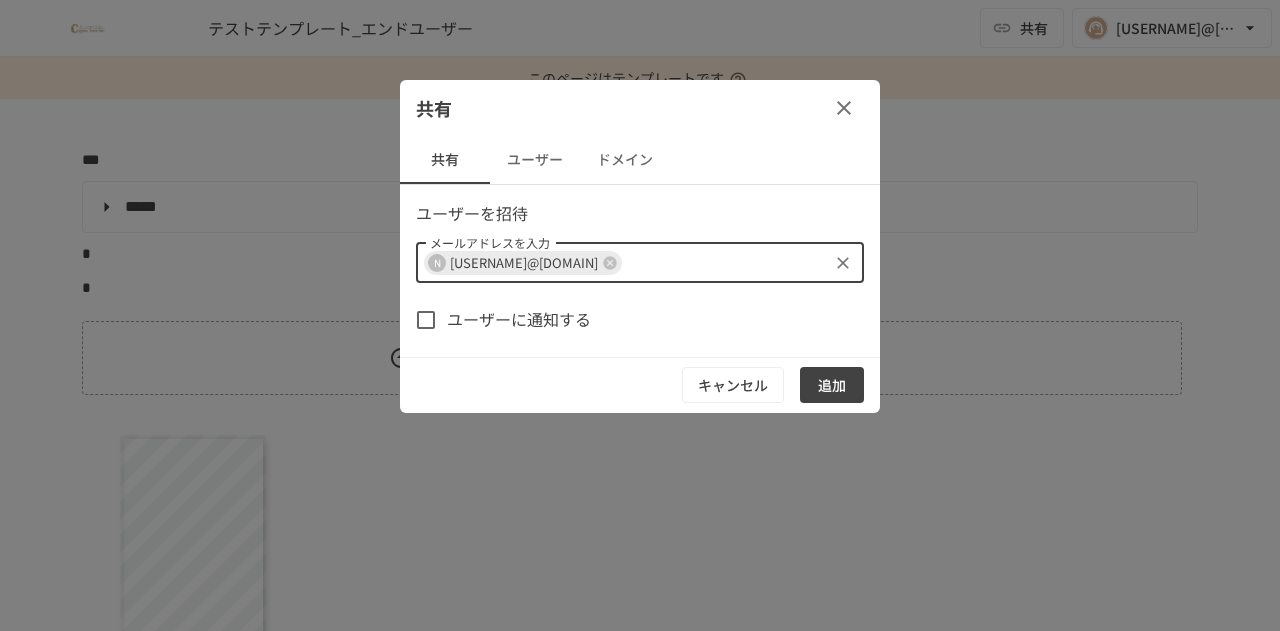 click on "追加" at bounding box center (832, 385) 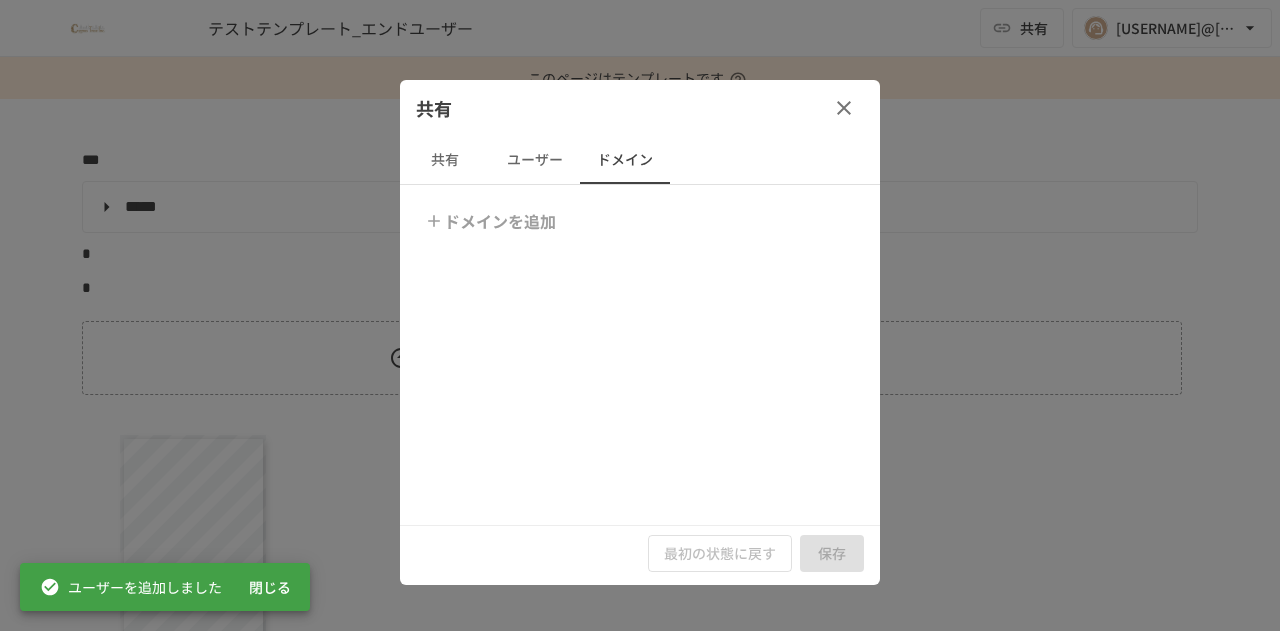 click on "共有" at bounding box center [445, 160] 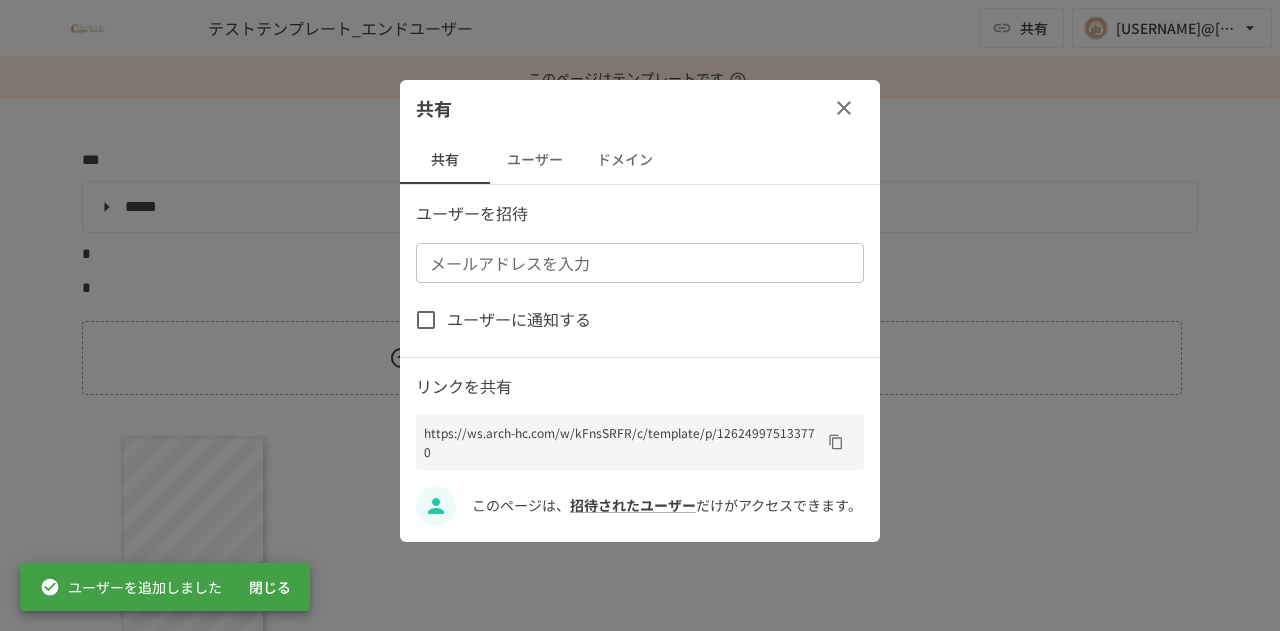 click on "ユーザーに通知する" at bounding box center (519, 320) 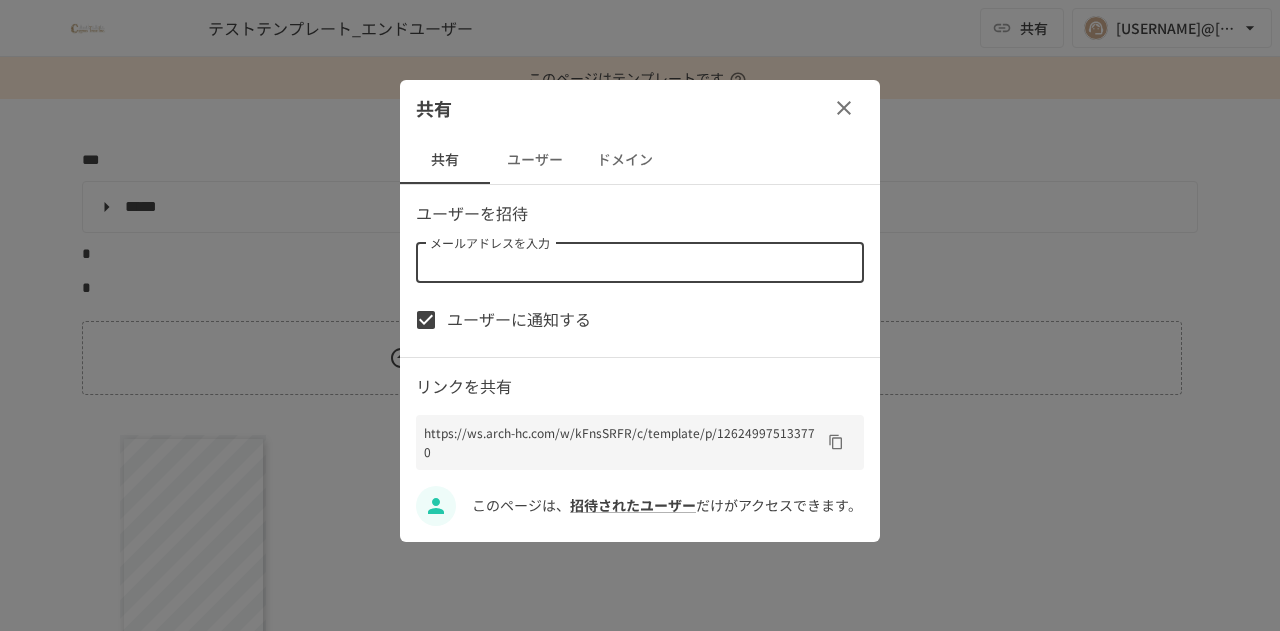 click on "メールアドレスを入力" at bounding box center (638, 263) 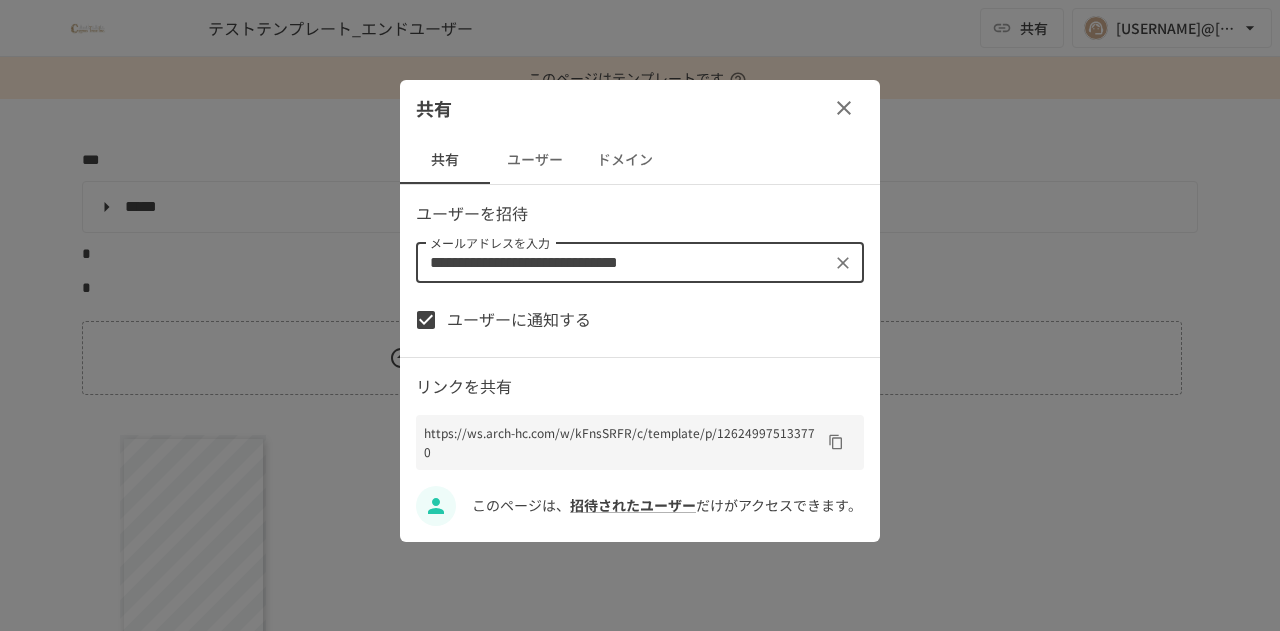 type on "**********" 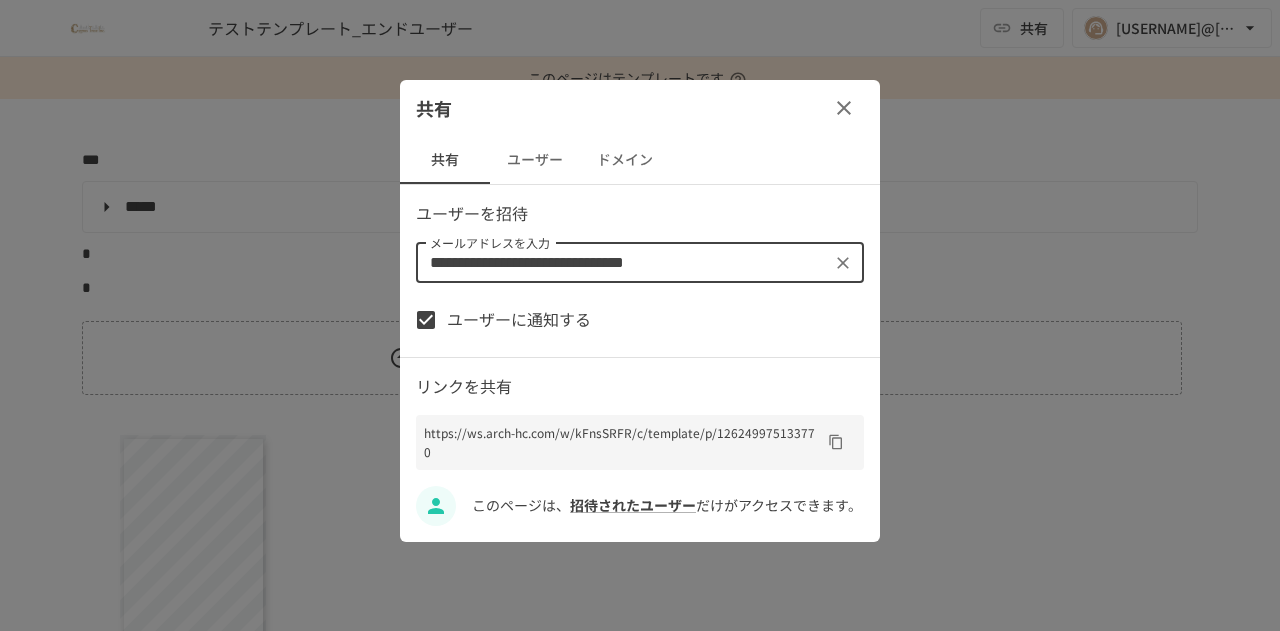 type 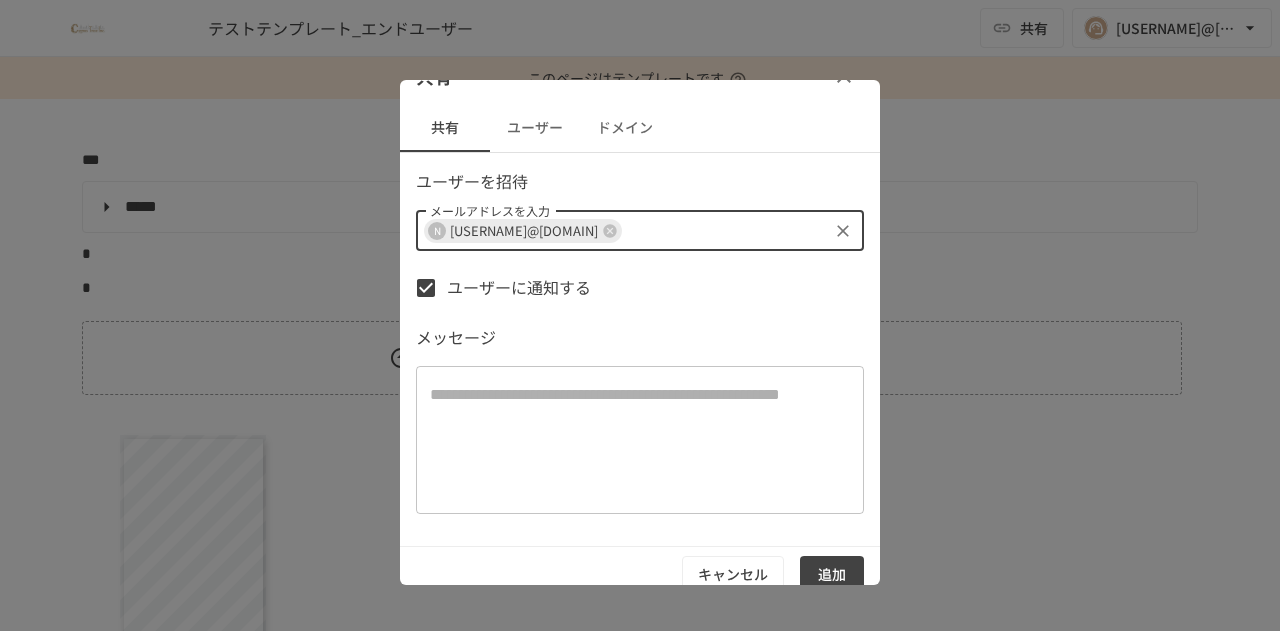 scroll, scrollTop: 48, scrollLeft: 0, axis: vertical 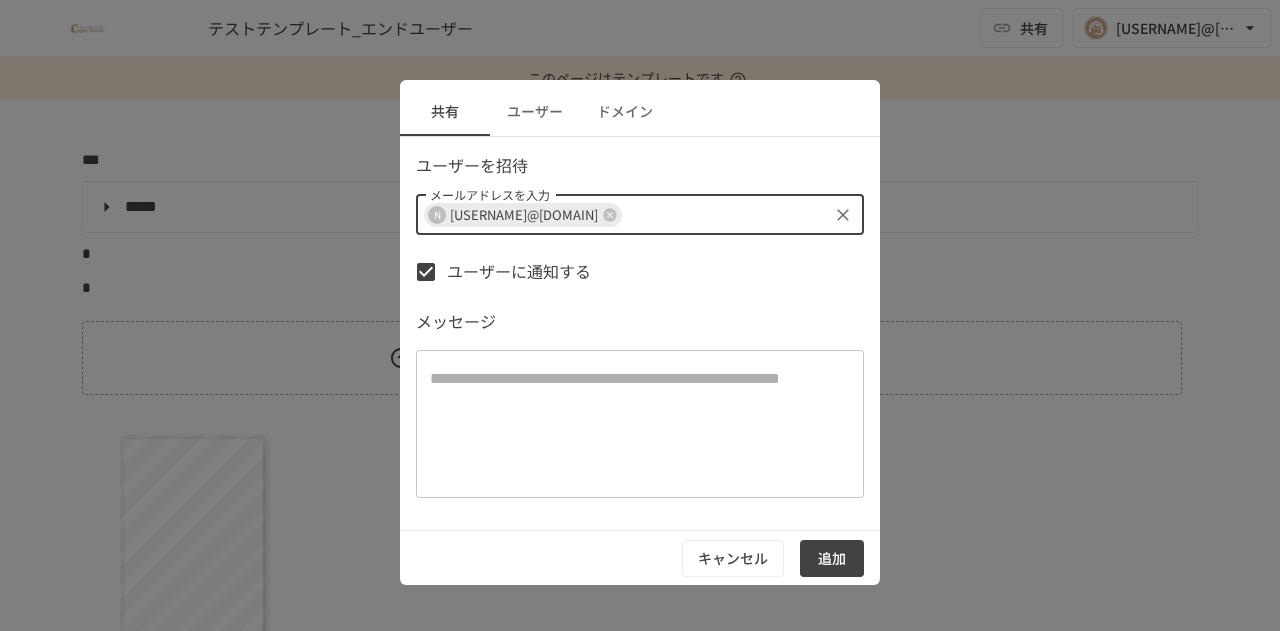 click on "追加" at bounding box center (832, 558) 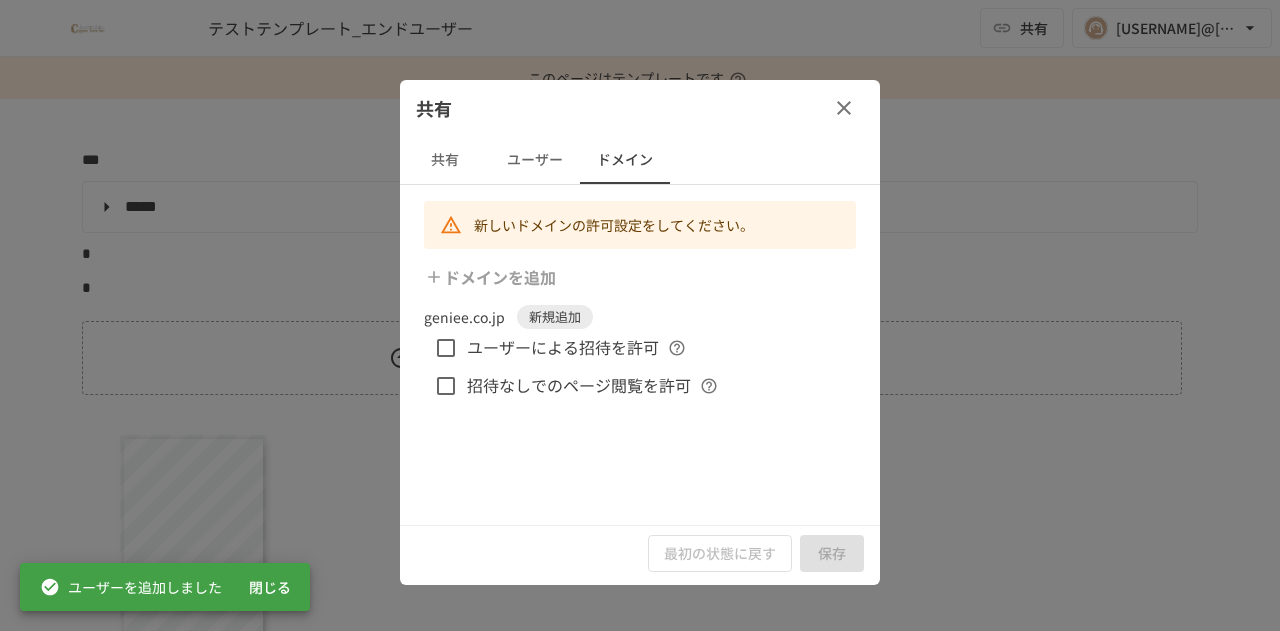 scroll, scrollTop: 0, scrollLeft: 0, axis: both 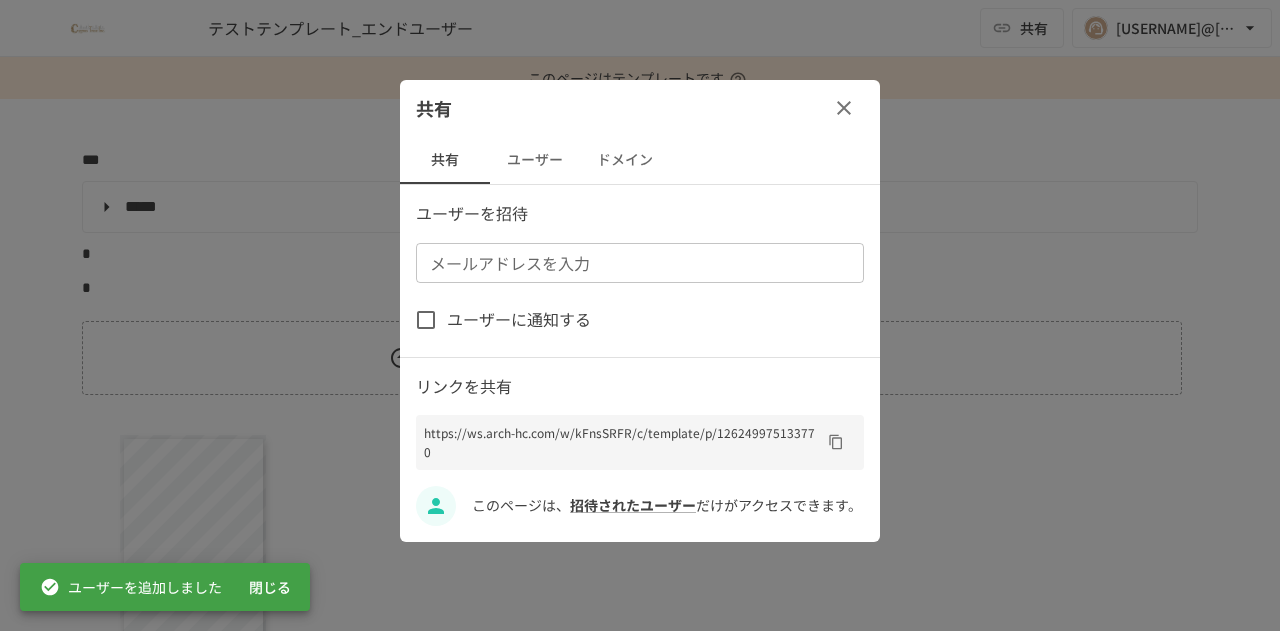 click on "メールアドレスを入力" at bounding box center [640, 263] 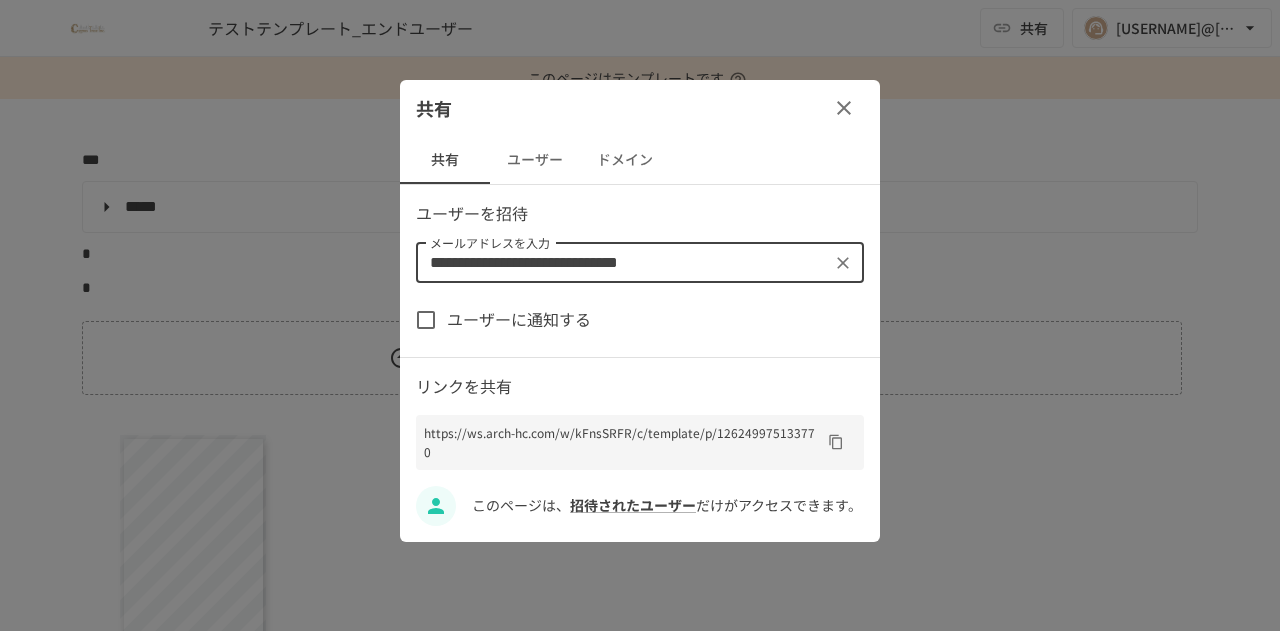 type on "**********" 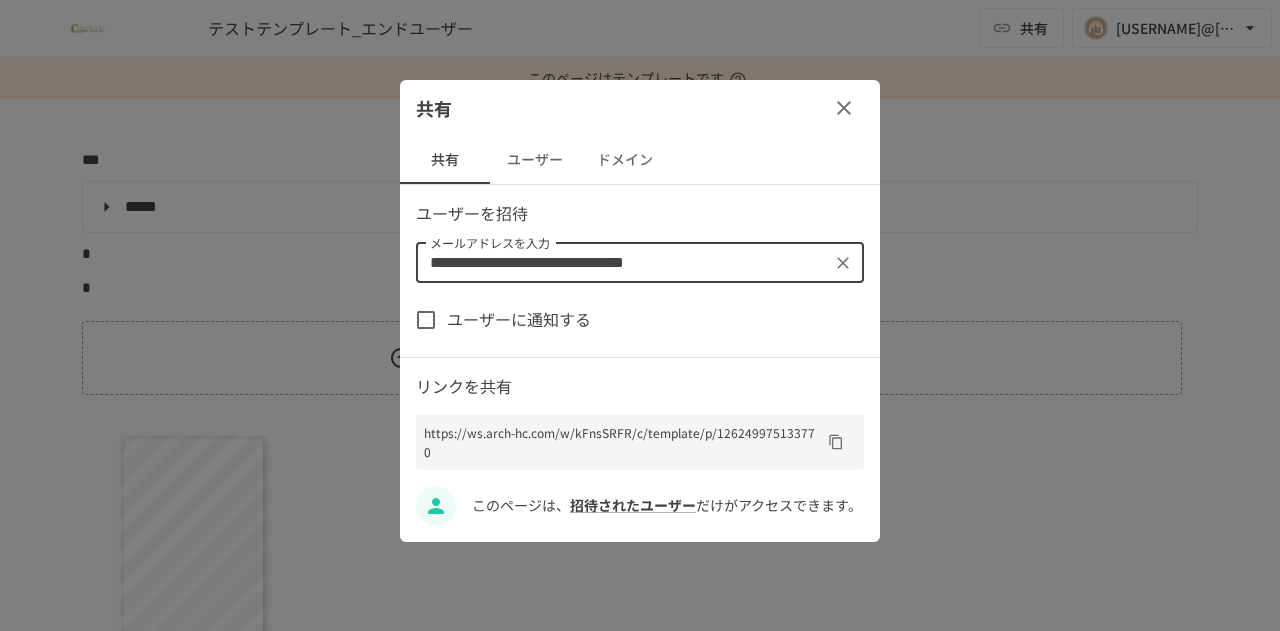 type 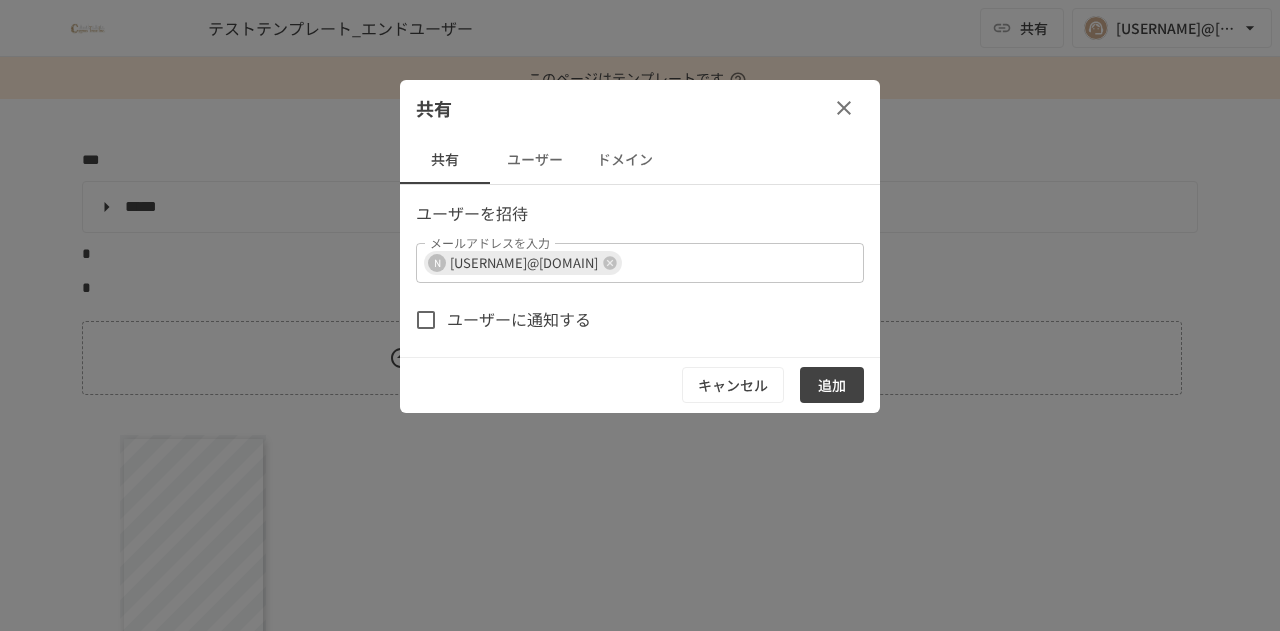 click on "ユーザーに通知する" at bounding box center [519, 320] 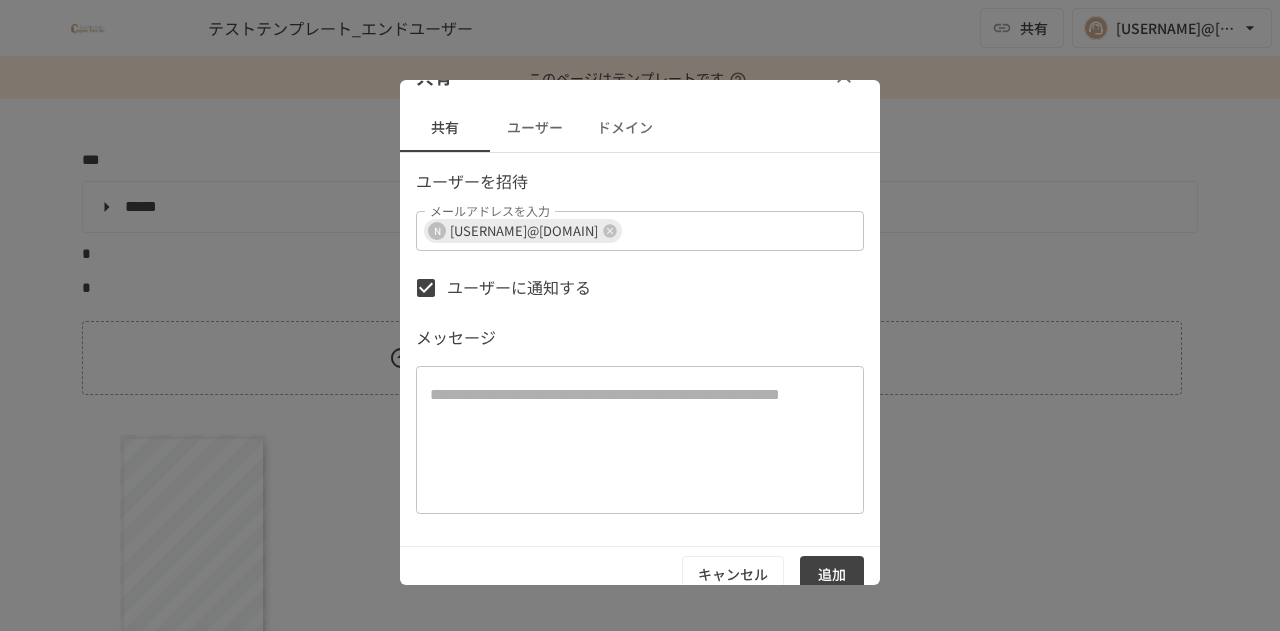 scroll, scrollTop: 48, scrollLeft: 0, axis: vertical 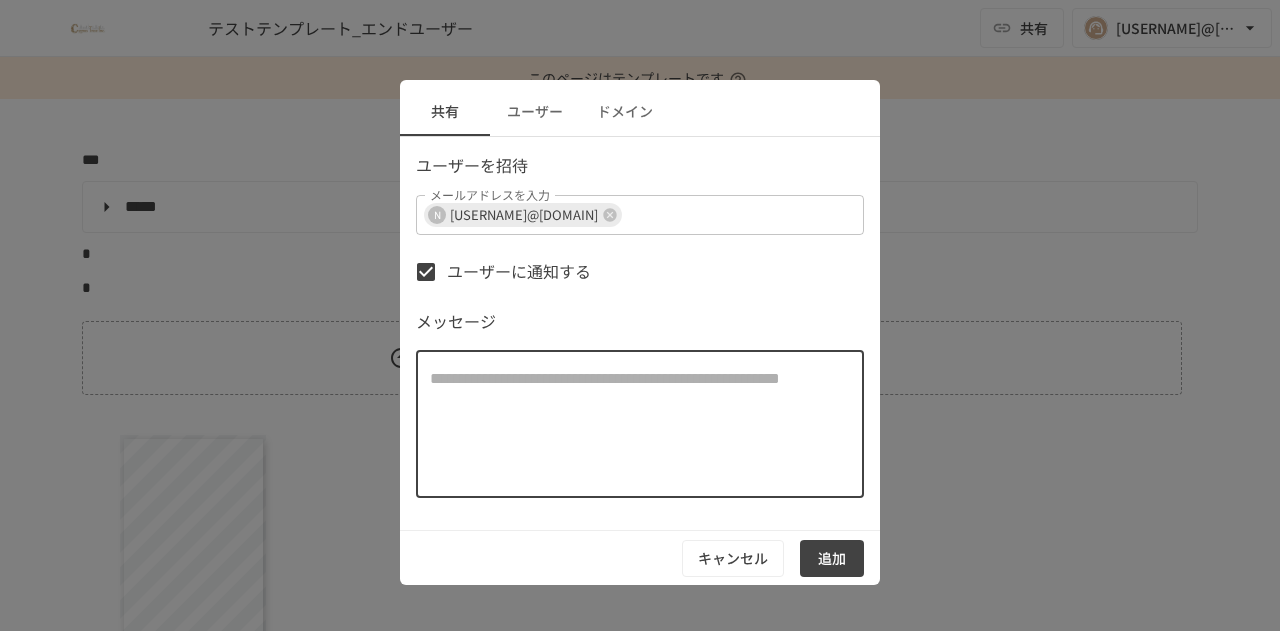 click at bounding box center [640, 424] 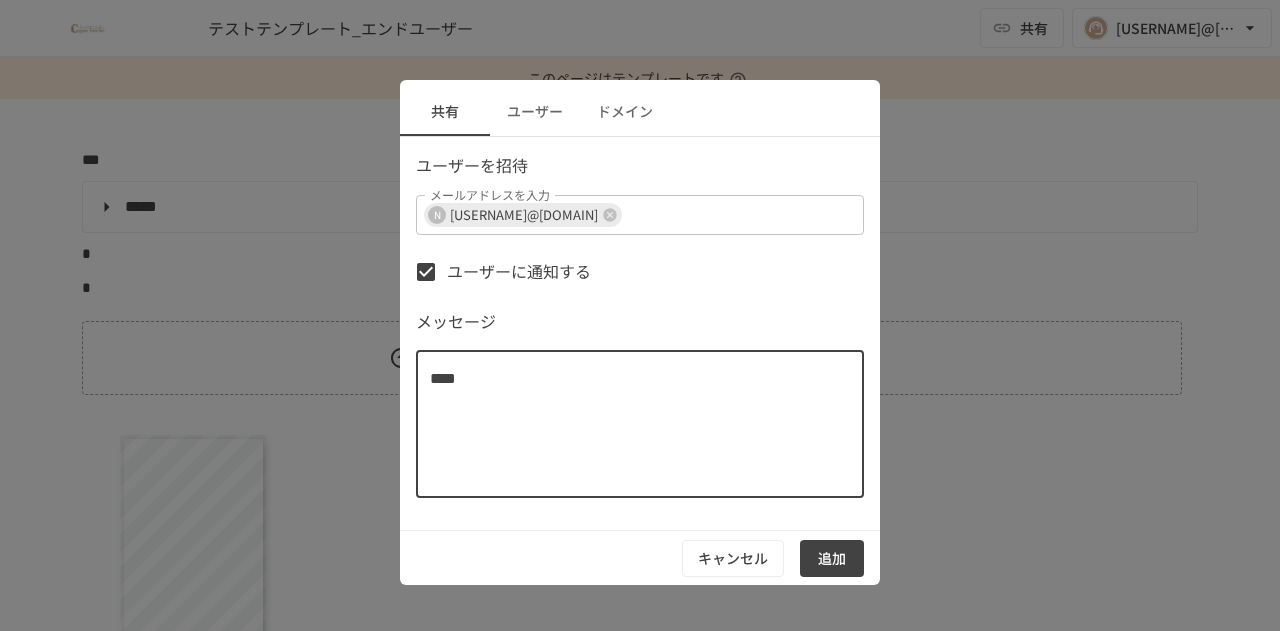type on "****" 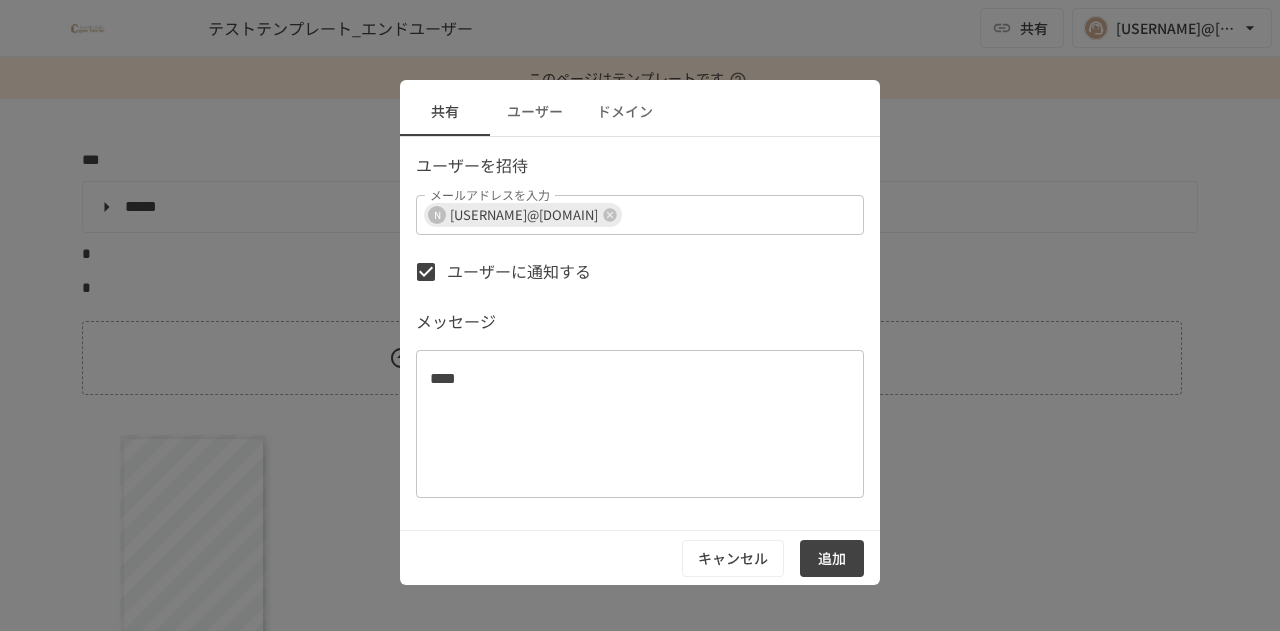scroll, scrollTop: 0, scrollLeft: 0, axis: both 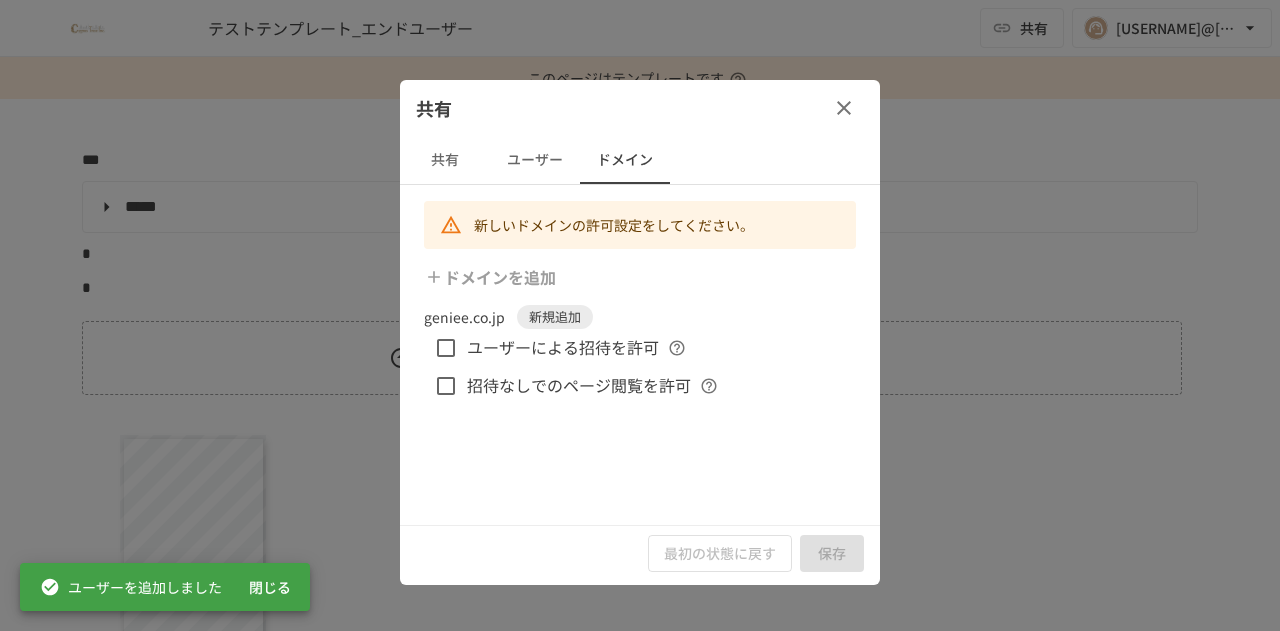 click on "共有" at bounding box center (445, 160) 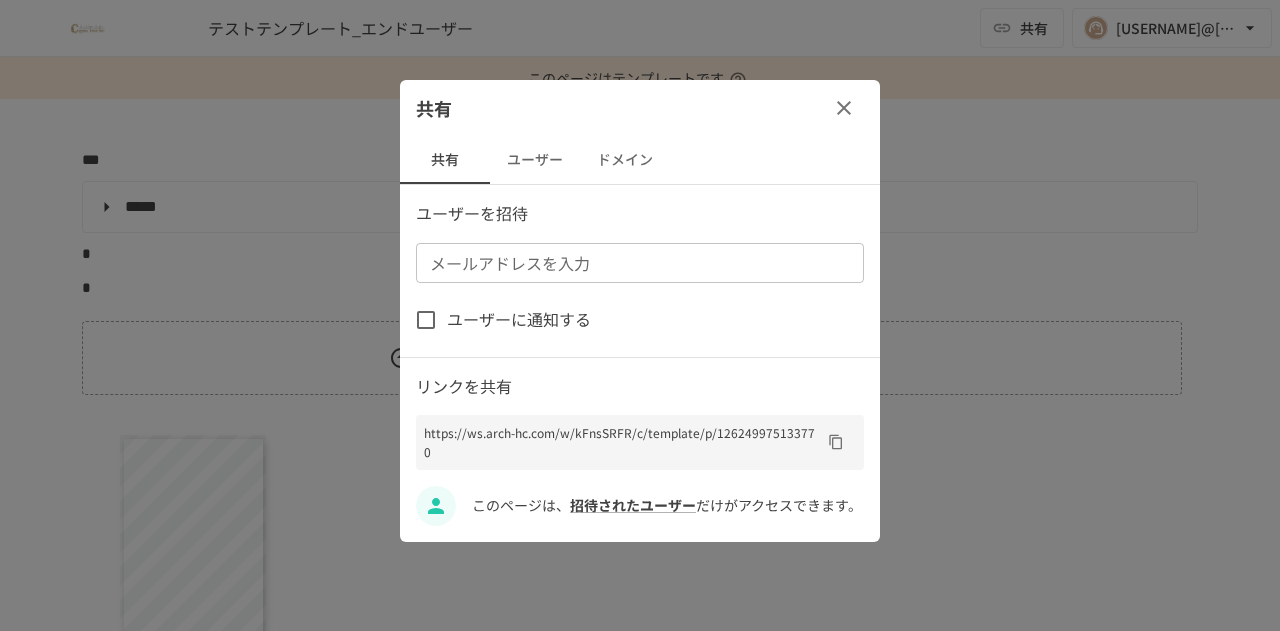 click 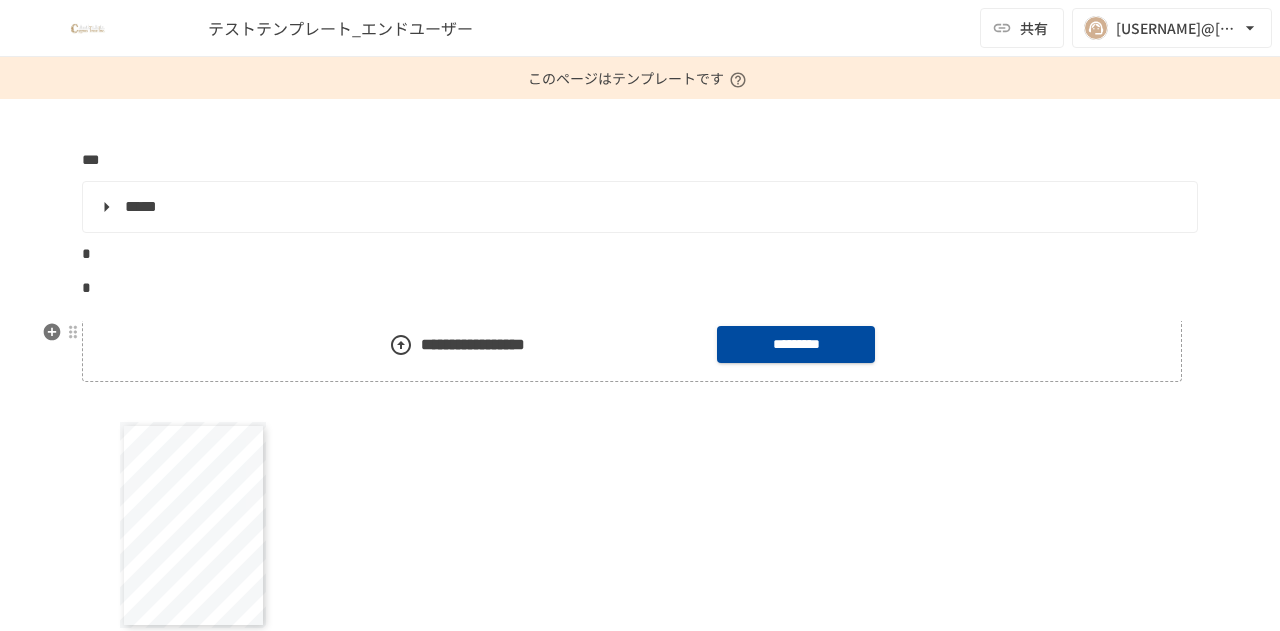 scroll, scrollTop: 17, scrollLeft: 0, axis: vertical 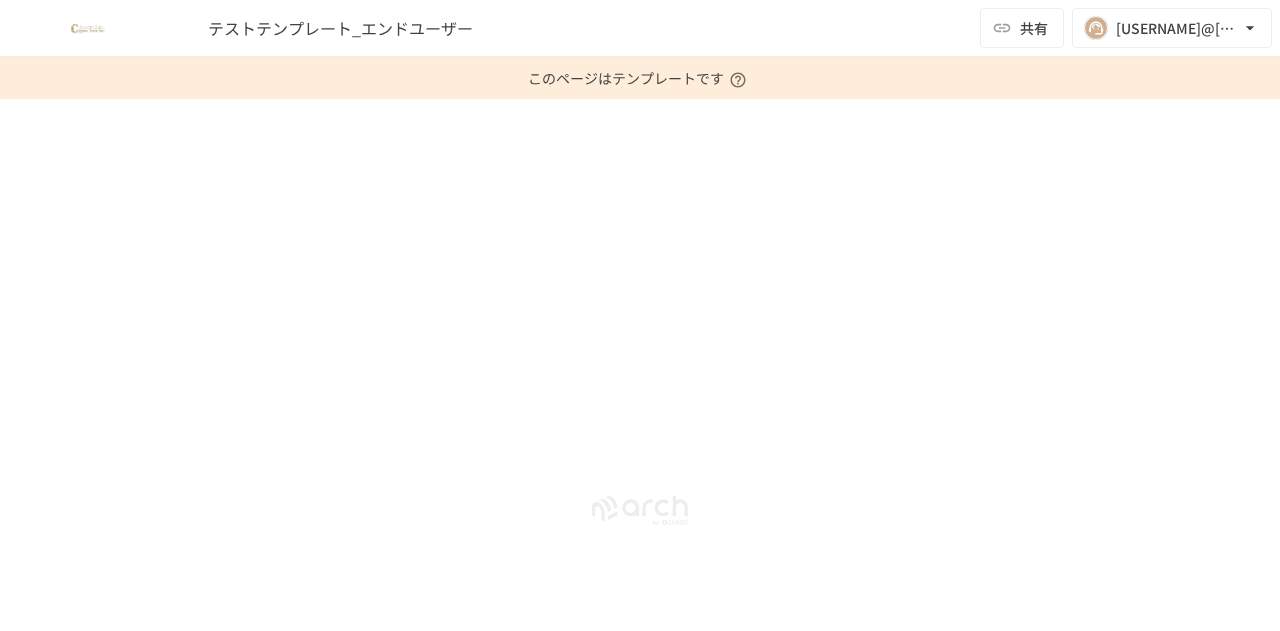 click 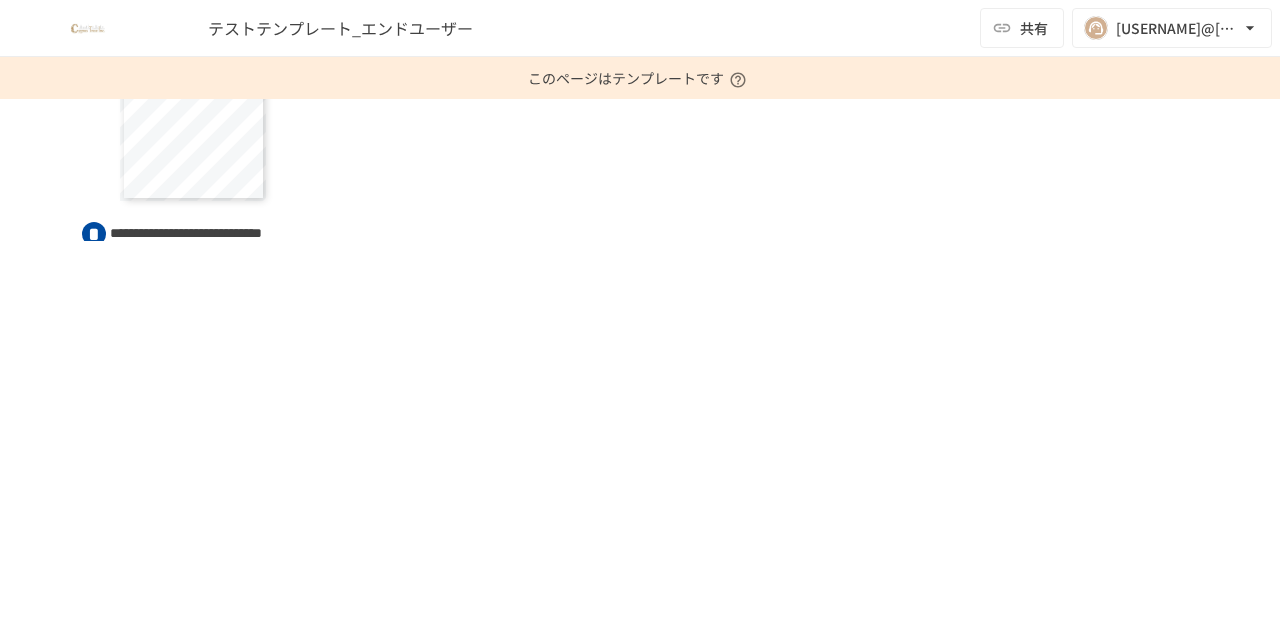 scroll, scrollTop: 0, scrollLeft: 0, axis: both 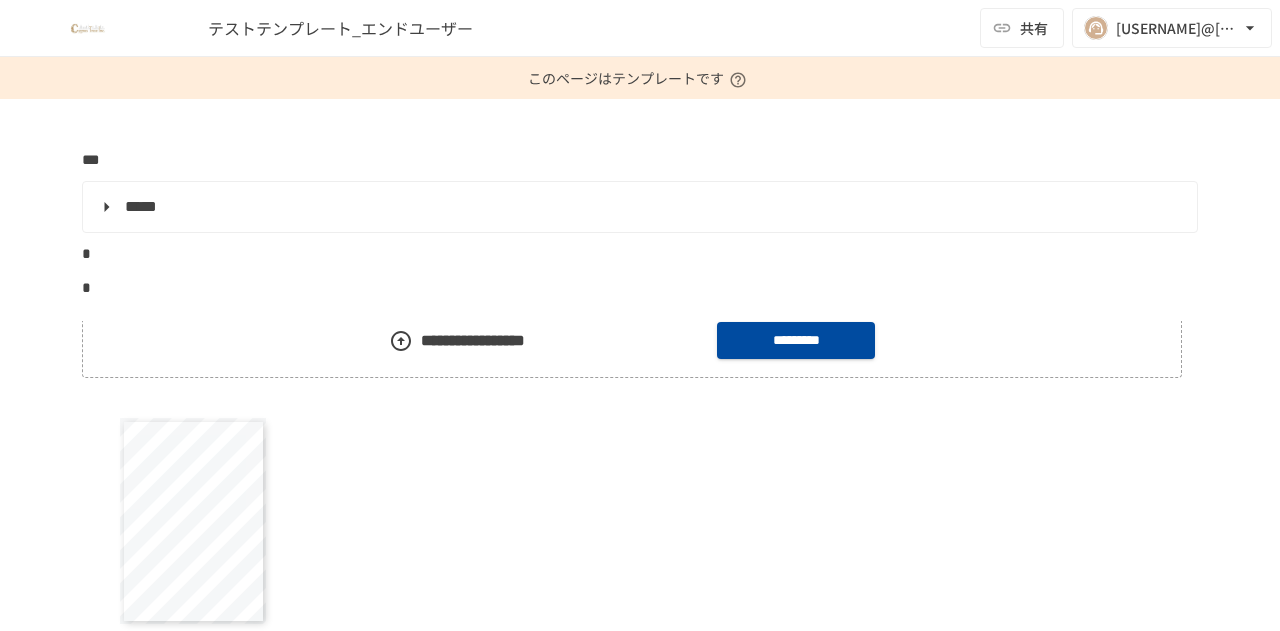 click on "**********" at bounding box center (640, 575) 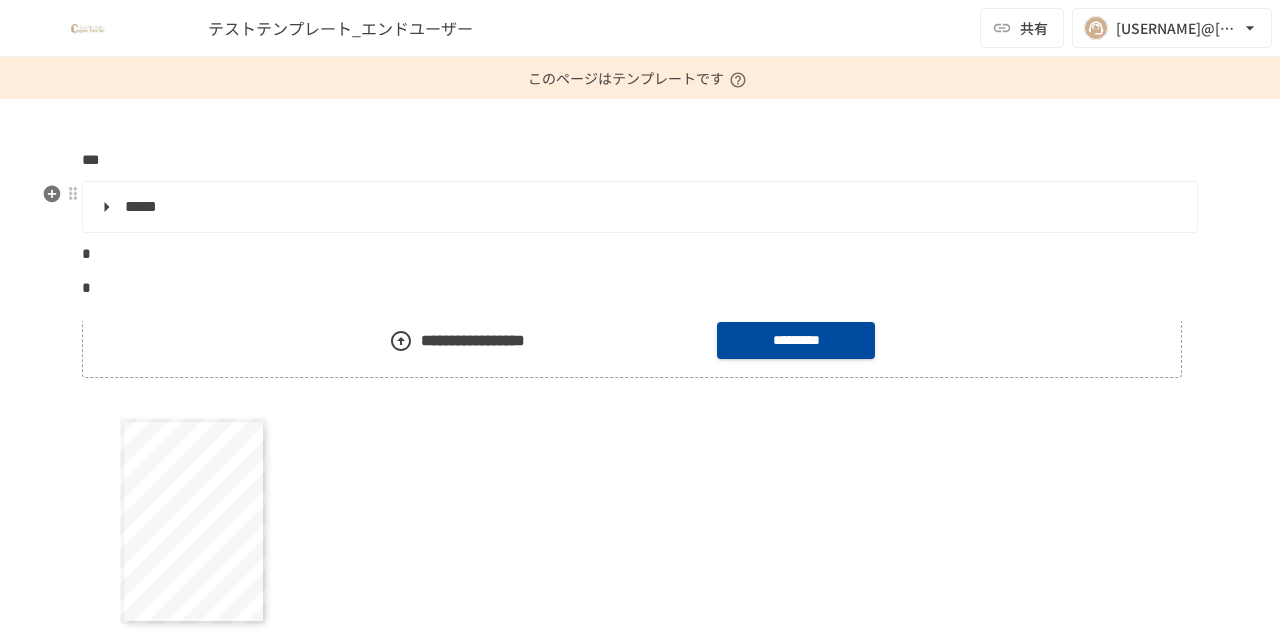 click on "*****" at bounding box center [638, 207] 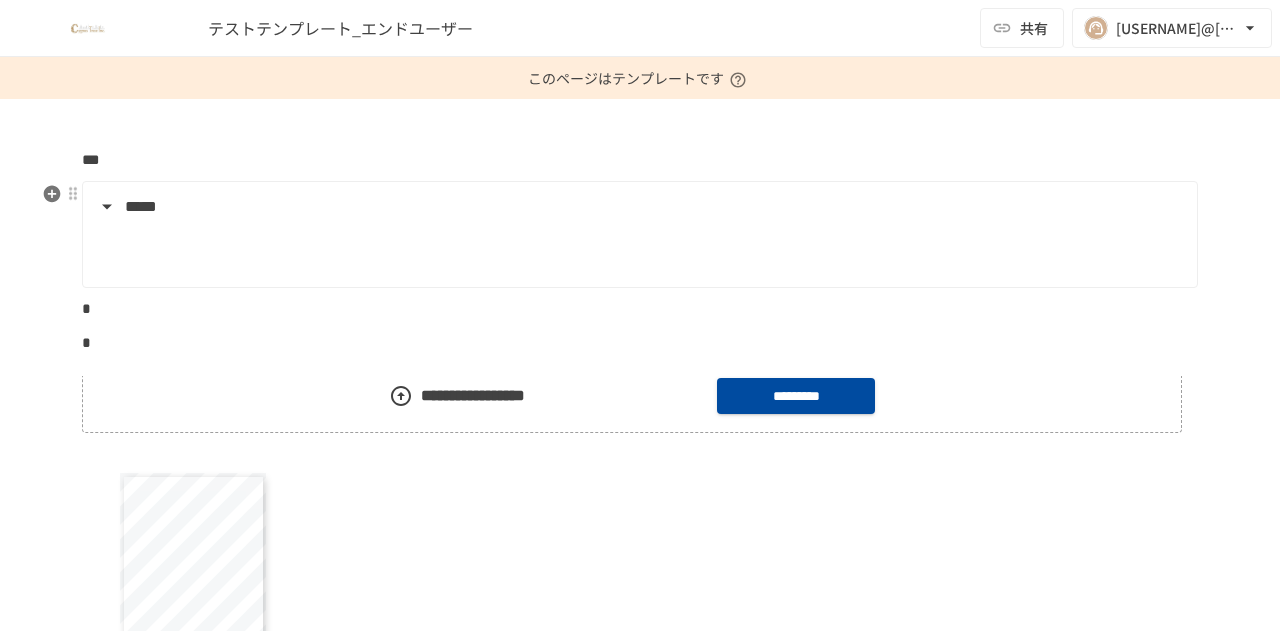 click on "*****" at bounding box center (638, 207) 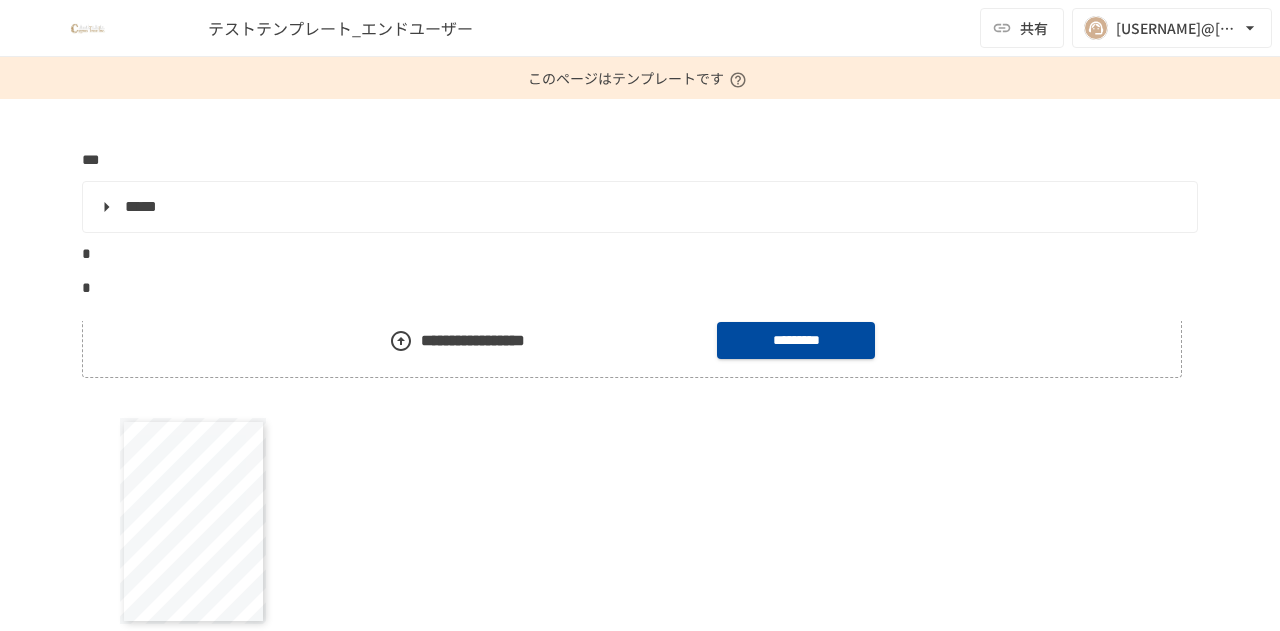 click on "**********" at bounding box center [640, 365] 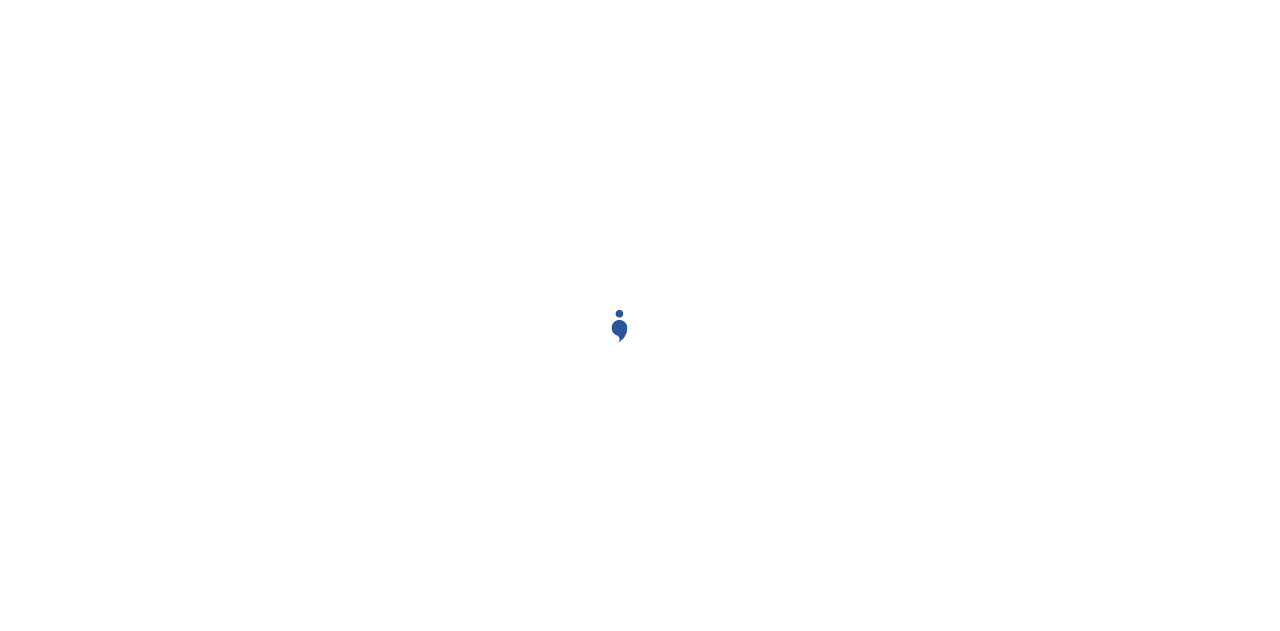 scroll, scrollTop: 0, scrollLeft: 0, axis: both 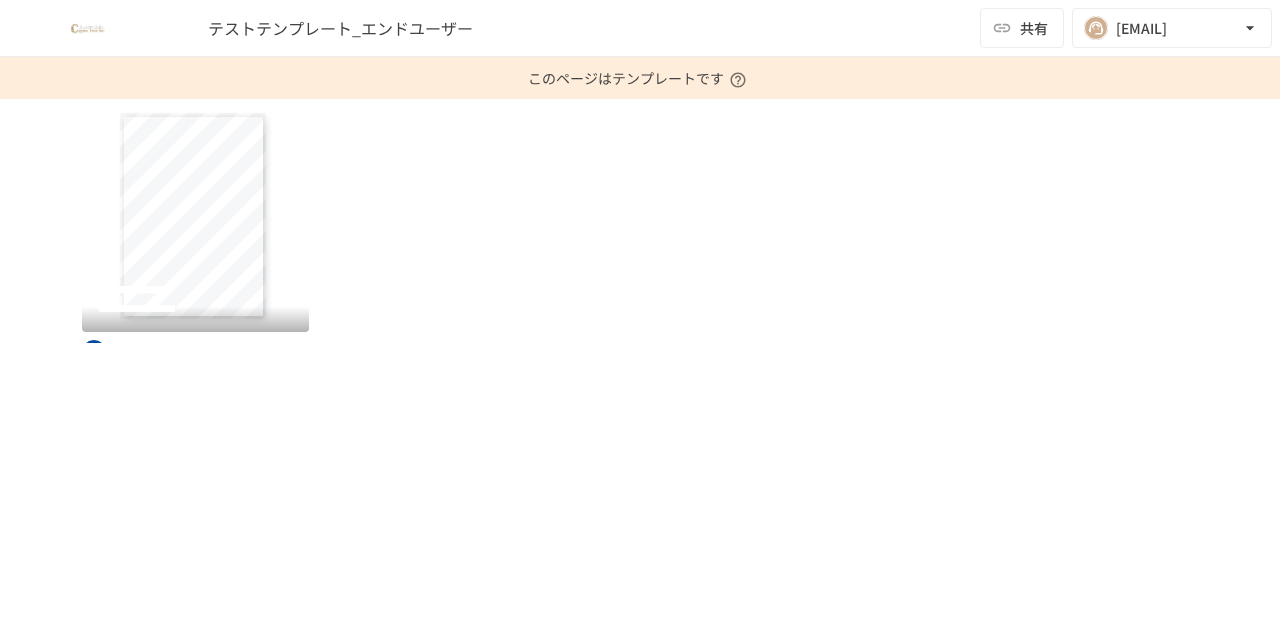 click on "**********" at bounding box center (195, 306) 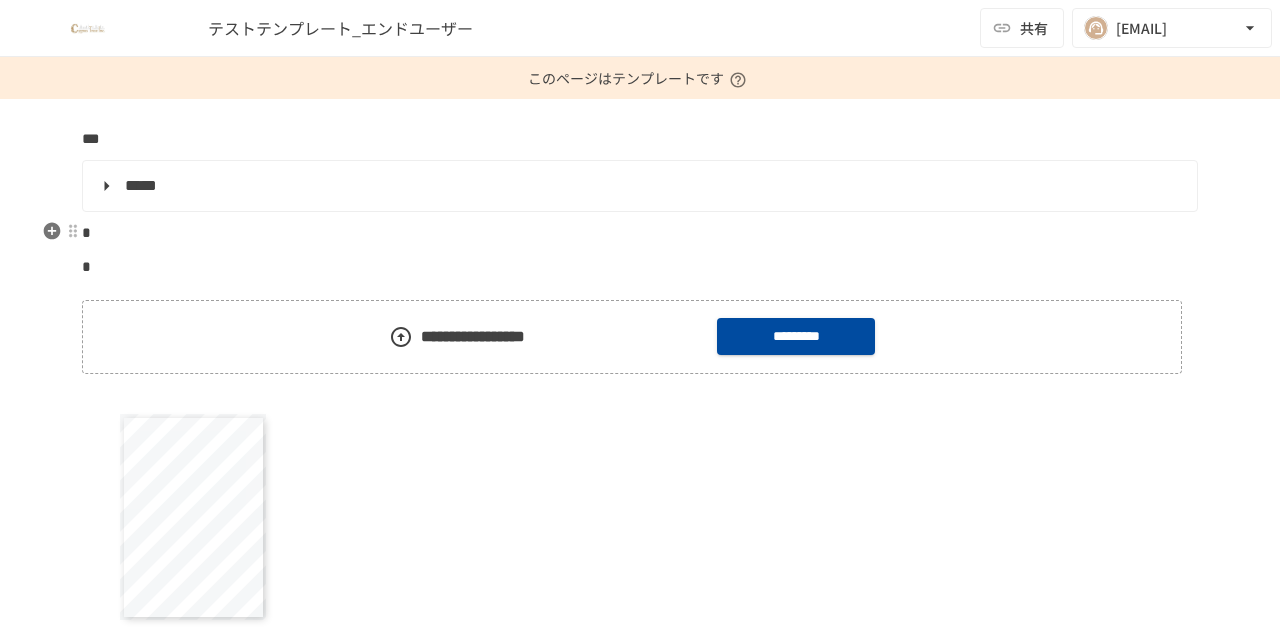 scroll, scrollTop: 0, scrollLeft: 0, axis: both 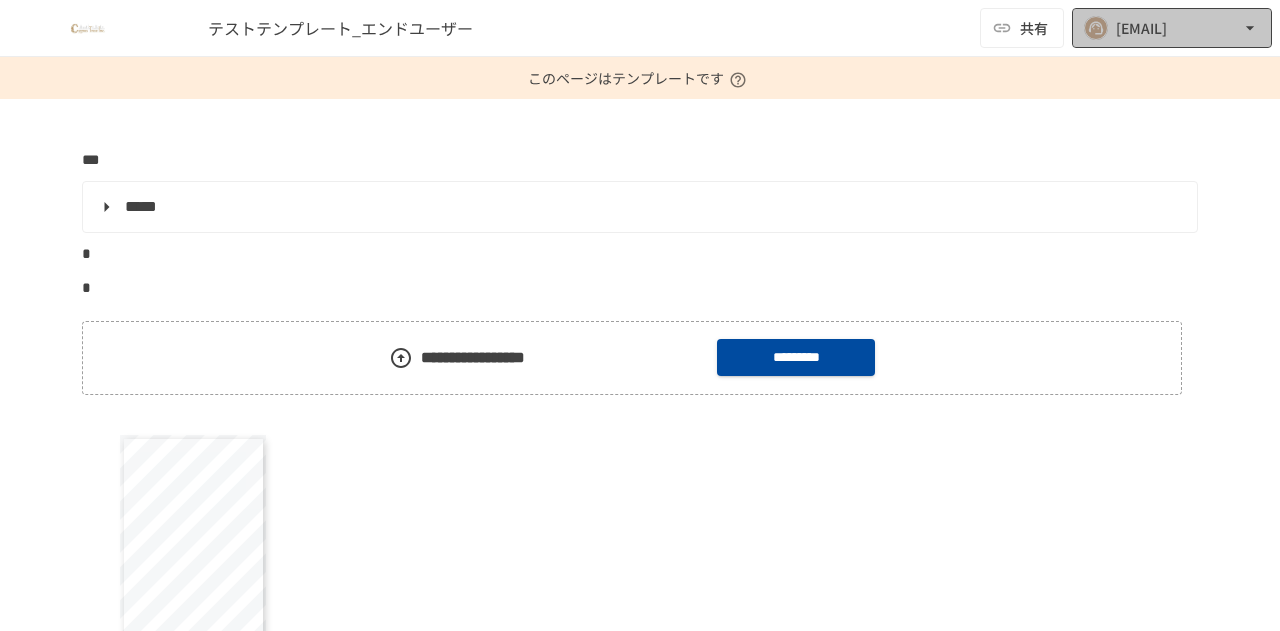 click on "norihiko.morozumi@geniee.co.jp" at bounding box center (1141, 28) 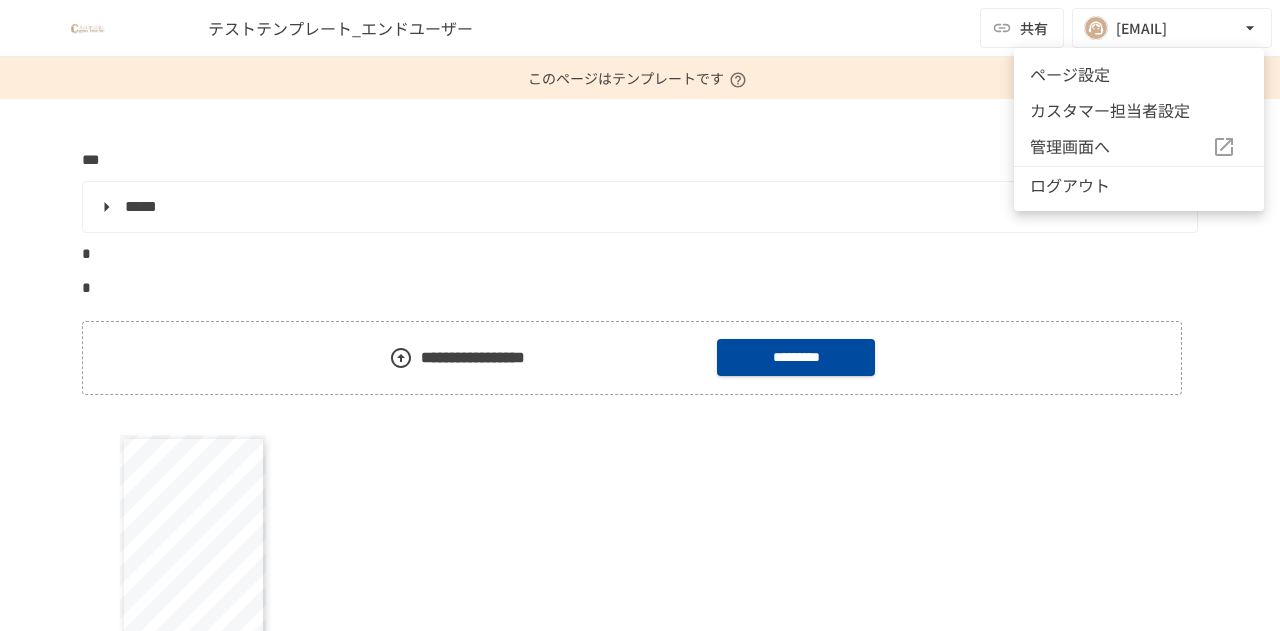 type 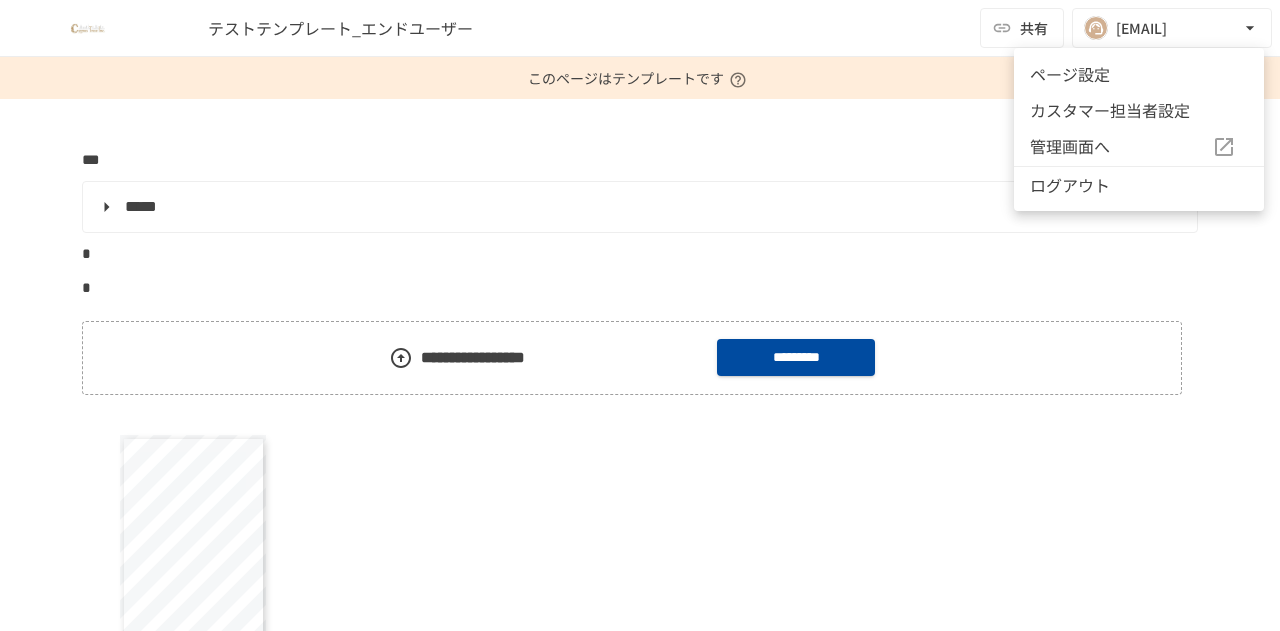 click on "カスタマー担当者設定" at bounding box center [1139, 110] 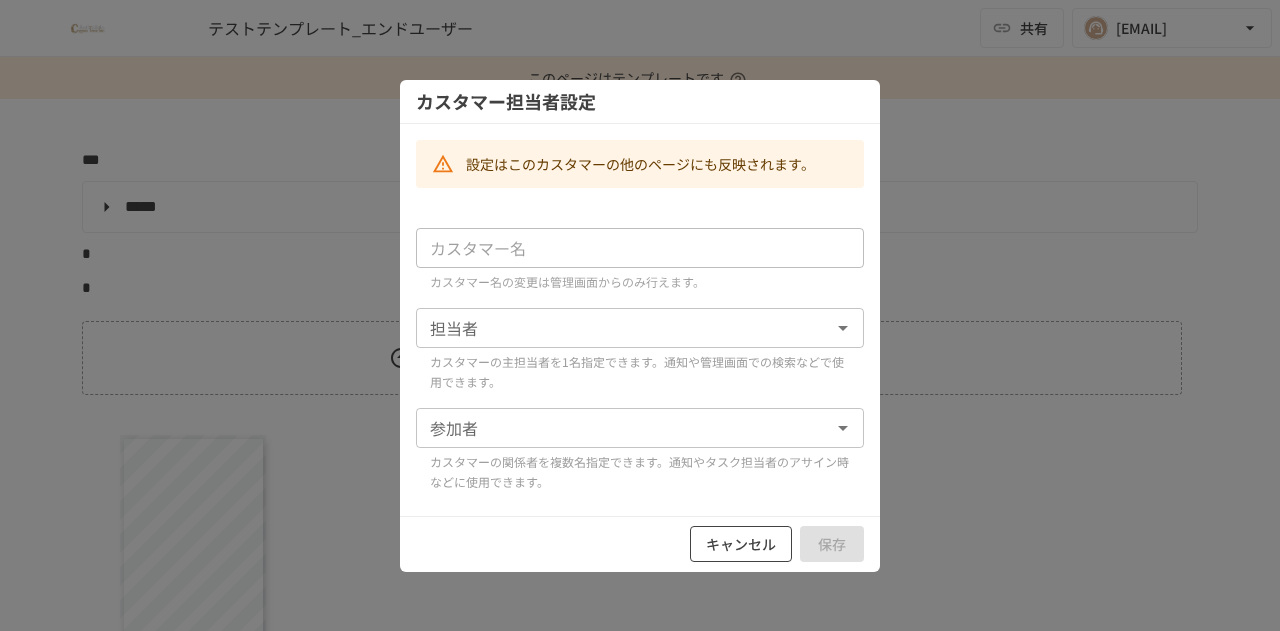 click on "キャンセル" at bounding box center [741, 544] 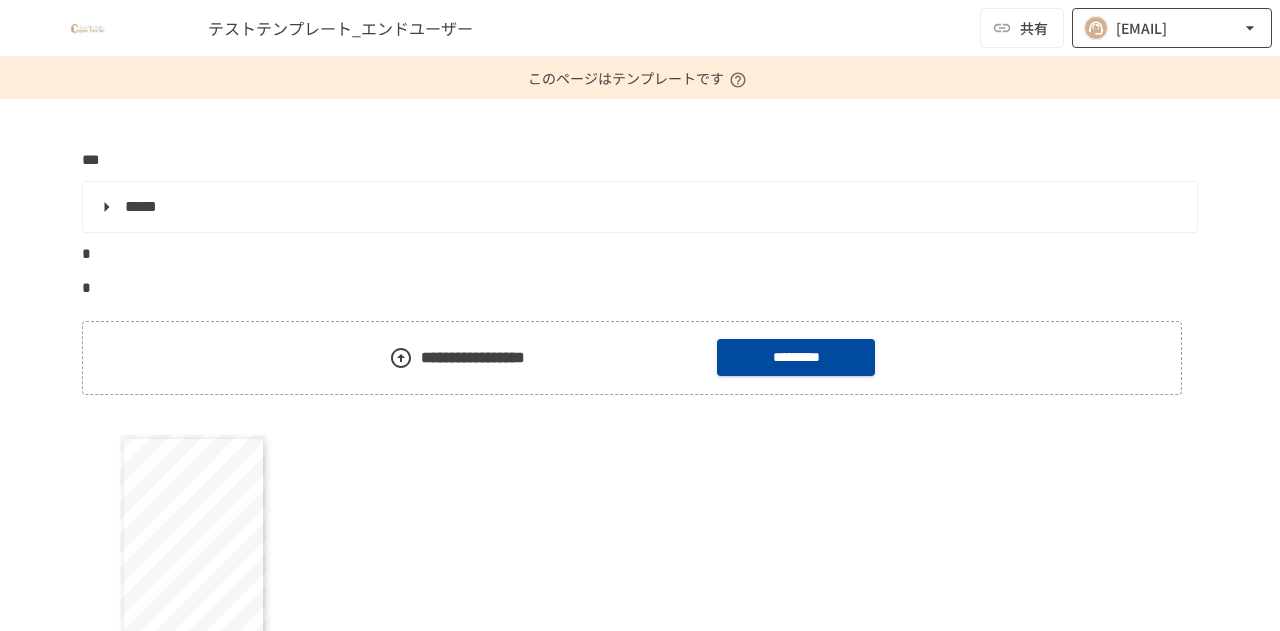 click on "[USERNAME]@[DOMAIN].com" at bounding box center [1141, 28] 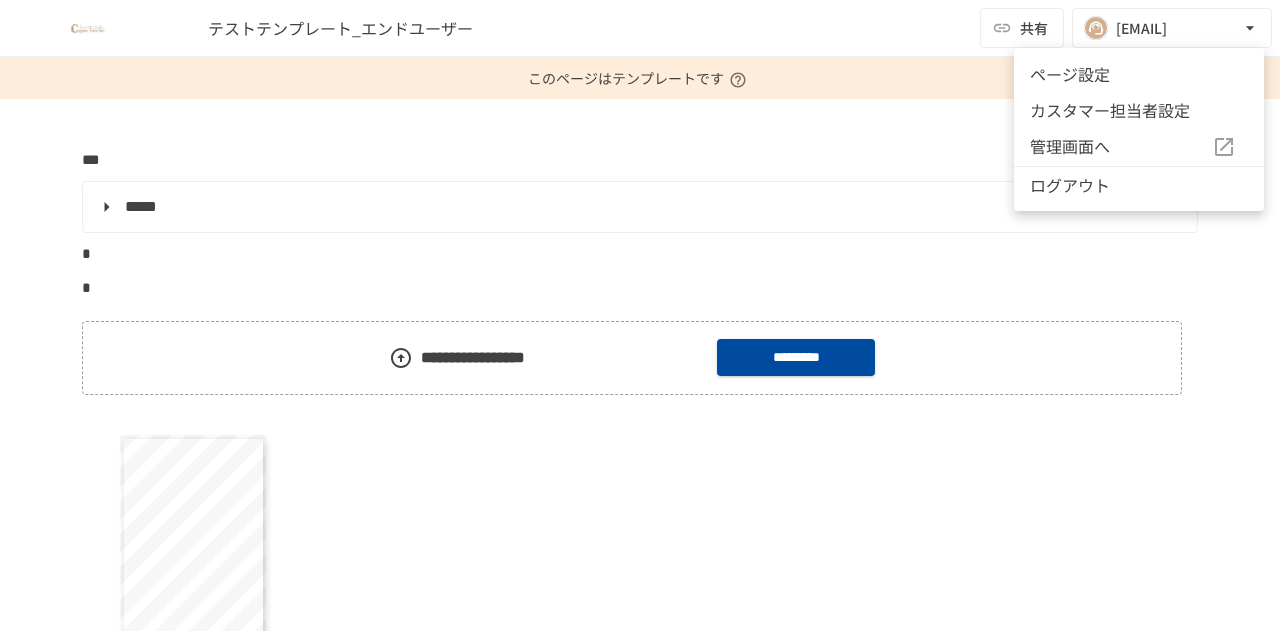 type 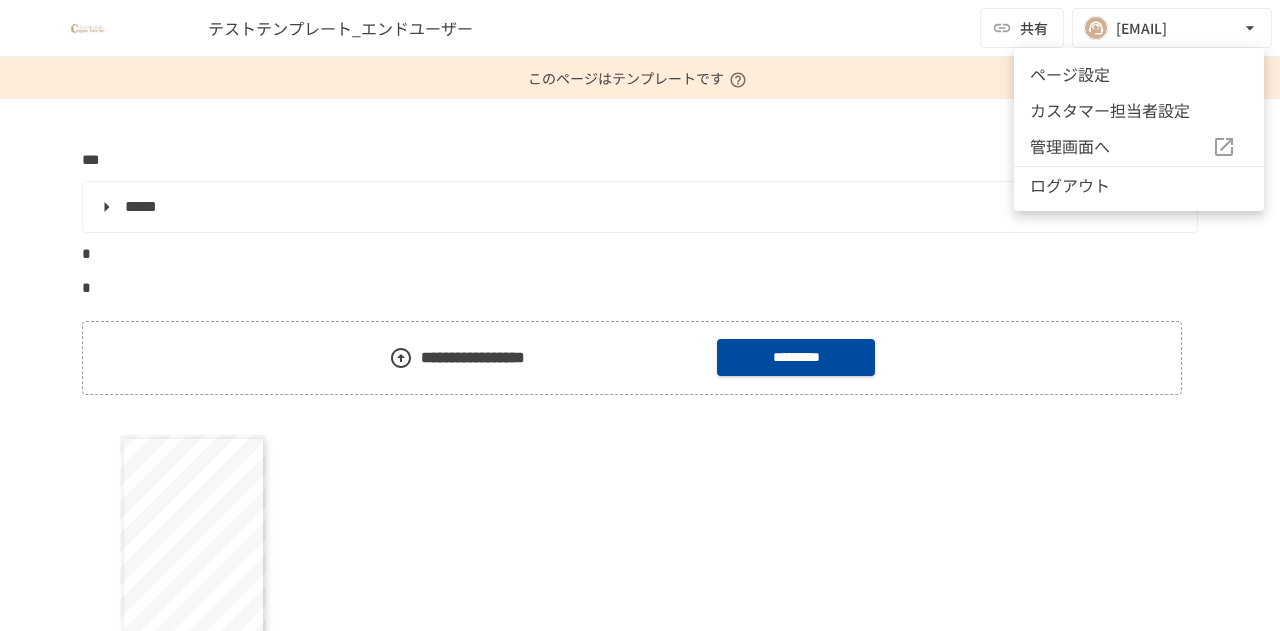 click on "管理画面へ" at bounding box center [1121, 147] 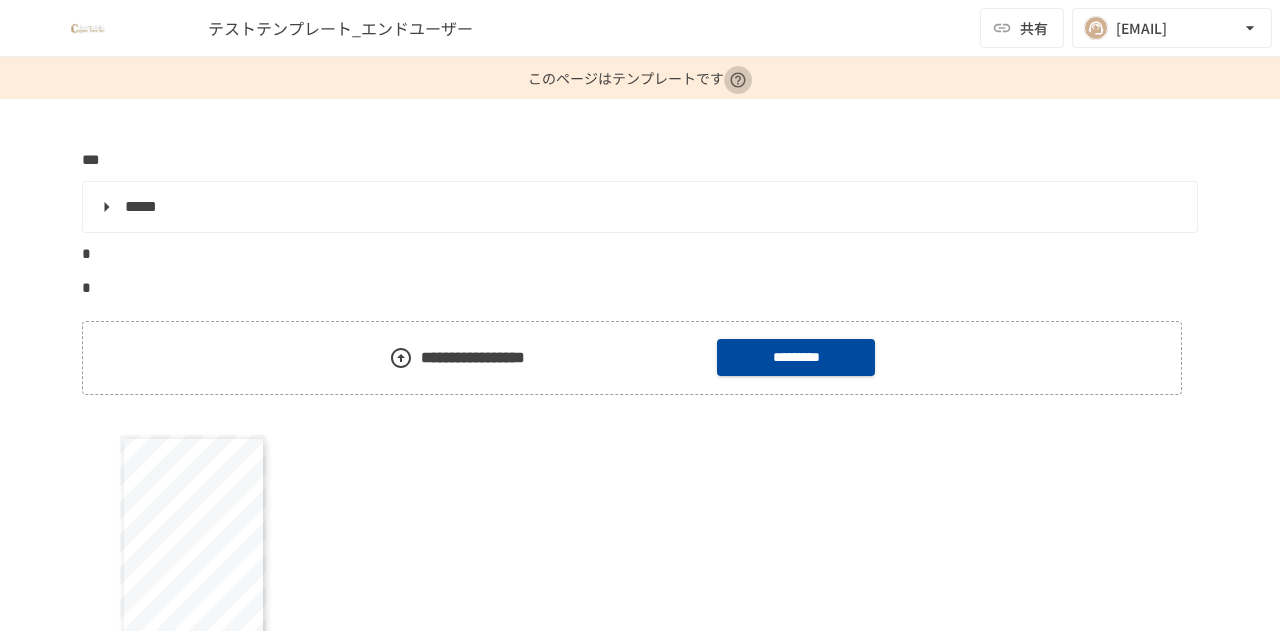 click 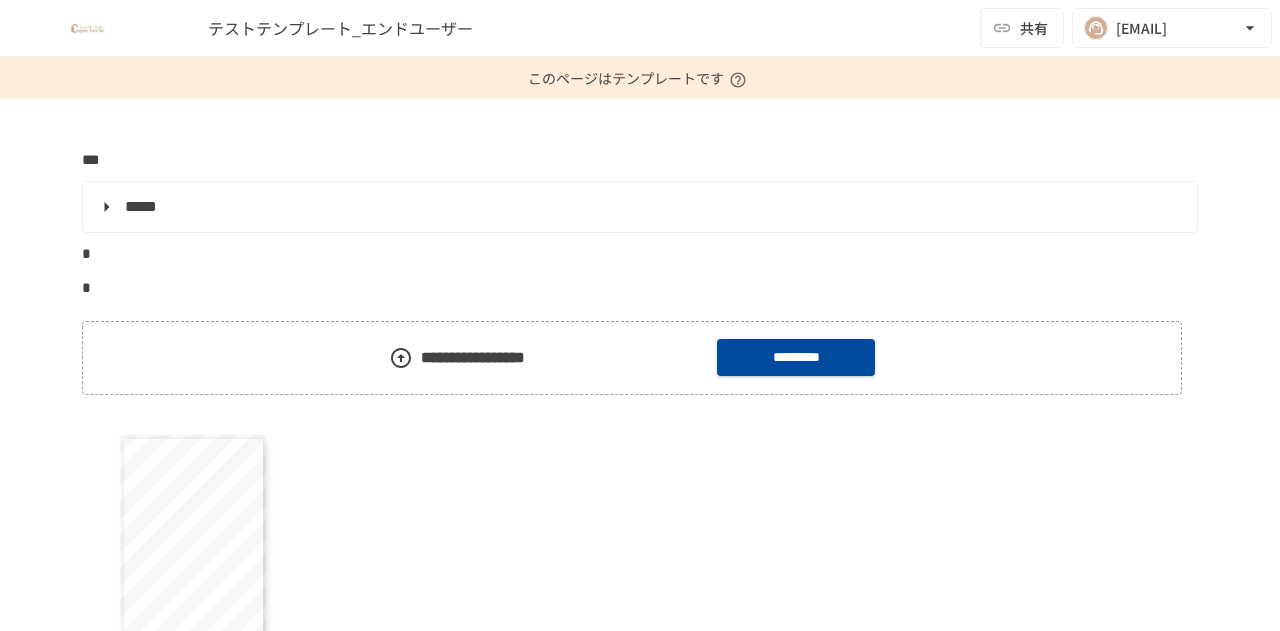 click 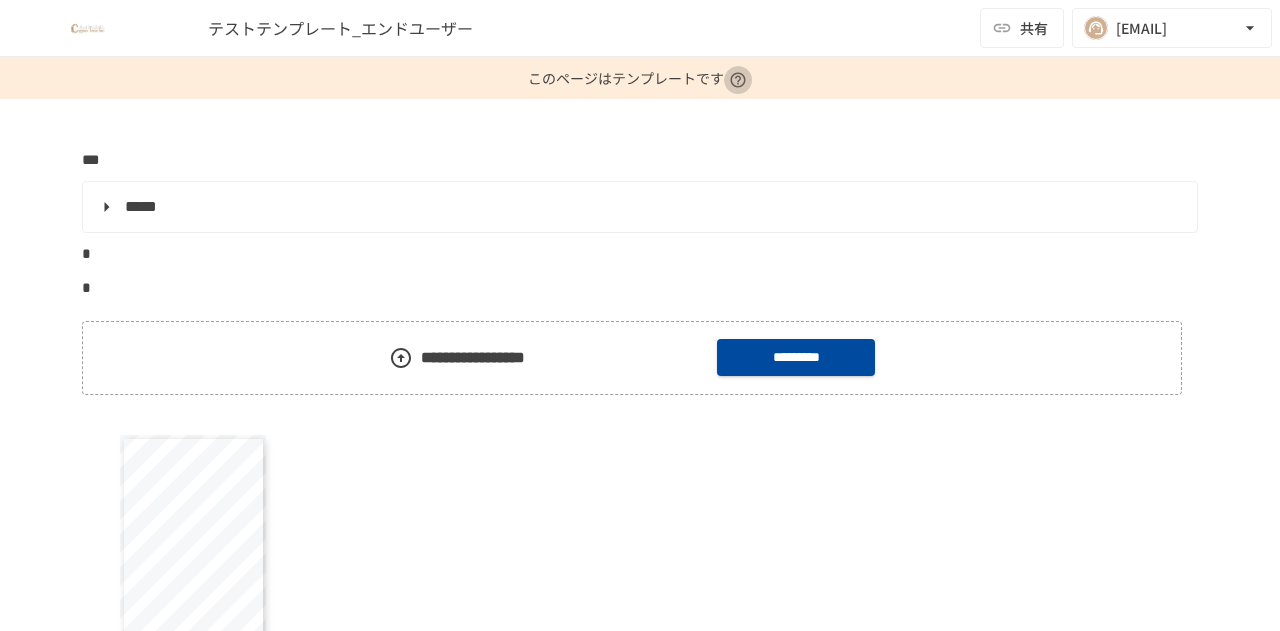 click 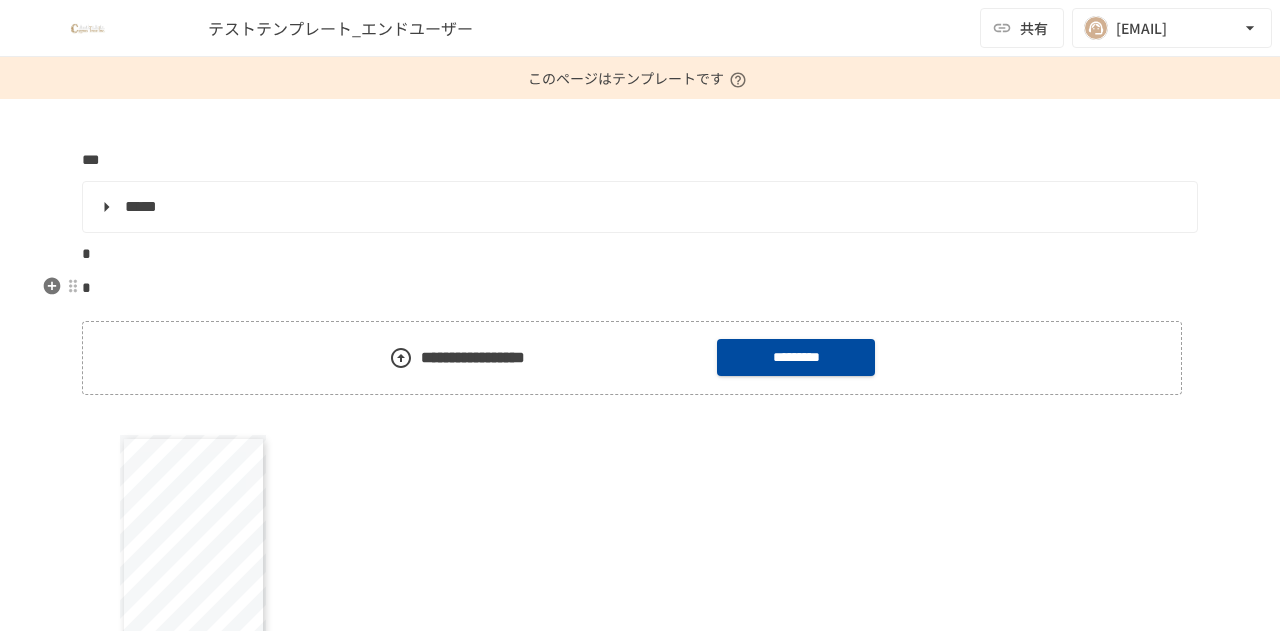 click on "*" at bounding box center (640, 288) 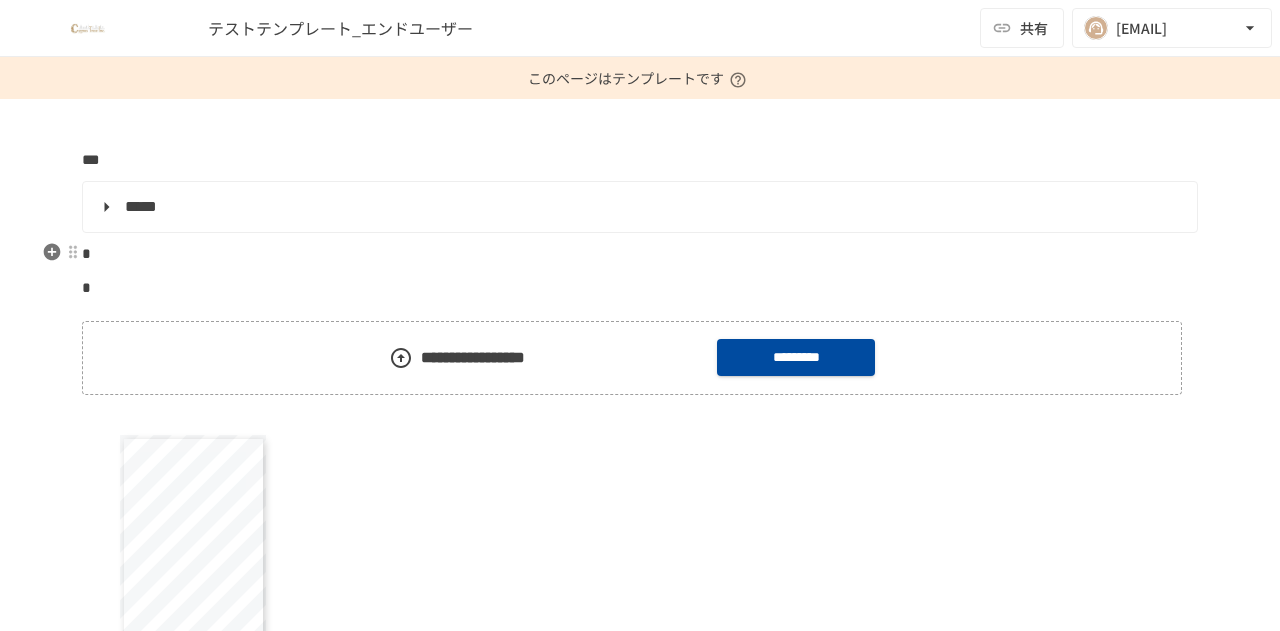 click on "*" at bounding box center (640, 254) 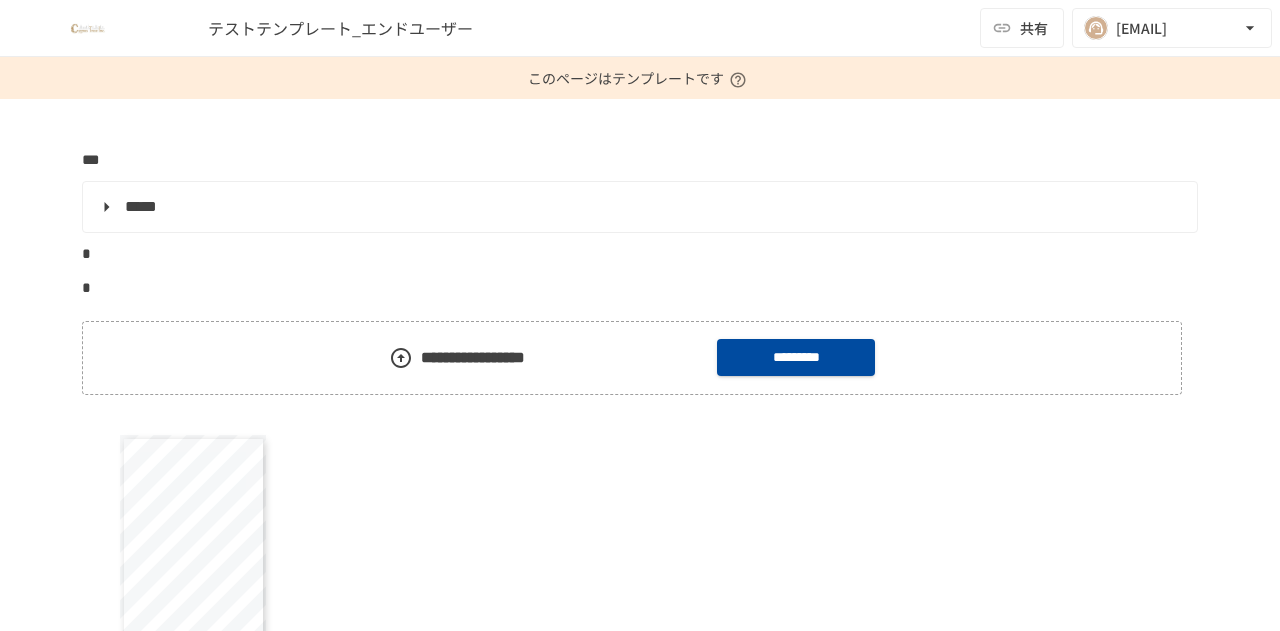 click on "**********" at bounding box center [640, 576] 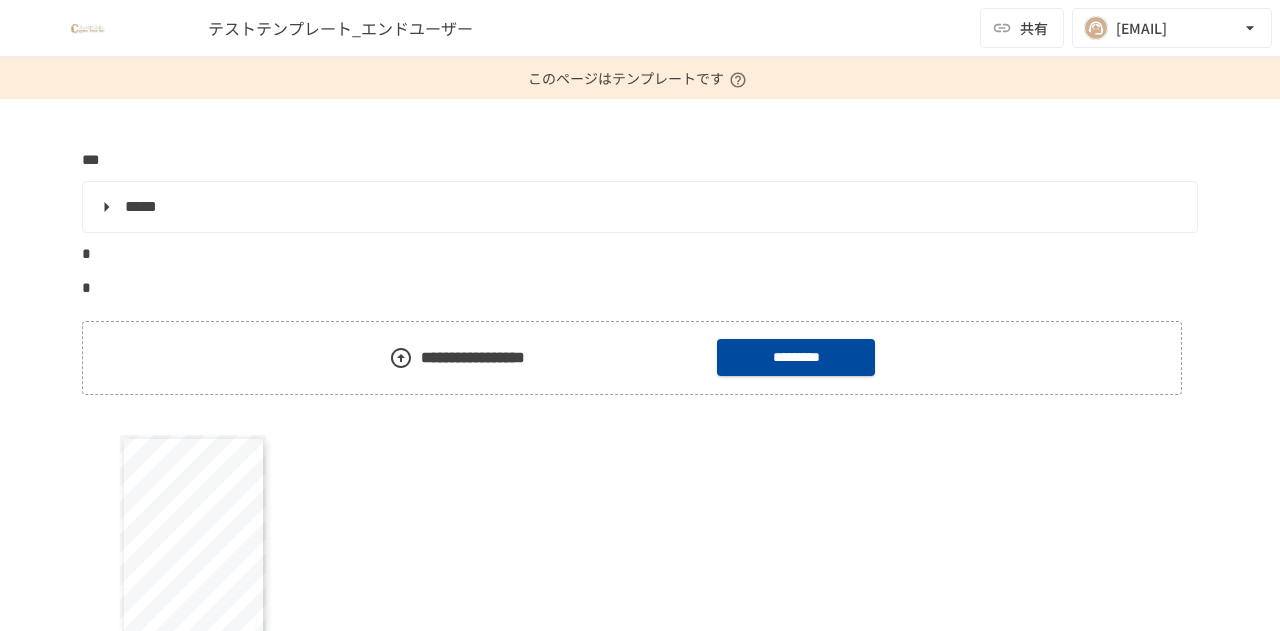 click on "テストテンプレート_エンドユーザー 共有 norihiko.morozumi@geniee.co.jp" at bounding box center (640, 28) 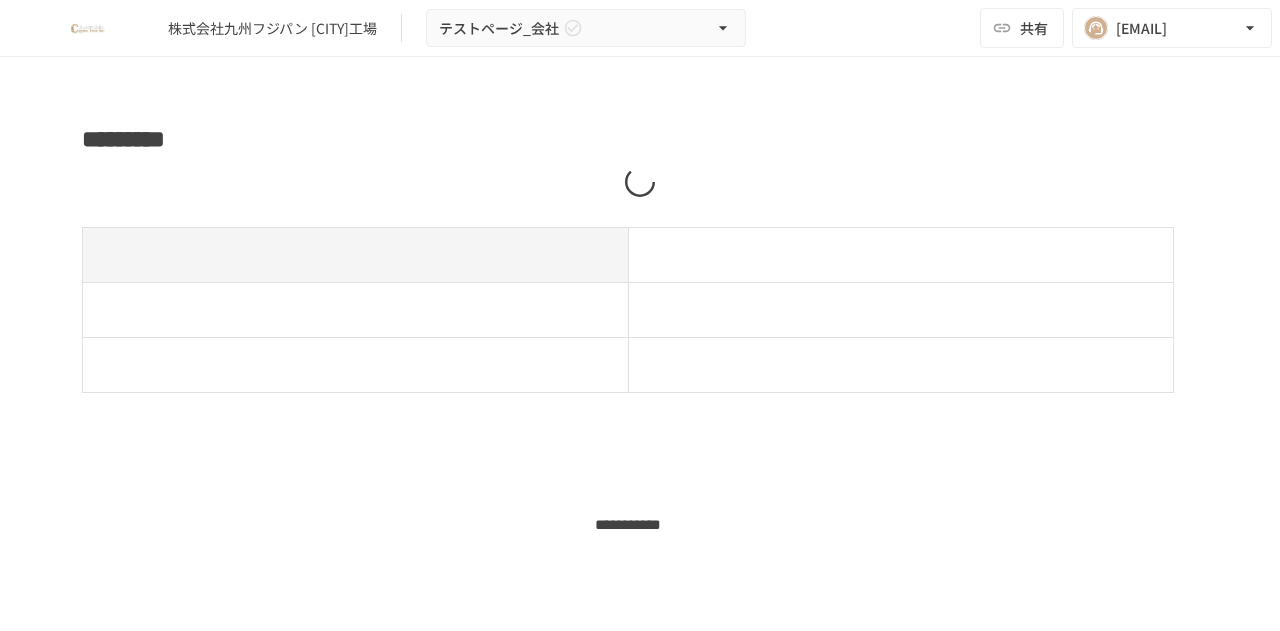 scroll, scrollTop: 0, scrollLeft: 0, axis: both 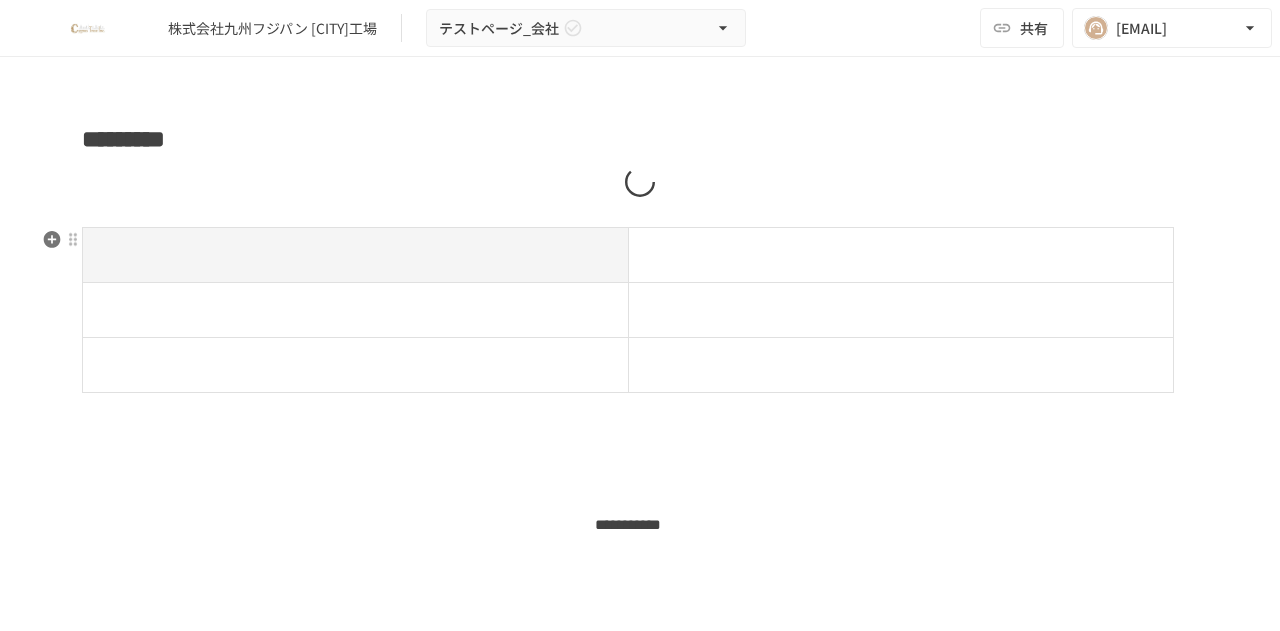 click at bounding box center (356, 255) 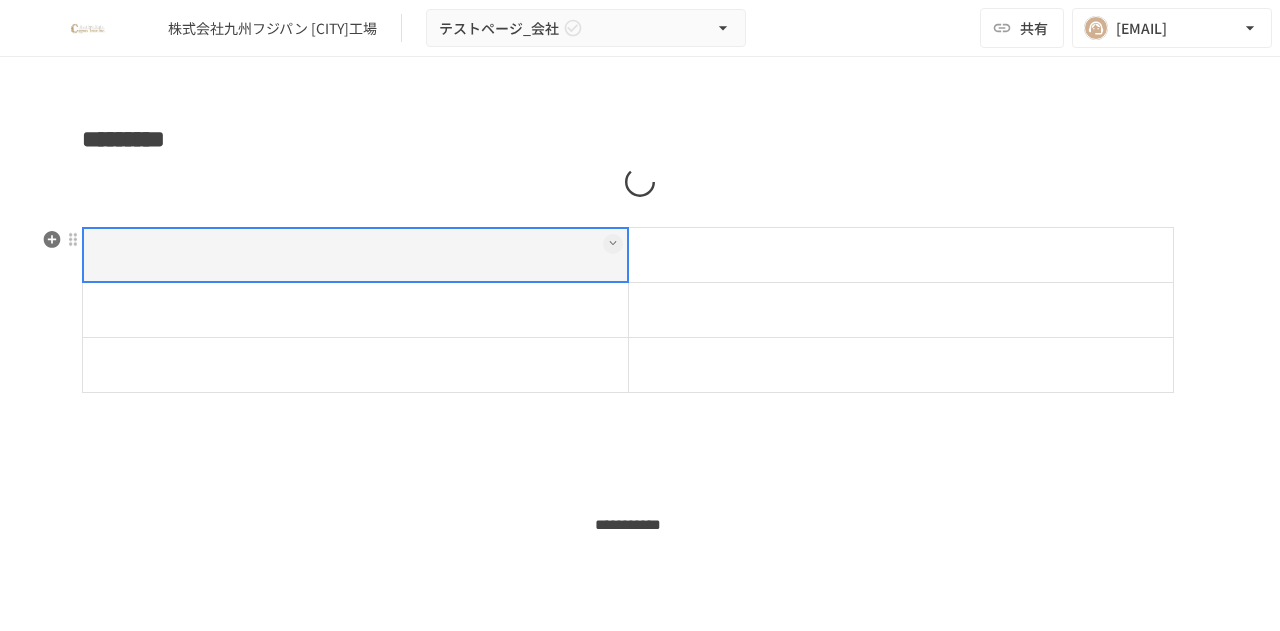 click at bounding box center (355, 255) 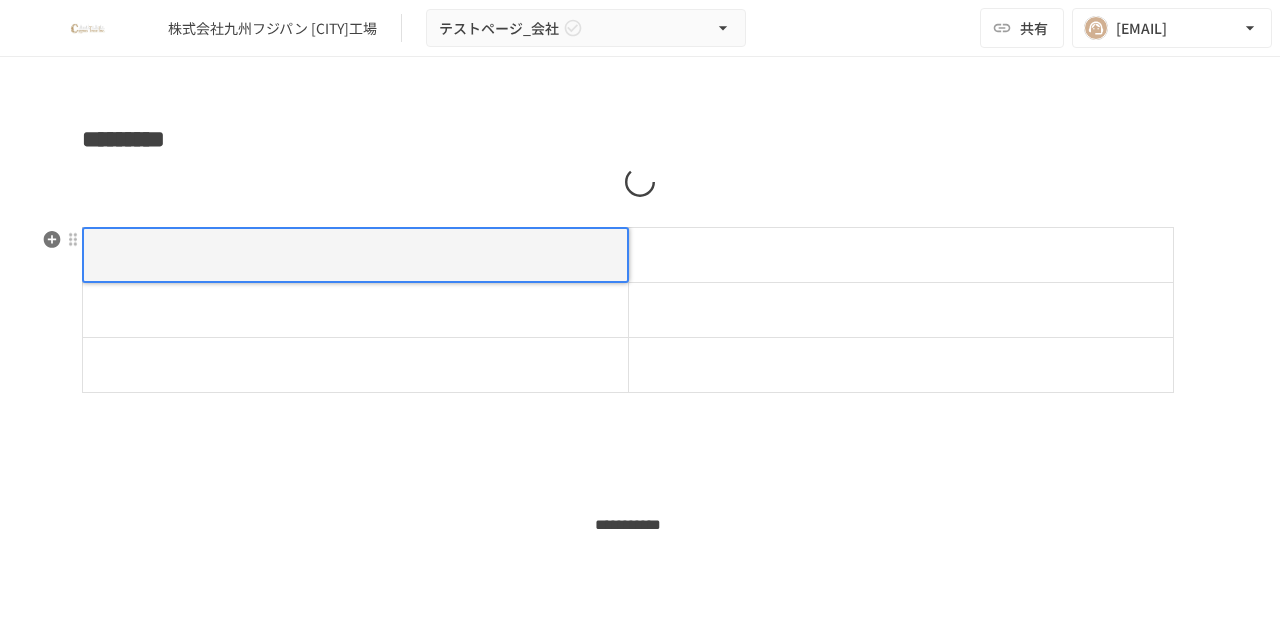 click at bounding box center (355, 255) 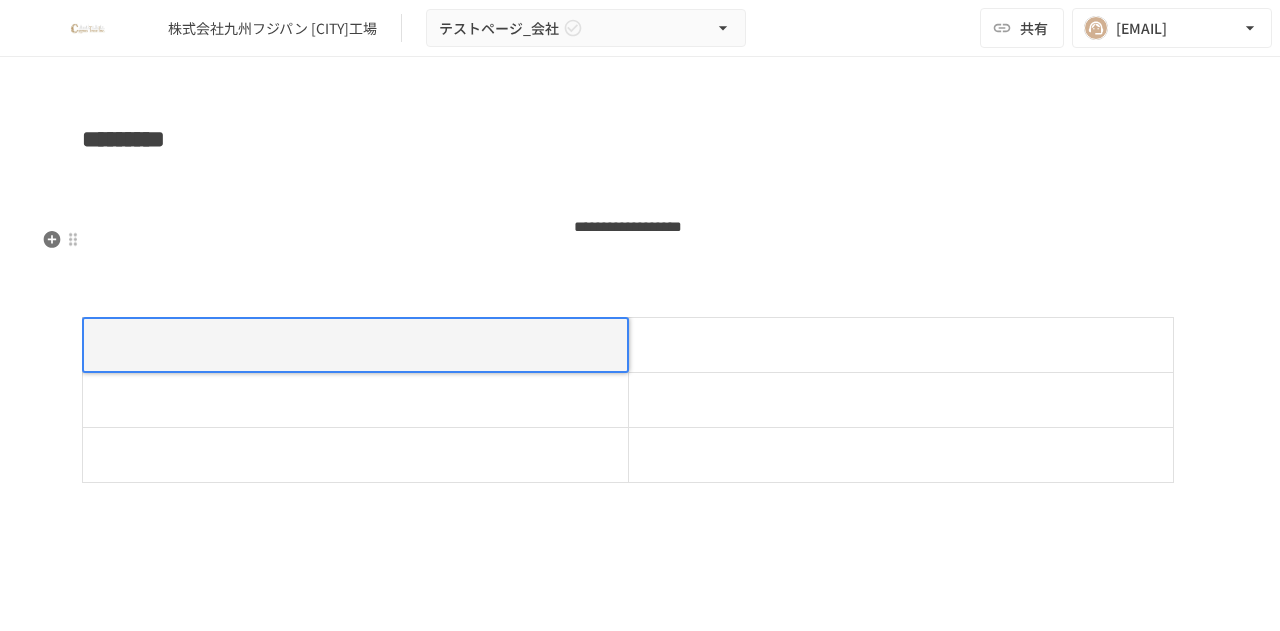 click on "********* ** ******* ********* ** ********* ********* ***" at bounding box center (640, 577) 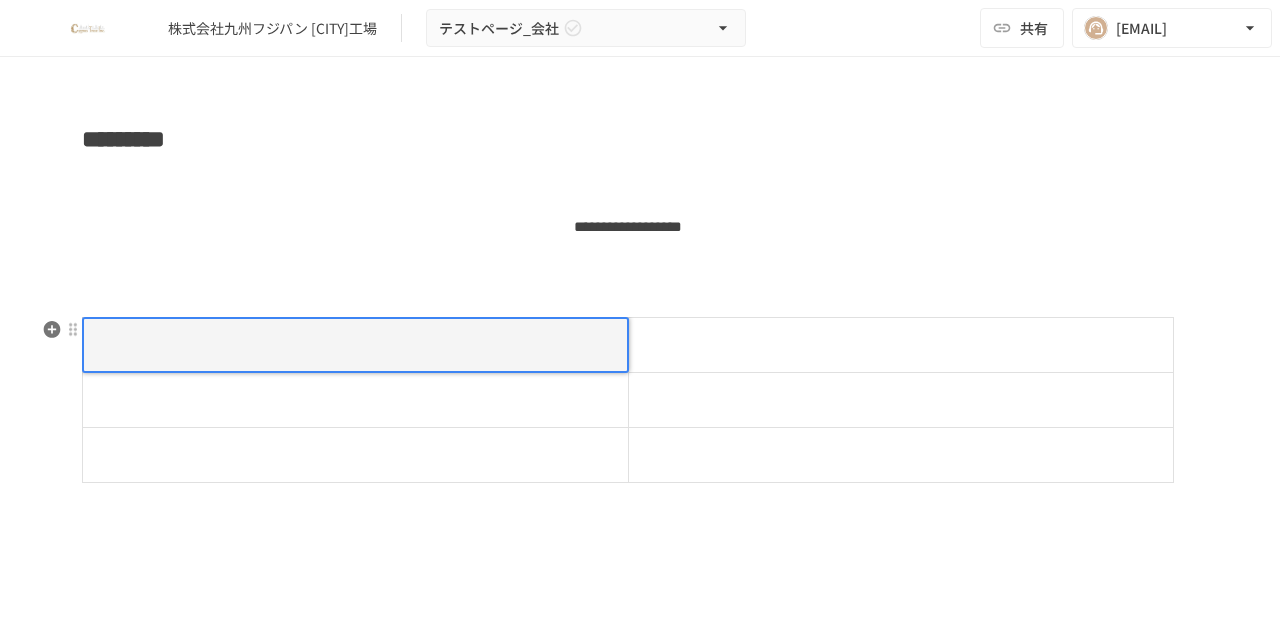 type 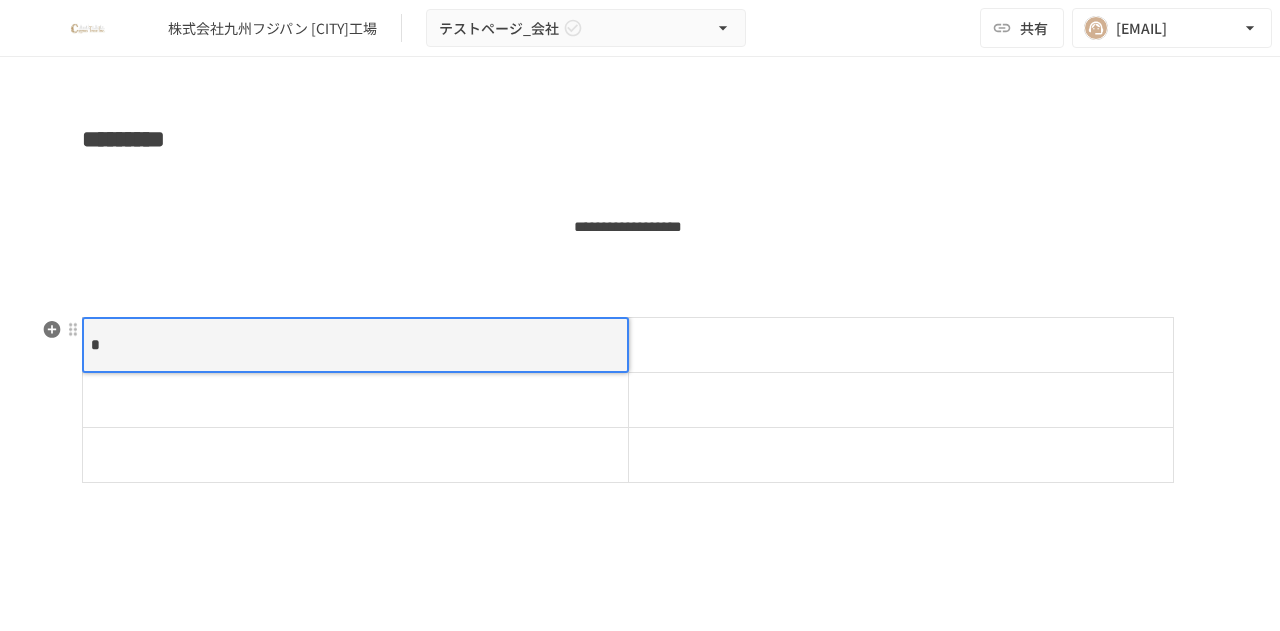click at bounding box center (901, 345) 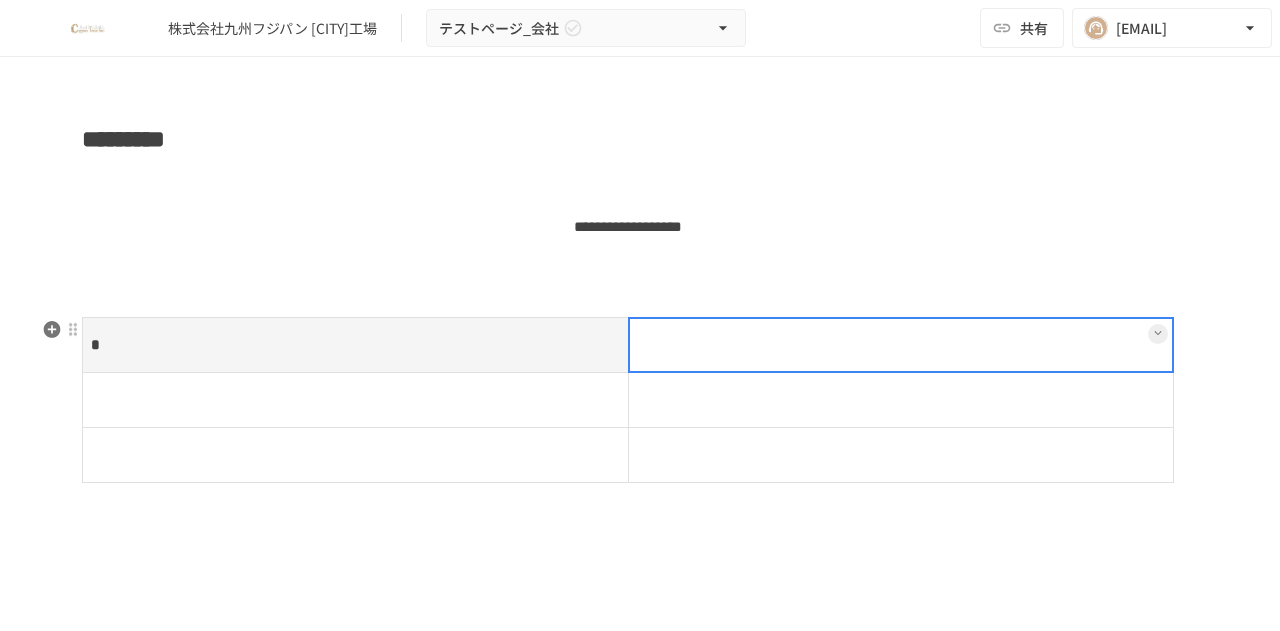 click on "*" at bounding box center (356, 345) 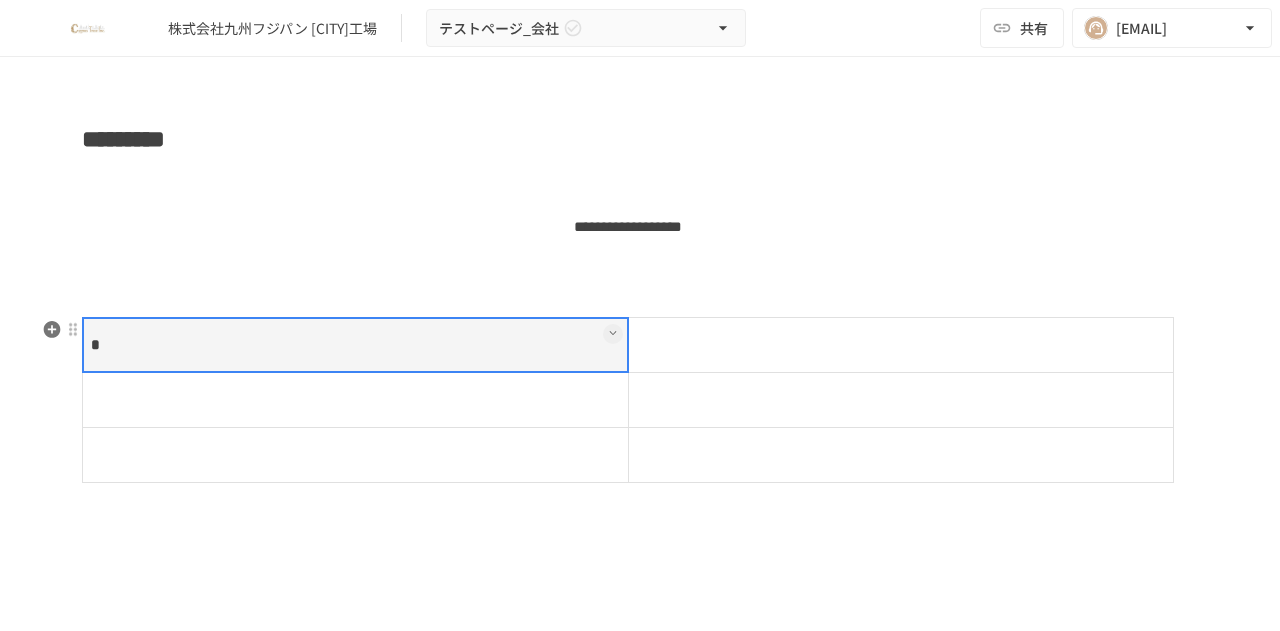 click at bounding box center (901, 345) 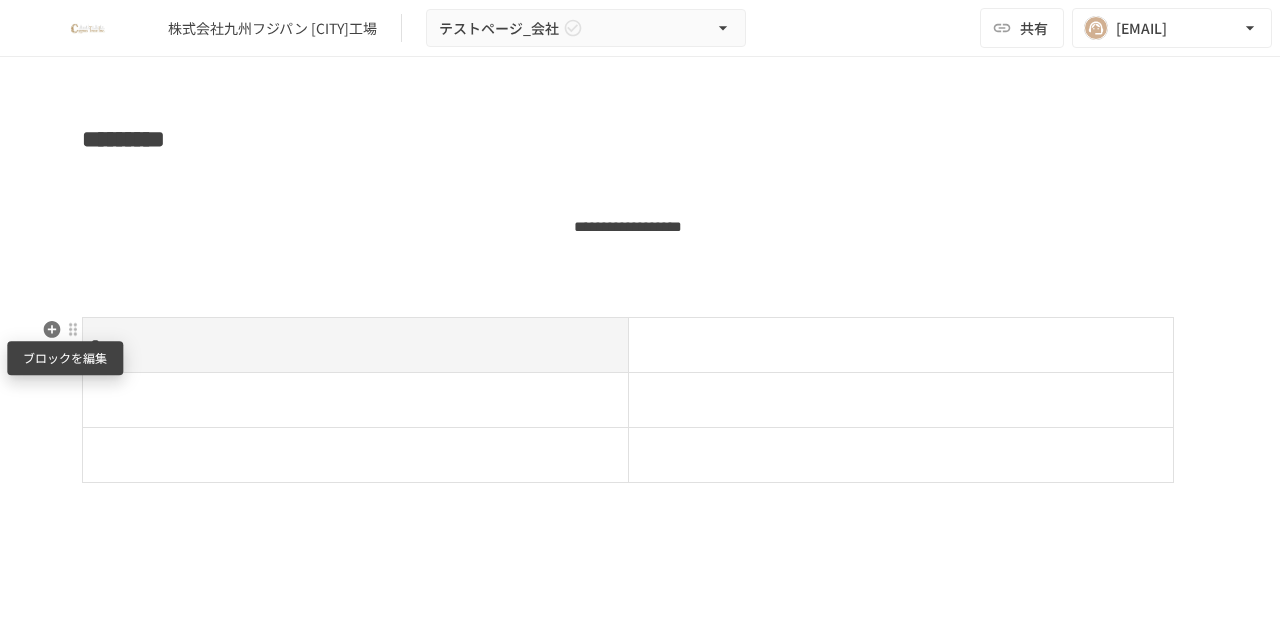 click at bounding box center [73, 329] 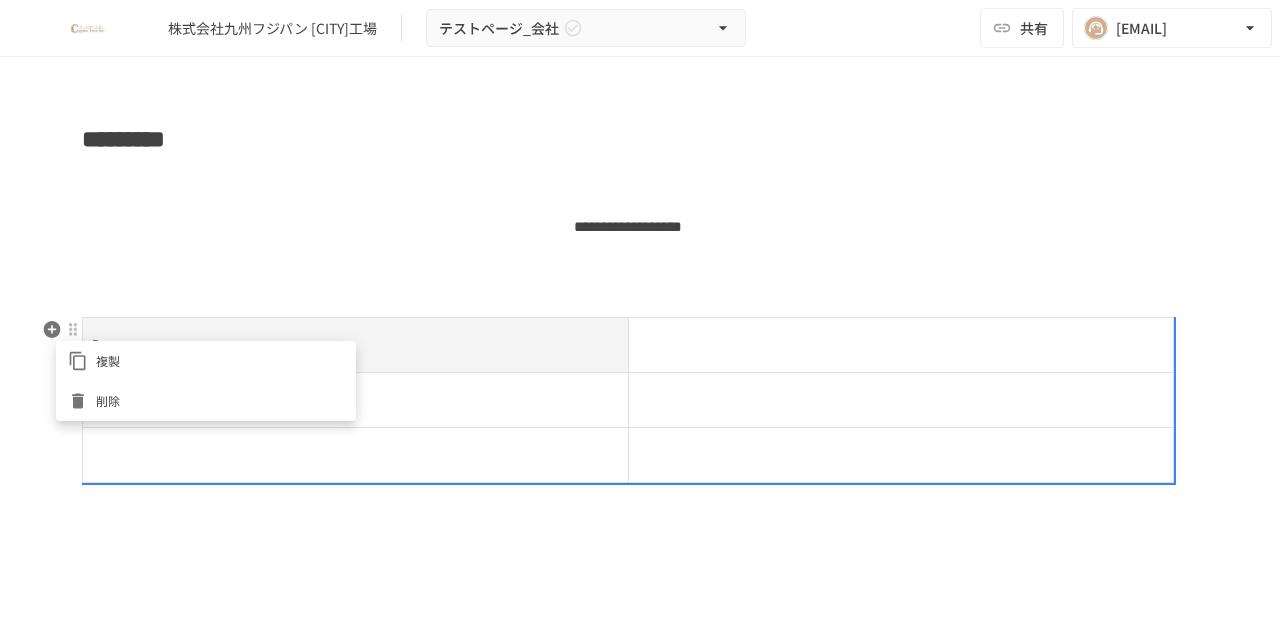 click at bounding box center [640, 315] 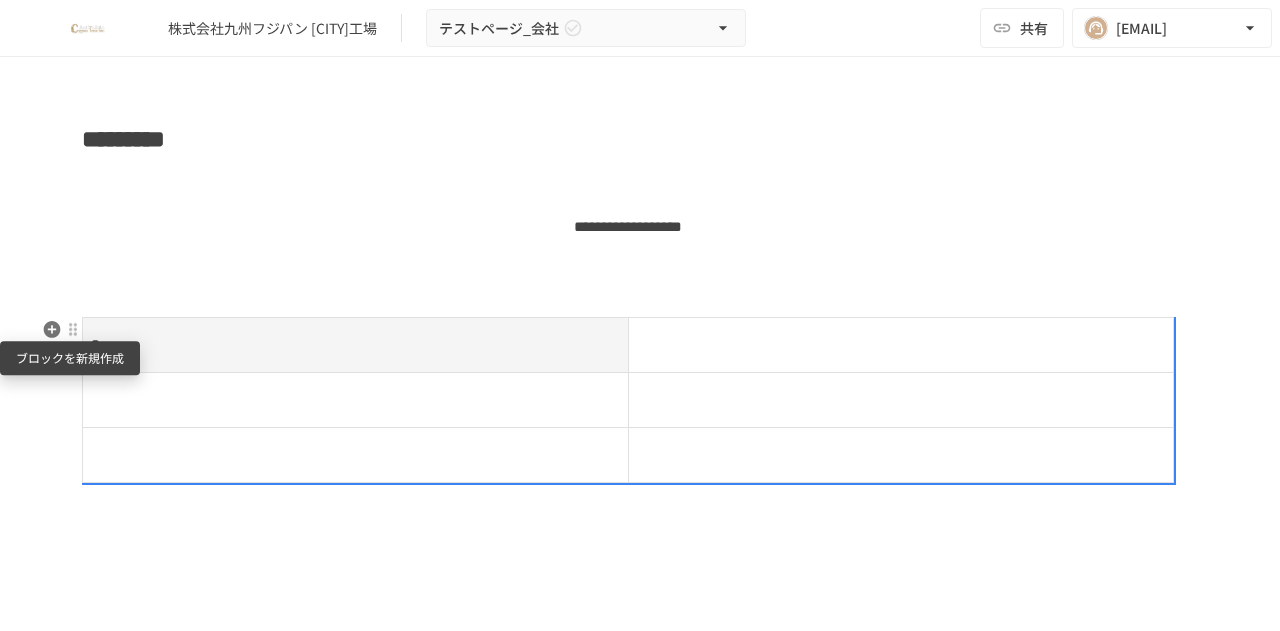 click 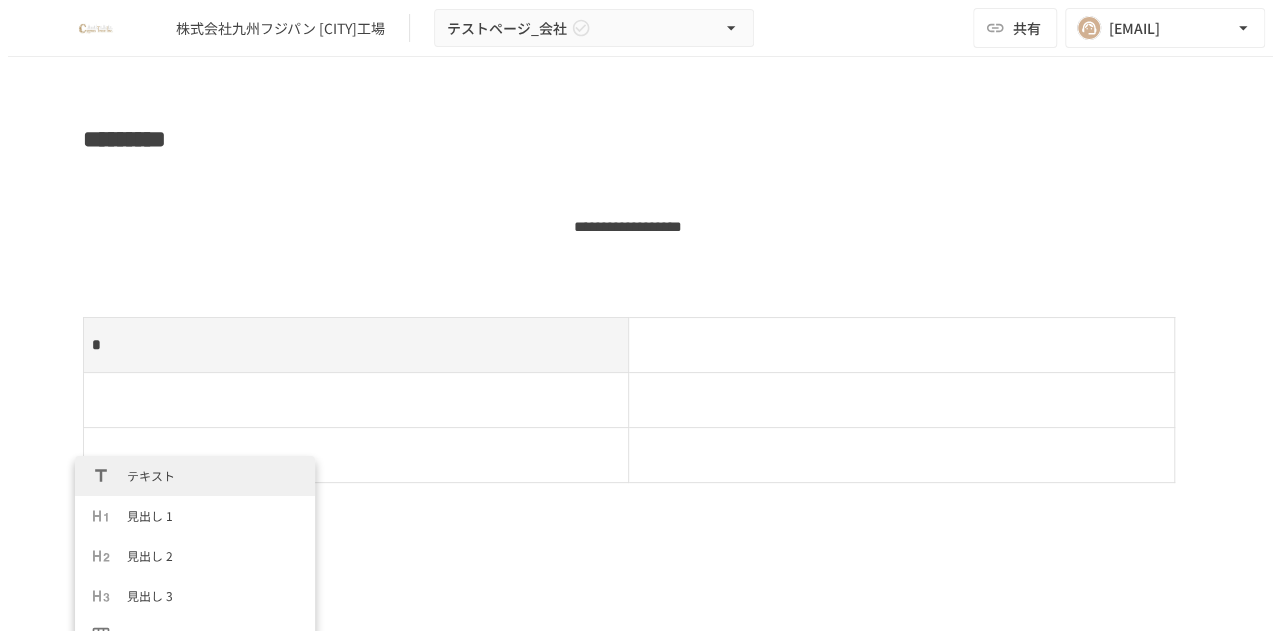scroll, scrollTop: 166, scrollLeft: 0, axis: vertical 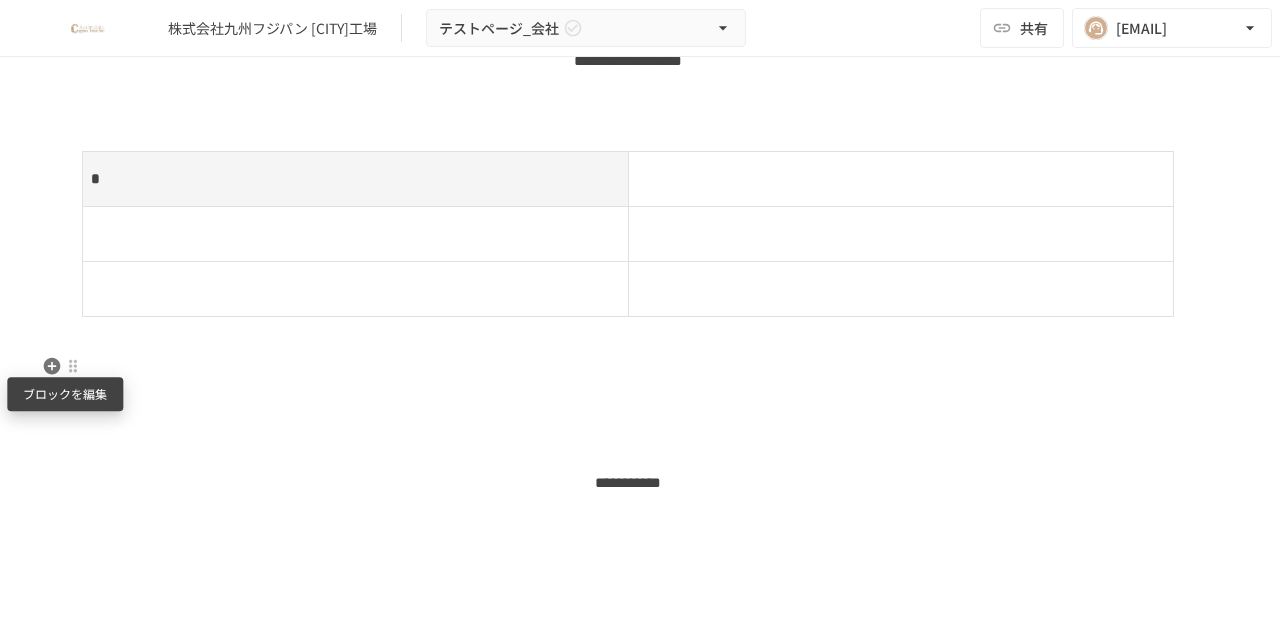 click at bounding box center (73, 366) 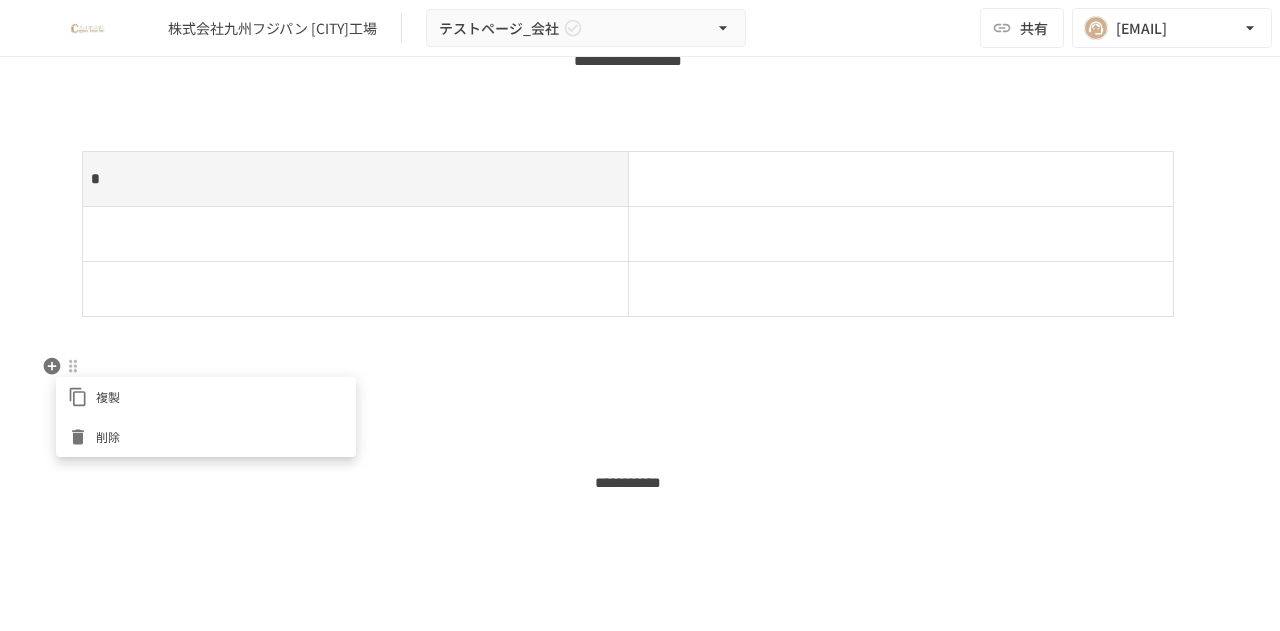 click on "削除" at bounding box center [220, 436] 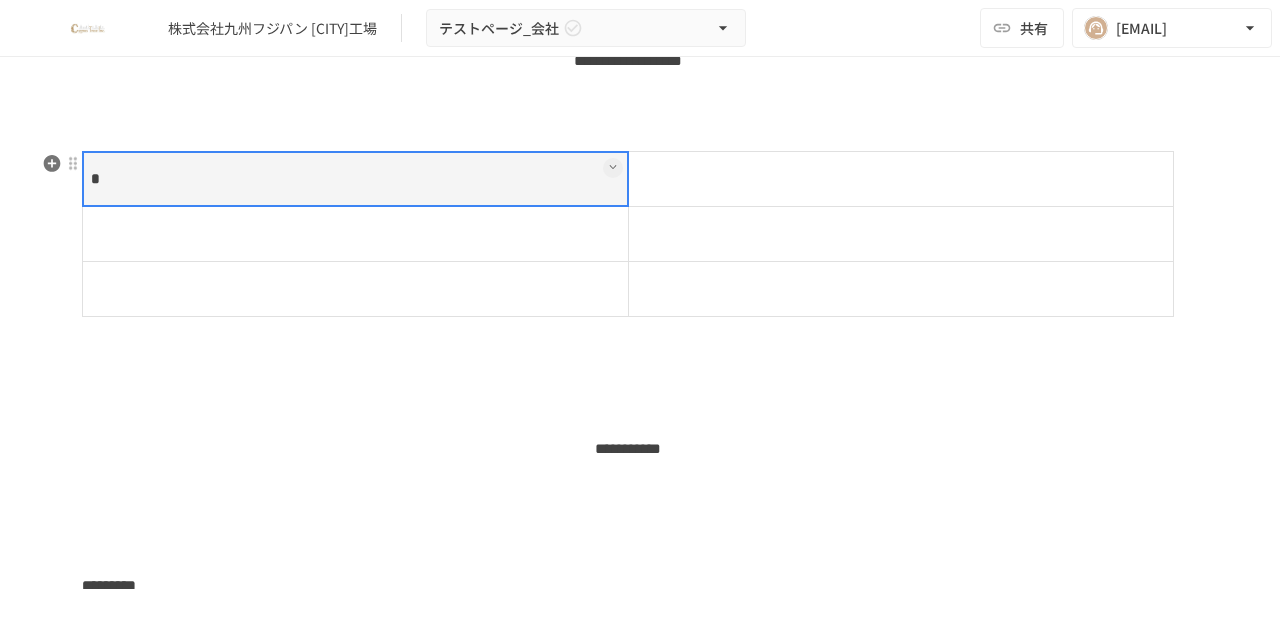 click on "*" at bounding box center [356, 179] 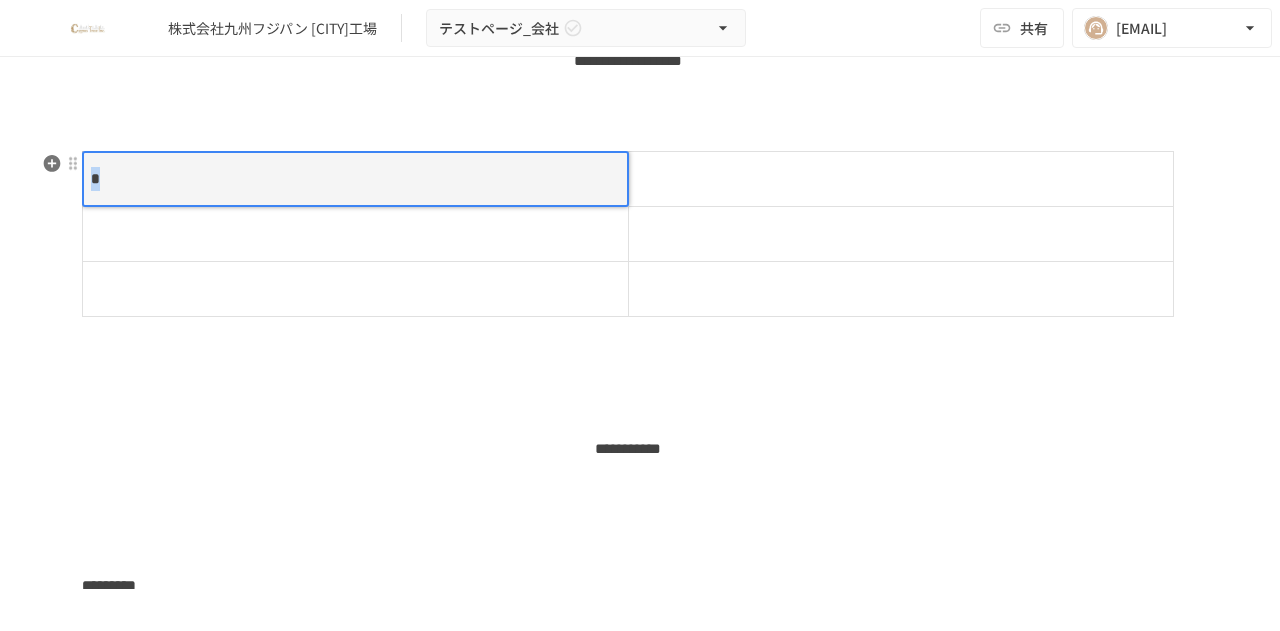 click on "*" at bounding box center [355, 179] 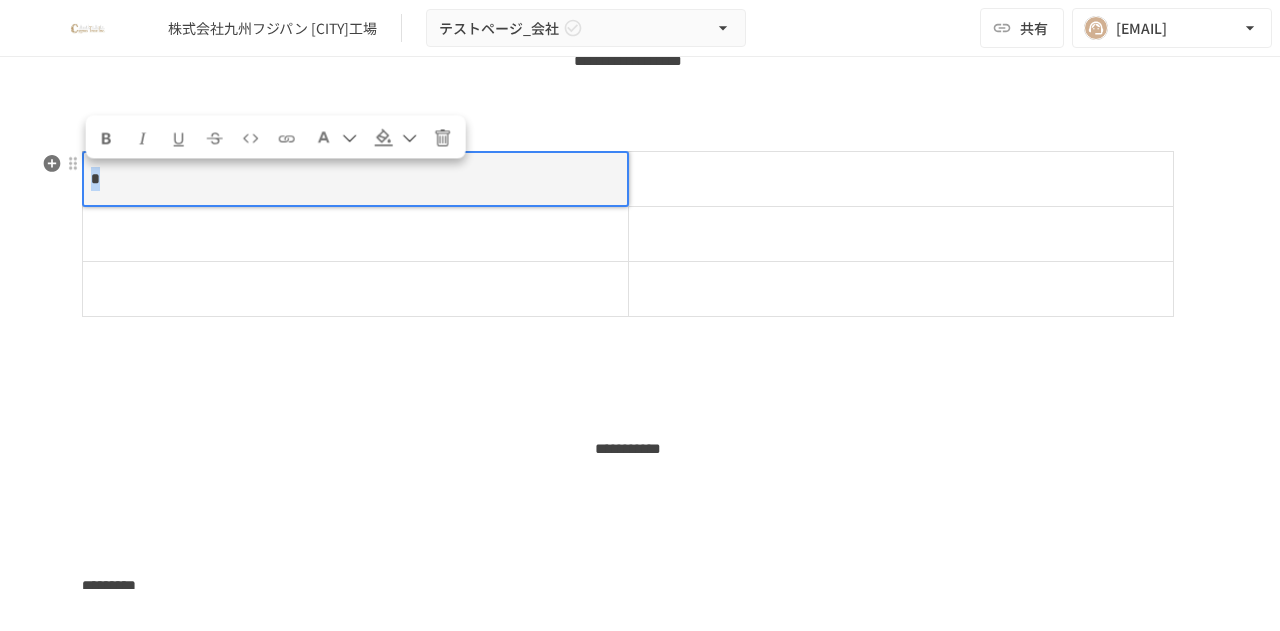 click on "*" at bounding box center [355, 179] 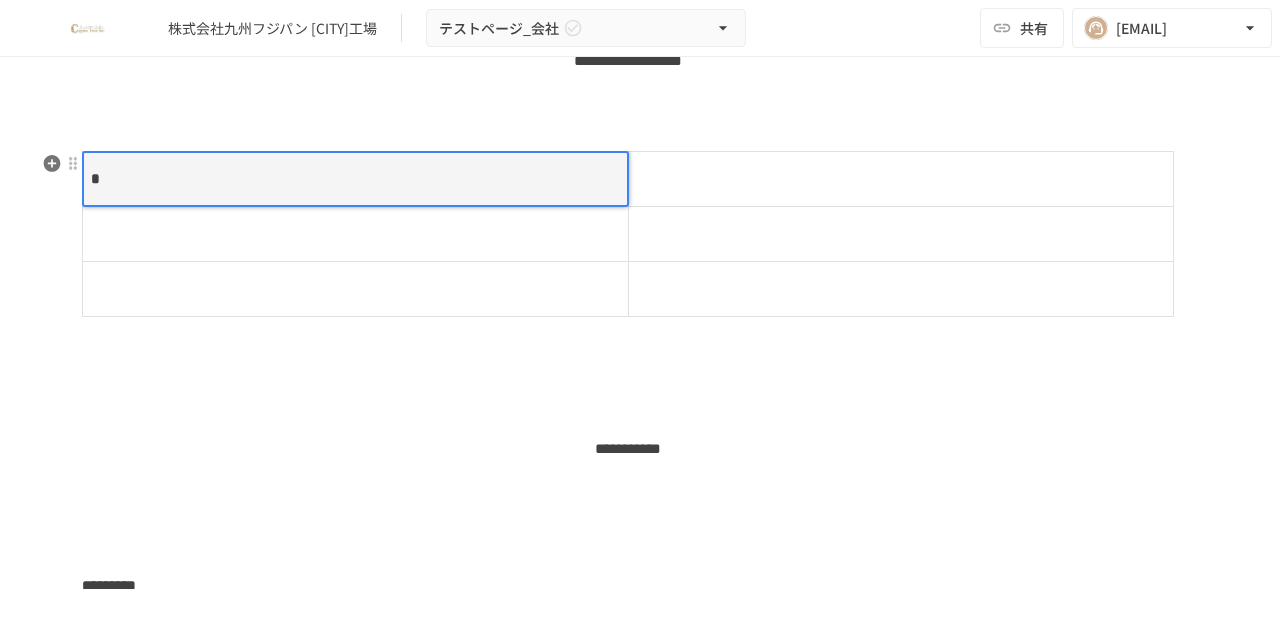 click at bounding box center (901, 179) 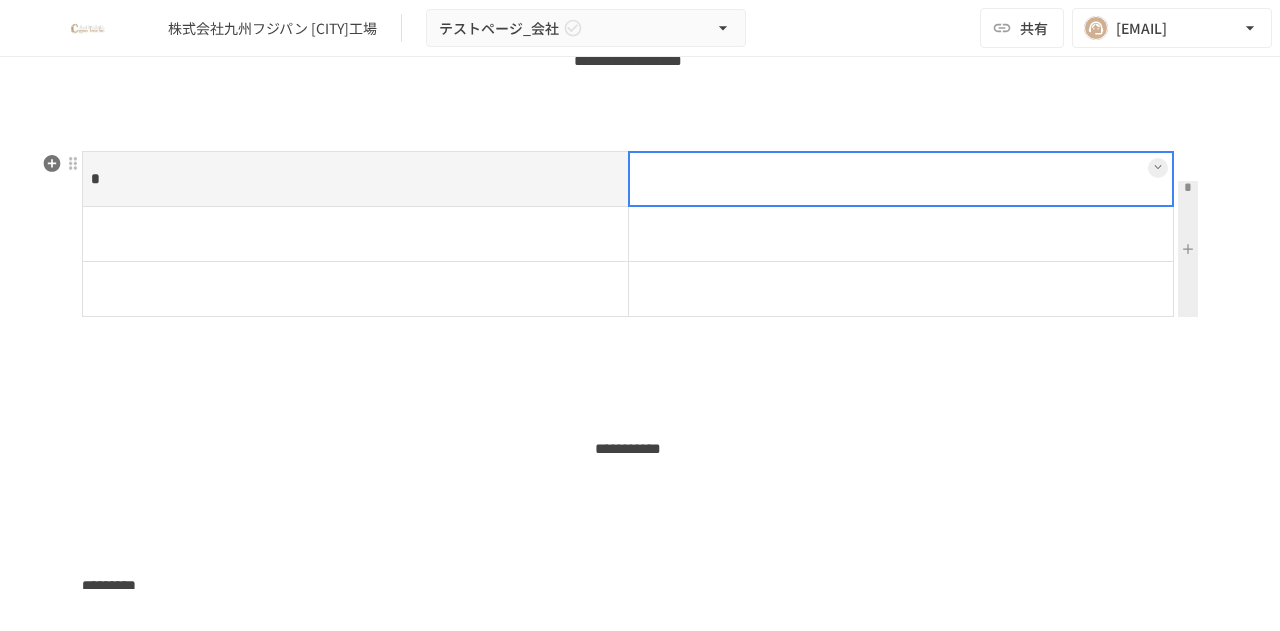 click at bounding box center [1188, 249] 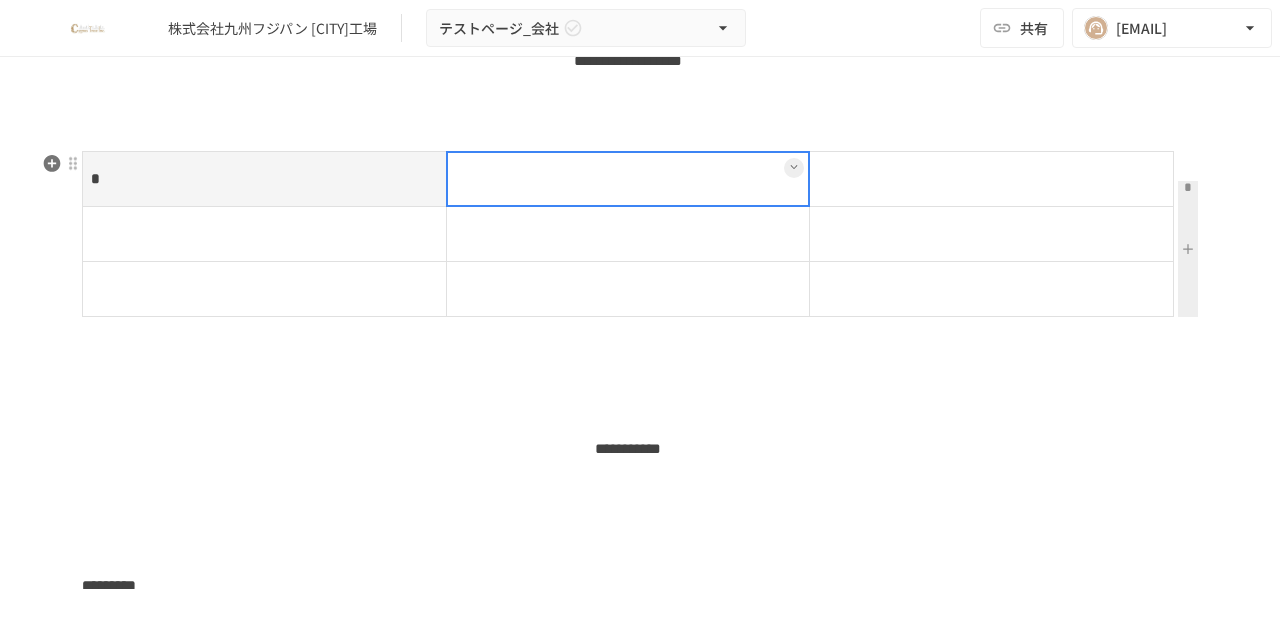 click at bounding box center (1188, 249) 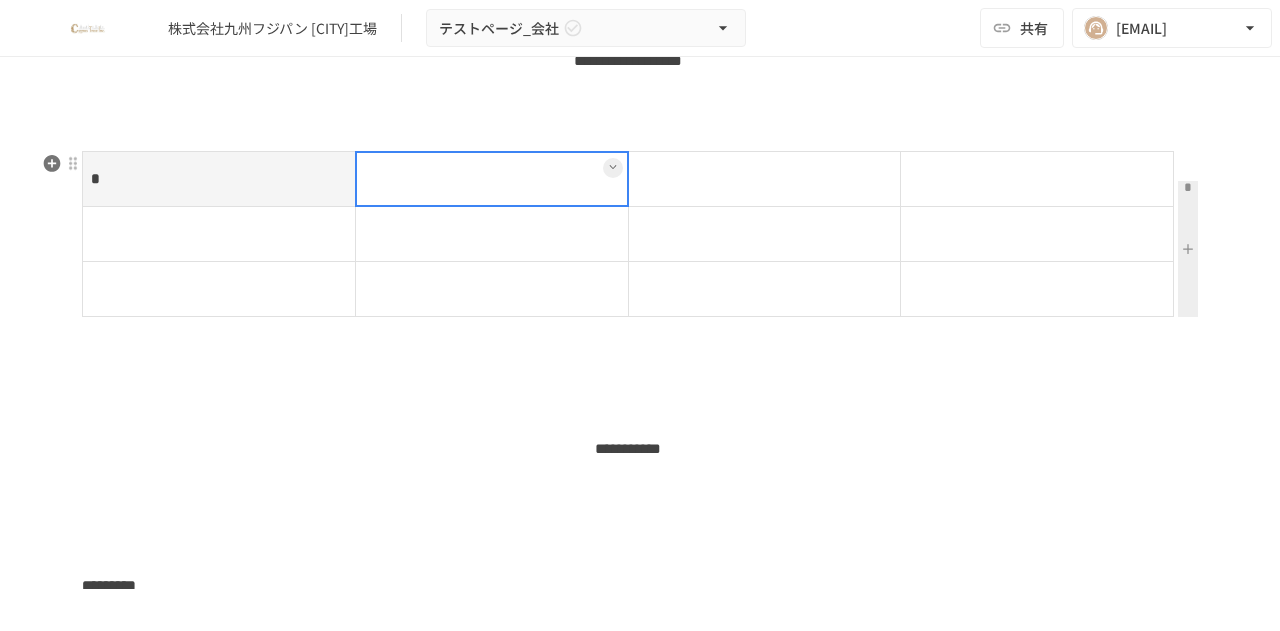 click at bounding box center (1188, 249) 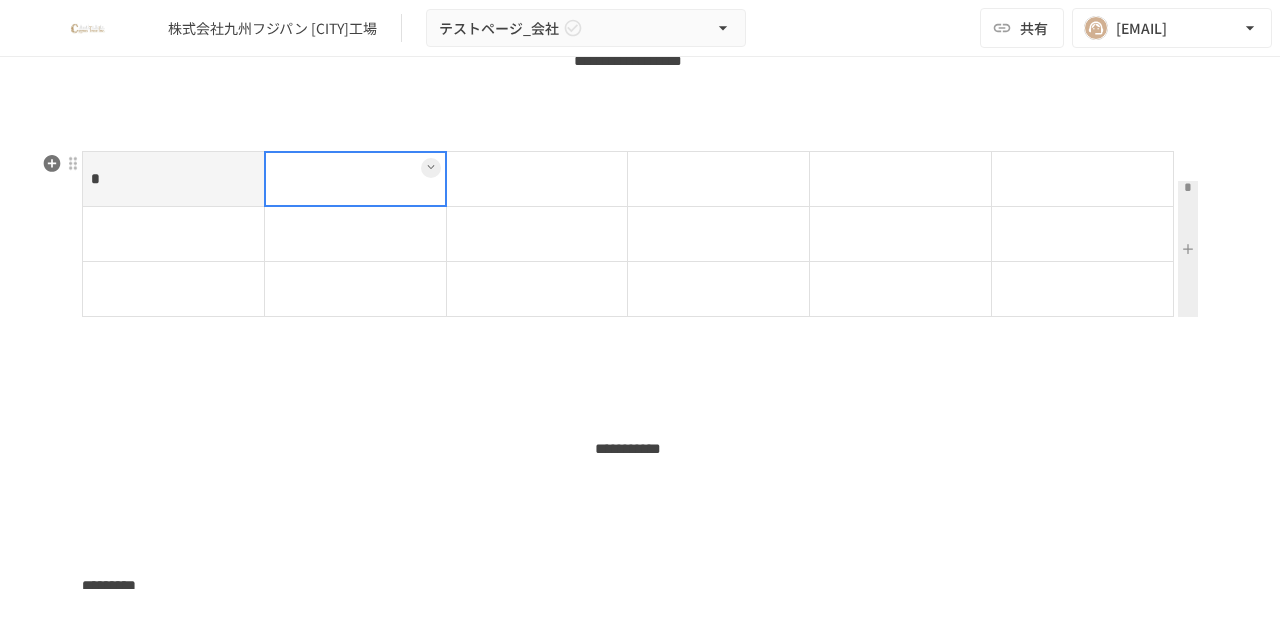 click at bounding box center (1188, 249) 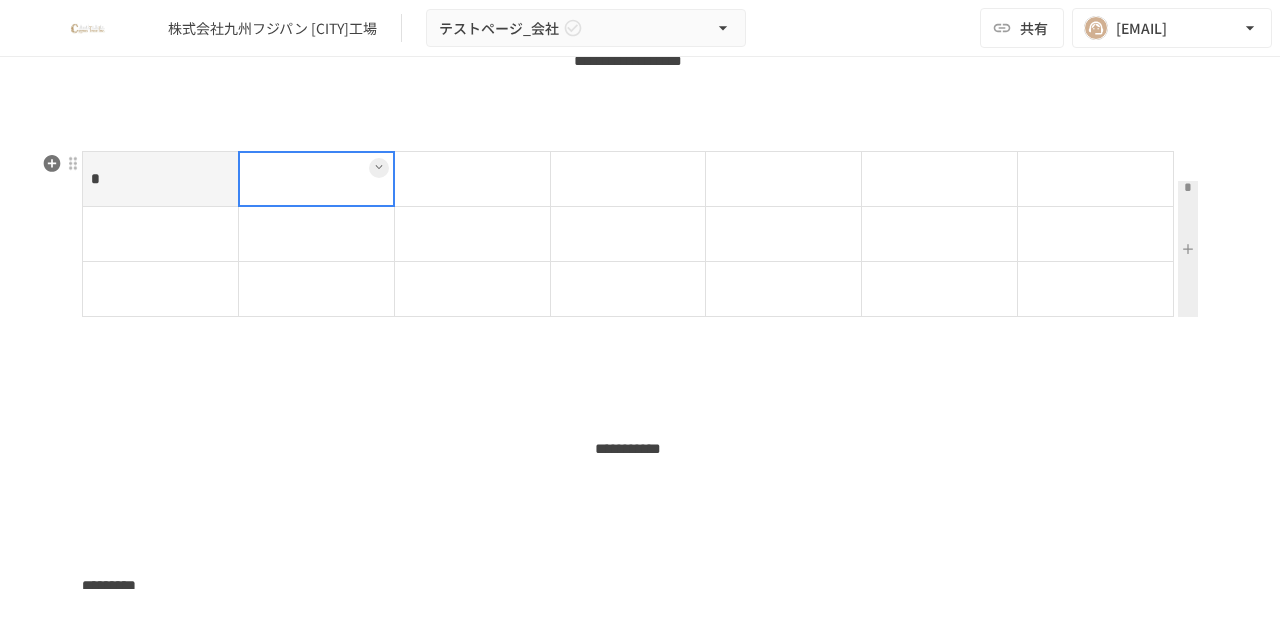 click at bounding box center (1188, 249) 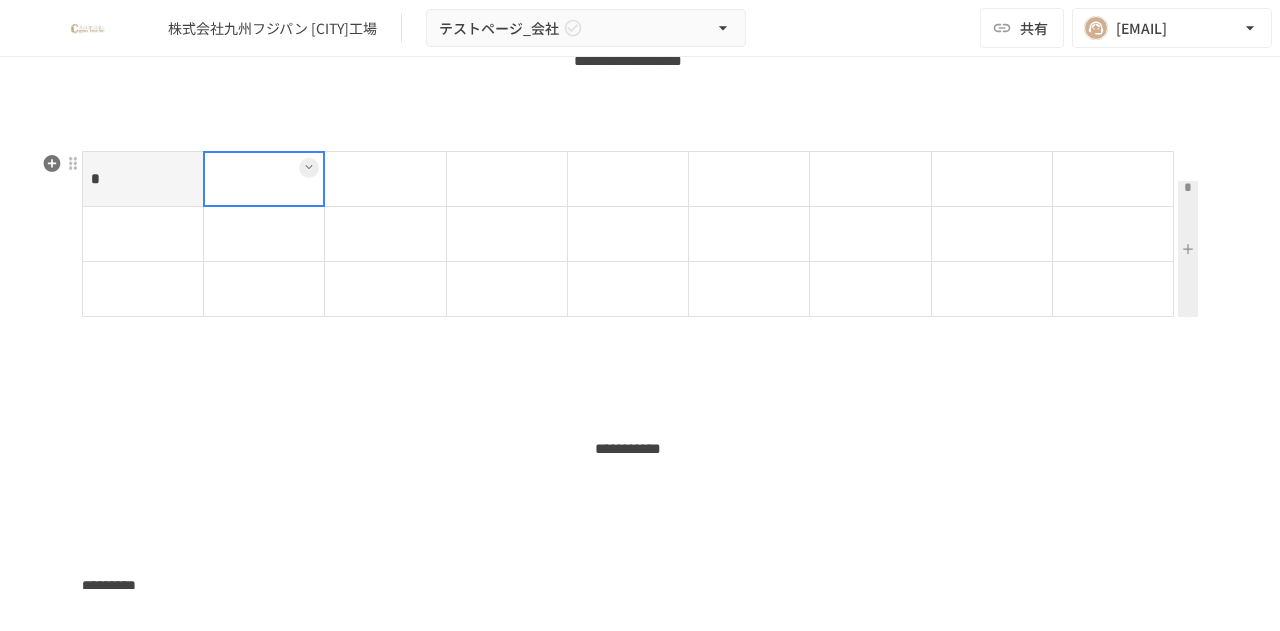 click at bounding box center [1188, 249] 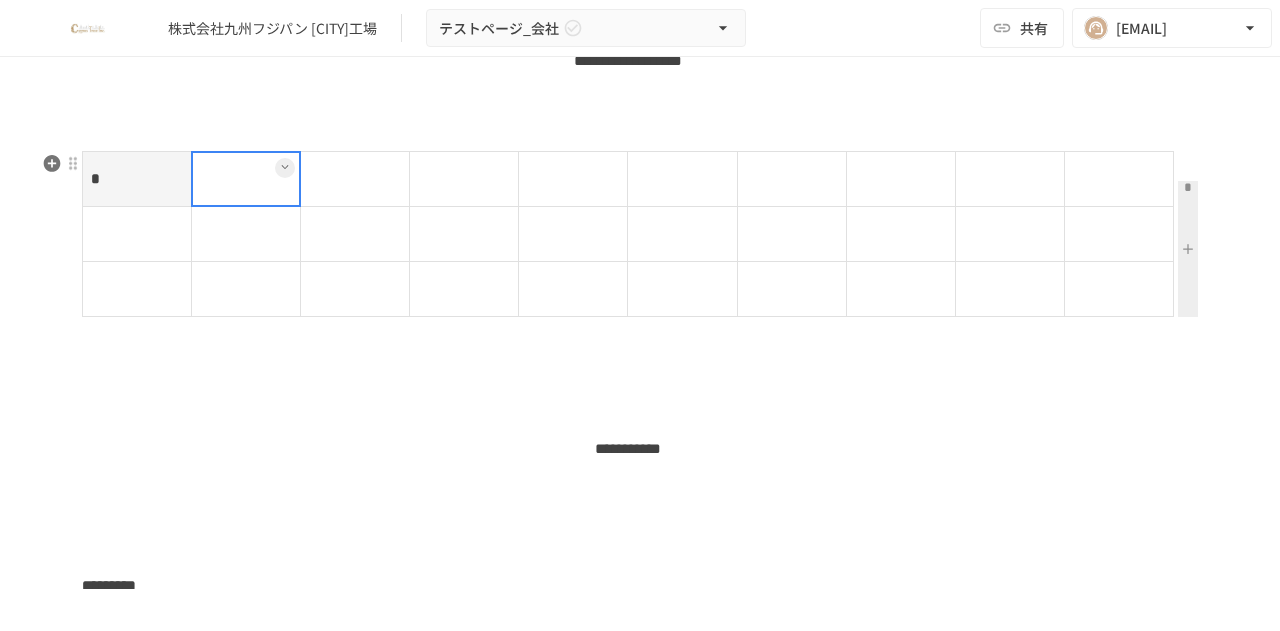 click at bounding box center [1188, 249] 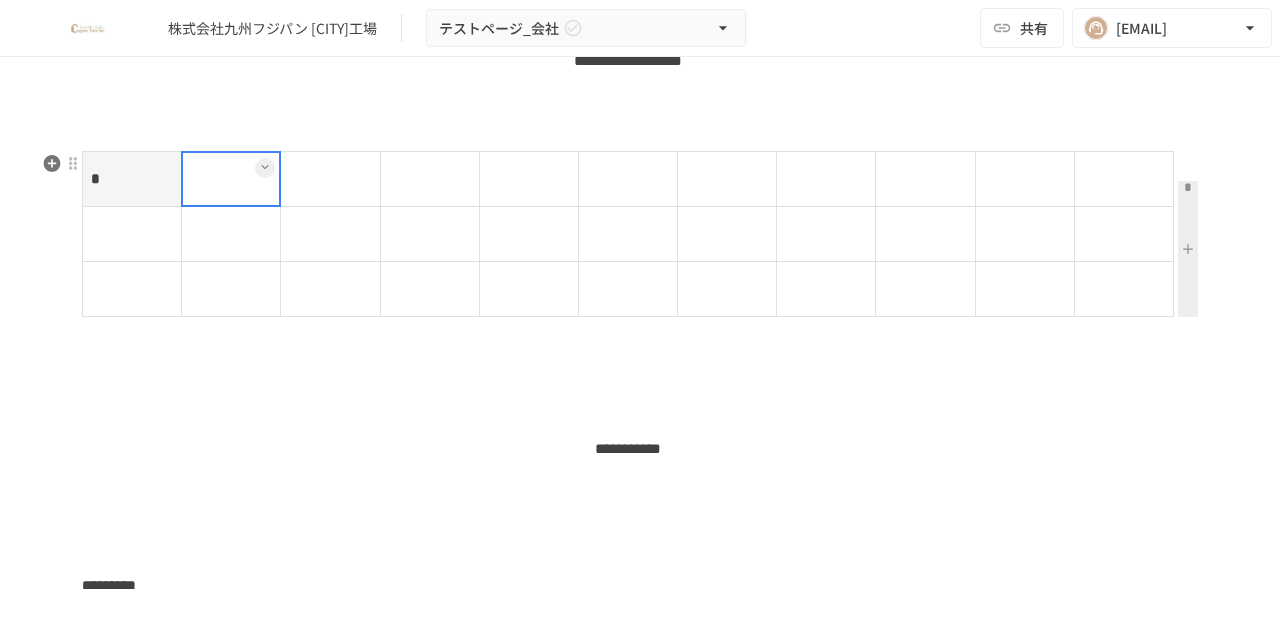 click at bounding box center (1188, 249) 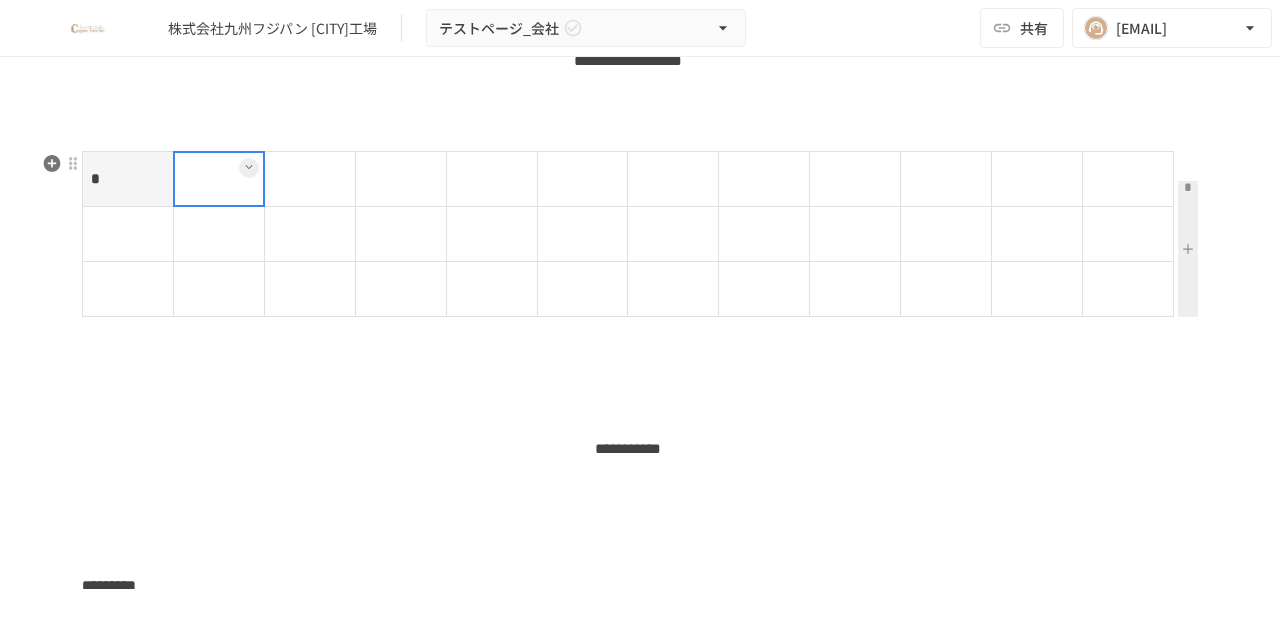 click at bounding box center (1188, 249) 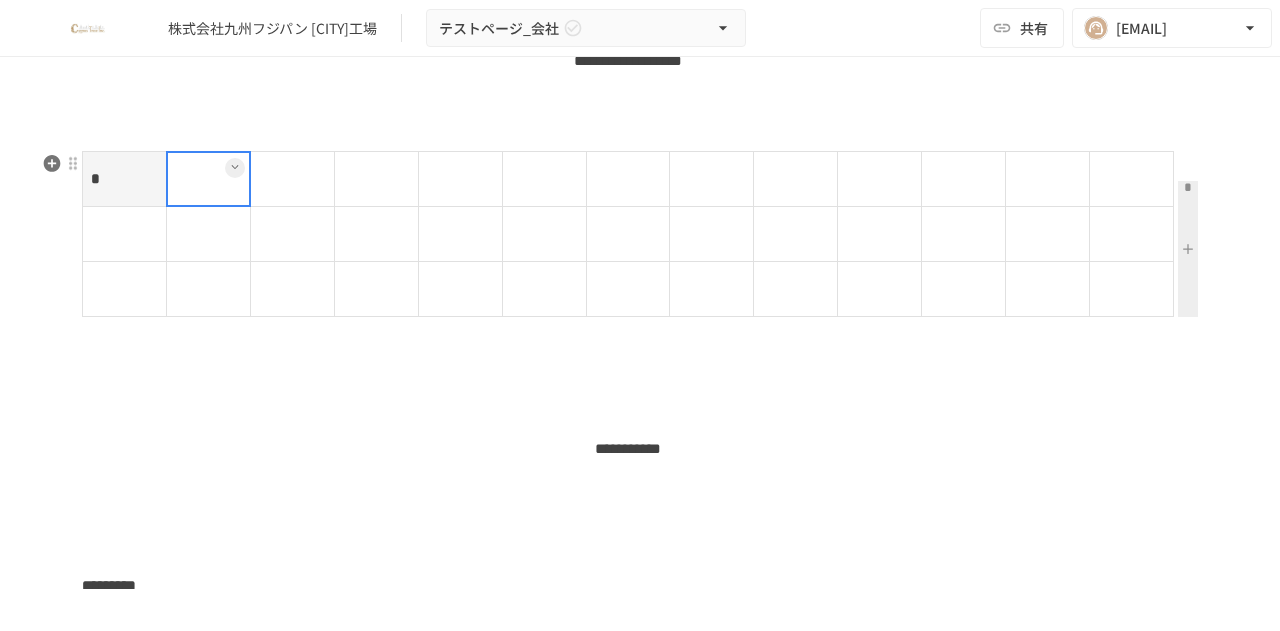 click at bounding box center [1188, 249] 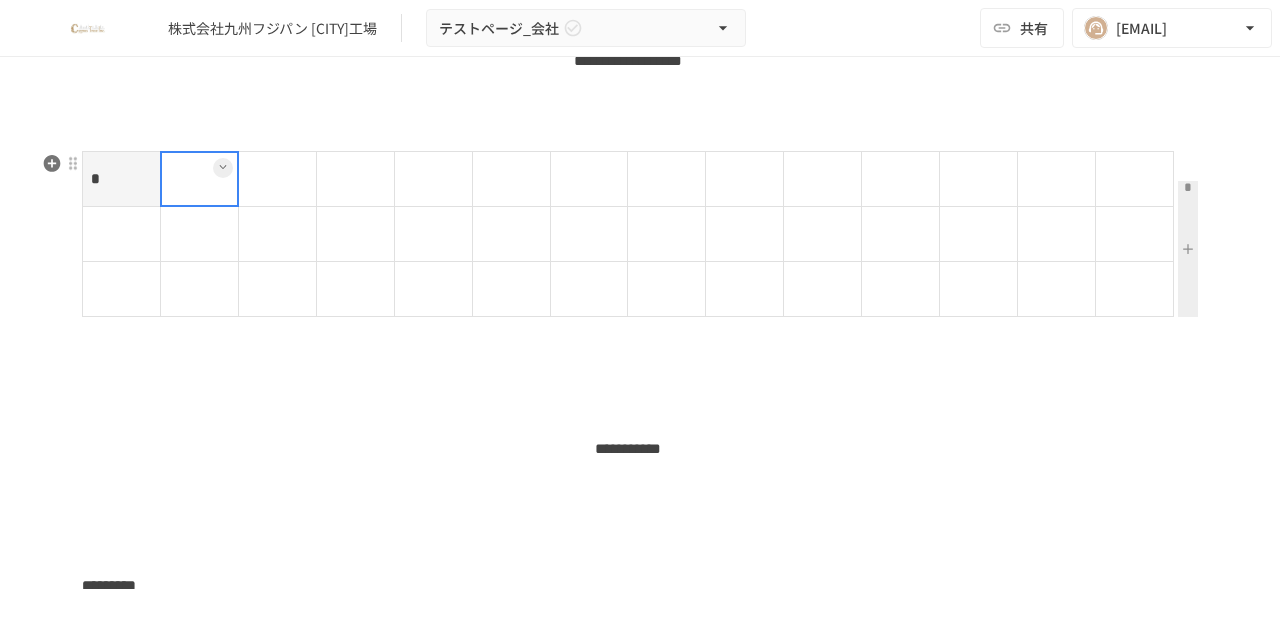 click at bounding box center (1188, 249) 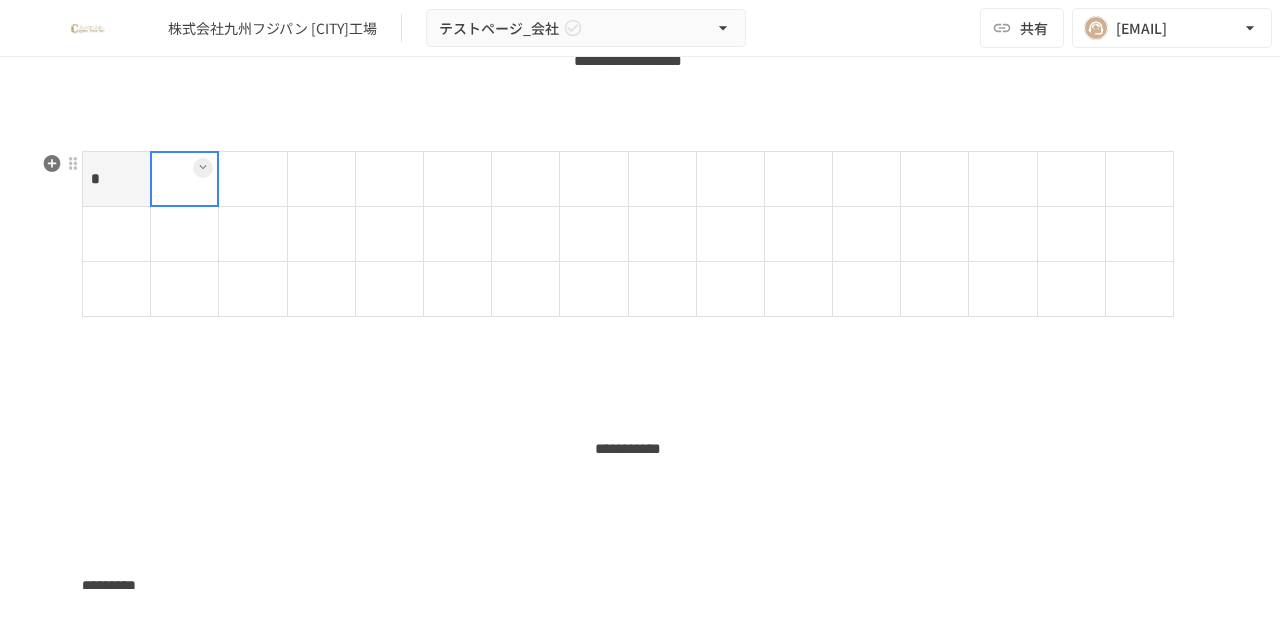click at bounding box center [184, 179] 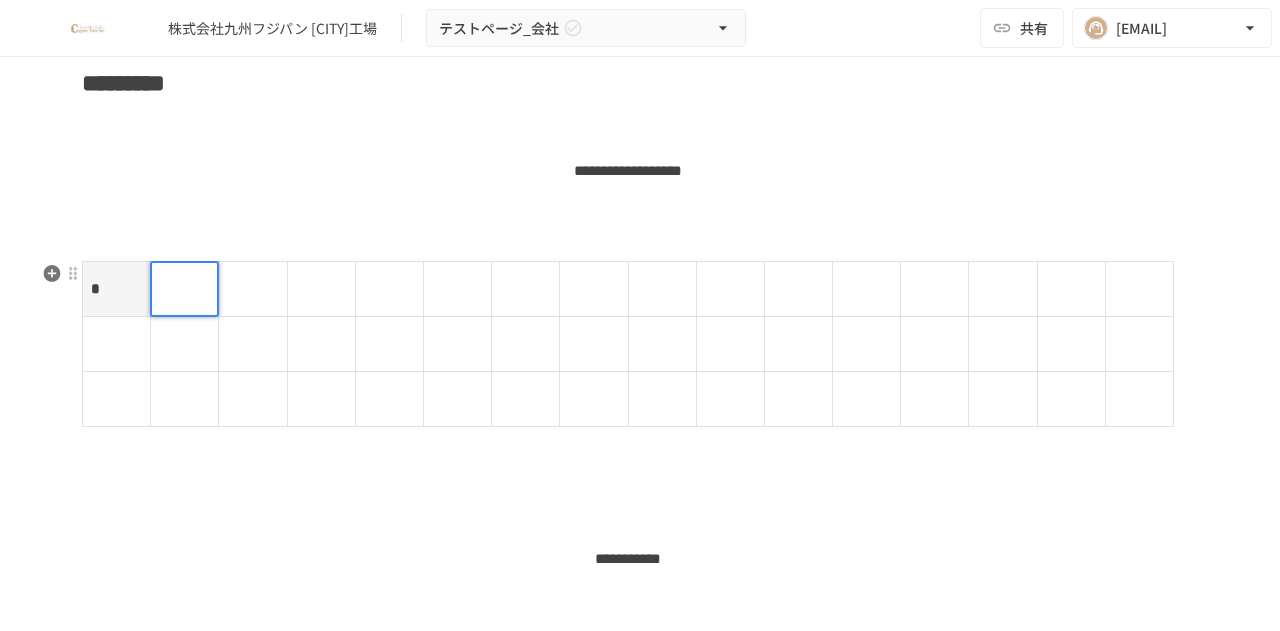 scroll, scrollTop: 56, scrollLeft: 0, axis: vertical 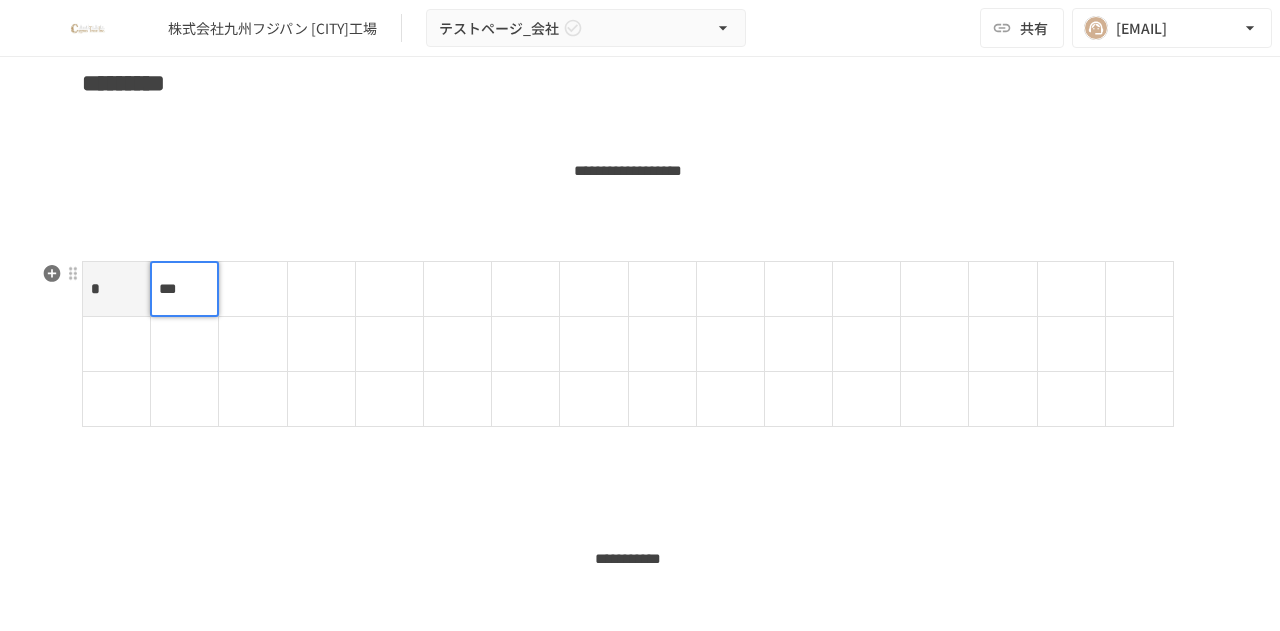 click on "**" at bounding box center (184, 289) 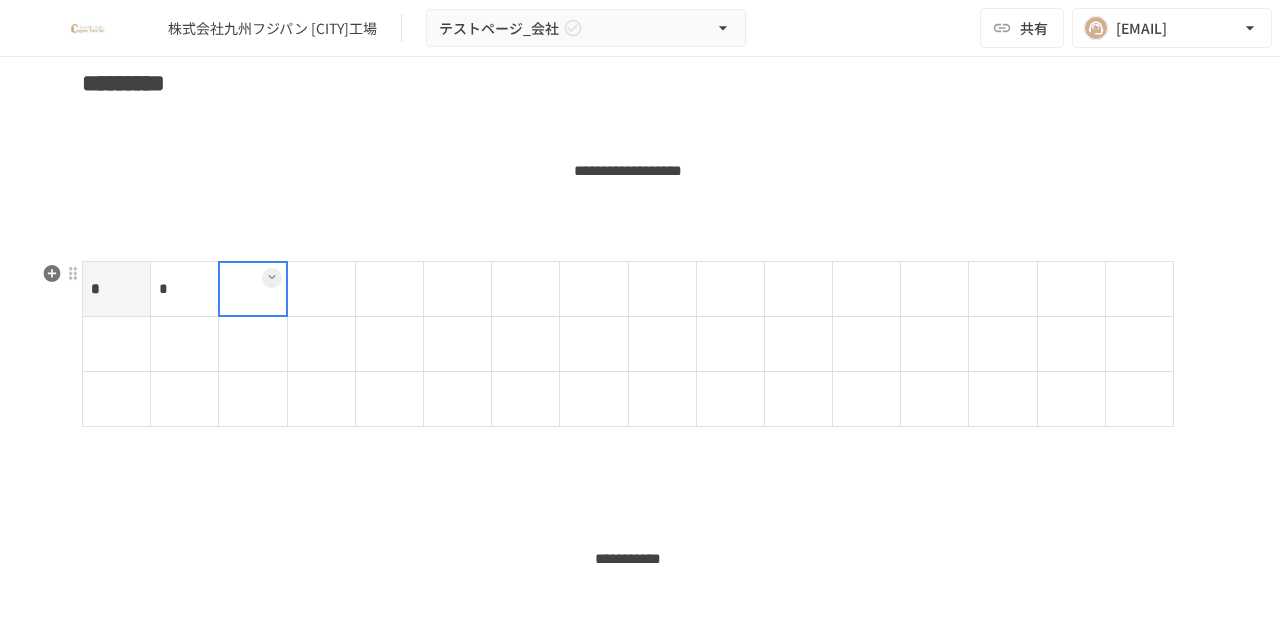 click at bounding box center [253, 289] 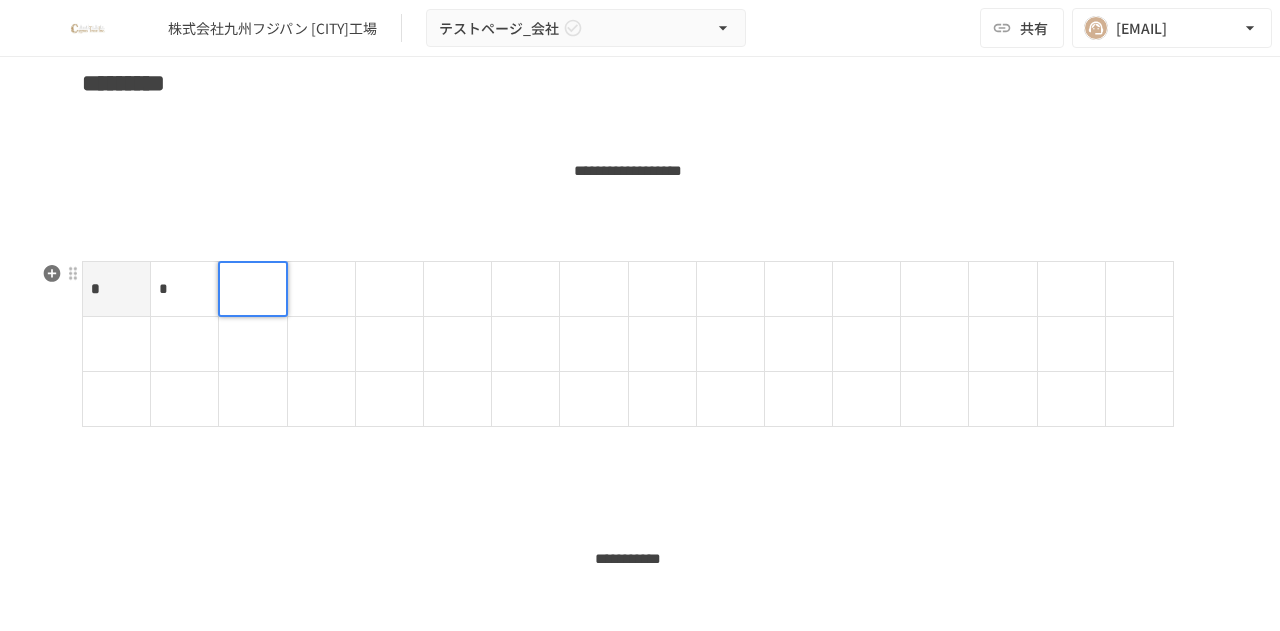 click at bounding box center (252, 289) 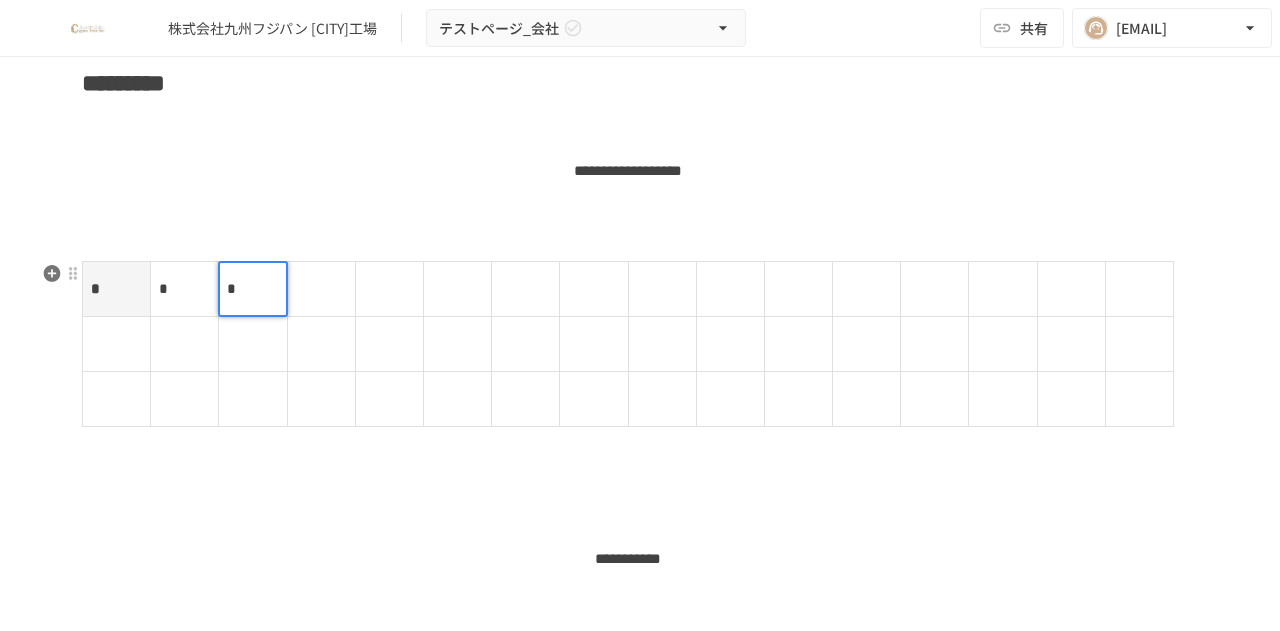 type 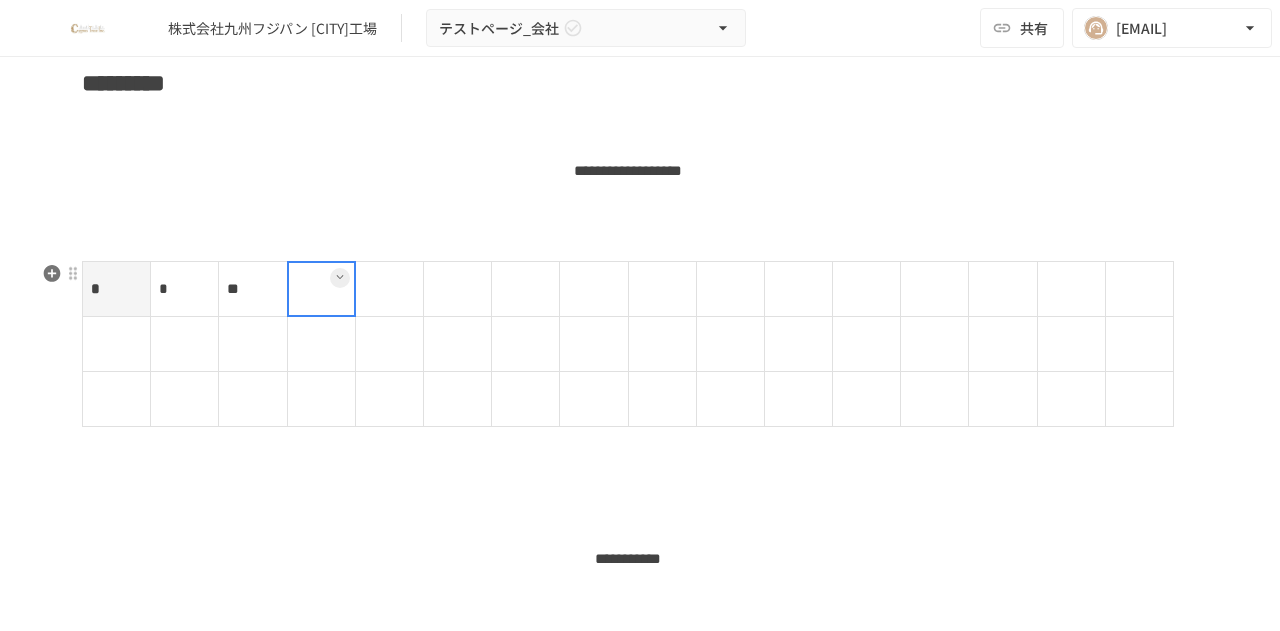 click at bounding box center (321, 289) 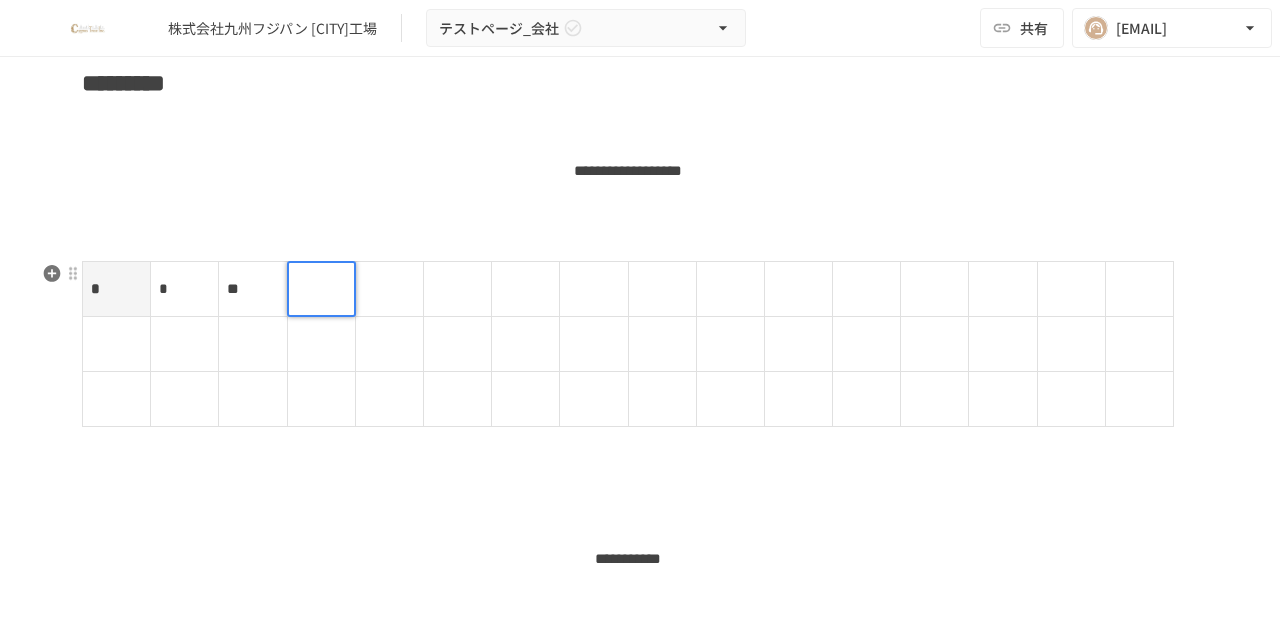click at bounding box center [321, 289] 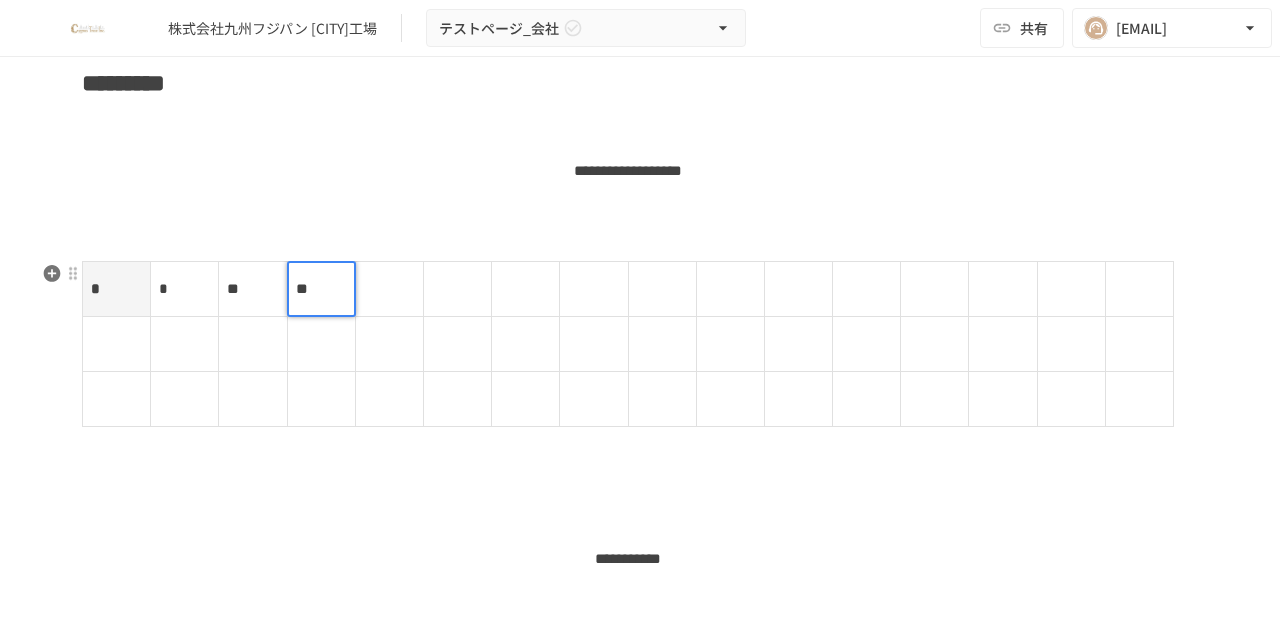 click at bounding box center [389, 289] 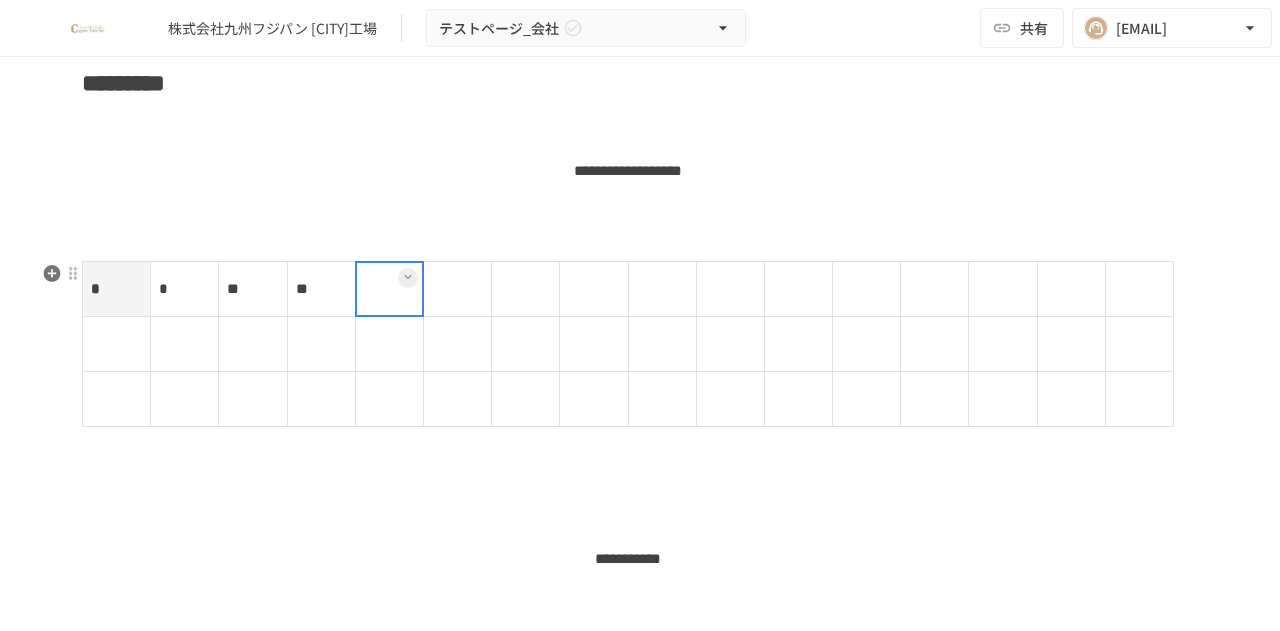 click at bounding box center [389, 289] 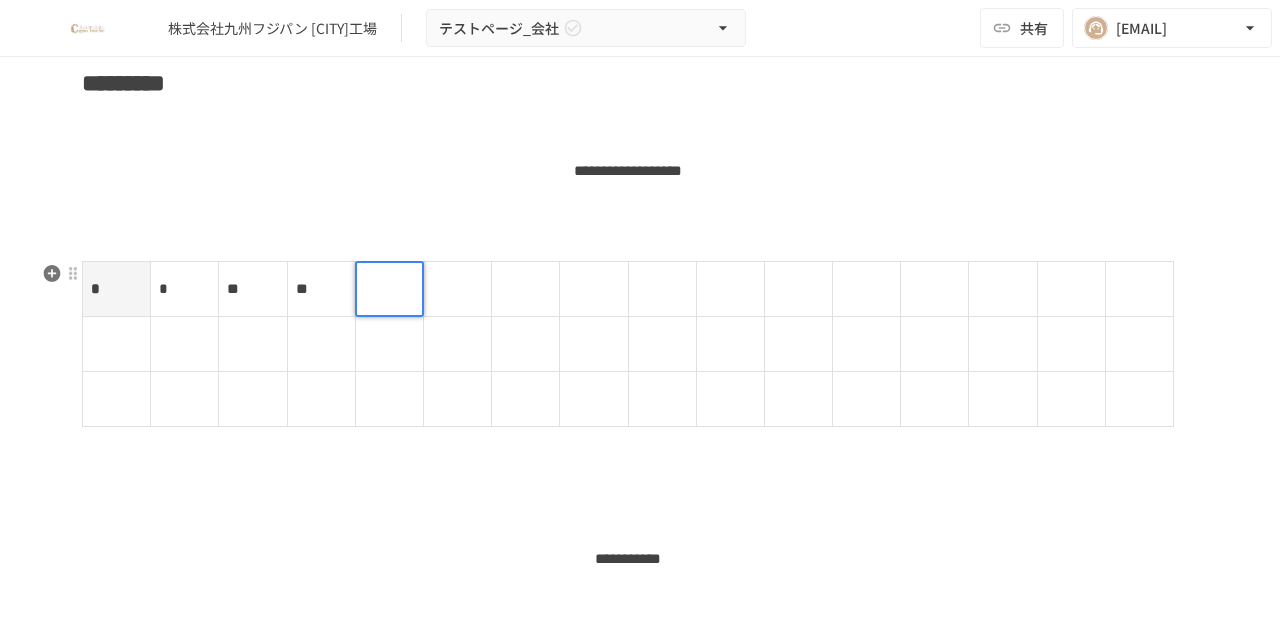 click at bounding box center [389, 289] 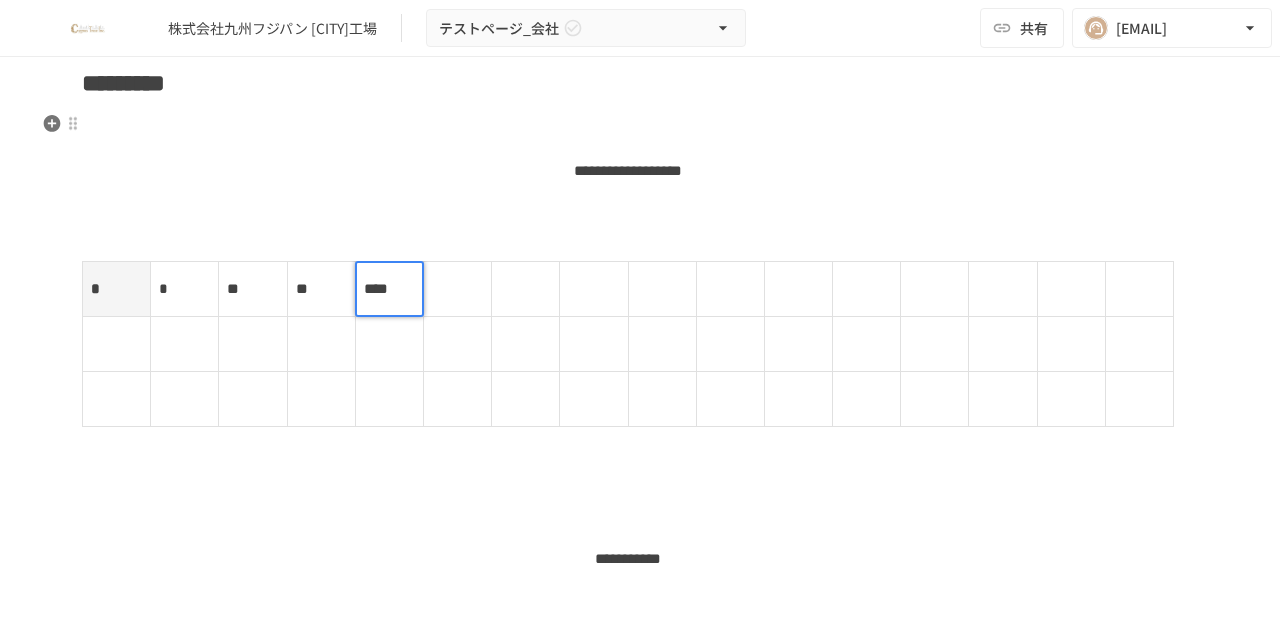 click on "********* ** ******* ********* * * ** ** **** ** ********* ********* ***" at bounding box center (640, 521) 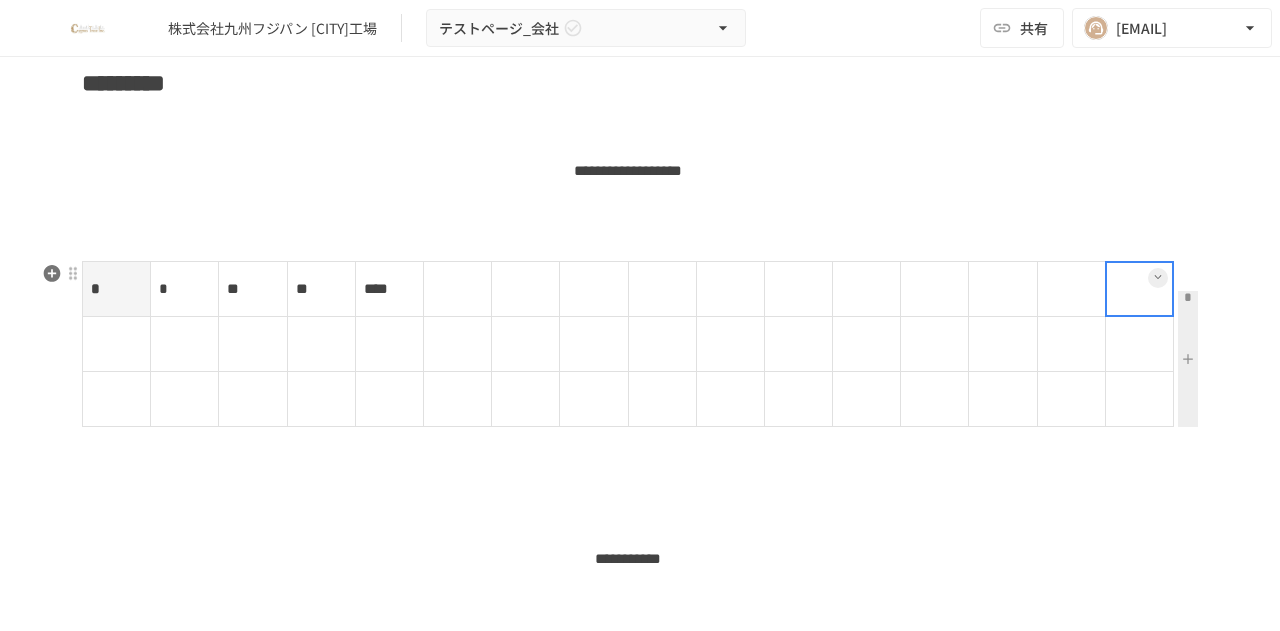 click at bounding box center [1139, 289] 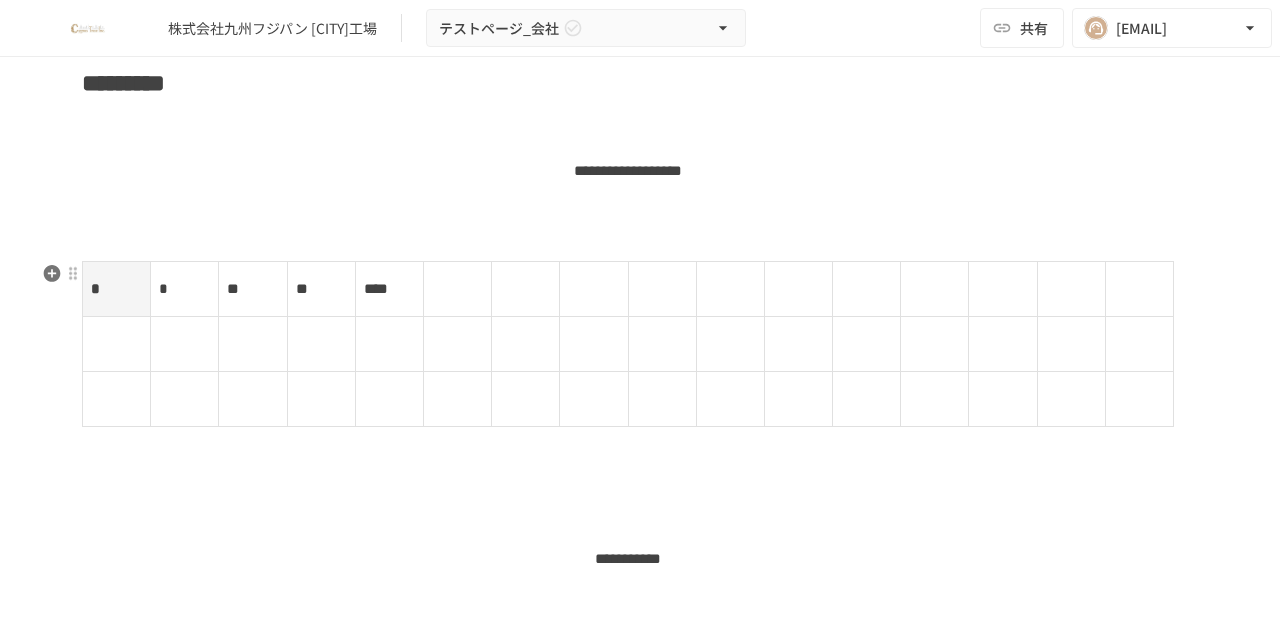 drag, startPoint x: 1144, startPoint y: 271, endPoint x: 1226, endPoint y: 341, distance: 107.81466 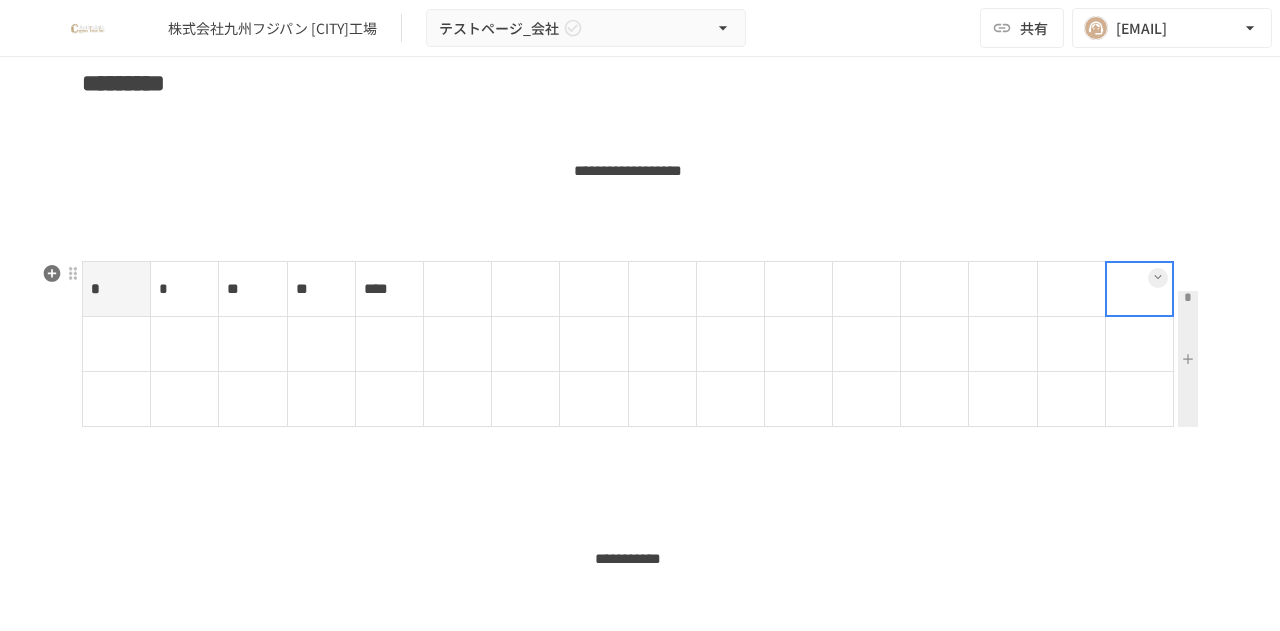 click at bounding box center (1139, 289) 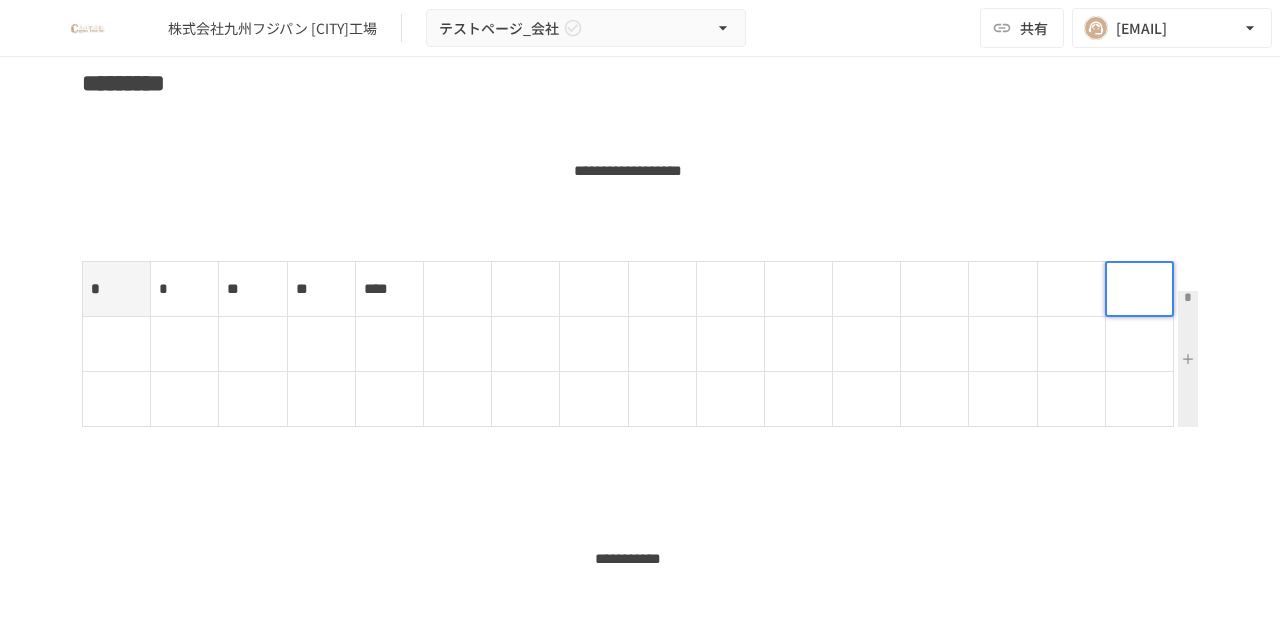 click on "********* ** ******* ********* * * ** ** **** ** ********* ********* ***" at bounding box center (640, 323) 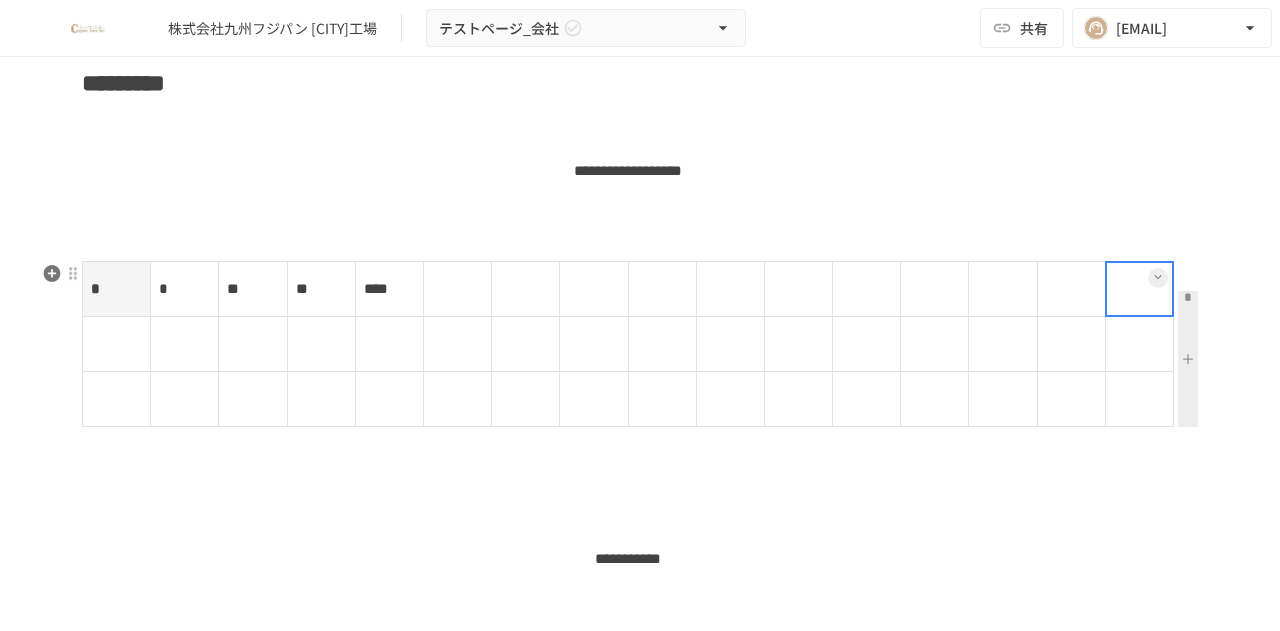 click at bounding box center [1139, 289] 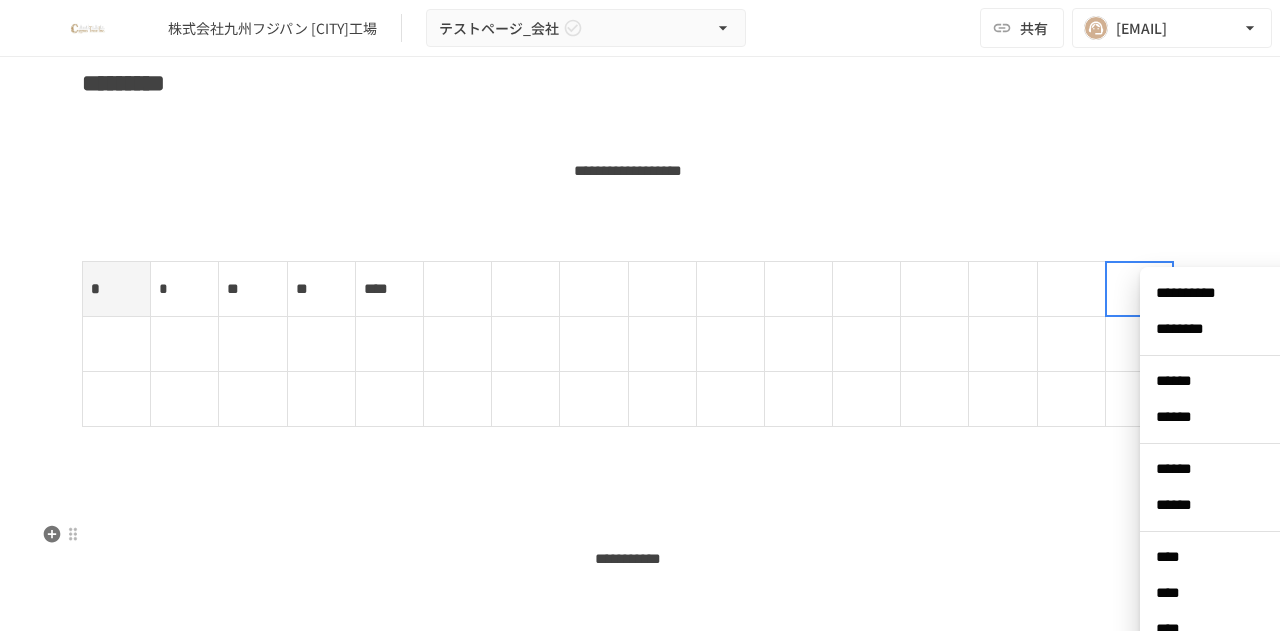 click on "****" at bounding box center (1231, 557) 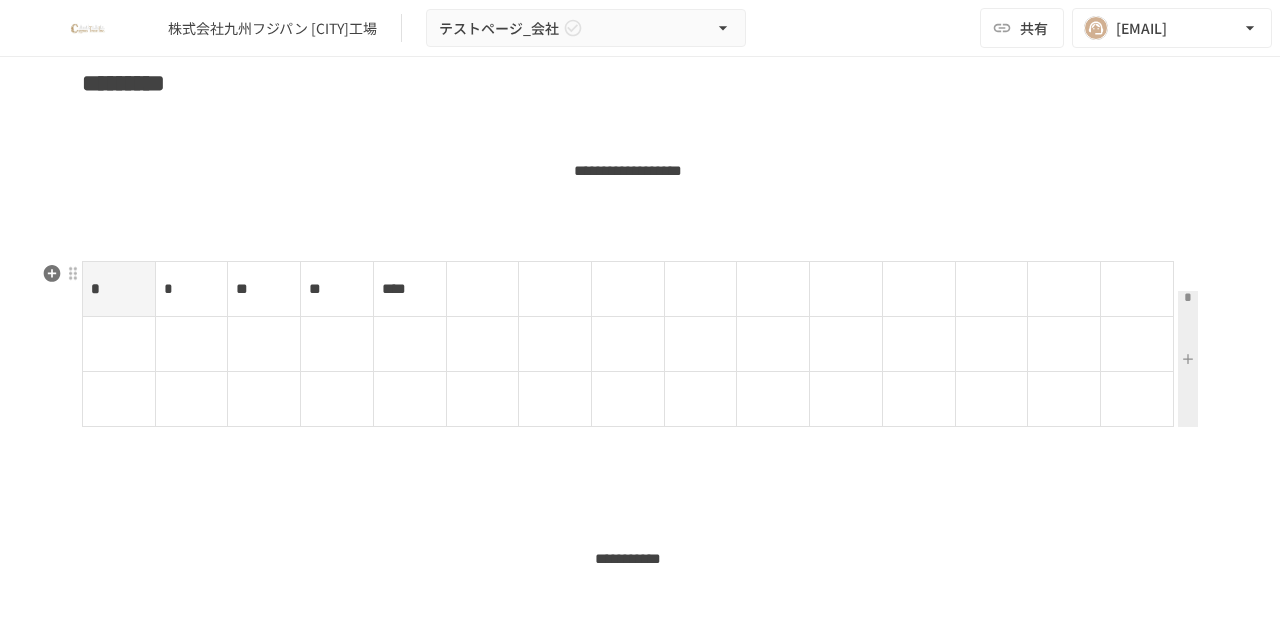 click at bounding box center [1137, 289] 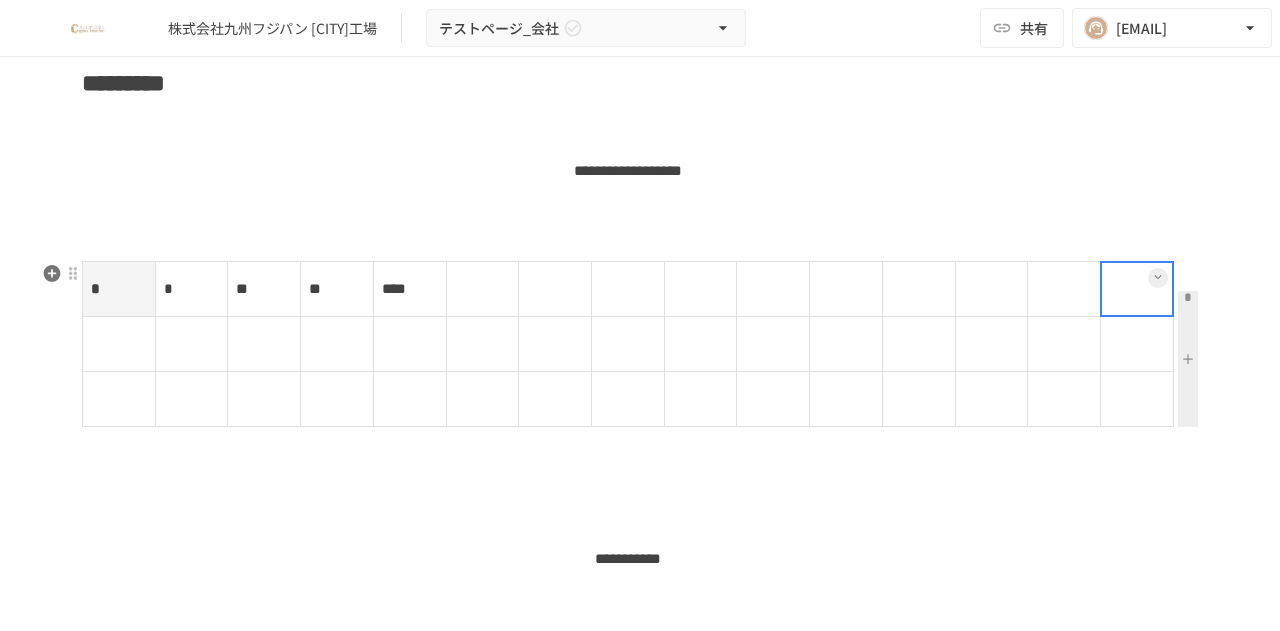 click at bounding box center (1158, 277) 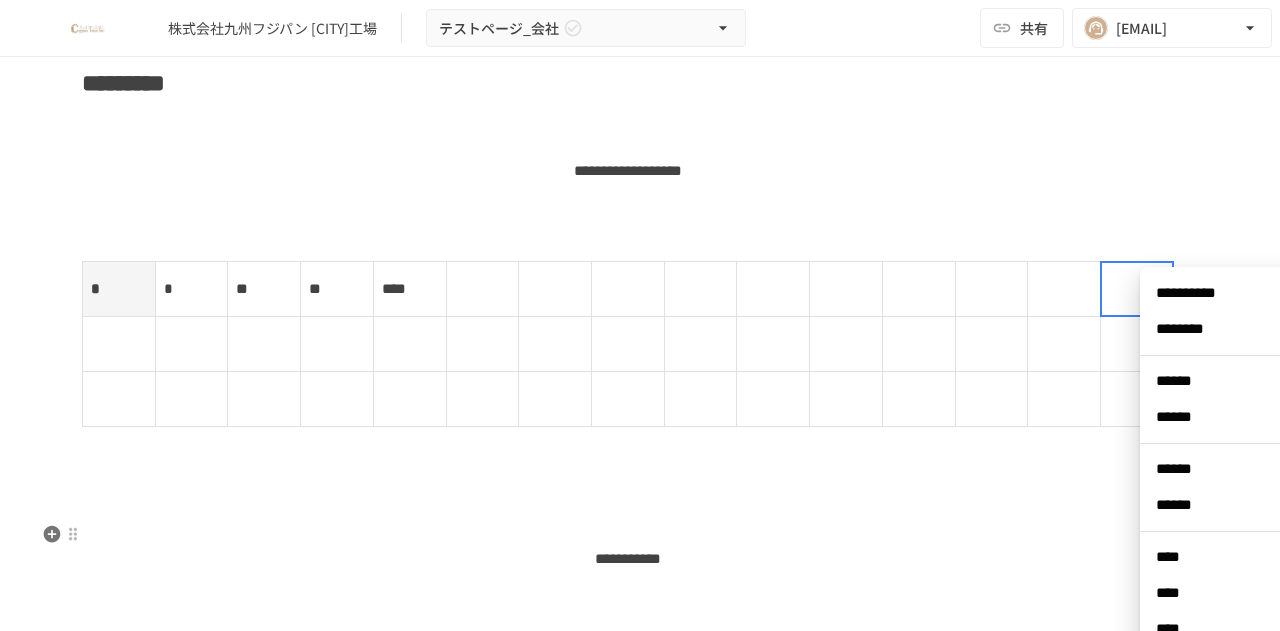 click on "****" at bounding box center [1231, 557] 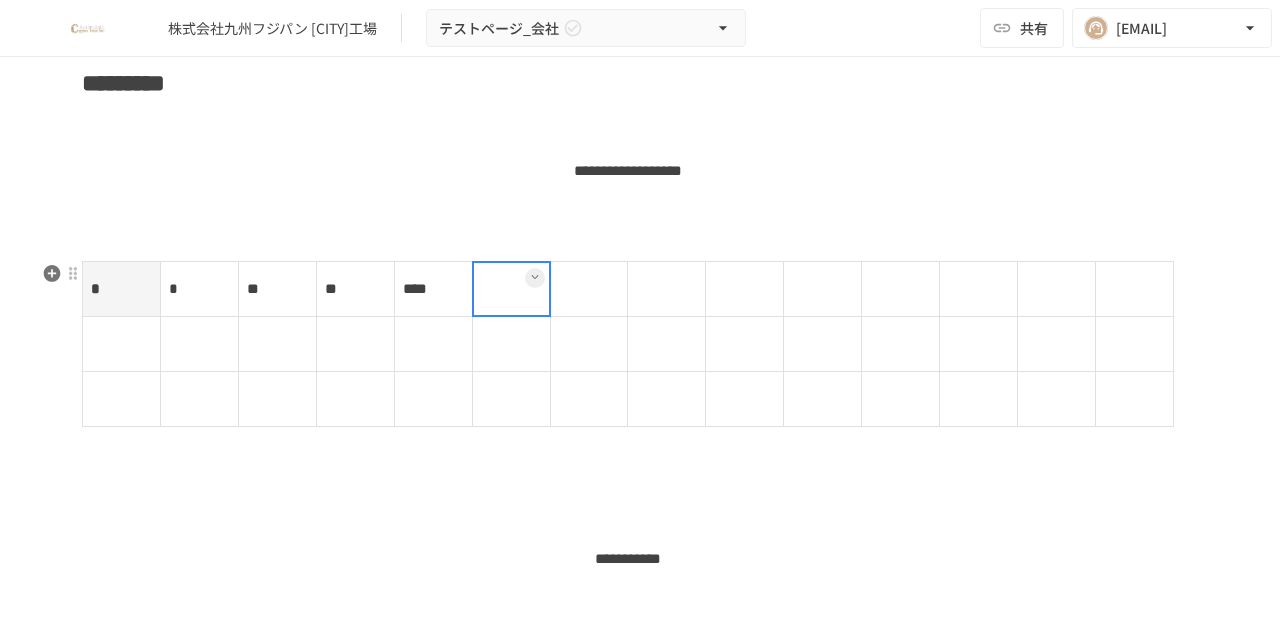 click at bounding box center [511, 289] 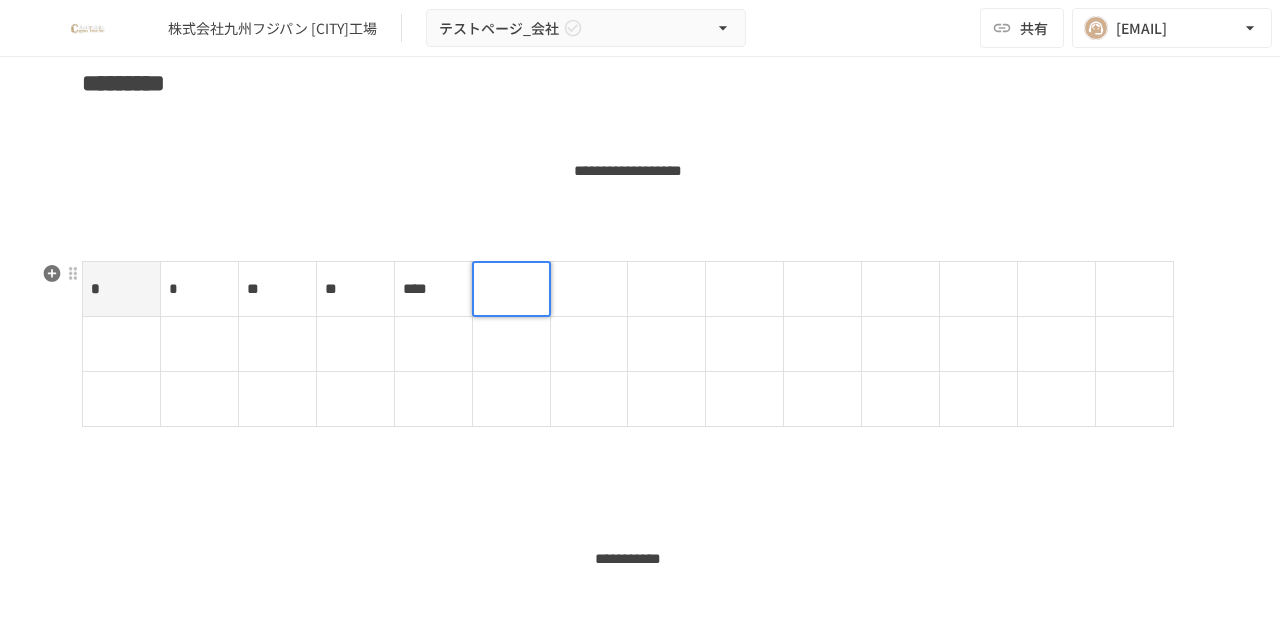 click at bounding box center (511, 289) 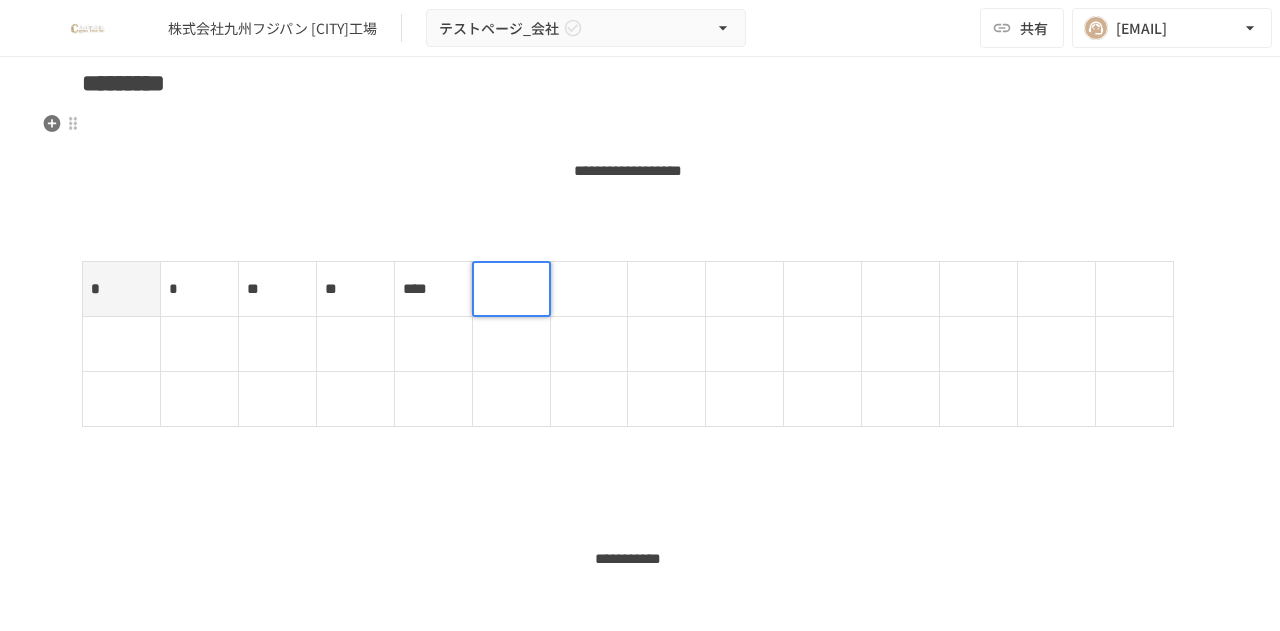 type 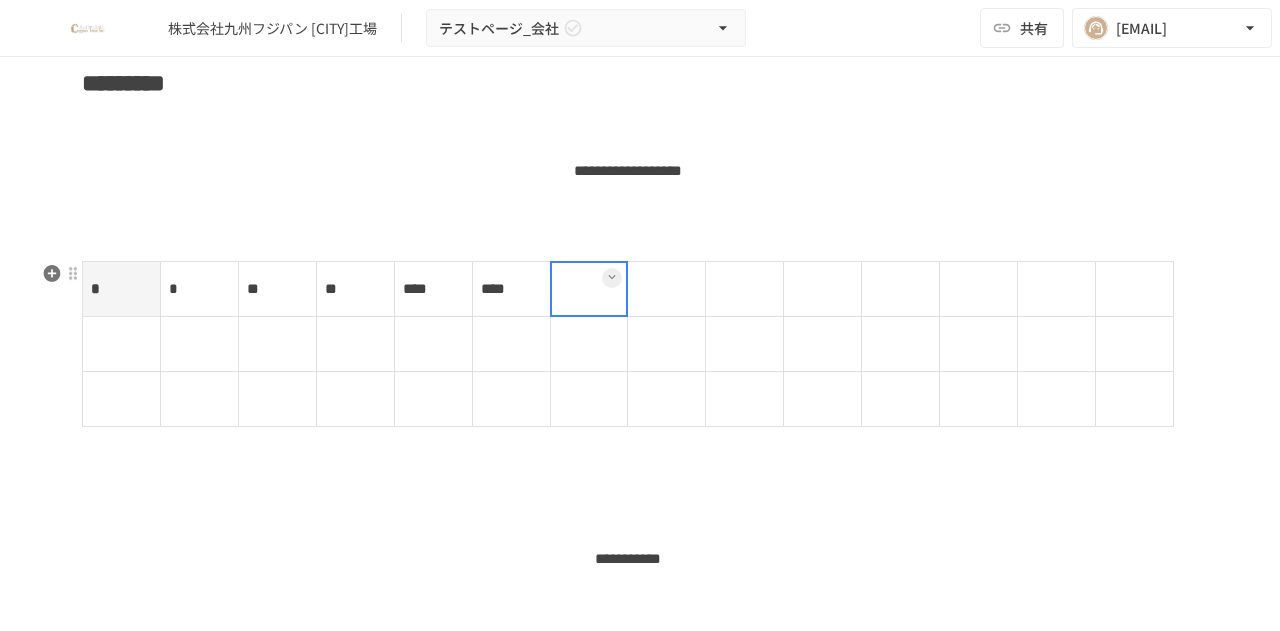 click at bounding box center (589, 289) 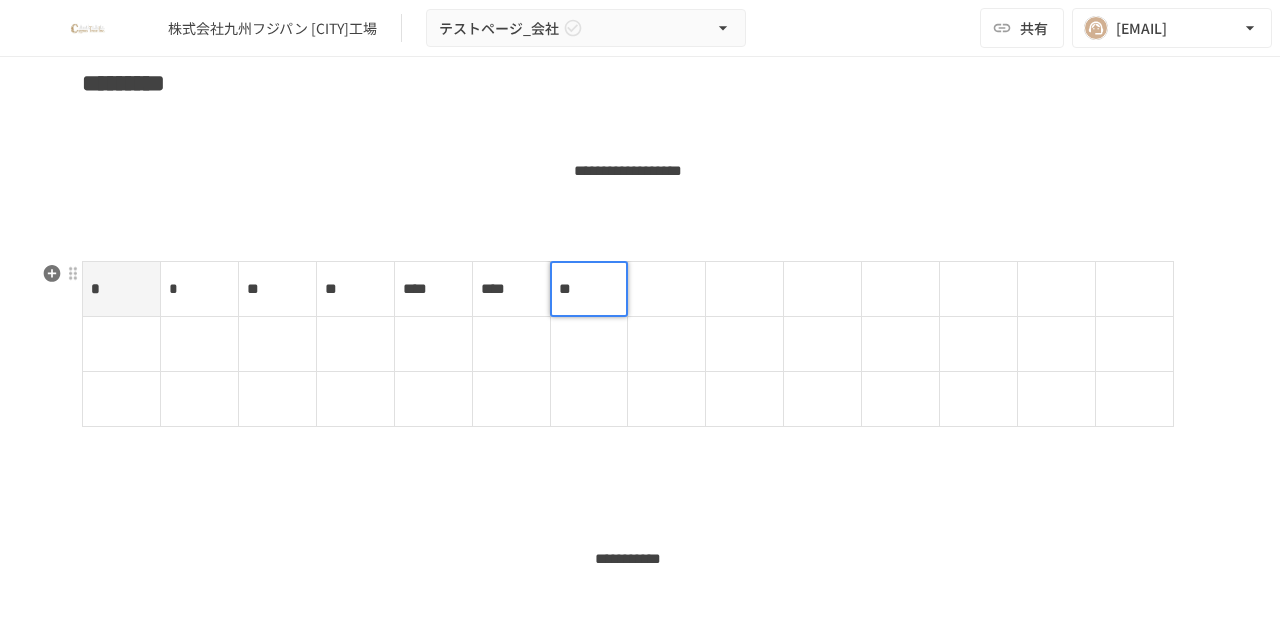 type 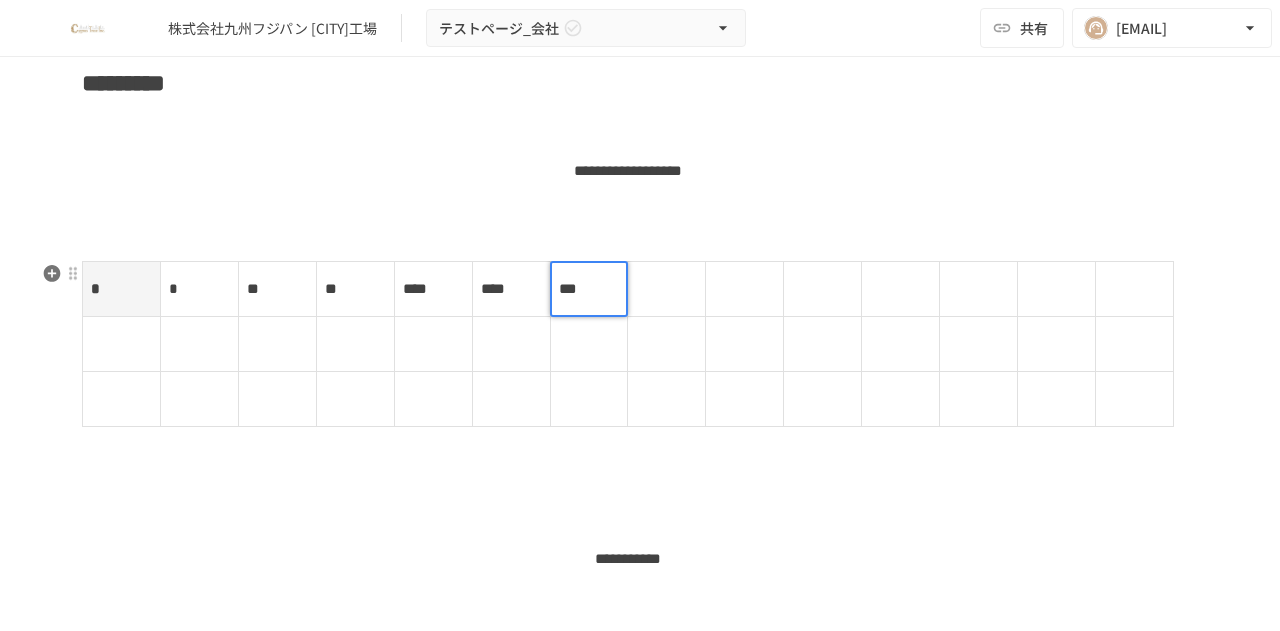 click at bounding box center (667, 289) 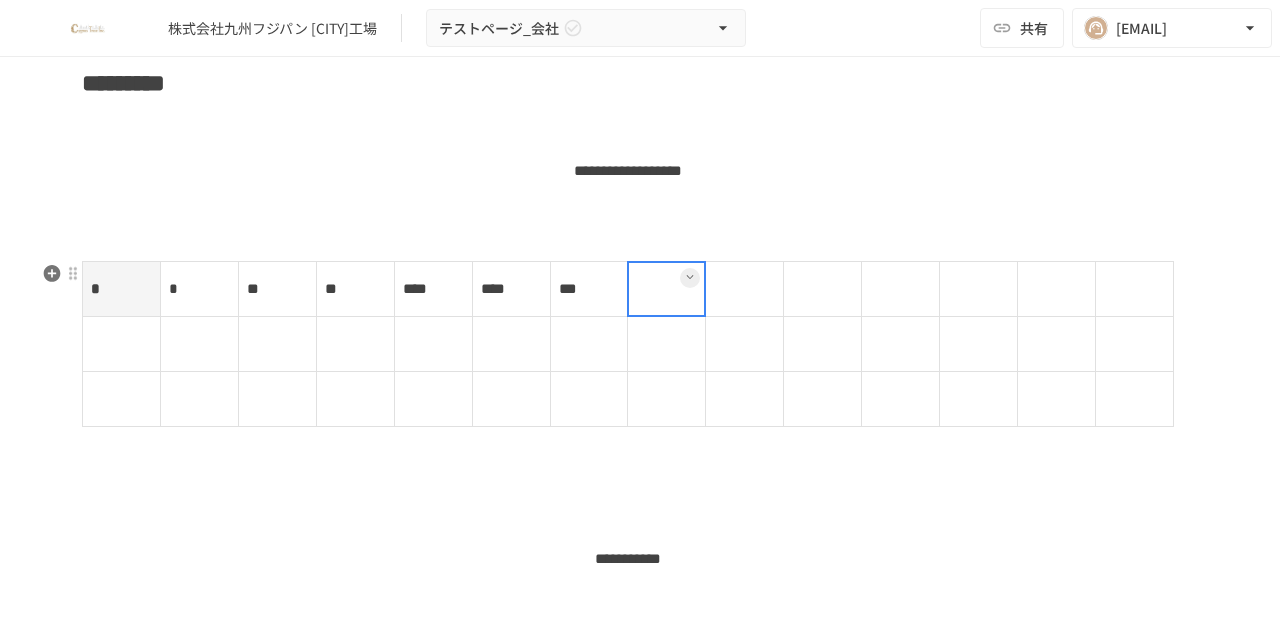 click at bounding box center [666, 289] 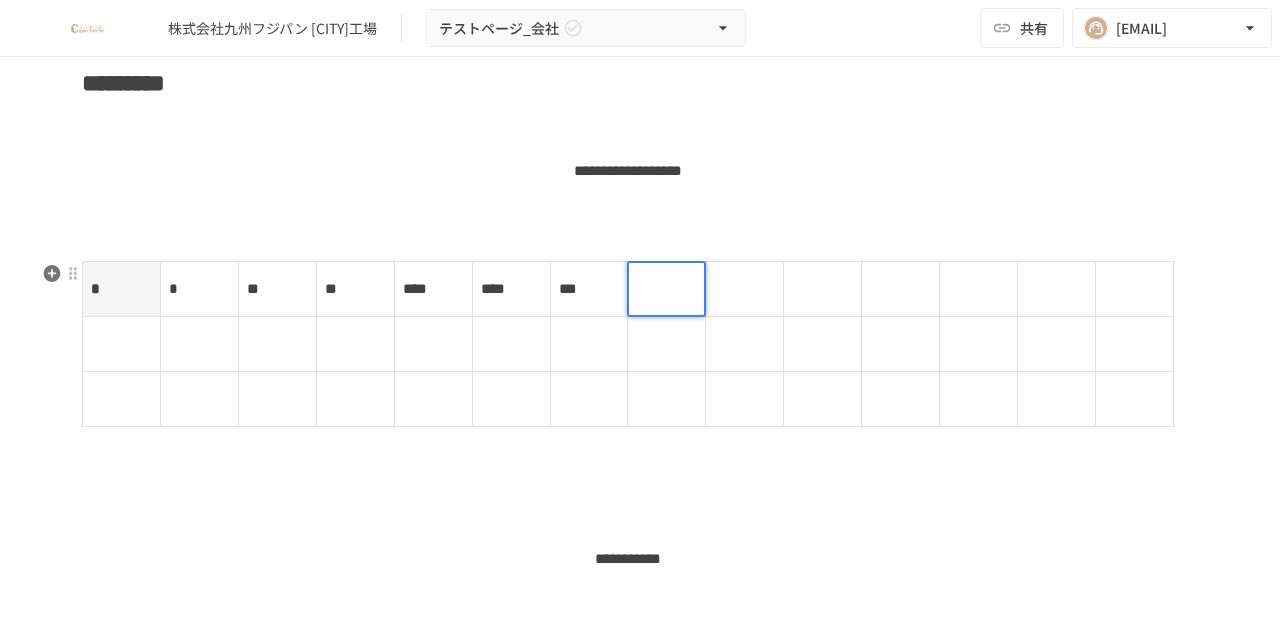 click at bounding box center (666, 289) 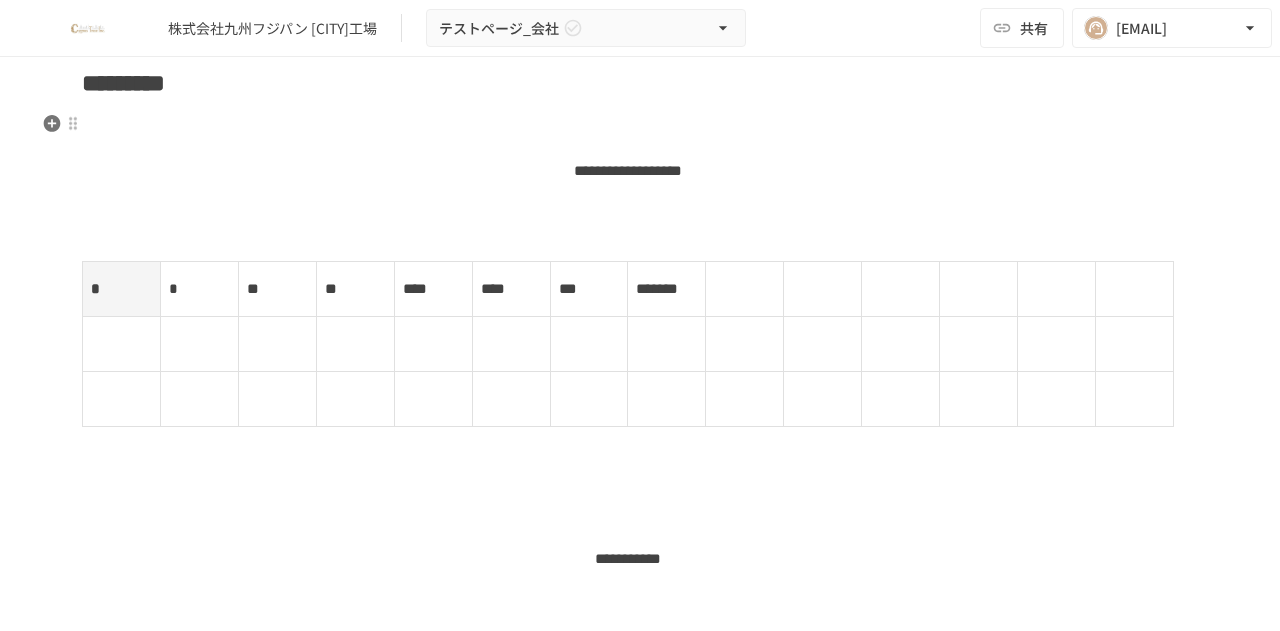 click on "** ******* *********" at bounding box center (627, 171) 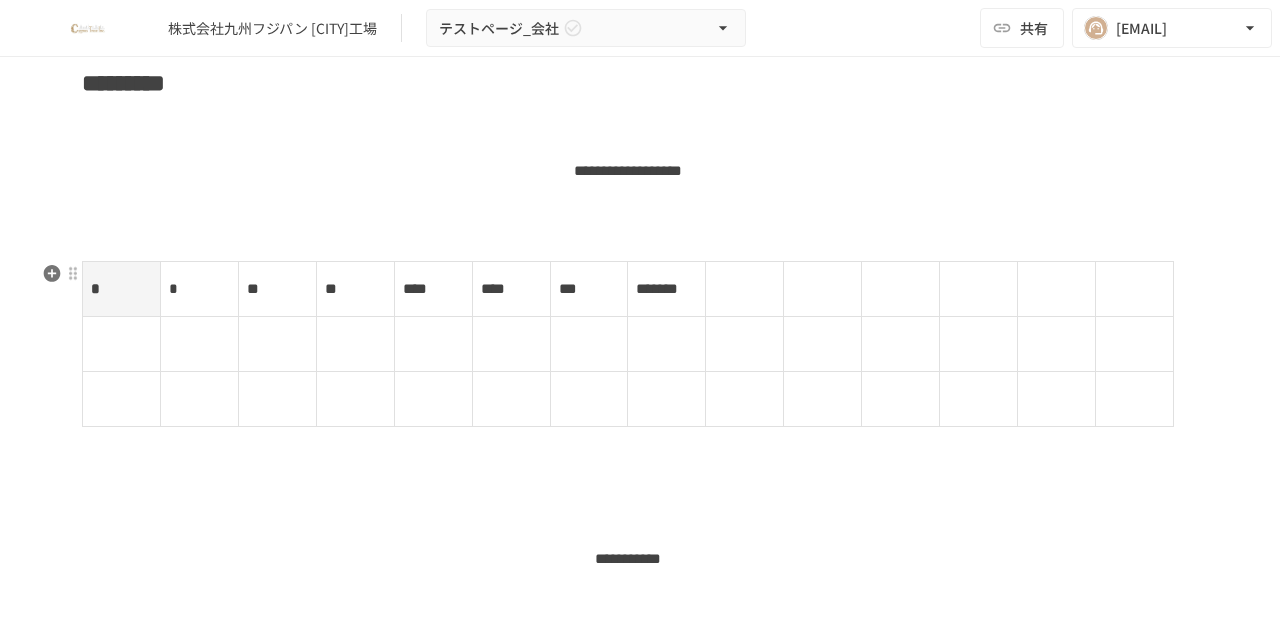 click at bounding box center [745, 289] 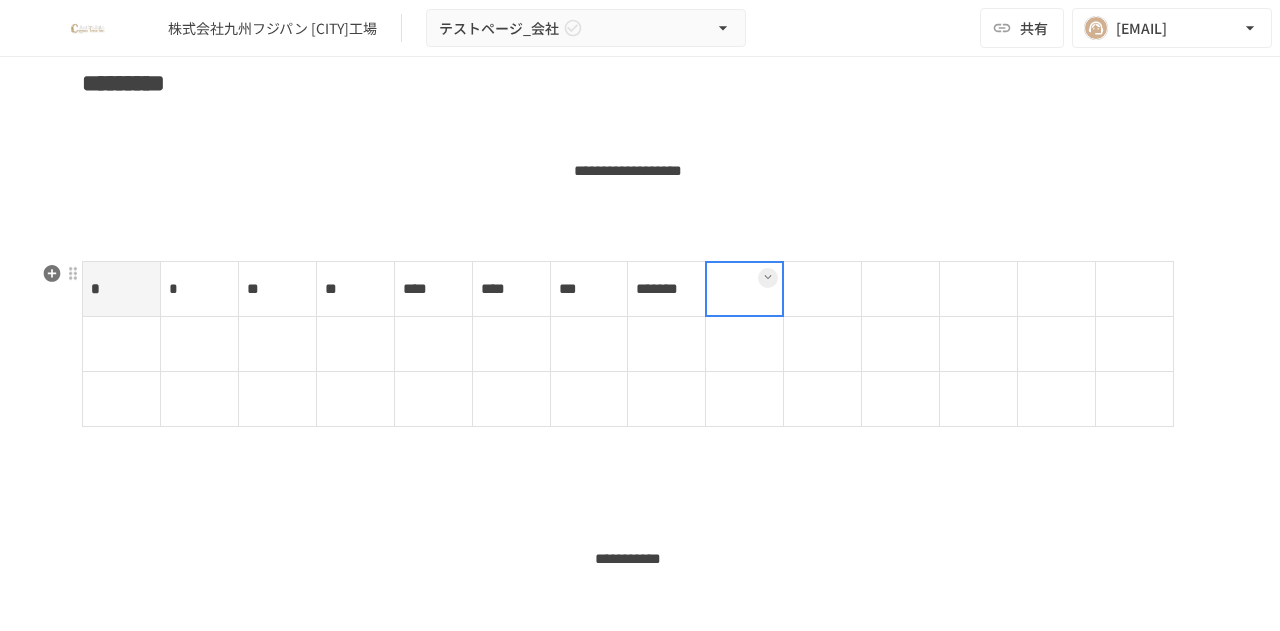 click at bounding box center [744, 289] 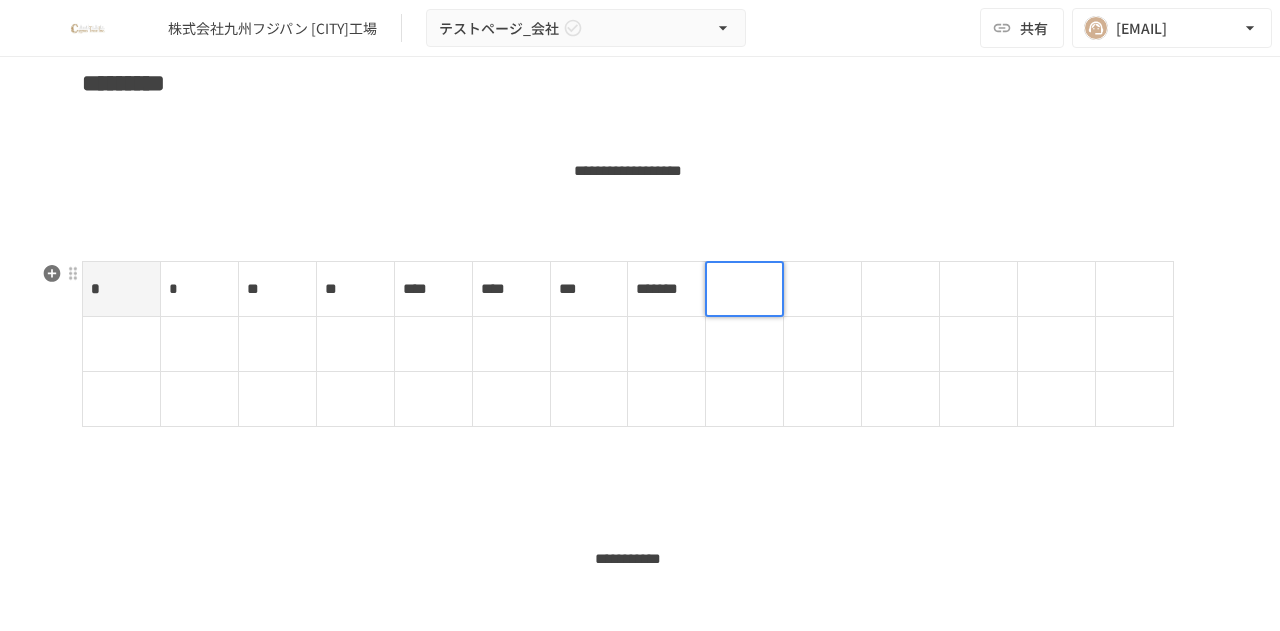 click at bounding box center (744, 289) 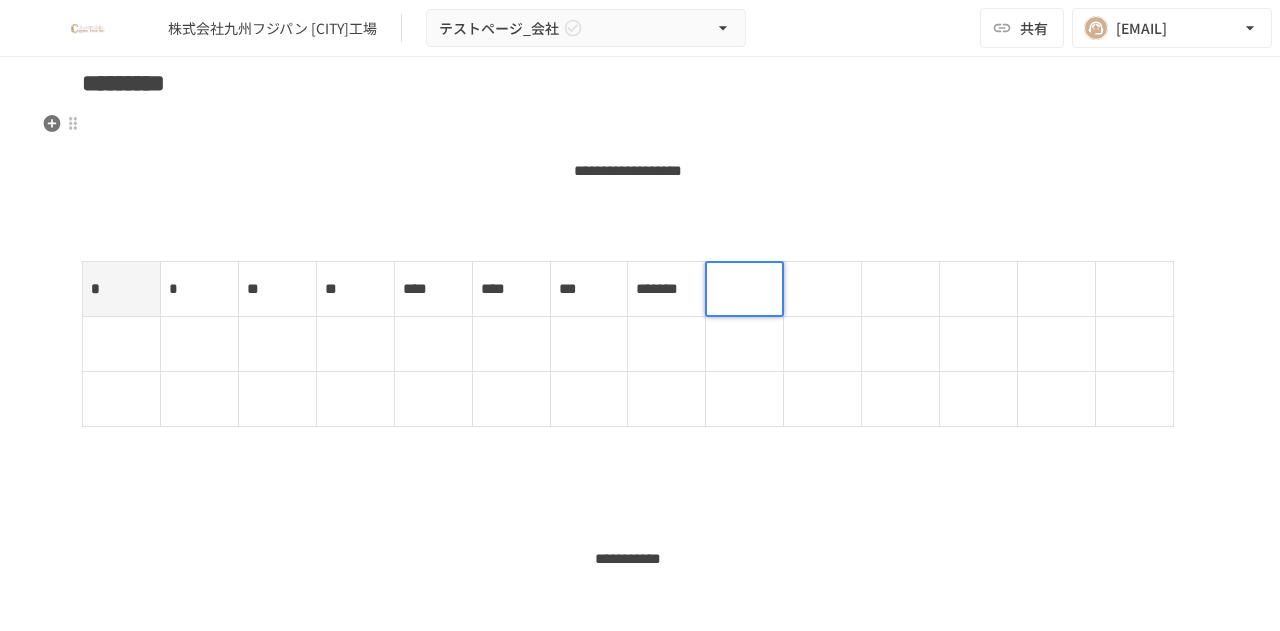 type 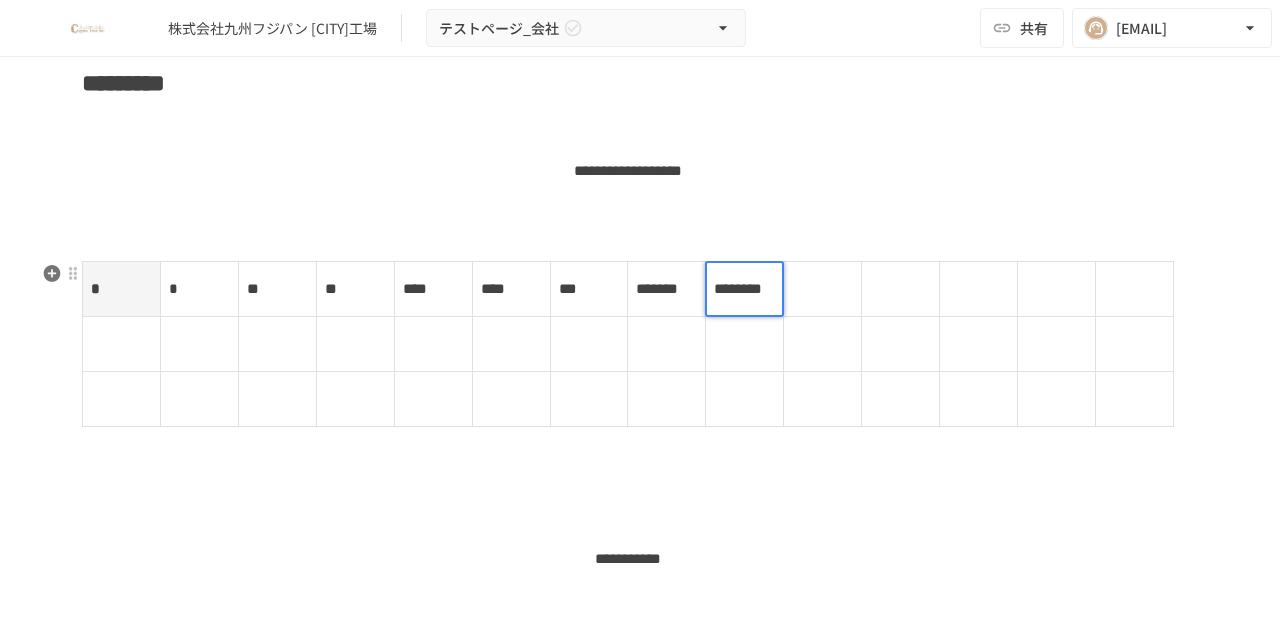 click at bounding box center (823, 289) 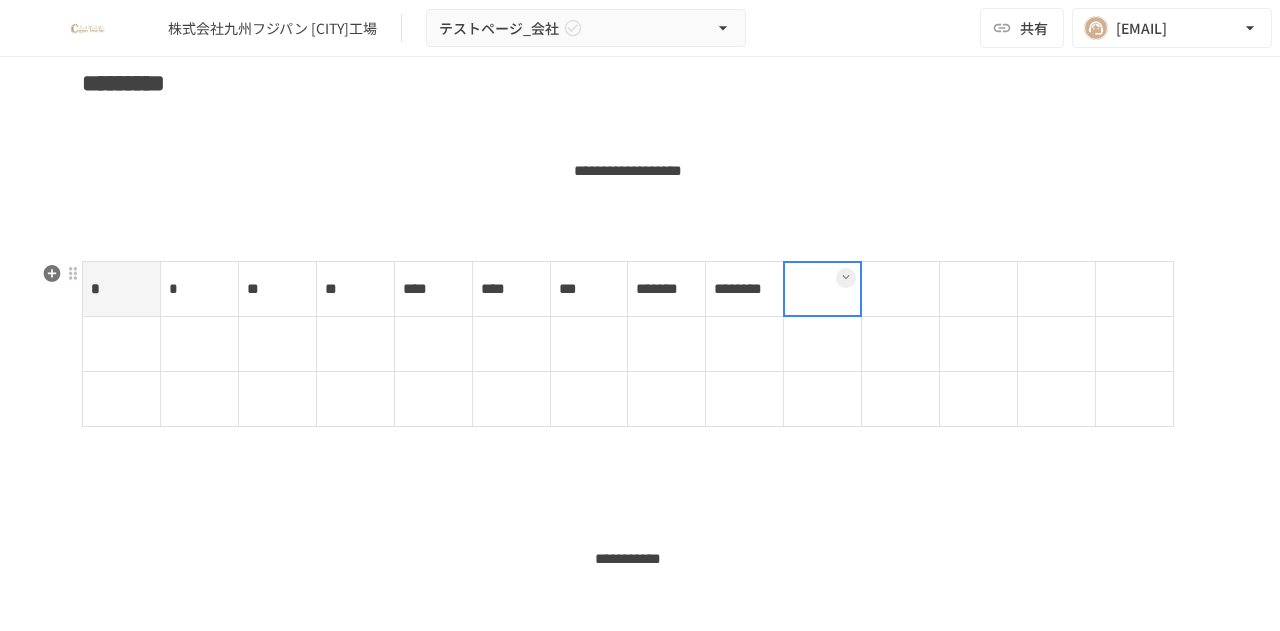 click at bounding box center (822, 289) 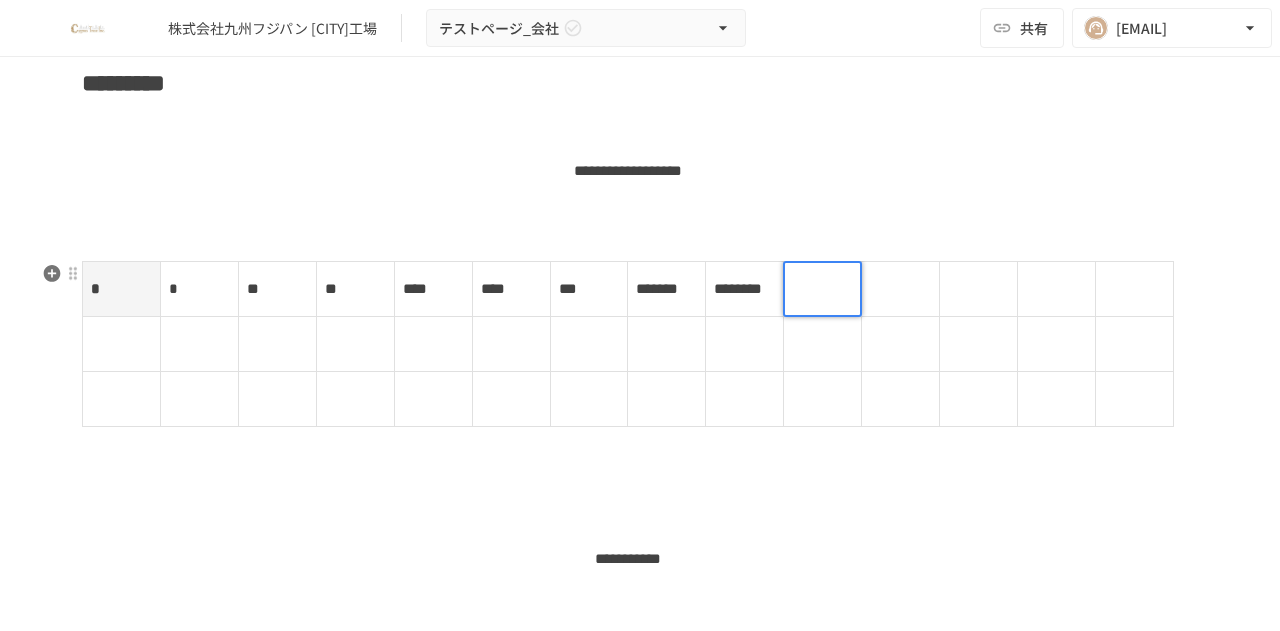 click at bounding box center [822, 289] 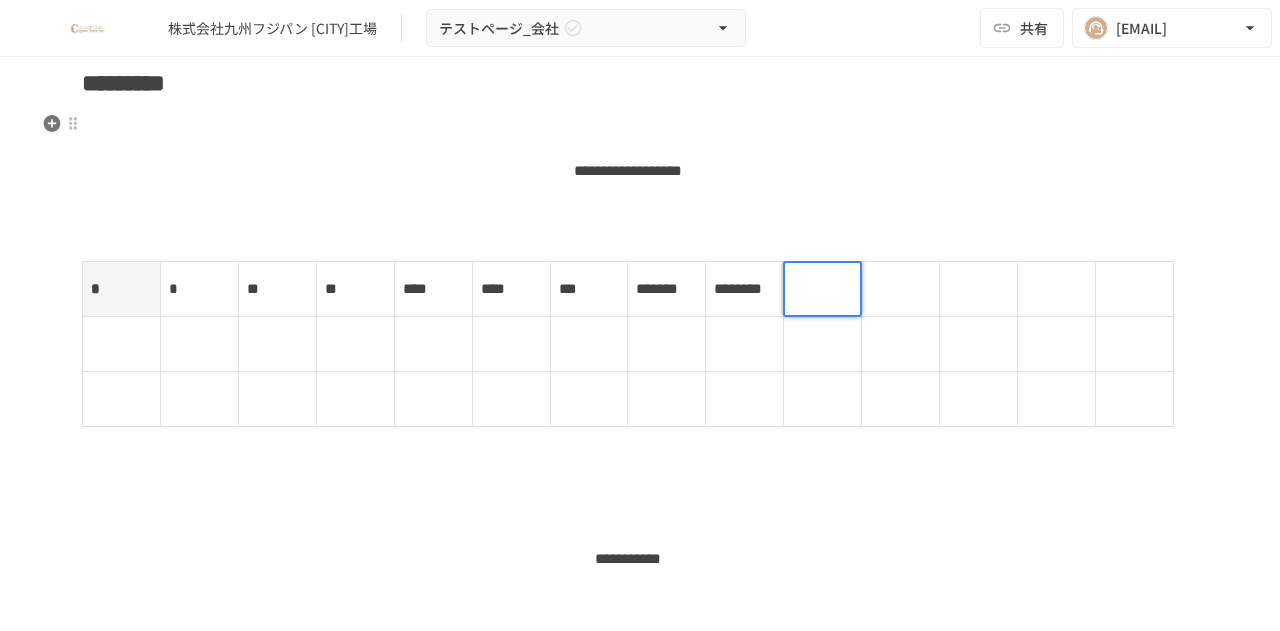 type 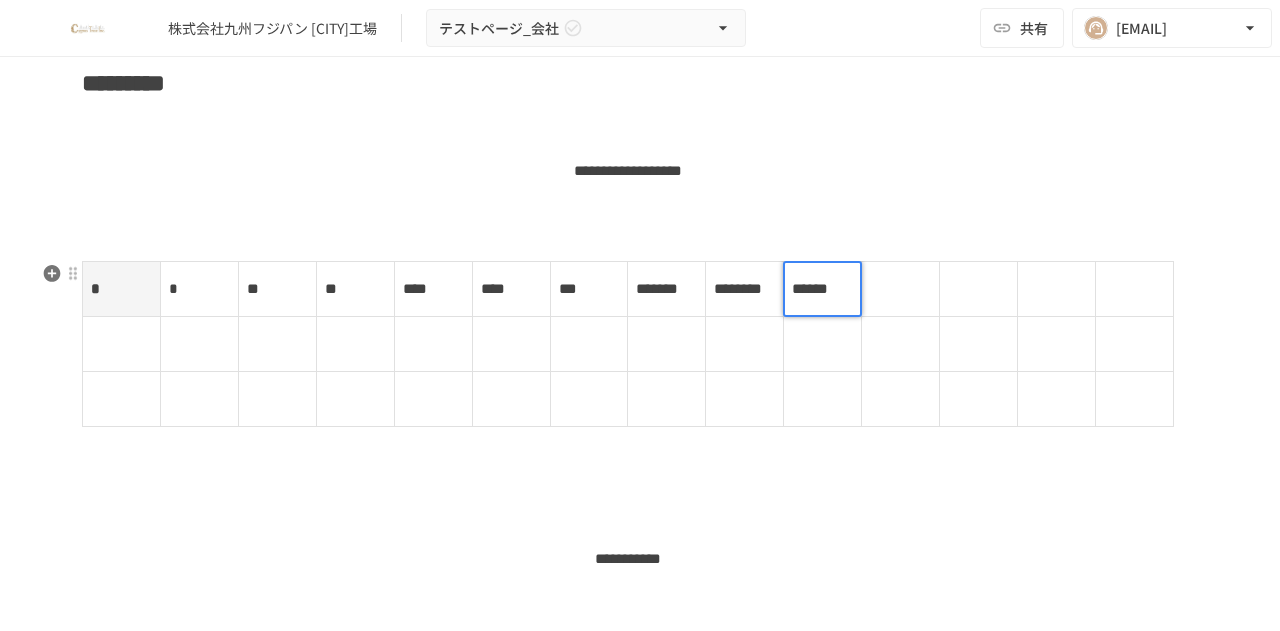 click at bounding box center (901, 289) 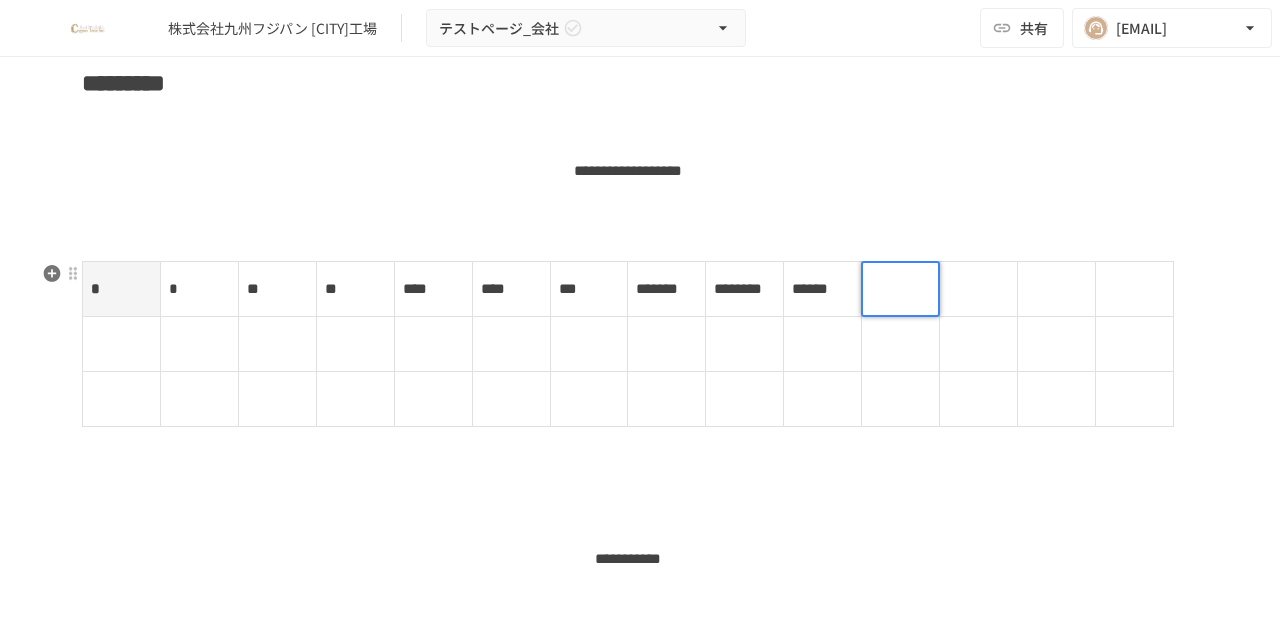 click at bounding box center (900, 289) 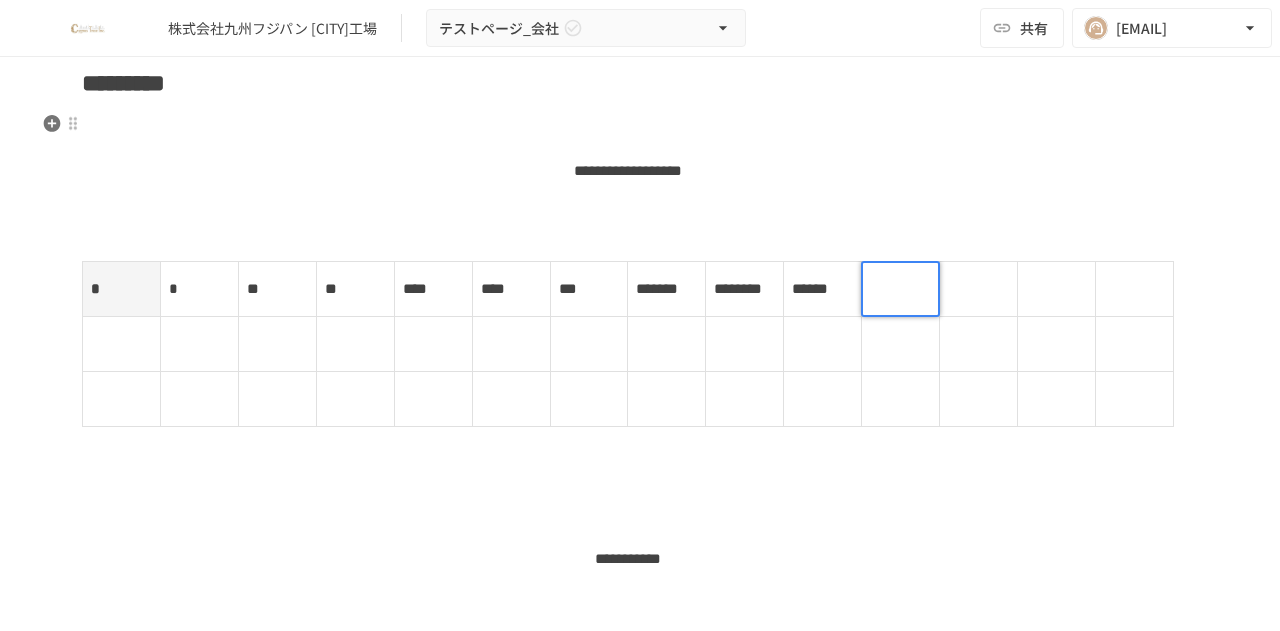 type 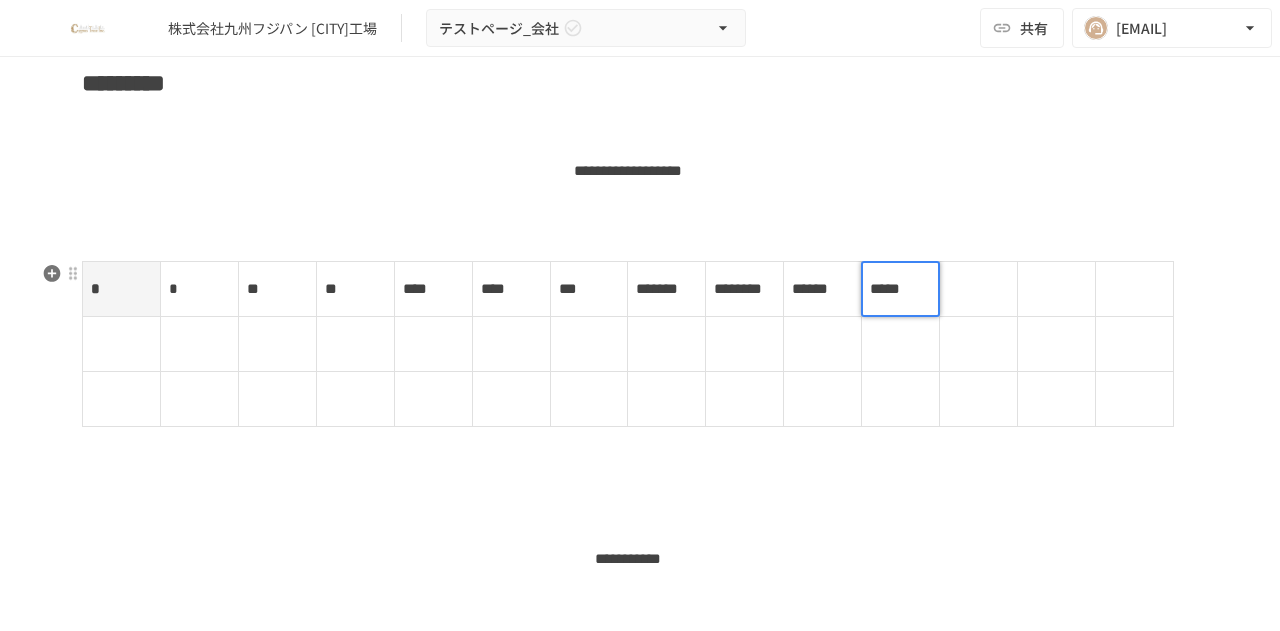click at bounding box center (979, 289) 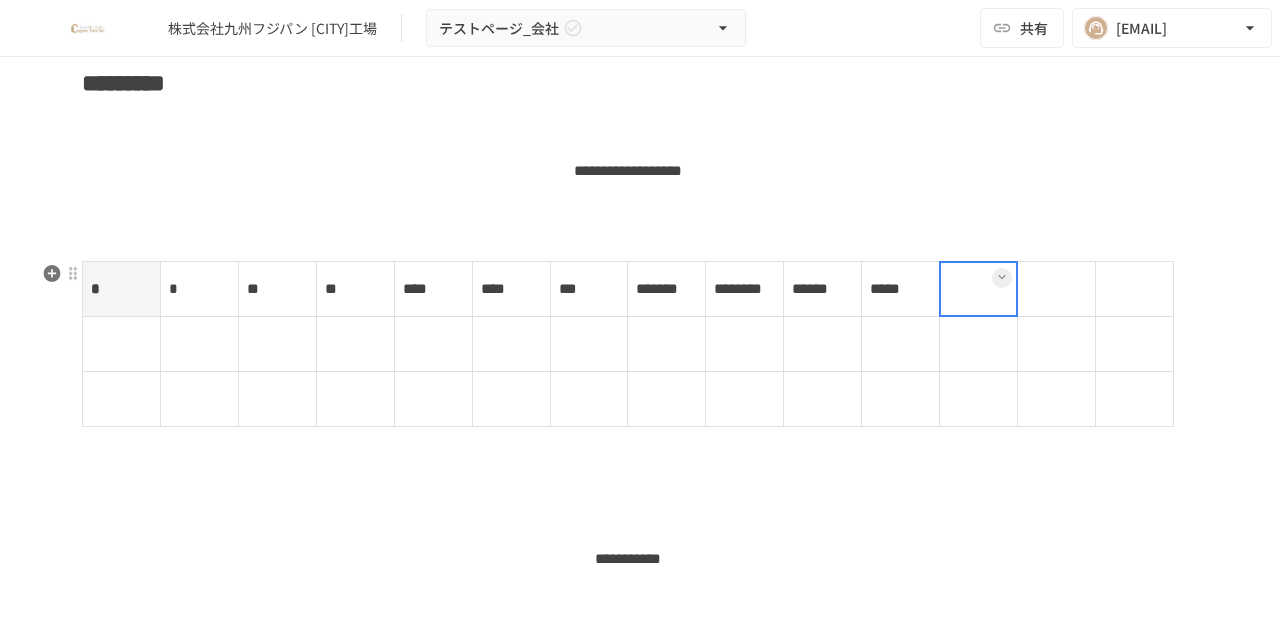 click on "*****" at bounding box center (901, 289) 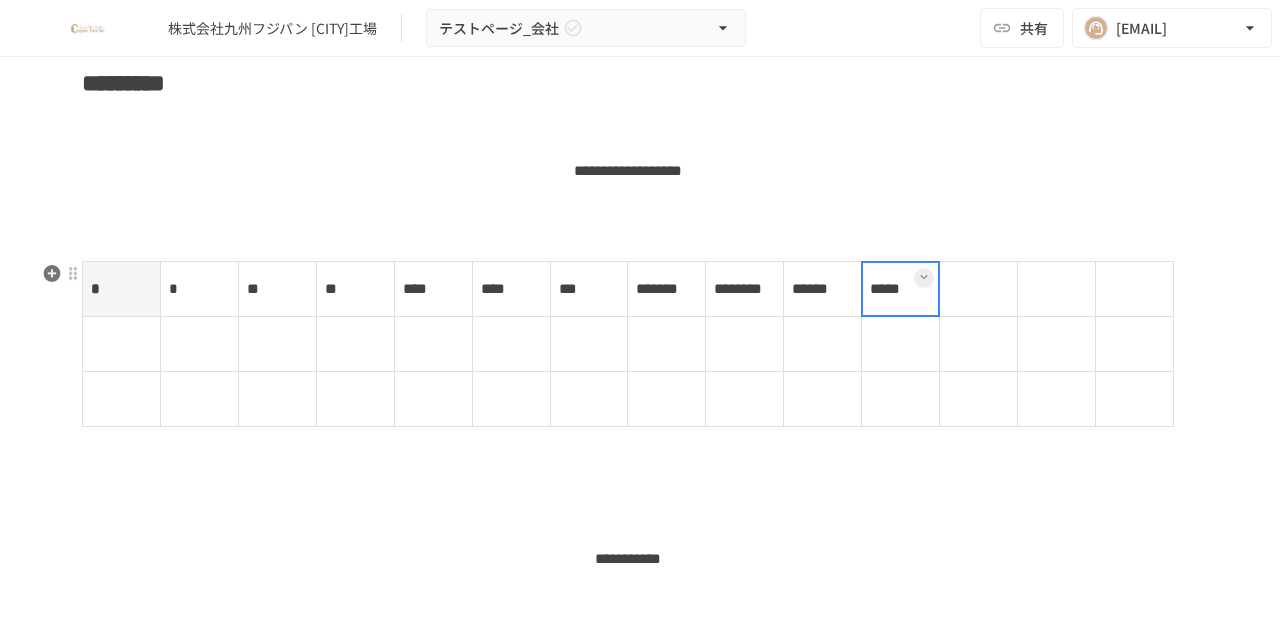 click at bounding box center (900, 289) 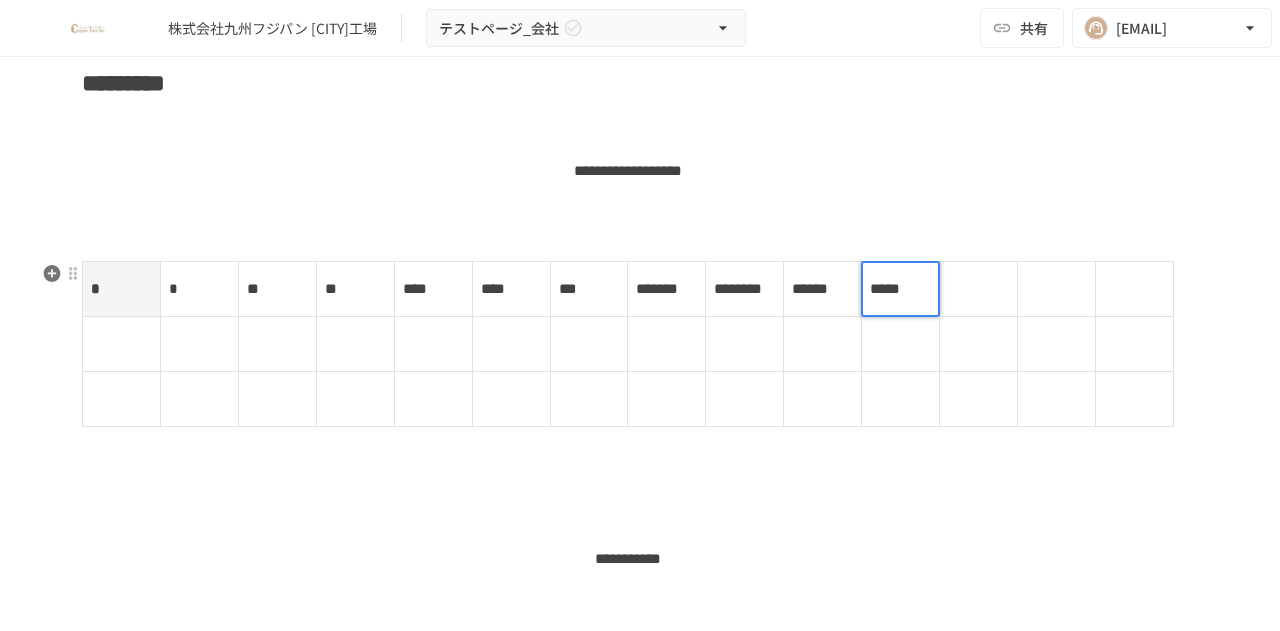 drag, startPoint x: 895, startPoint y: 291, endPoint x: 928, endPoint y: 318, distance: 42.638012 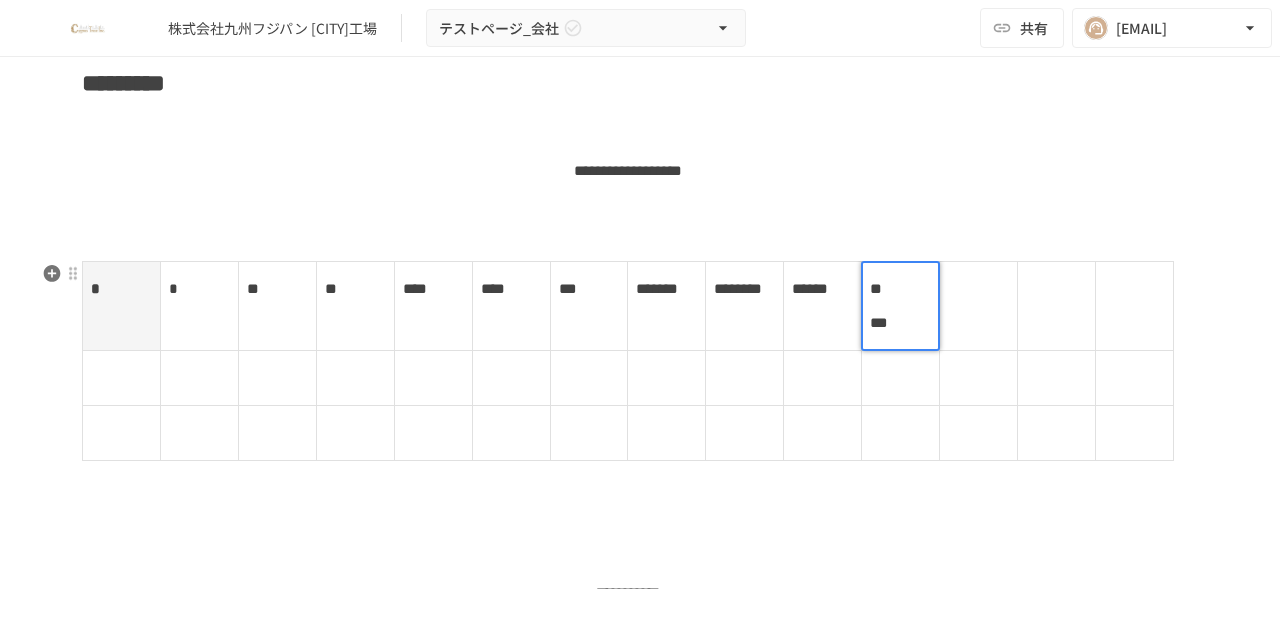 click at bounding box center [979, 306] 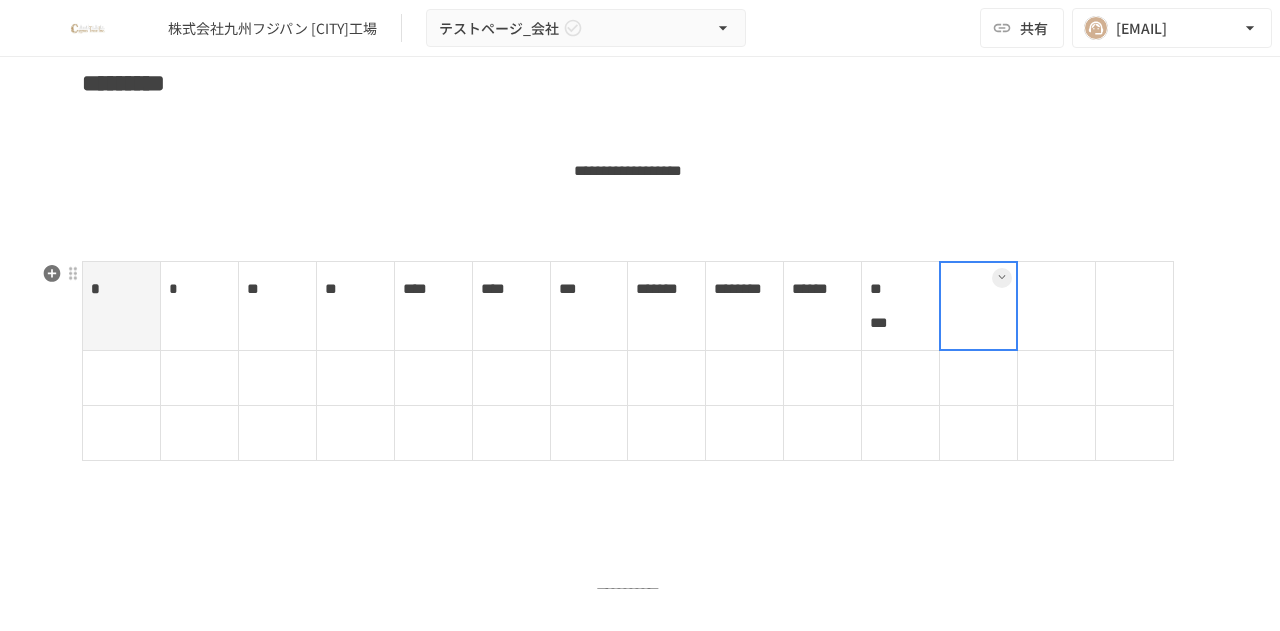 click at bounding box center [978, 306] 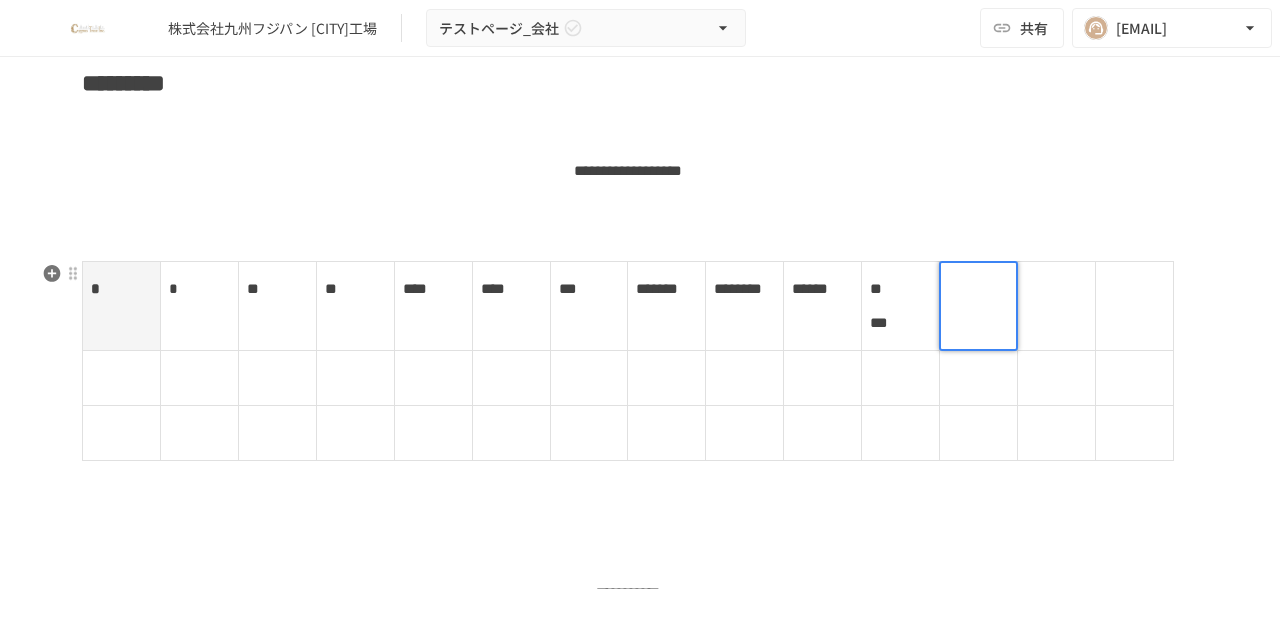 click on "** ***" at bounding box center (901, 306) 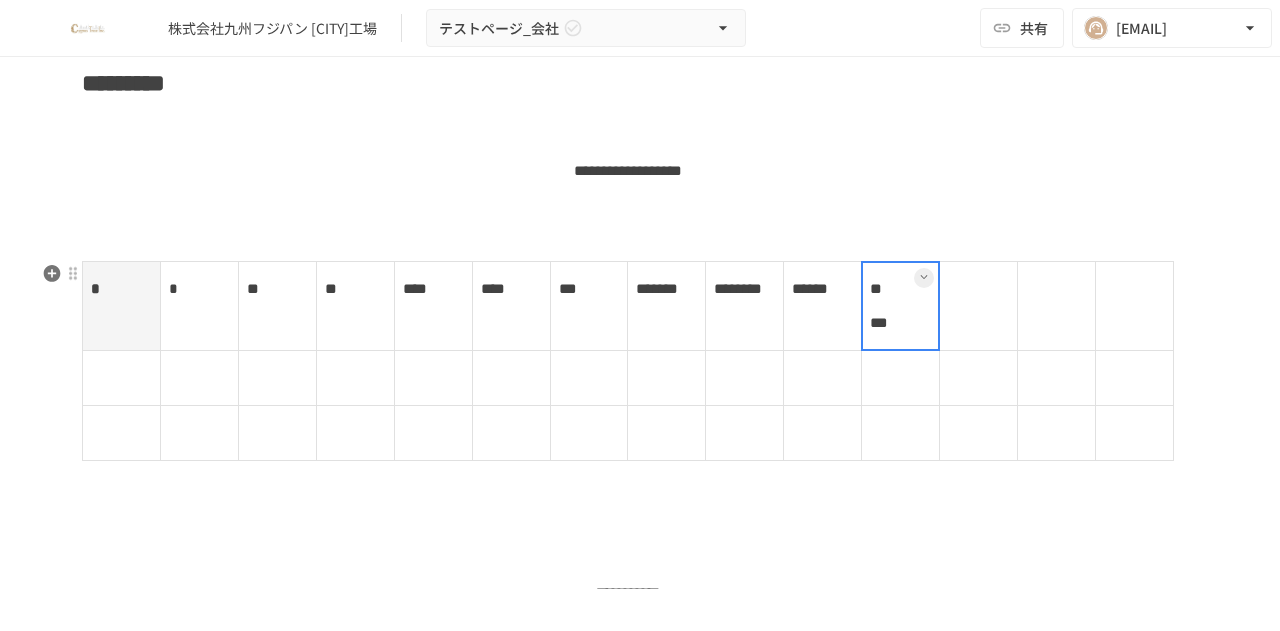 click at bounding box center [900, 306] 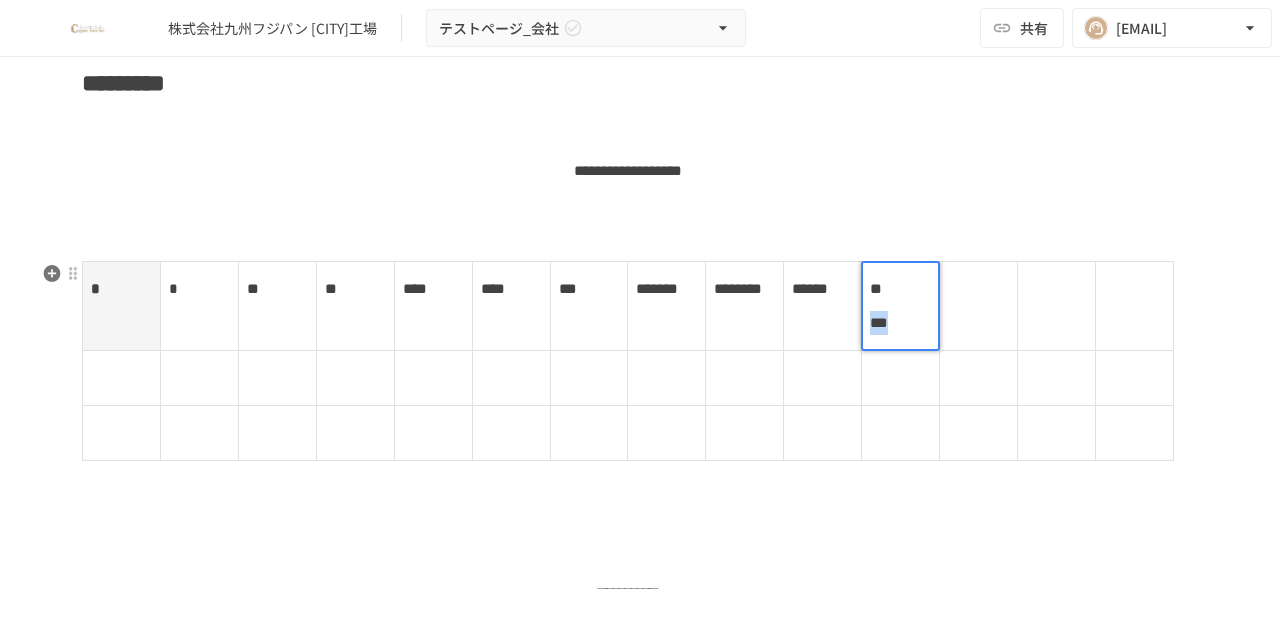 click on "***" at bounding box center [879, 322] 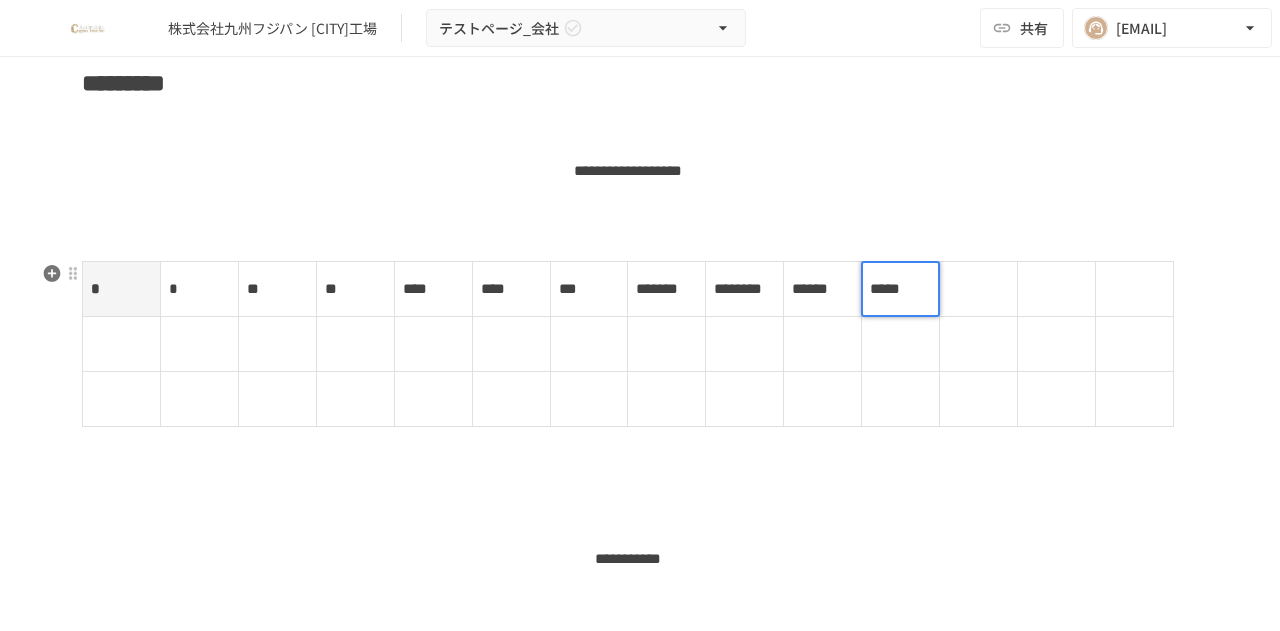 click at bounding box center (979, 289) 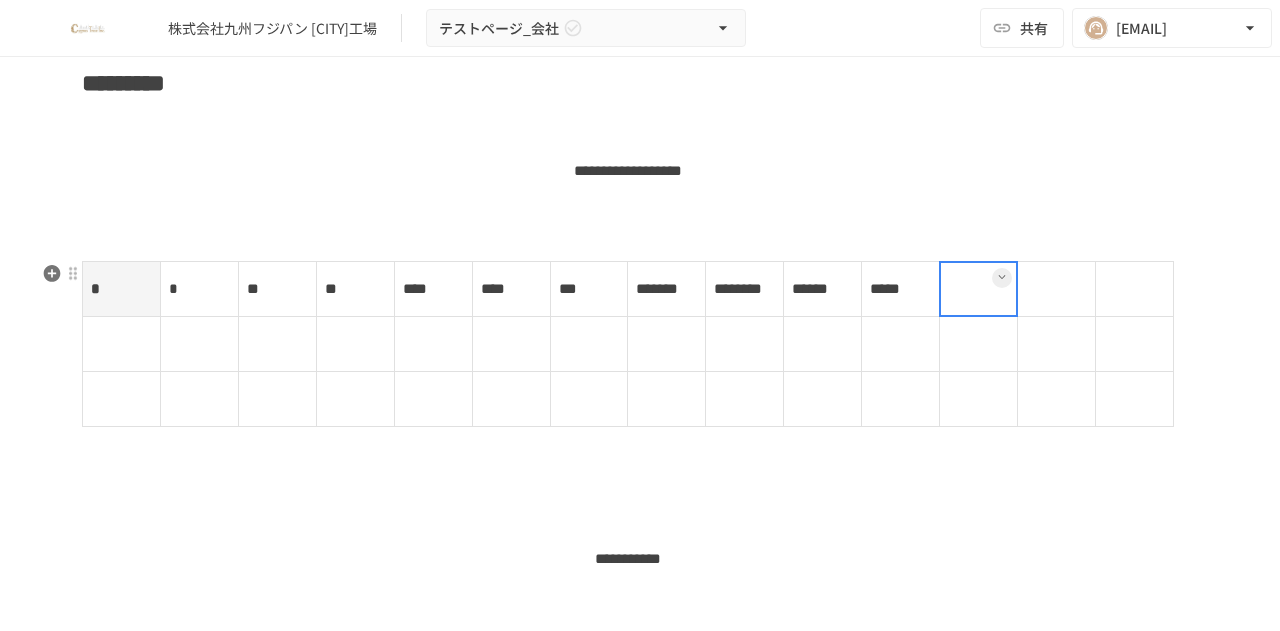 click at bounding box center (978, 289) 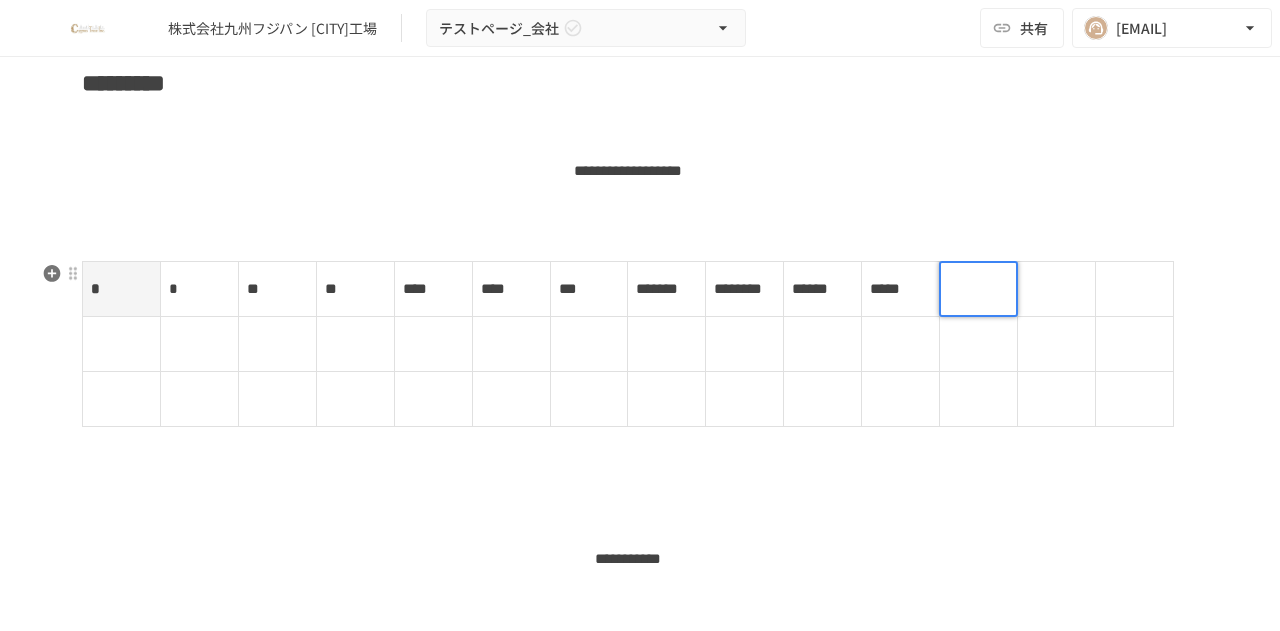 click at bounding box center (978, 289) 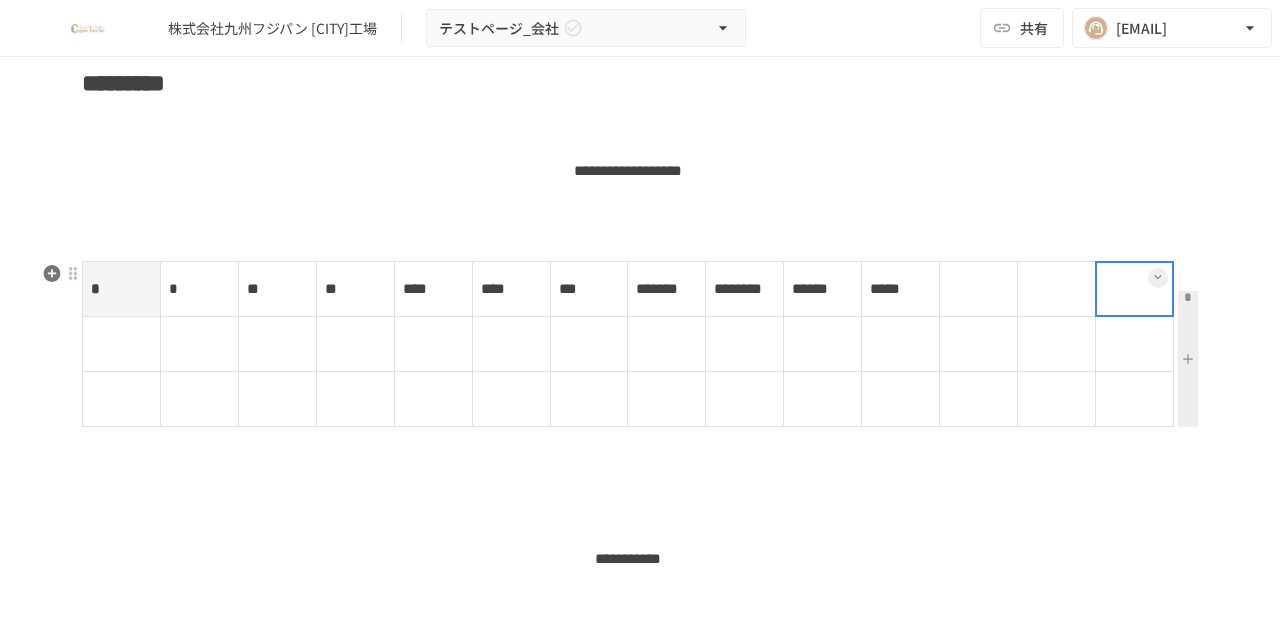 click at bounding box center (1158, 278) 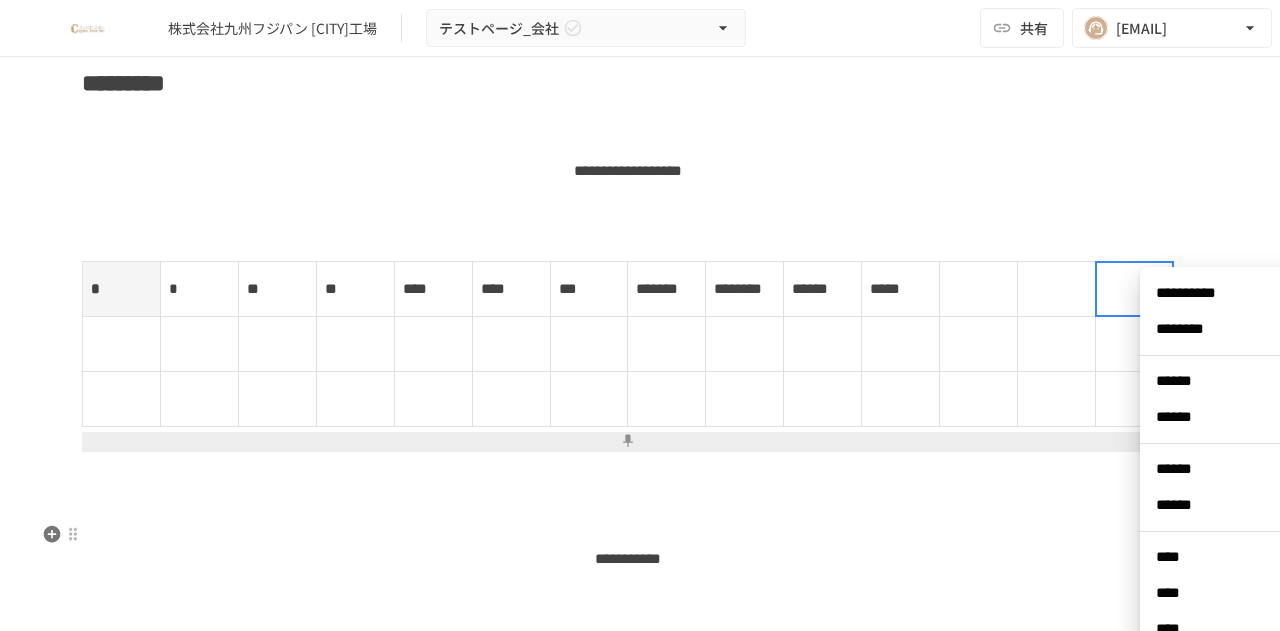 click on "****" at bounding box center (1231, 557) 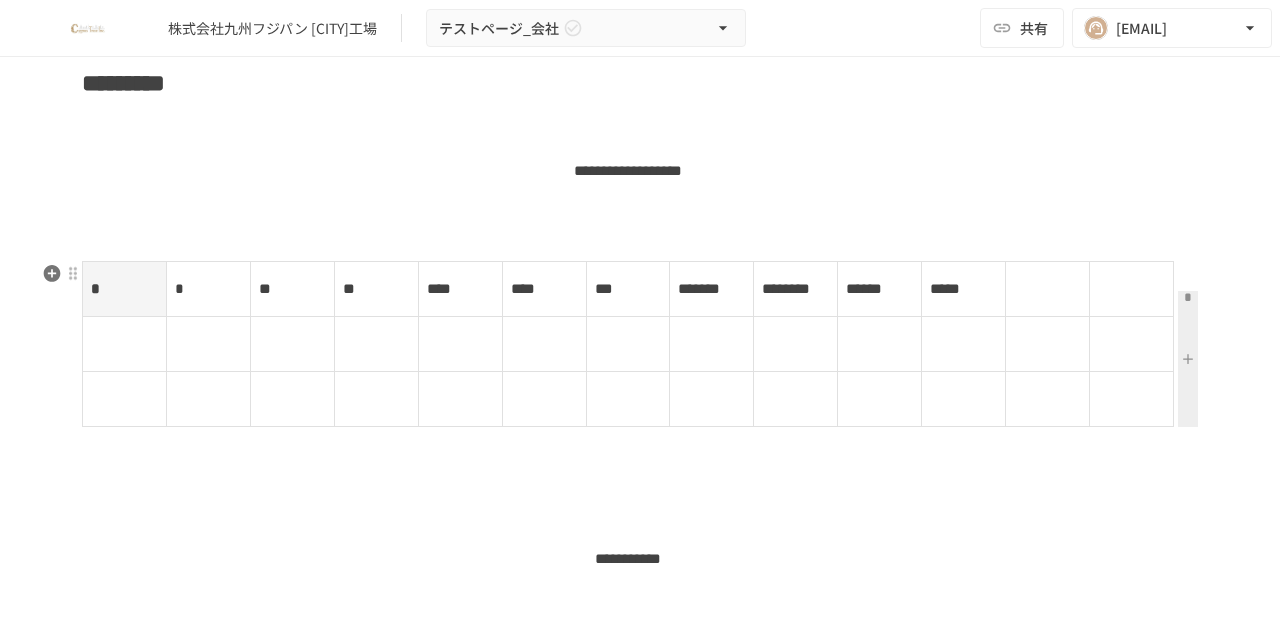 click at bounding box center (1132, 289) 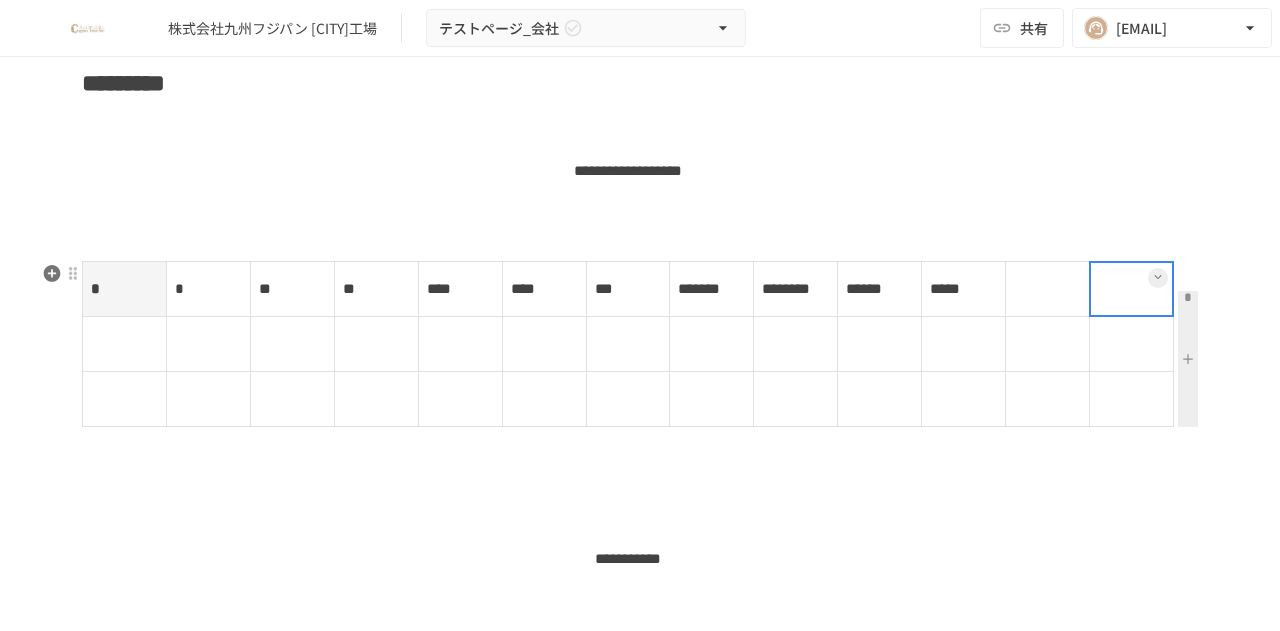 click at bounding box center (1158, 277) 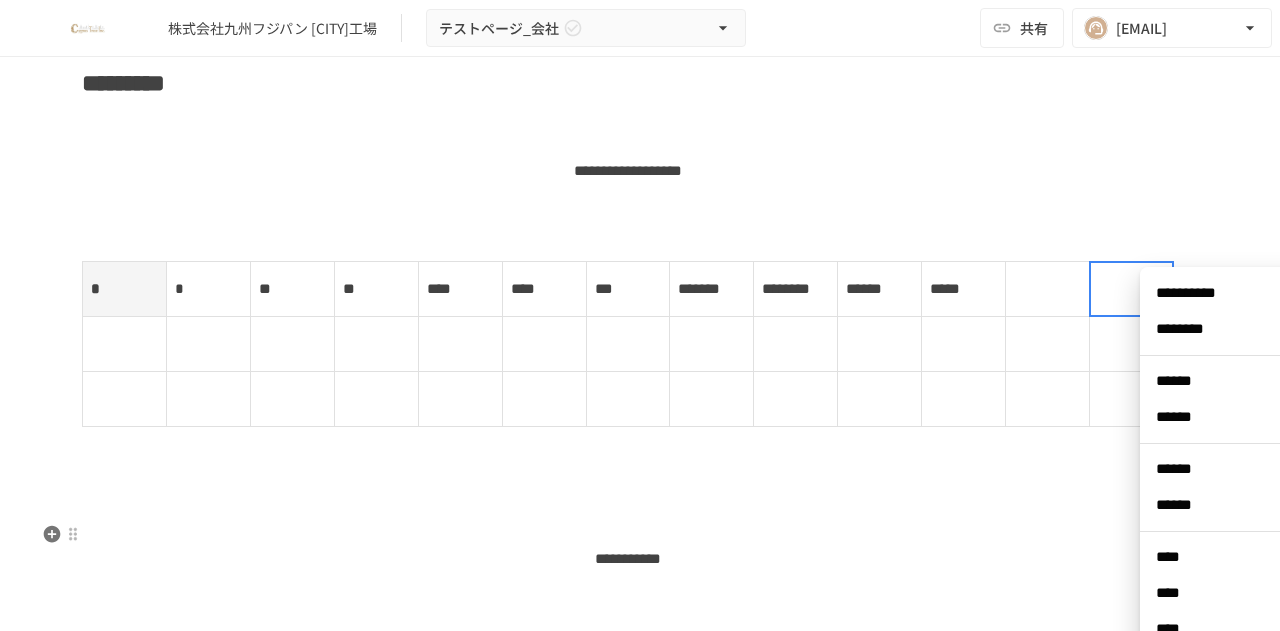click on "****" at bounding box center [1231, 557] 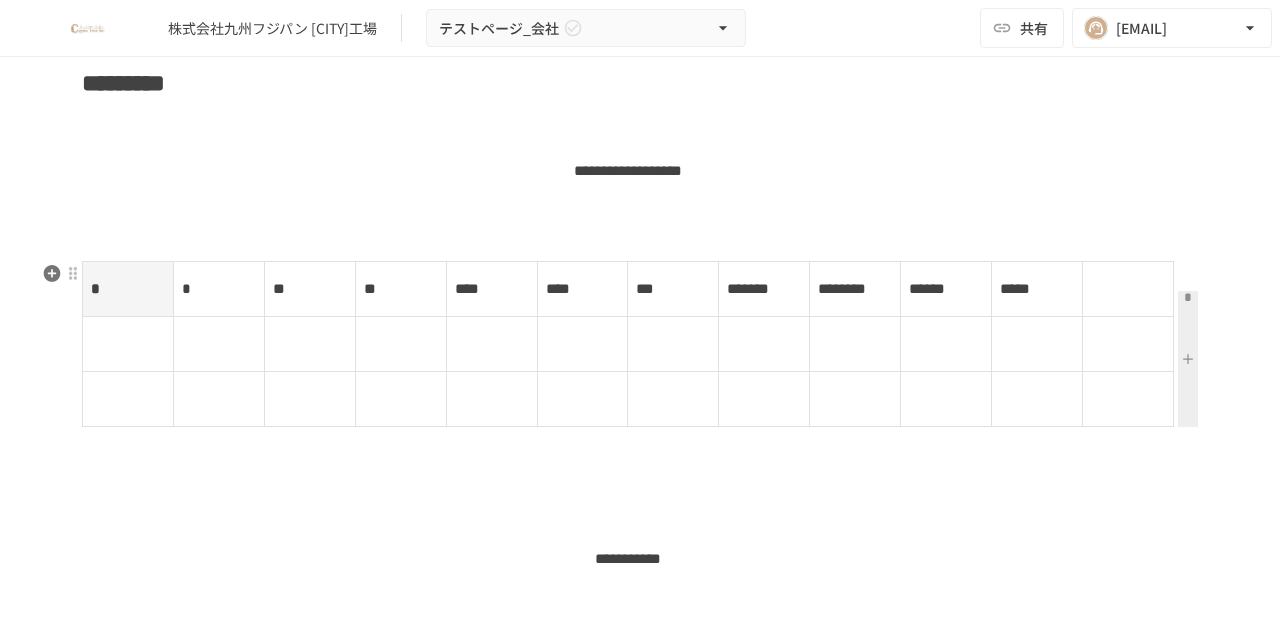 click at bounding box center (1127, 289) 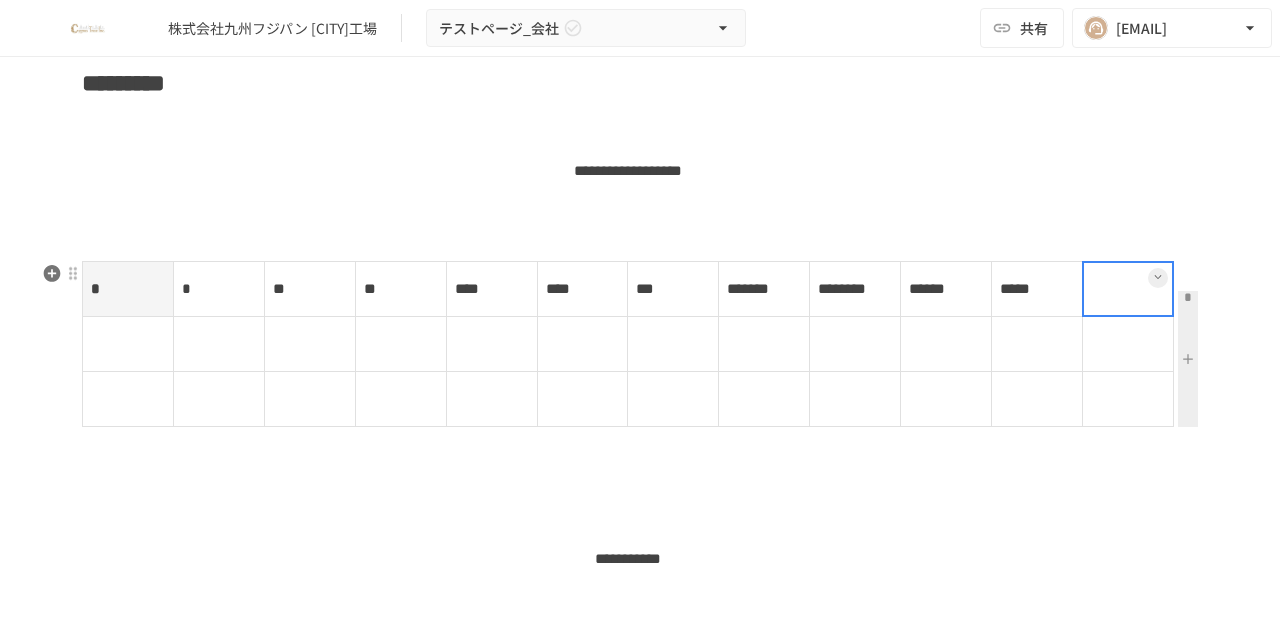 click at bounding box center [1128, 289] 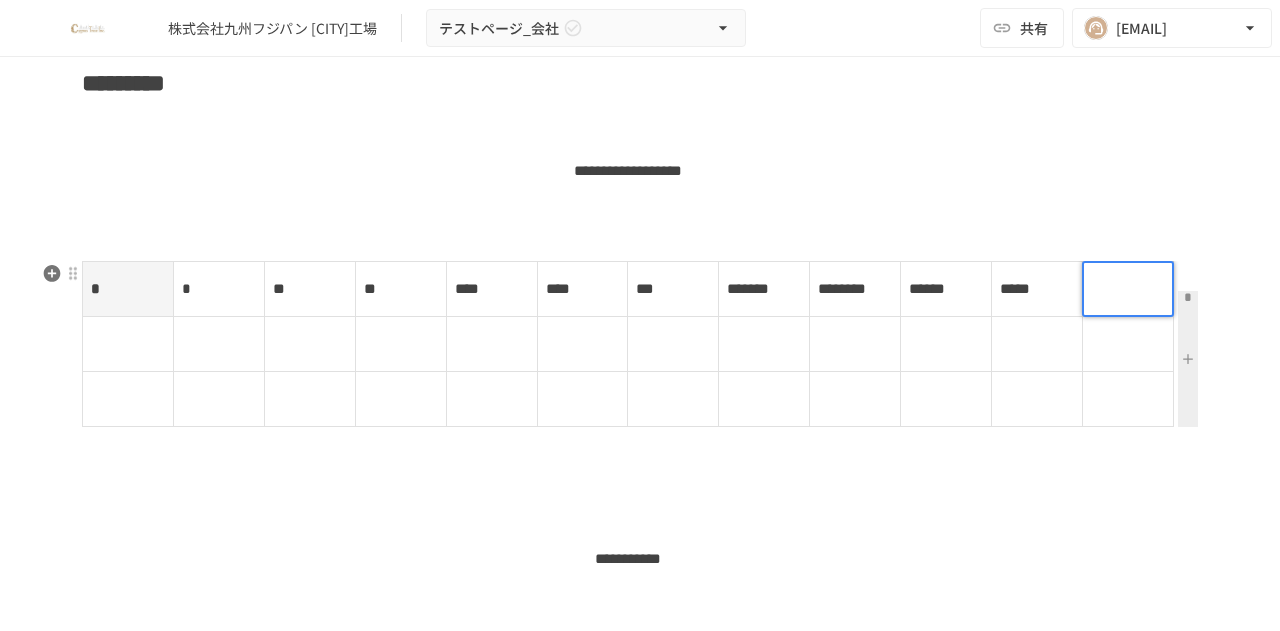 click at bounding box center [1128, 289] 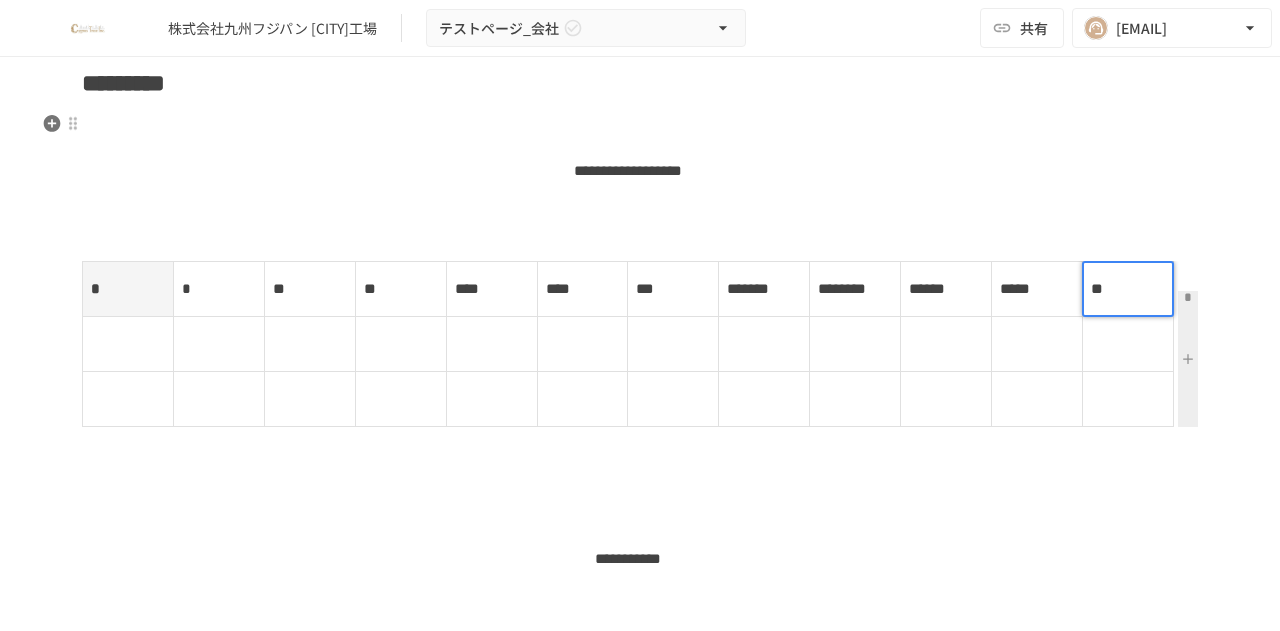 click on "** ******* *********" at bounding box center (627, 171) 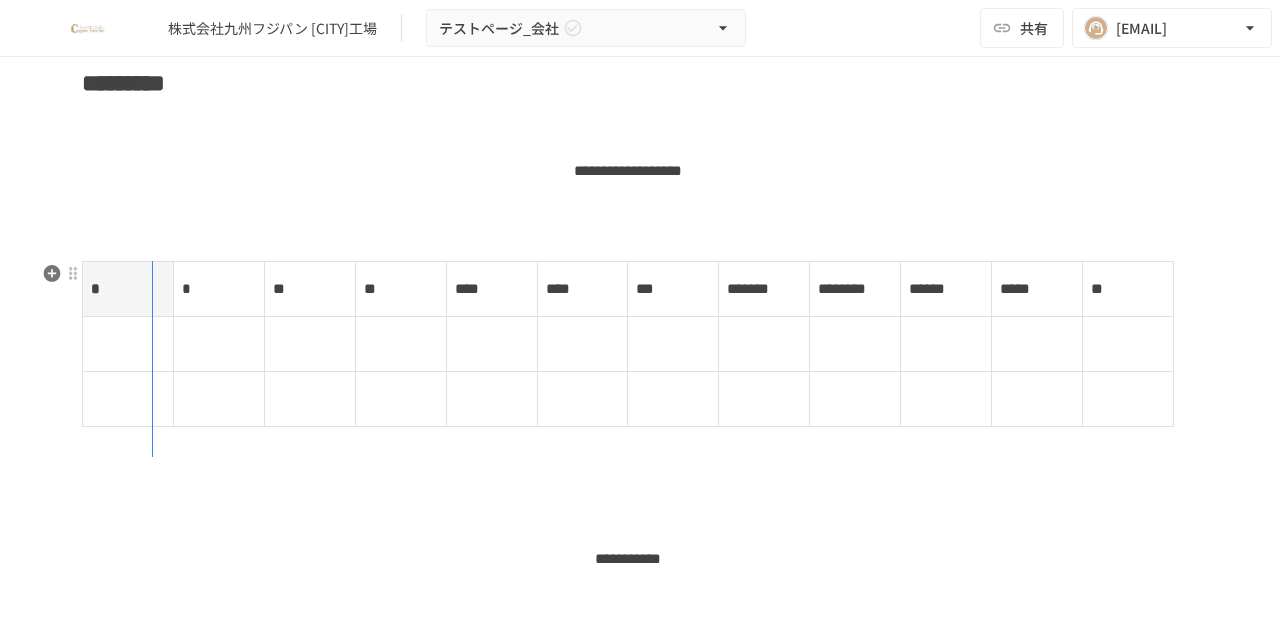 drag, startPoint x: 160, startPoint y: 301, endPoint x: 144, endPoint y: 302, distance: 16.03122 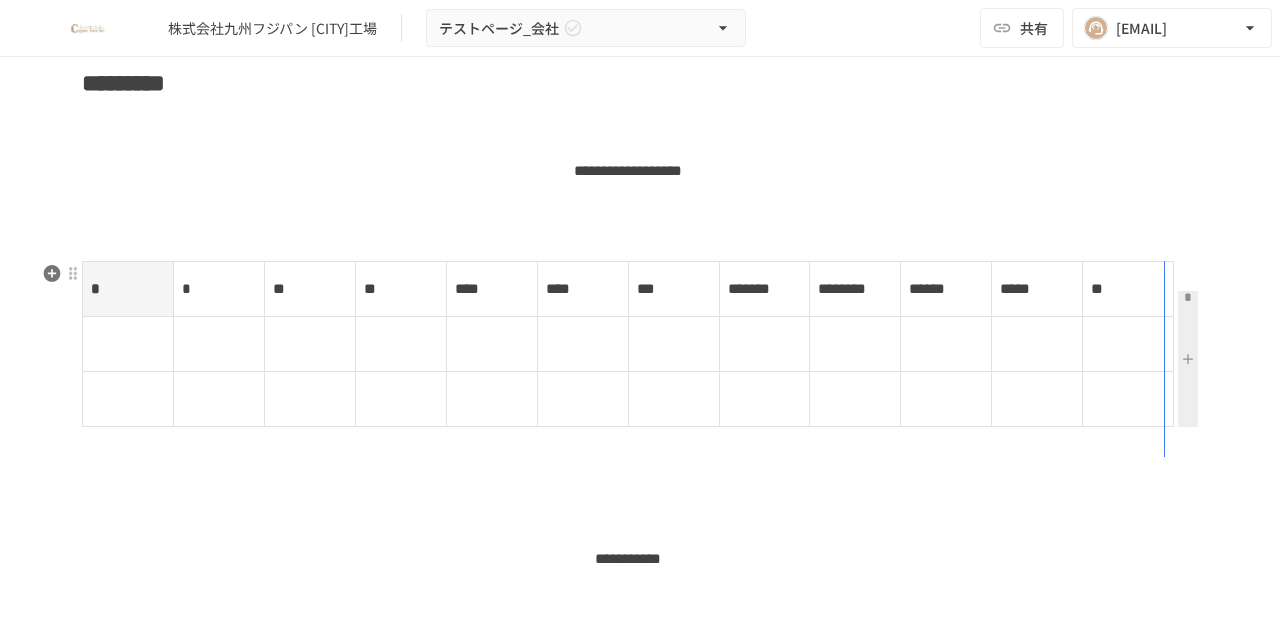 drag, startPoint x: 1163, startPoint y: 295, endPoint x: 1199, endPoint y: 290, distance: 36.345562 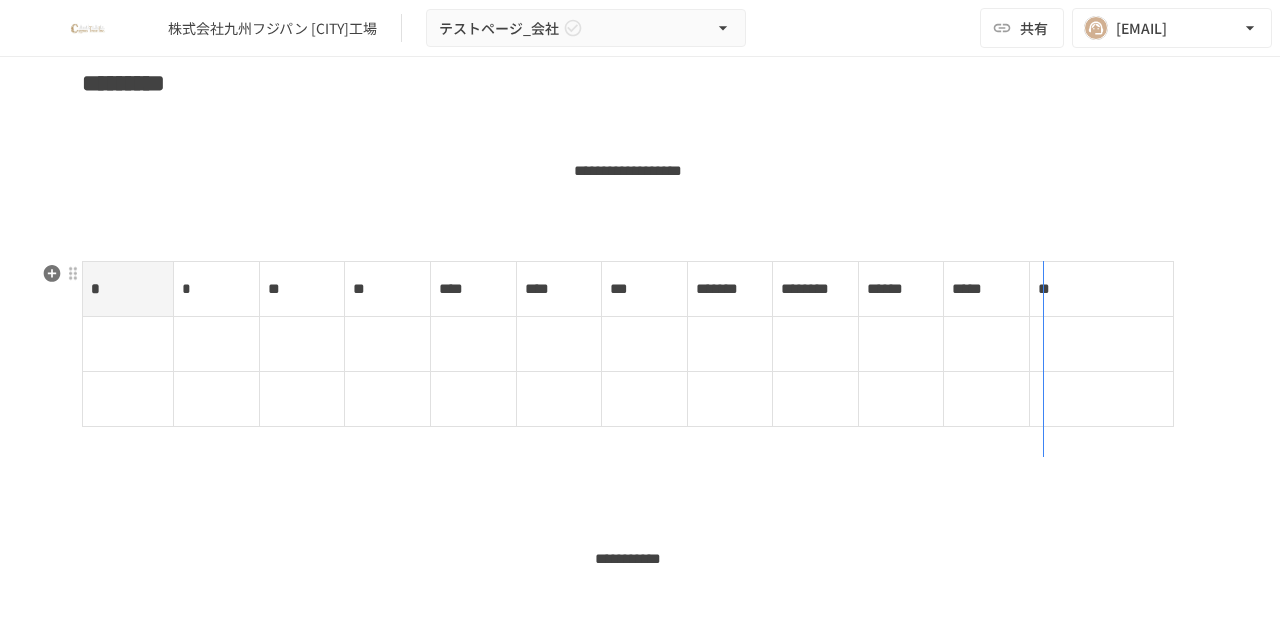 drag, startPoint x: 1022, startPoint y: 291, endPoint x: 1035, endPoint y: 289, distance: 13.152946 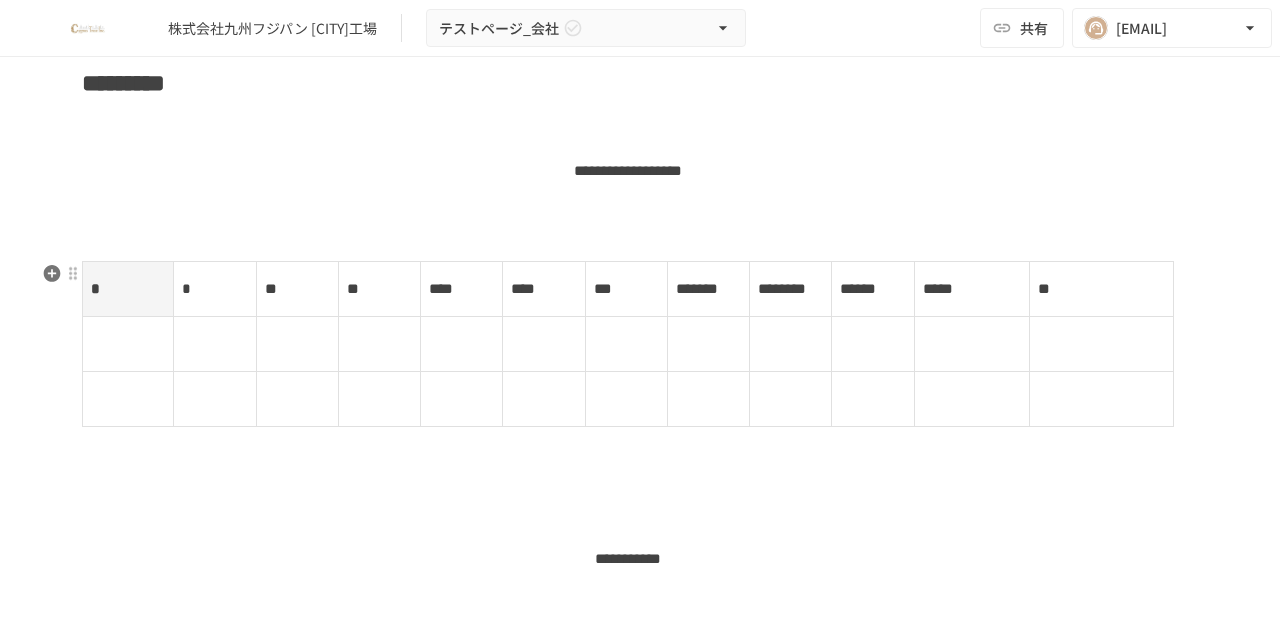 click on "******" at bounding box center (873, 289) 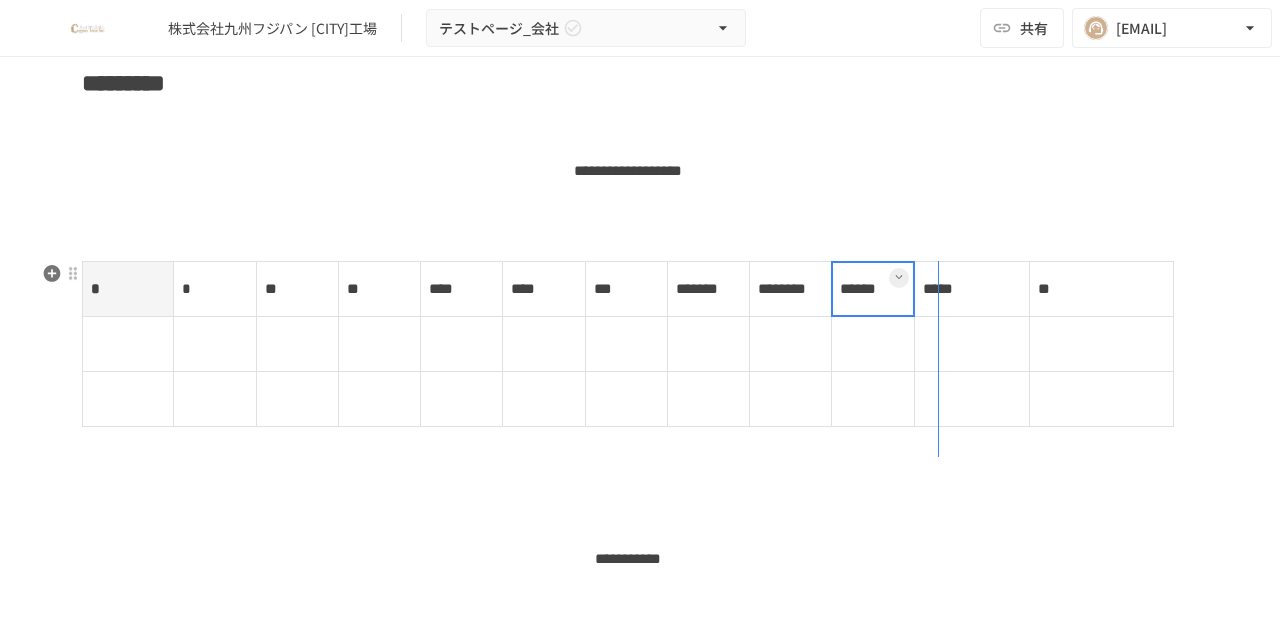 drag, startPoint x: 908, startPoint y: 304, endPoint x: 930, endPoint y: 305, distance: 22.022715 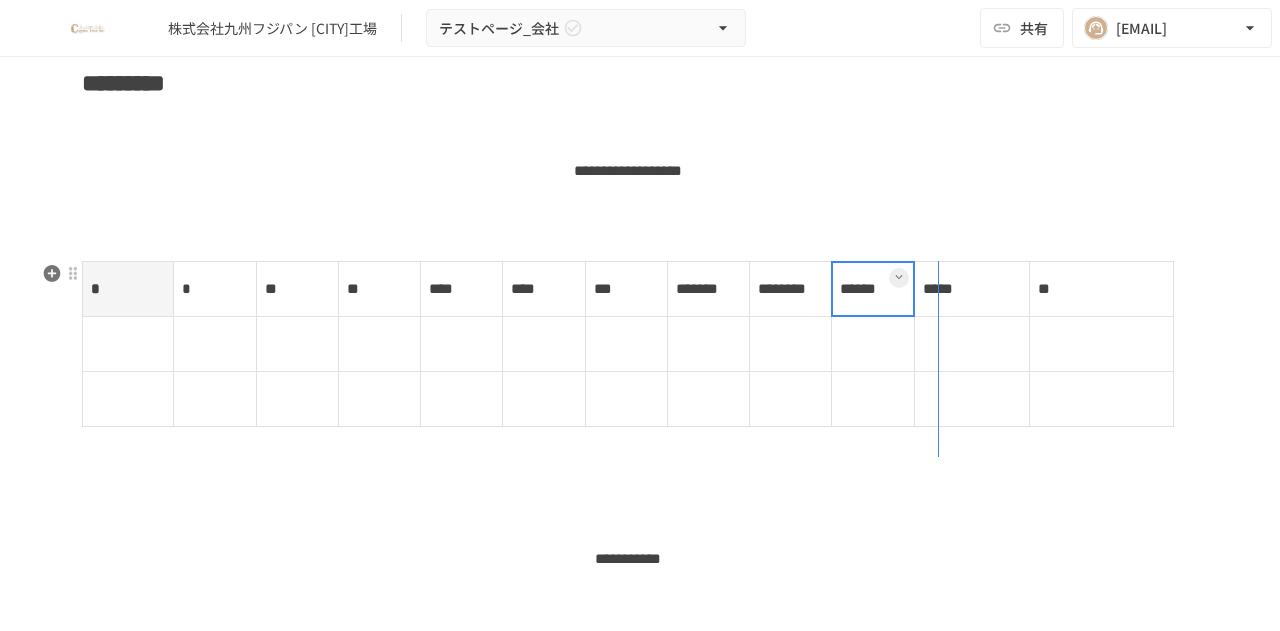 click on "* * ** ** **** **** *** ******* ******** ****** ***** **" at bounding box center (640, 359) 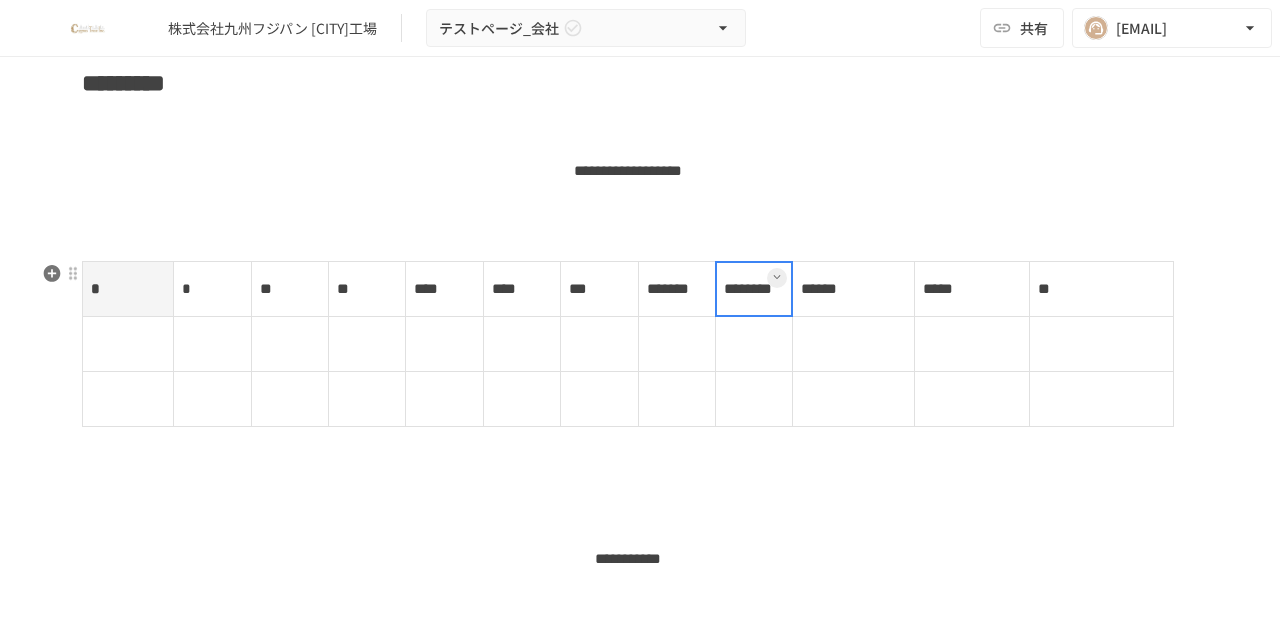 click on "********" at bounding box center [753, 289] 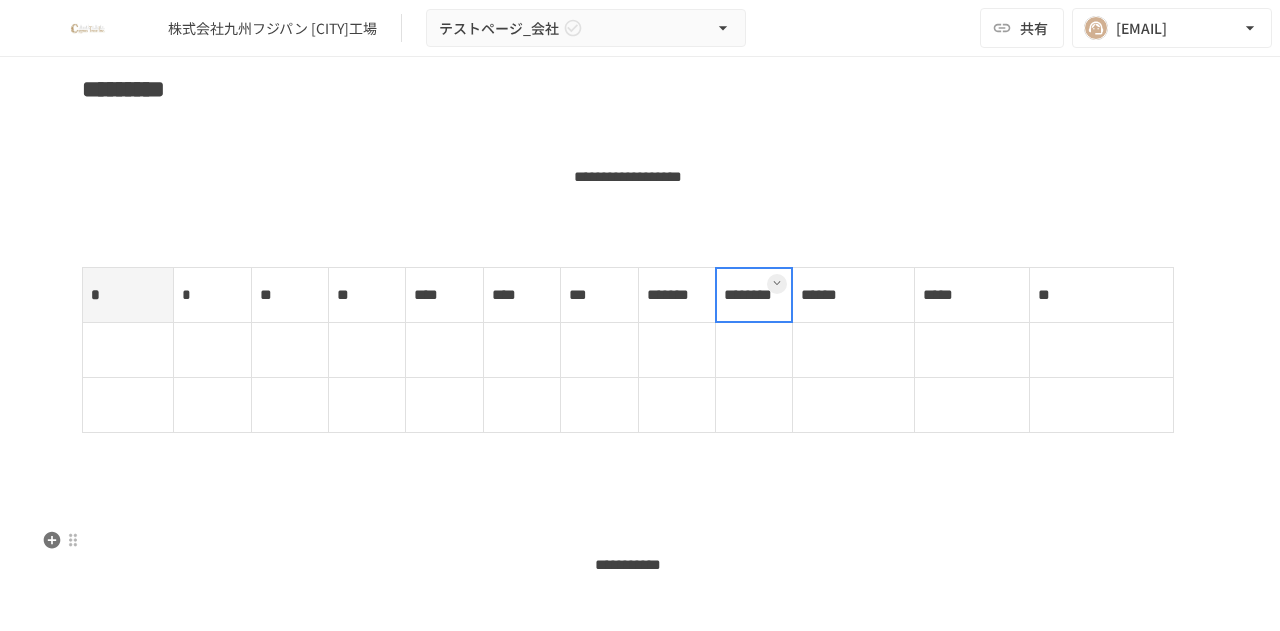 scroll, scrollTop: 0, scrollLeft: 0, axis: both 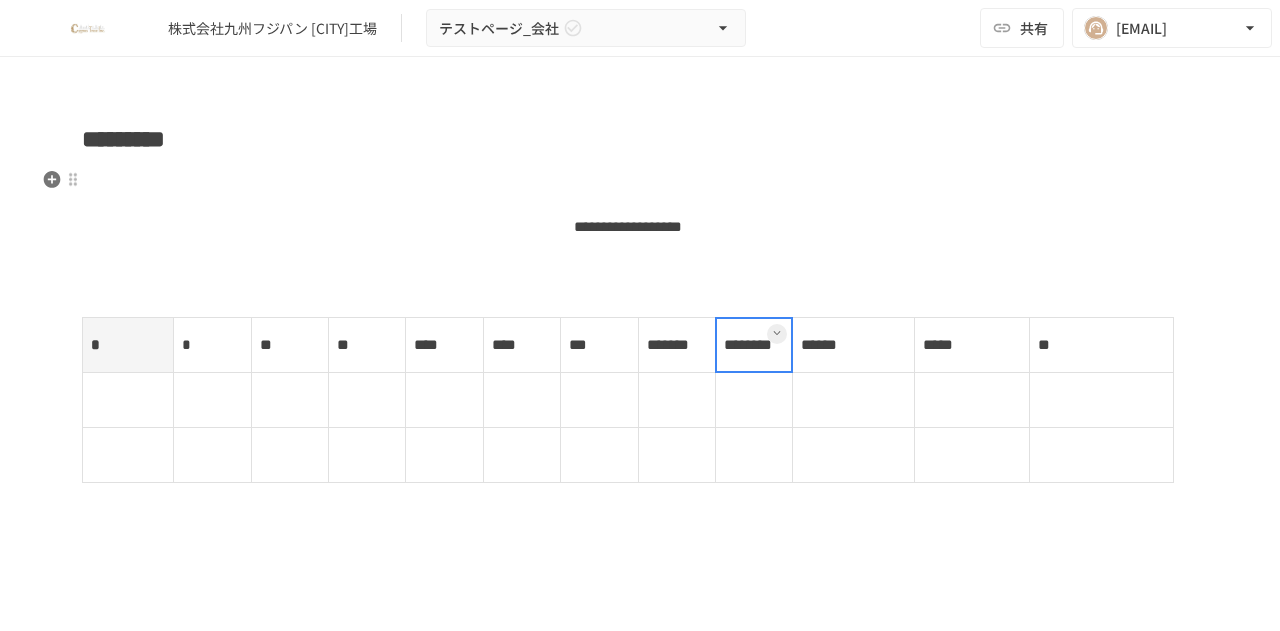 click on "** ******* *********" at bounding box center (628, 227) 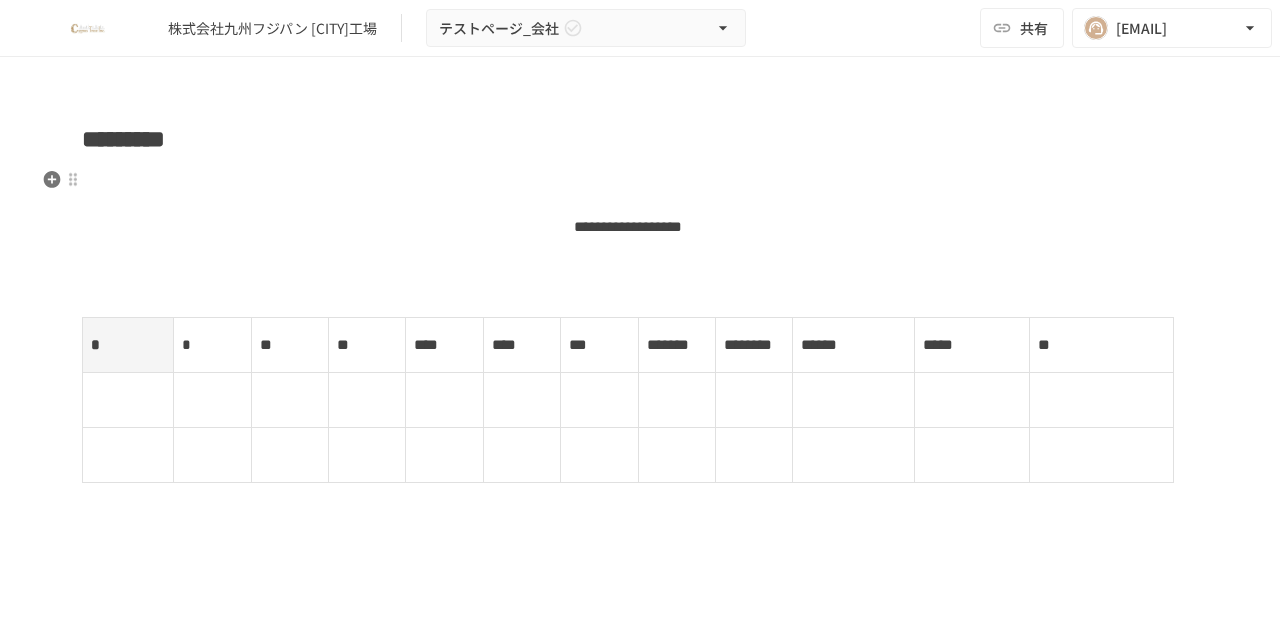 click on "** ******* *********" at bounding box center (628, 227) 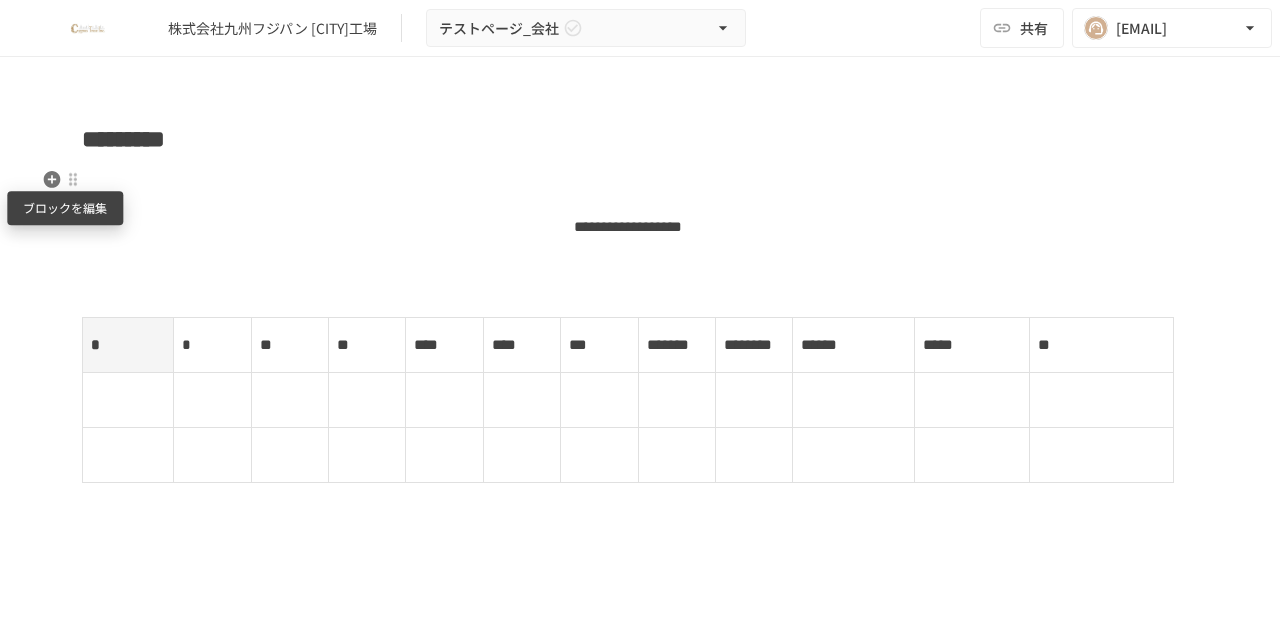 click at bounding box center [73, 179] 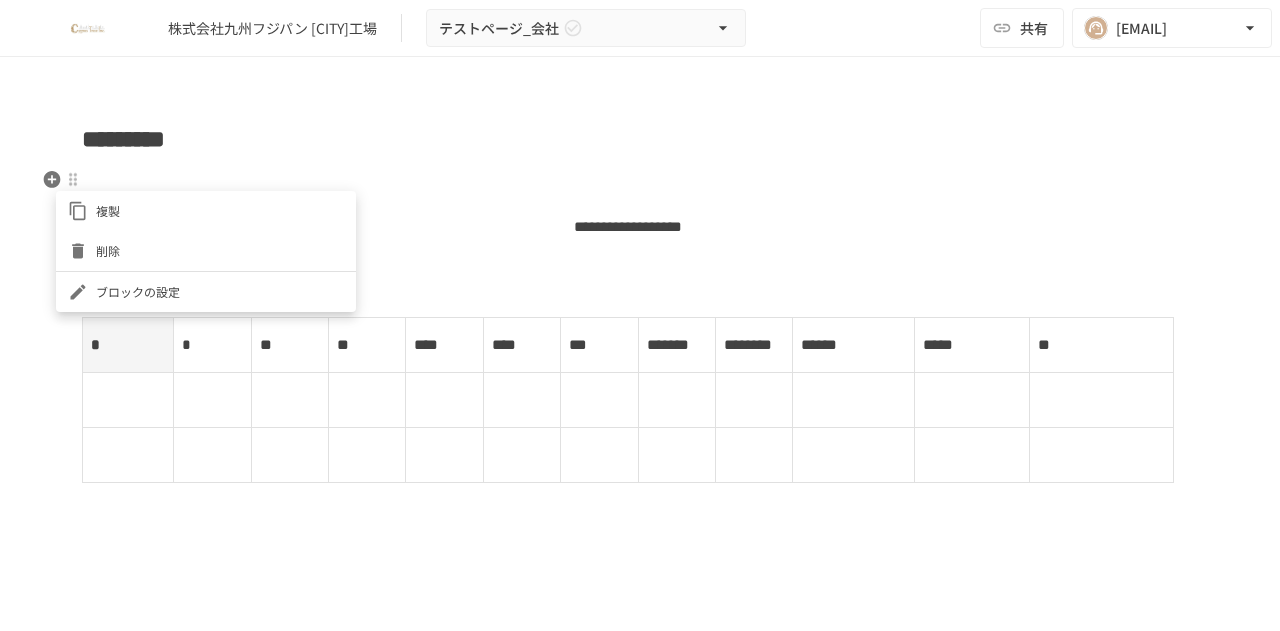 click on "ブロックの設定" at bounding box center [220, 291] 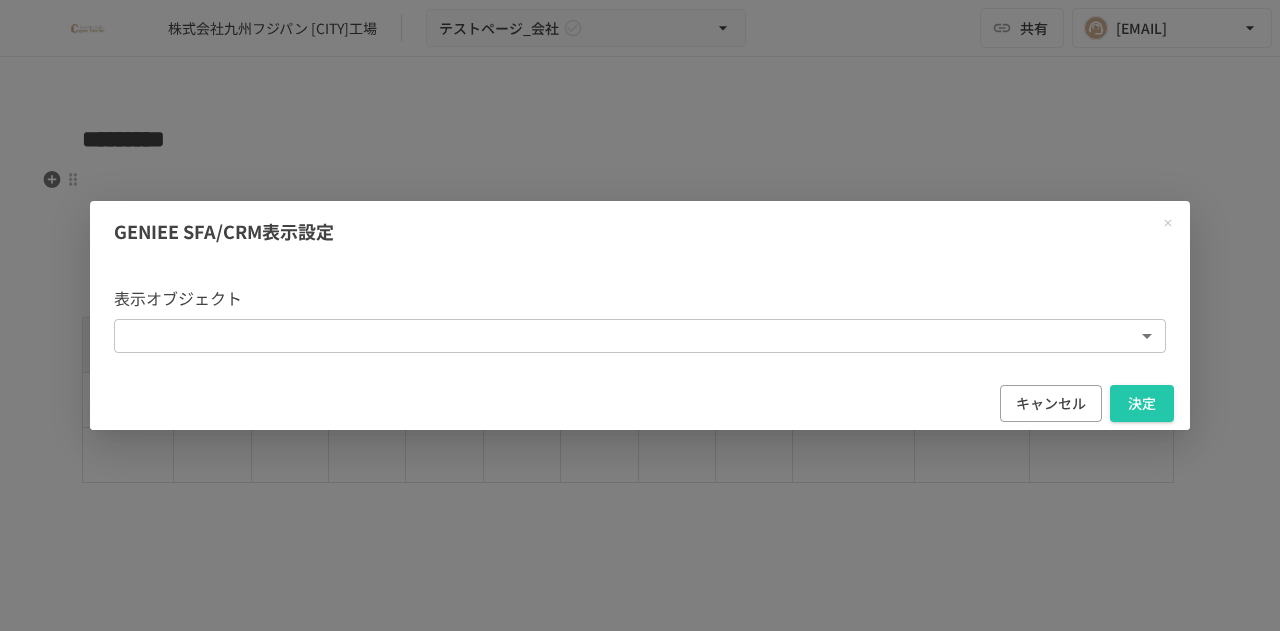 click on "株式会社九州フジパン 福岡工場 テストページ_会社 共有 norihiko.morozumi@geniee.co.jp ********* ** ******* ********* * * ** ** **** **** *** ******* ******** ****** ***** ** ** ********* ********* ***
GENIEE SFA/CRM表示設定 表示オブジェクト ​ ******** ​ キャンセル 決定" at bounding box center (640, 294) 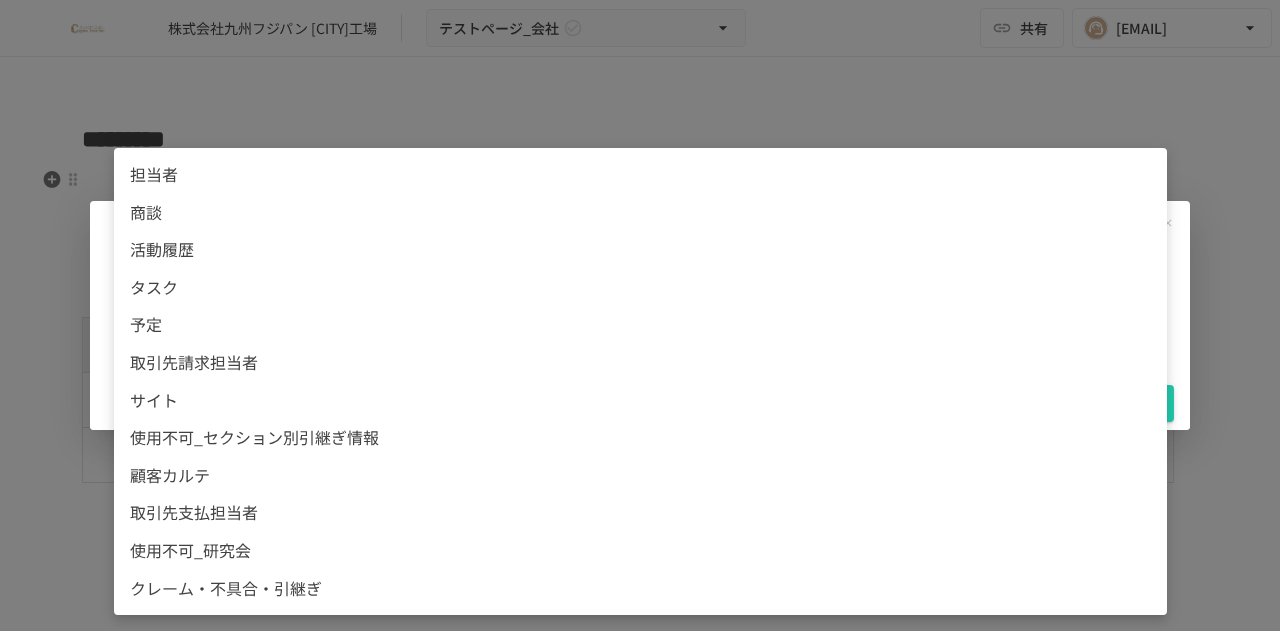 click at bounding box center [640, 315] 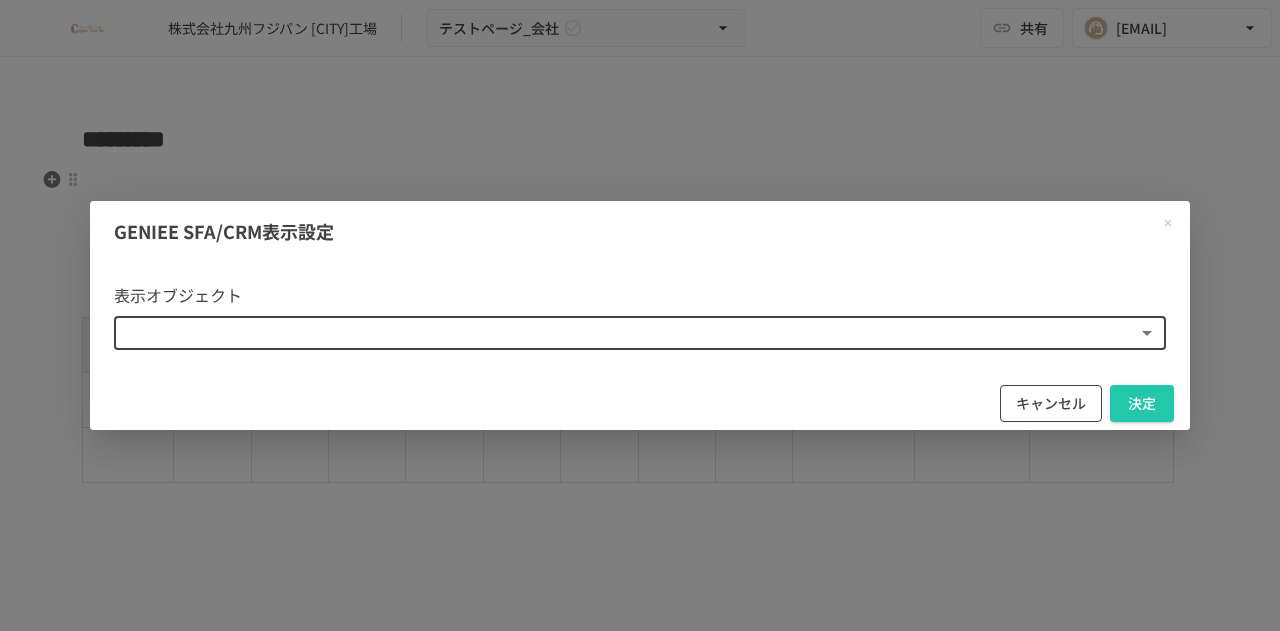 click on "キャンセル" at bounding box center (1051, 403) 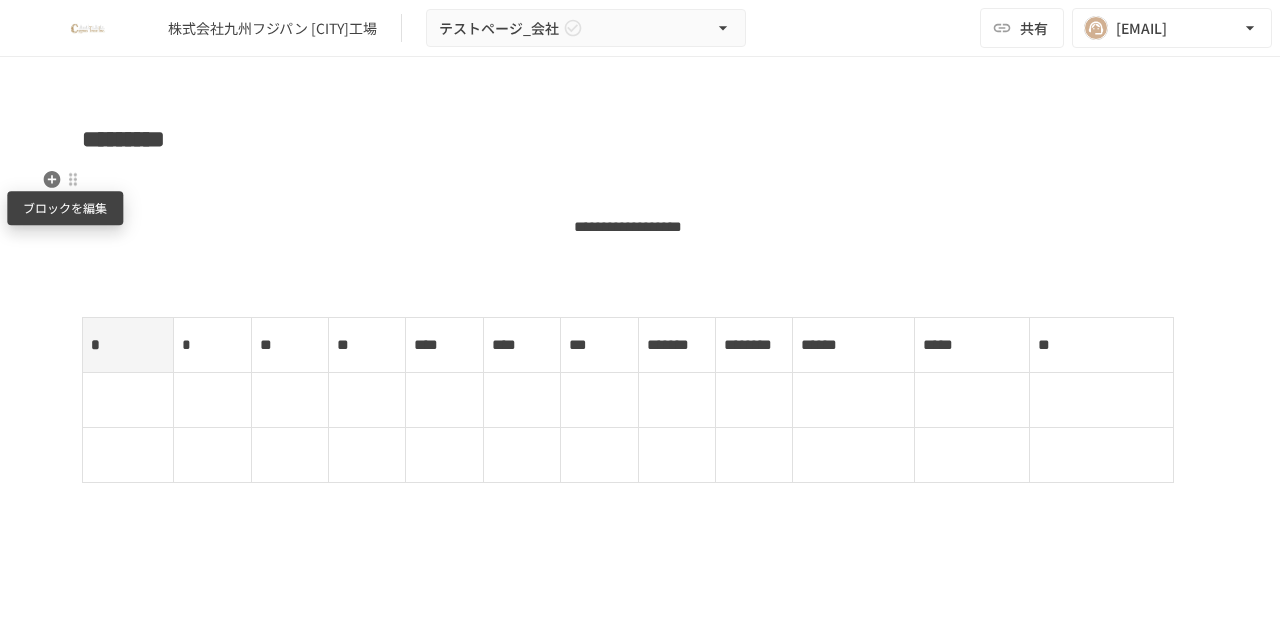 click at bounding box center [73, 179] 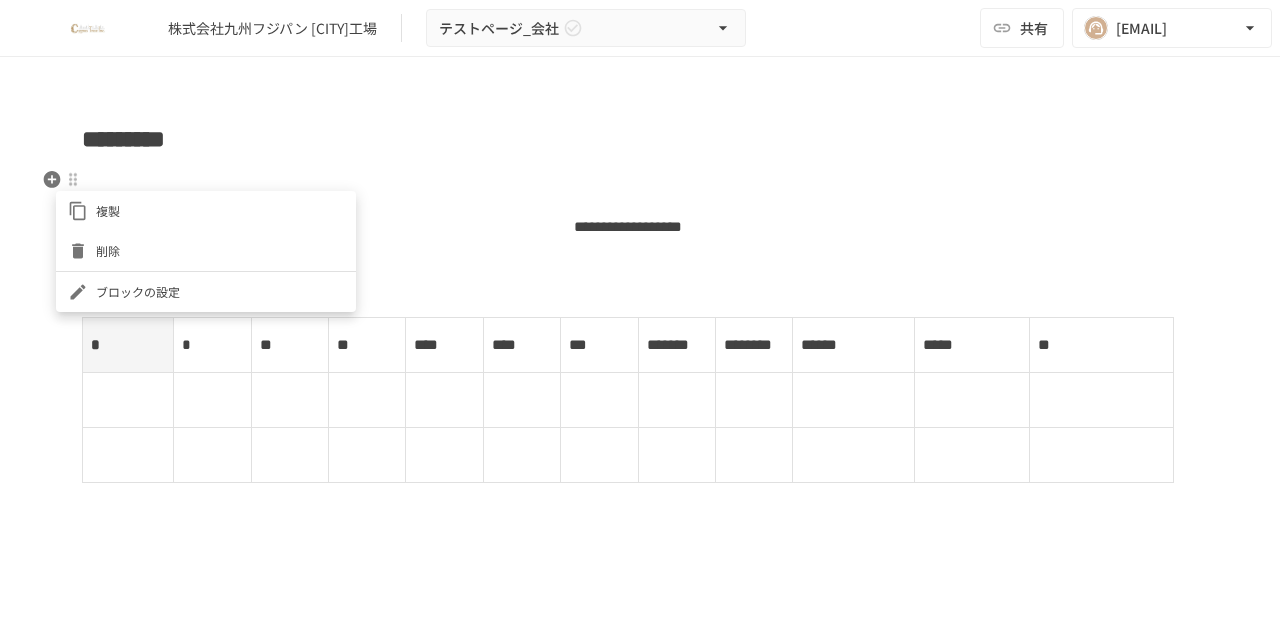 click on "削除" at bounding box center [220, 250] 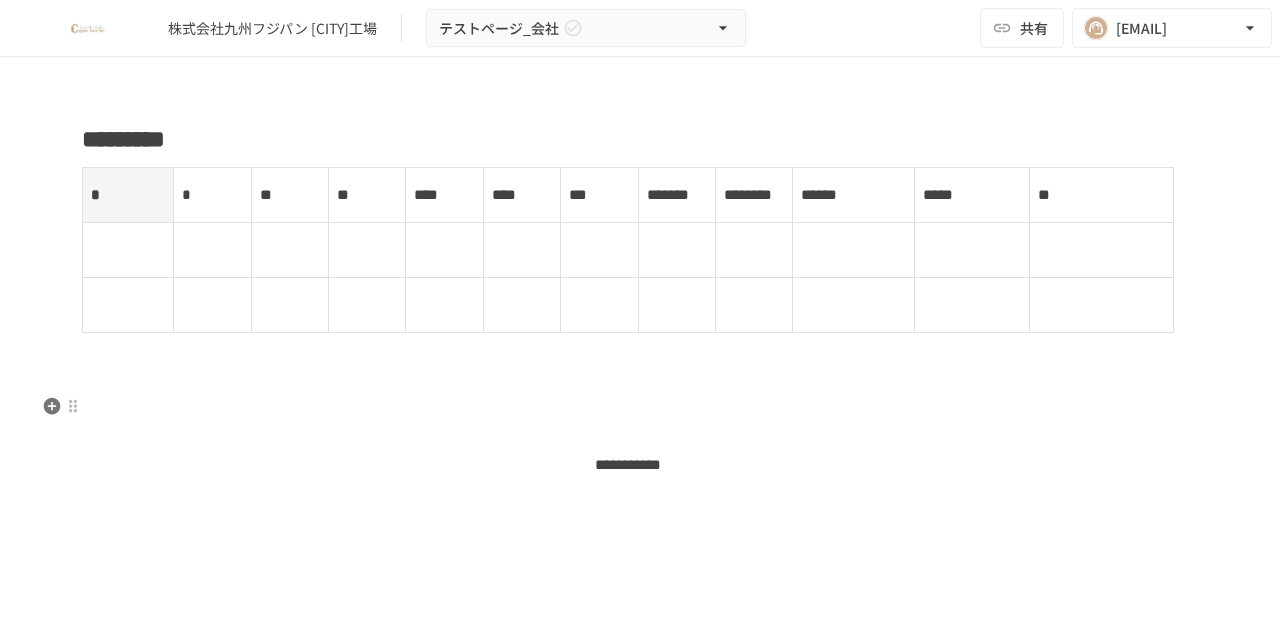 click at bounding box center [640, 384] 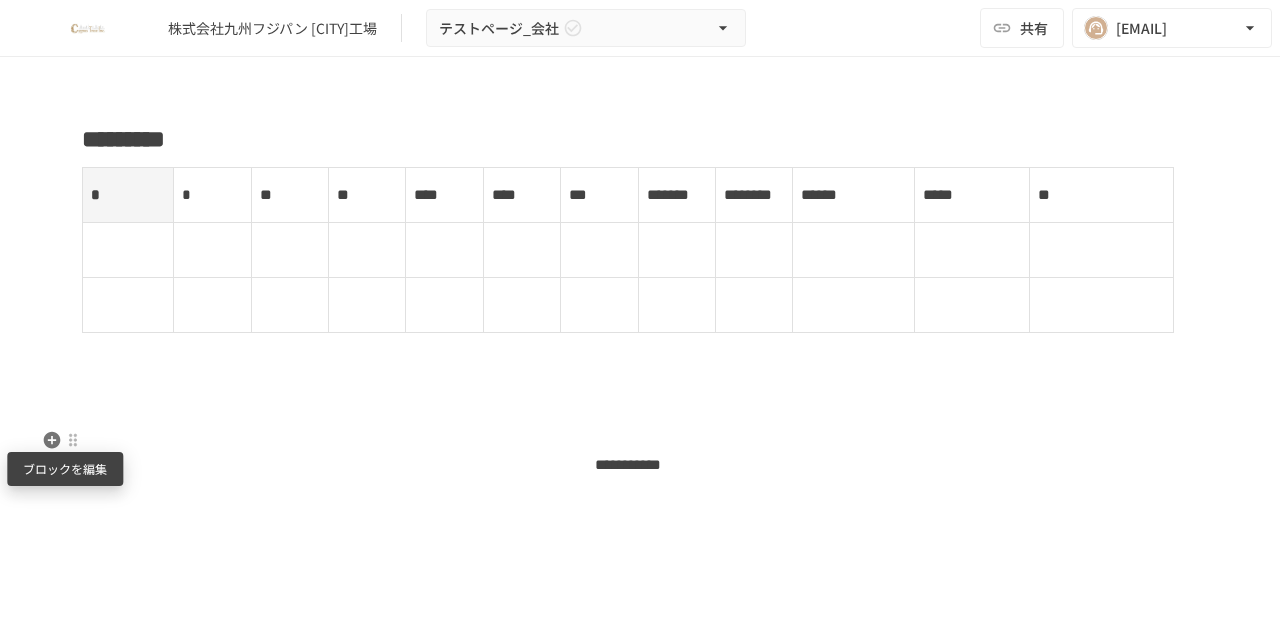 click at bounding box center (73, 440) 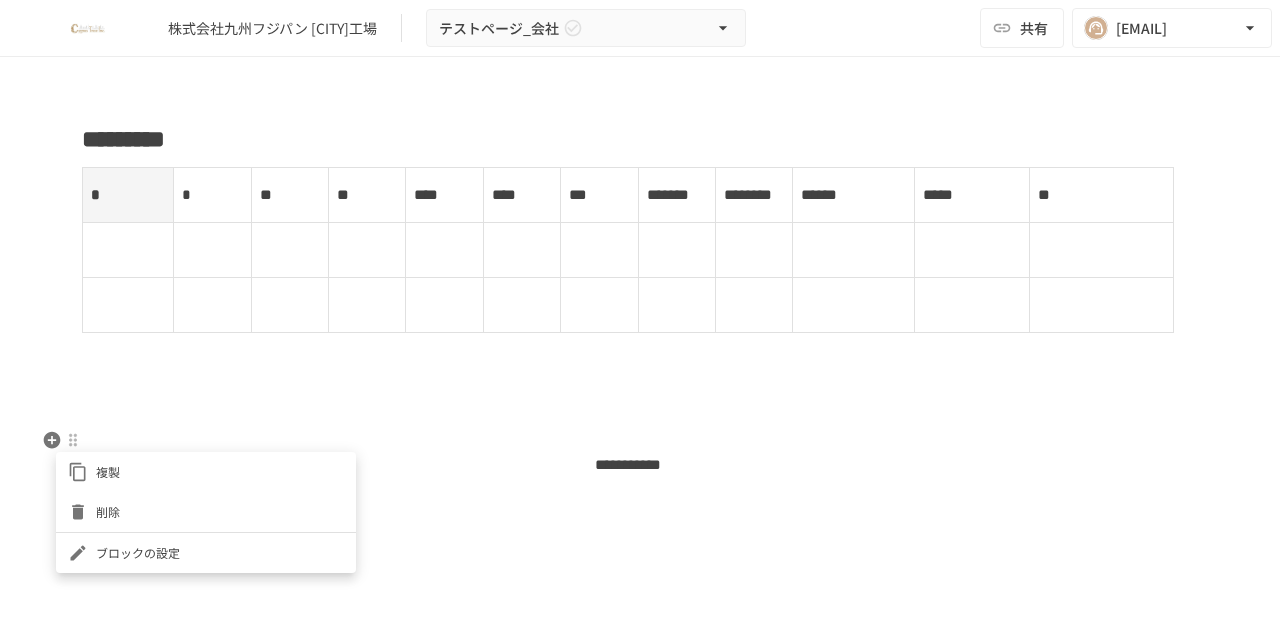 click on "削除" at bounding box center (220, 511) 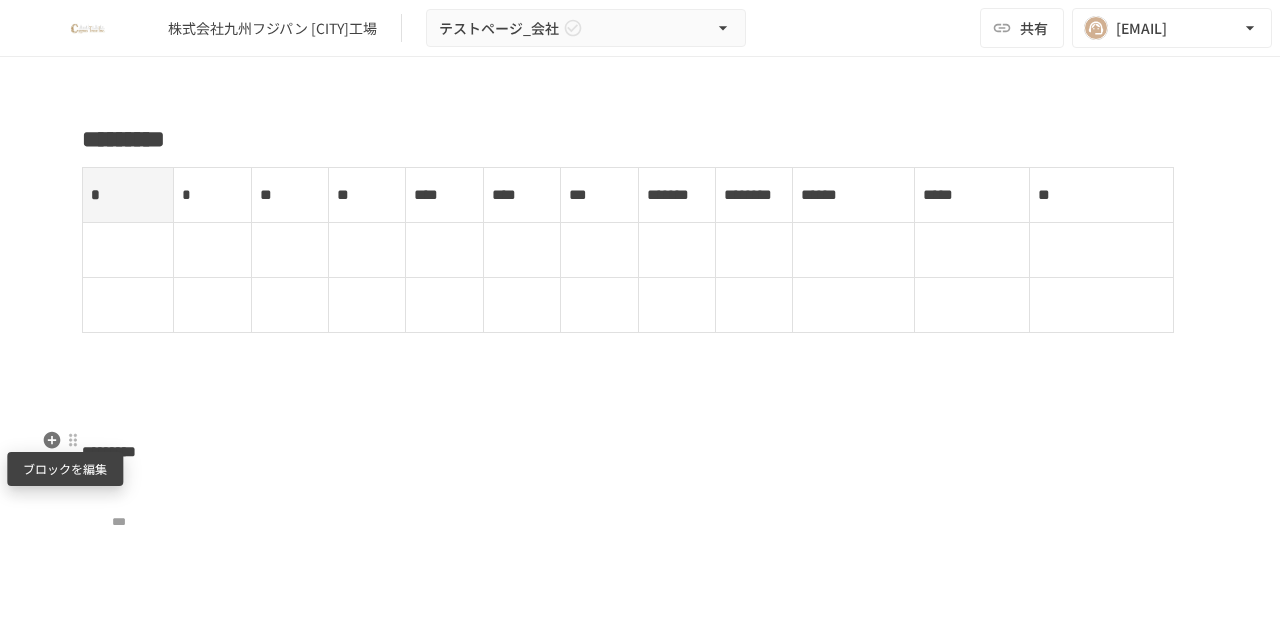 click at bounding box center [73, 440] 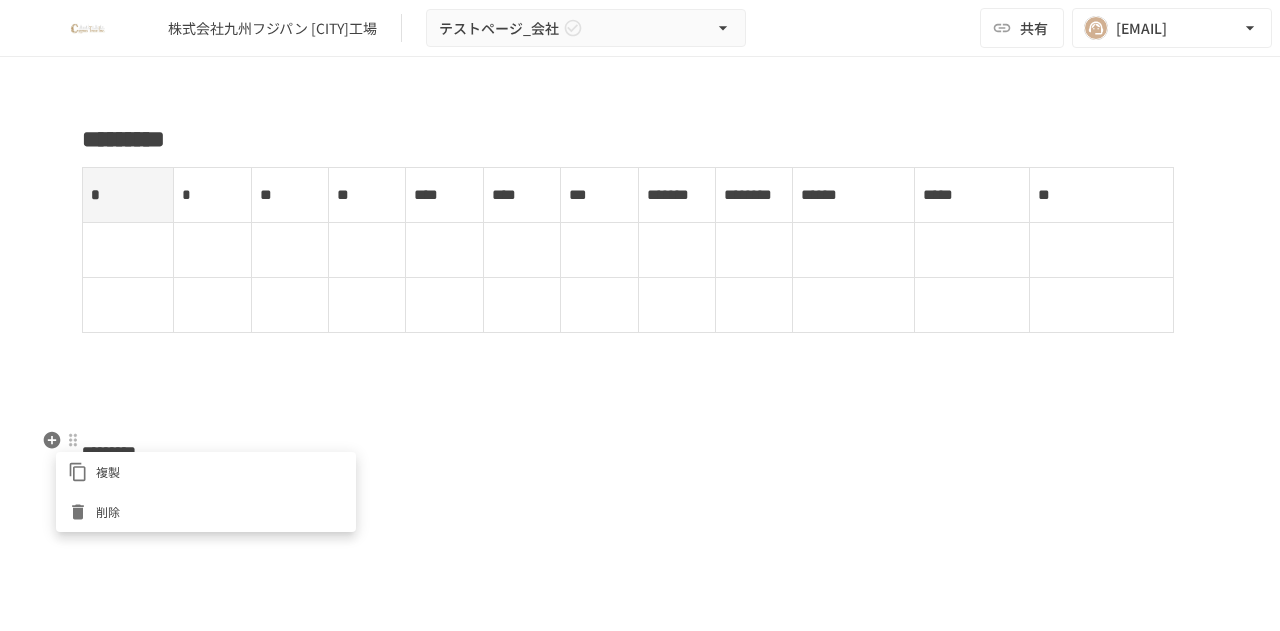 click on "削除" at bounding box center [220, 511] 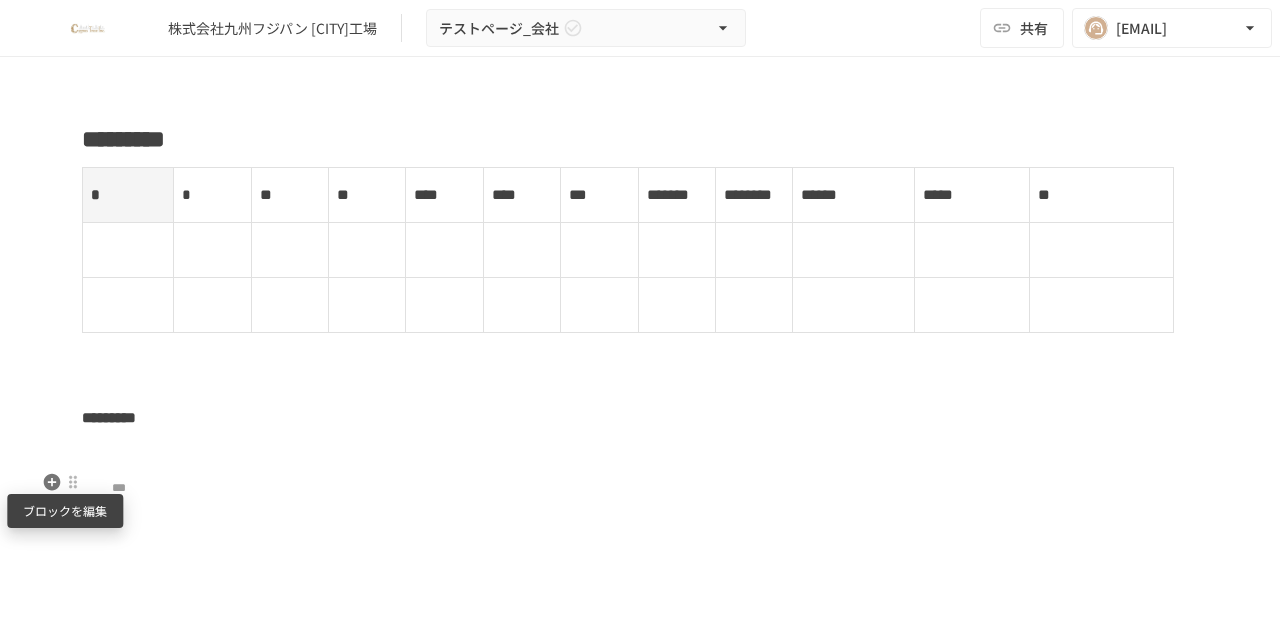 click at bounding box center (73, 482) 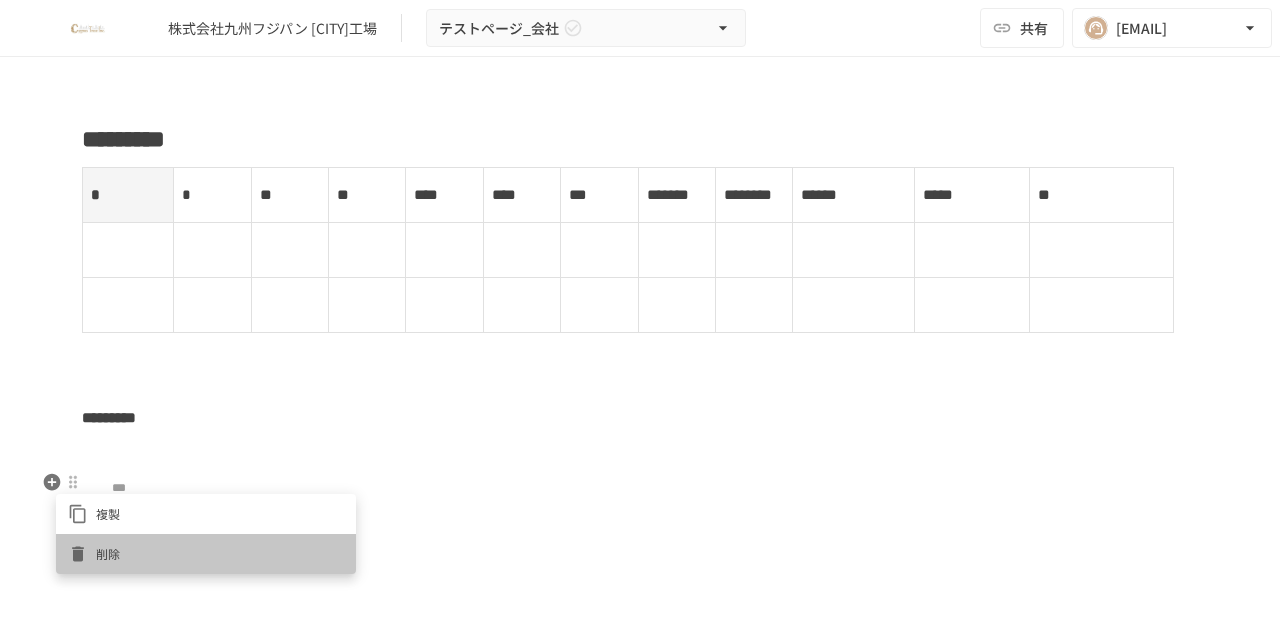 click on "削除" at bounding box center [220, 553] 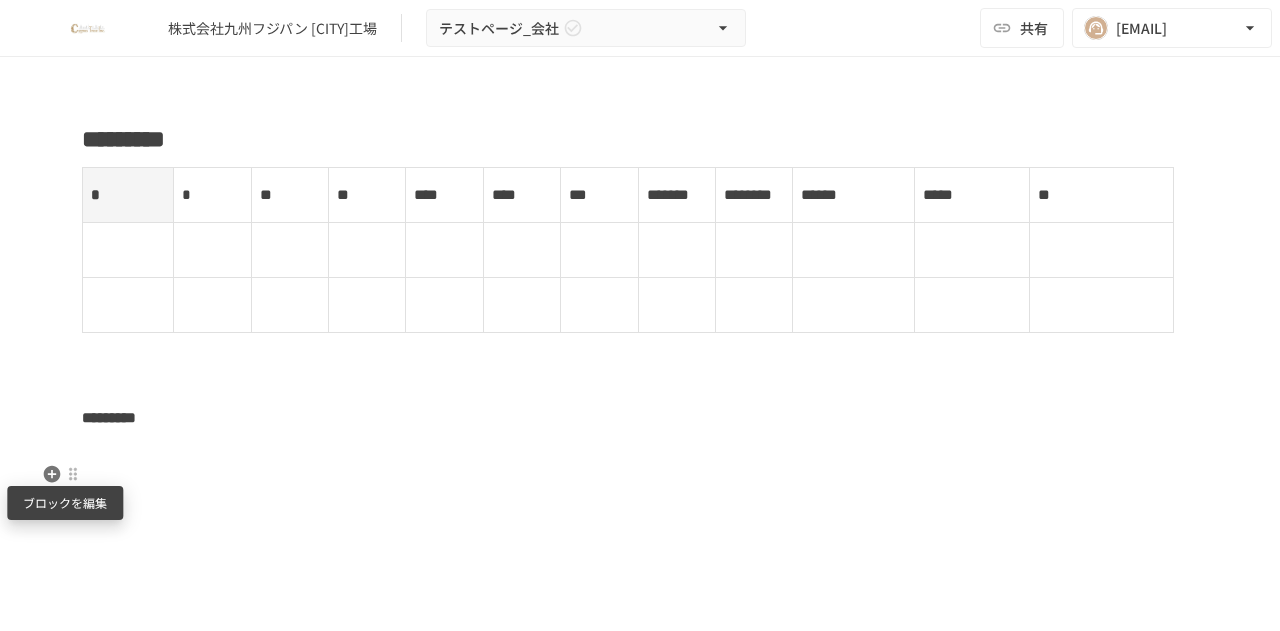 click at bounding box center [73, 474] 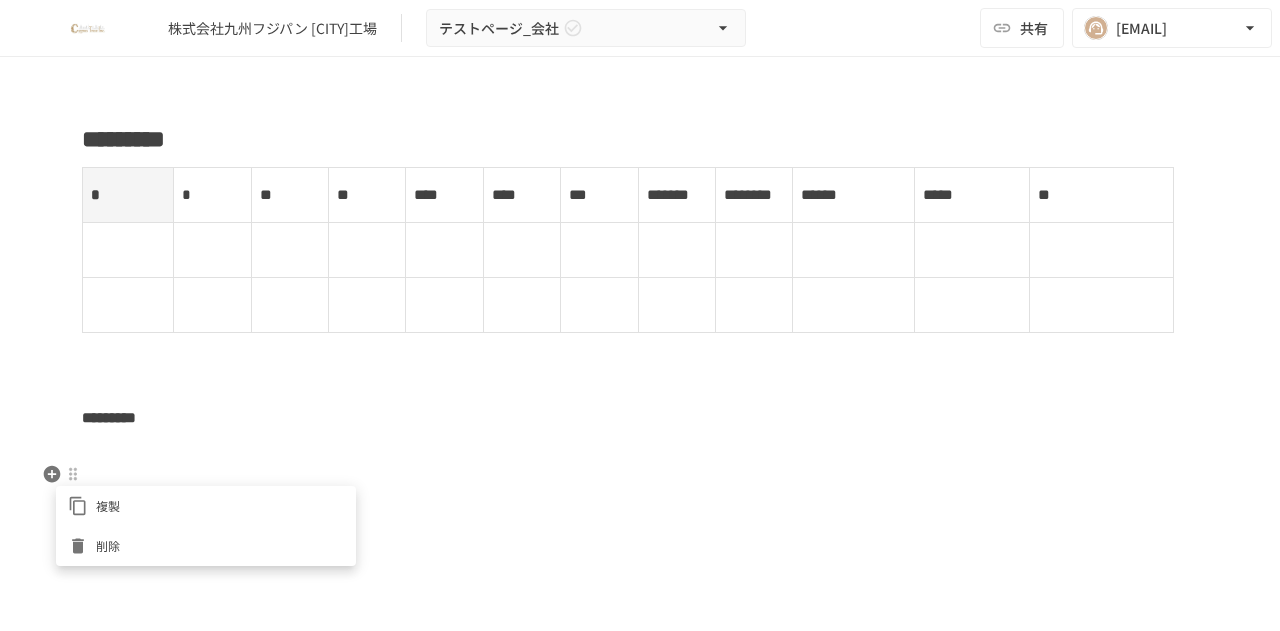 click on "削除" at bounding box center (220, 545) 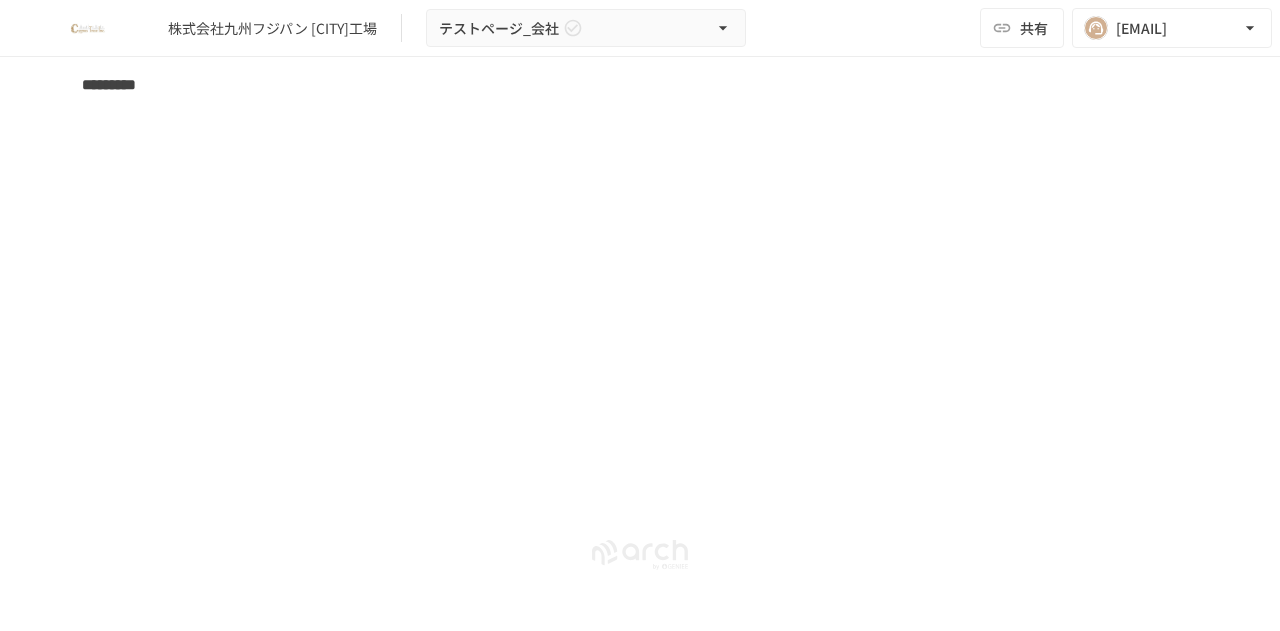 scroll, scrollTop: 0, scrollLeft: 0, axis: both 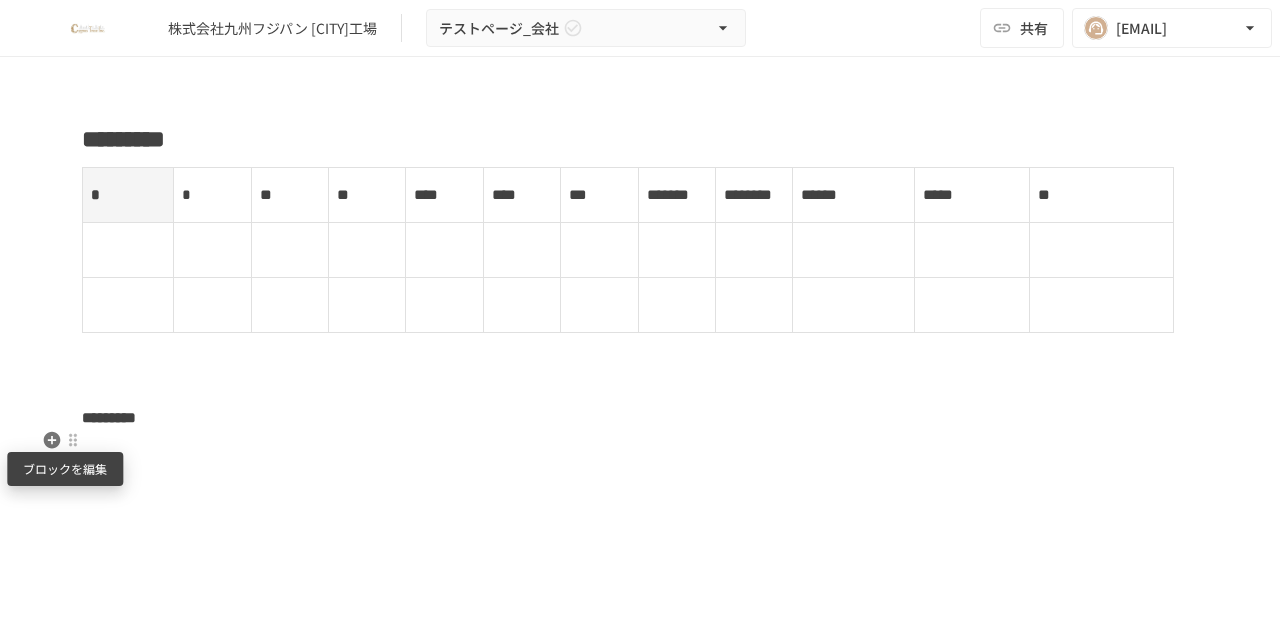 click at bounding box center (73, 440) 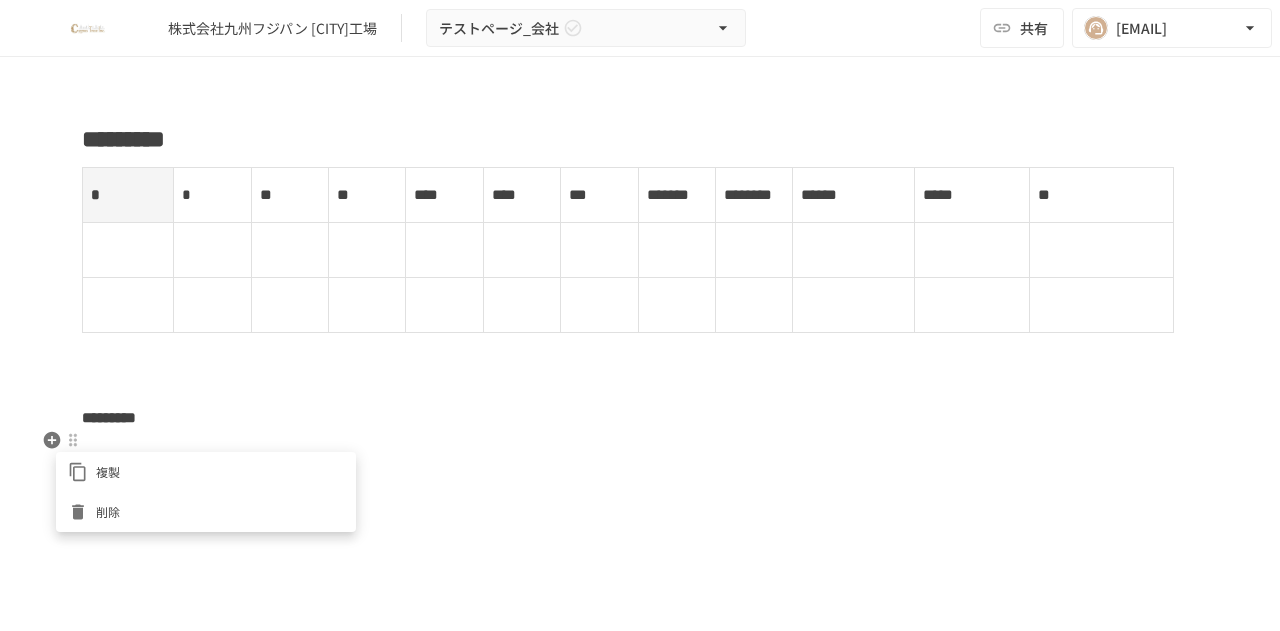 click on "削除" at bounding box center [220, 511] 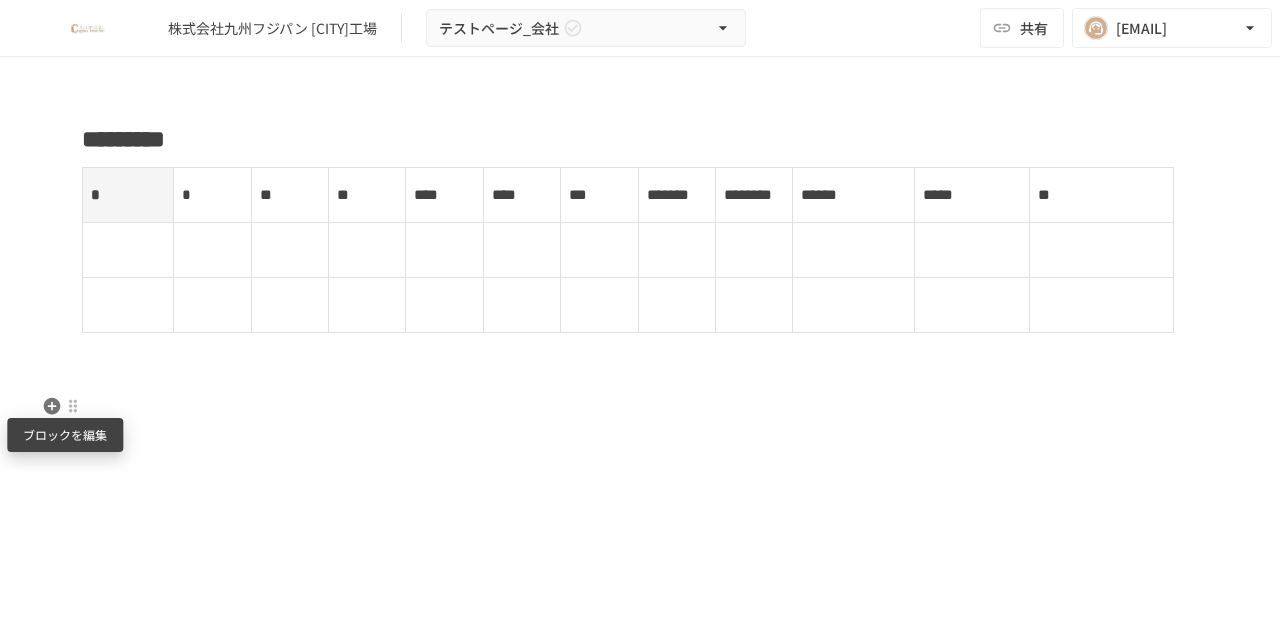 click at bounding box center [73, 406] 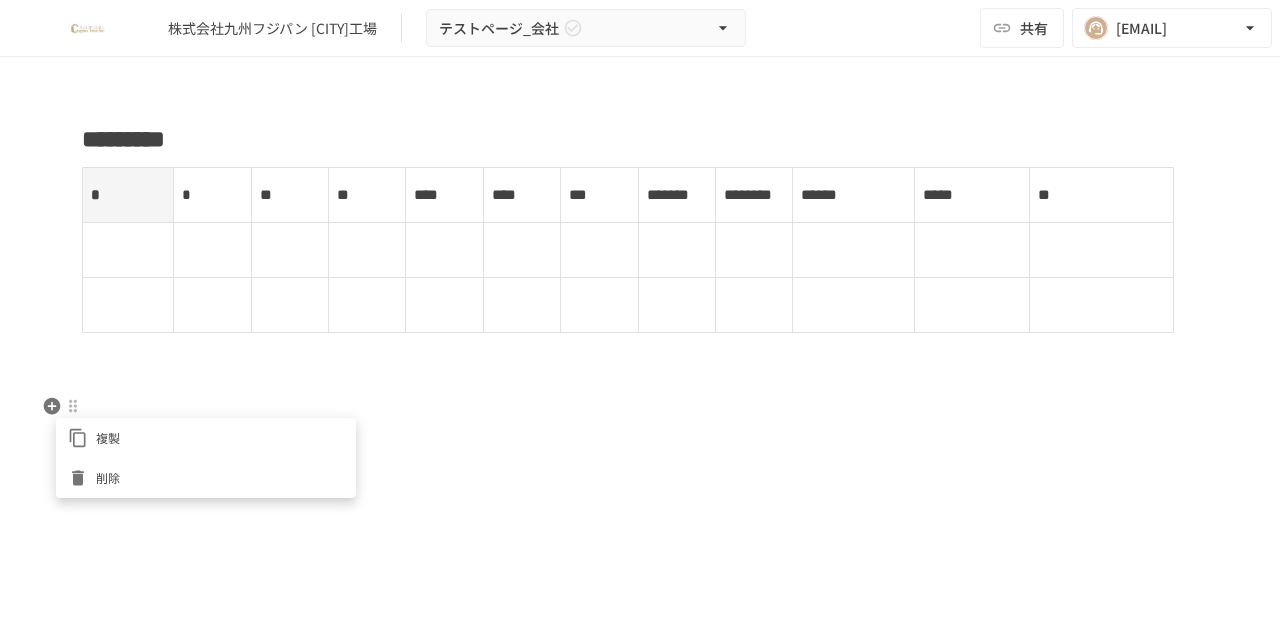 click on "削除" at bounding box center [220, 477] 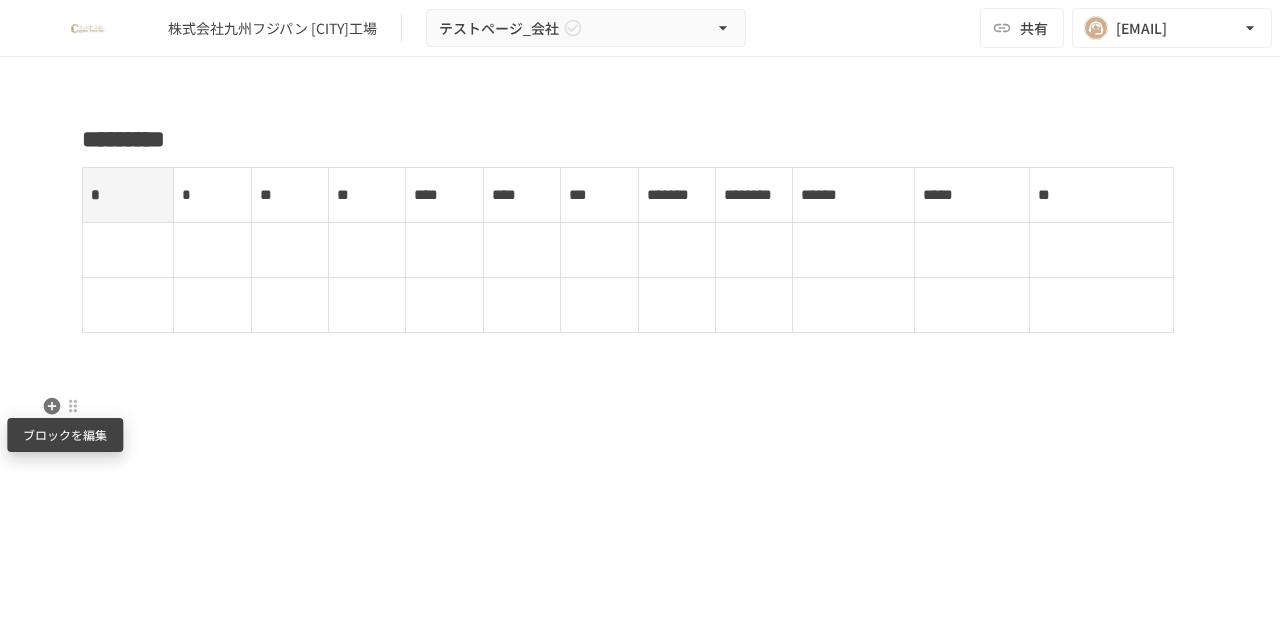 click at bounding box center (73, 406) 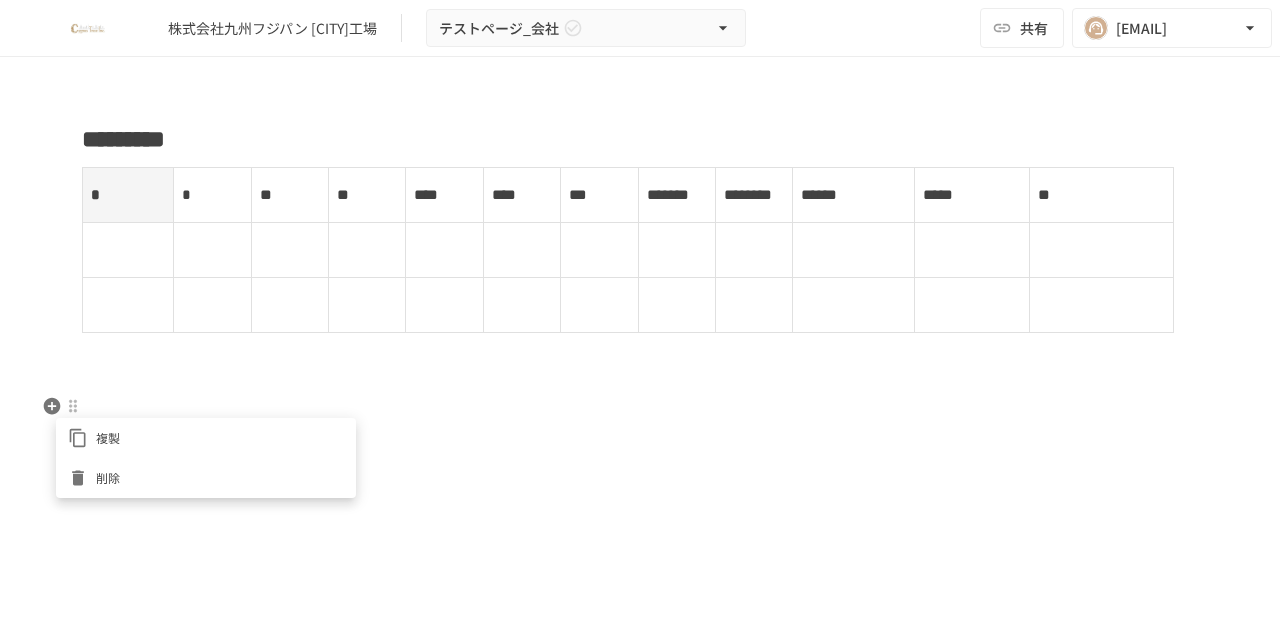 click on "削除" at bounding box center [206, 478] 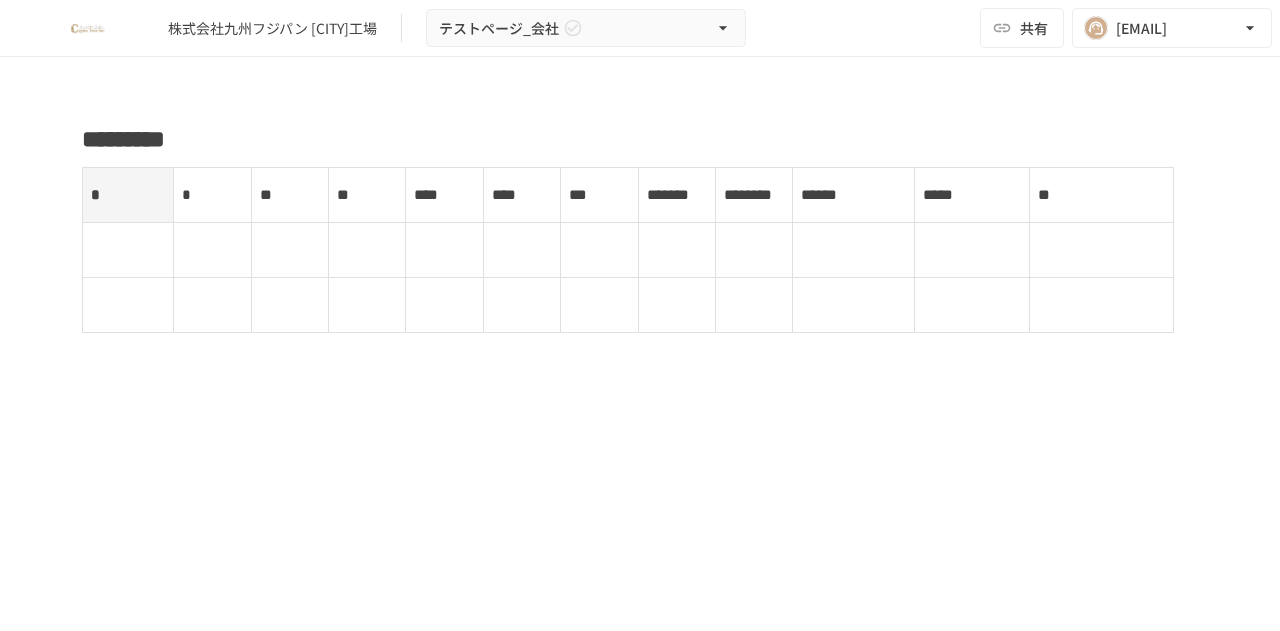 click on "********* * * ** ** **** **** *** ******* ******** ****** ***** **" at bounding box center [640, 360] 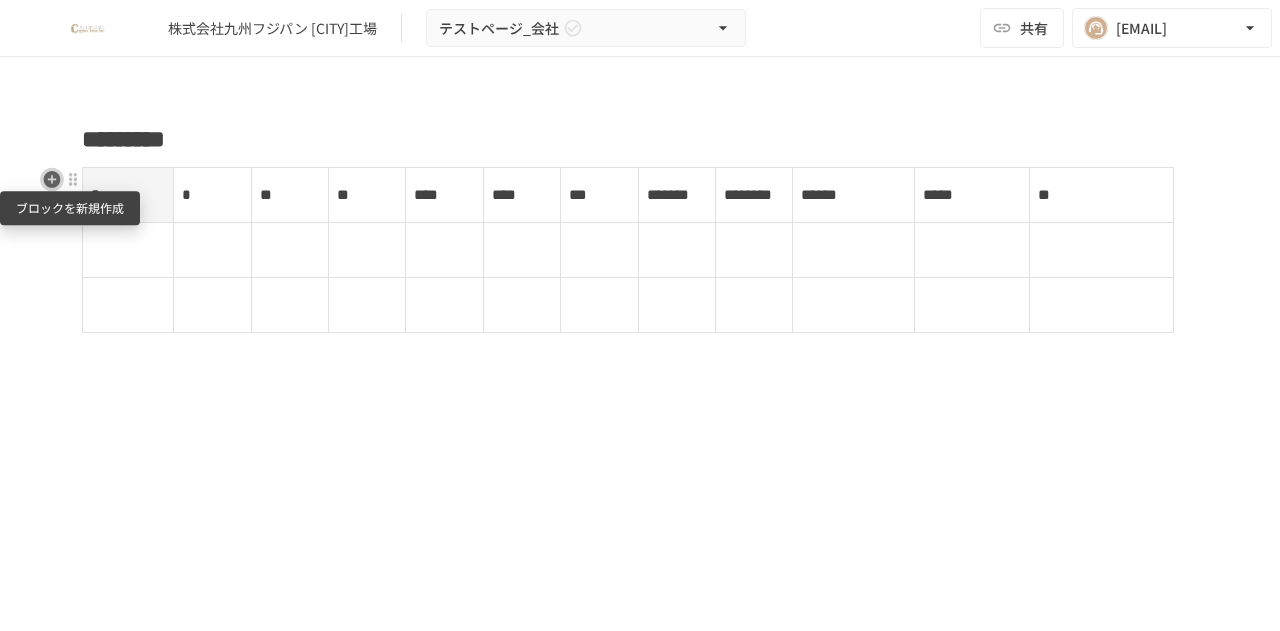 click 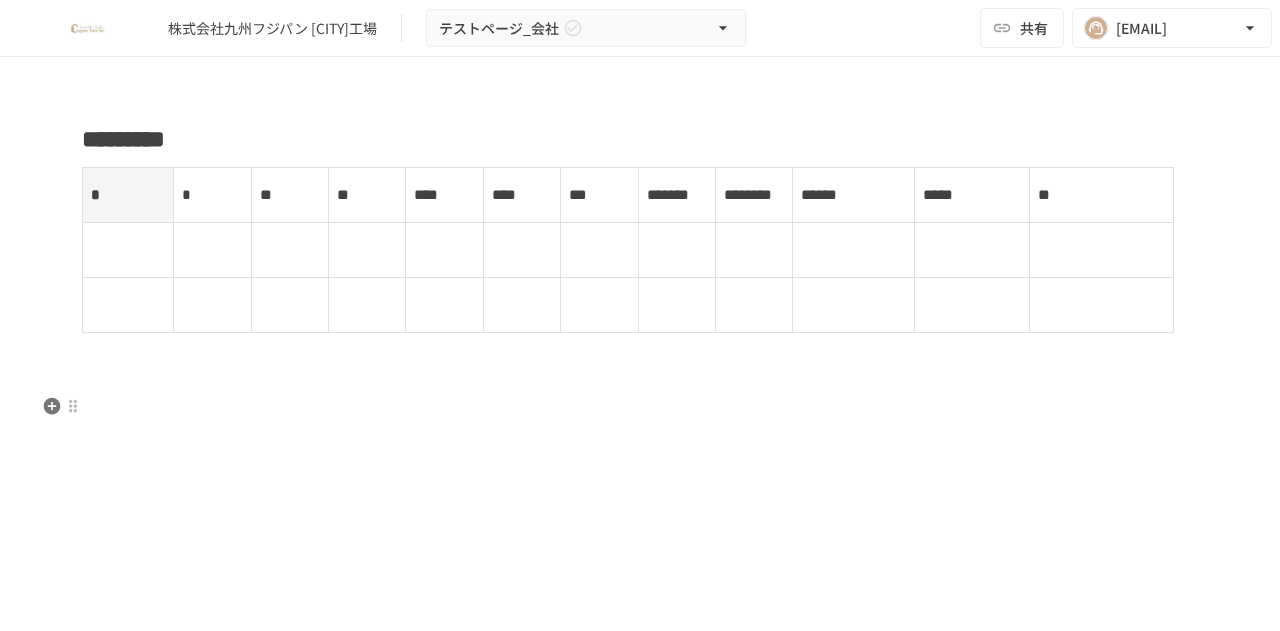 click at bounding box center [640, 384] 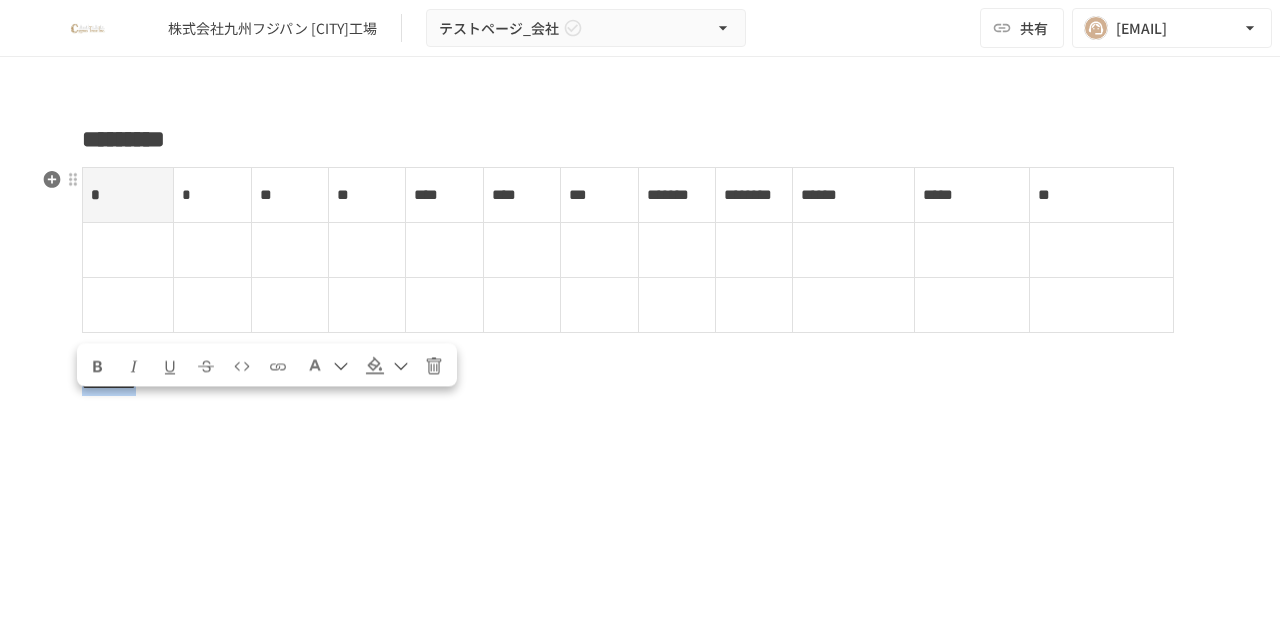 click at bounding box center (341, 366) 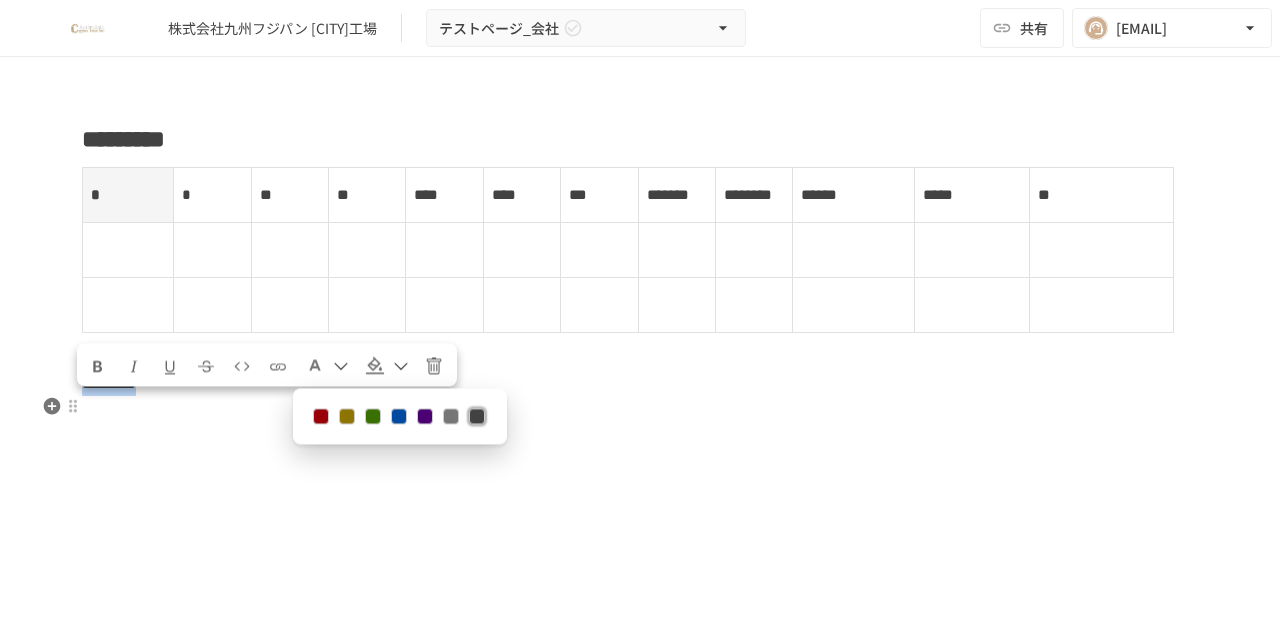 click on "*********" at bounding box center [640, 384] 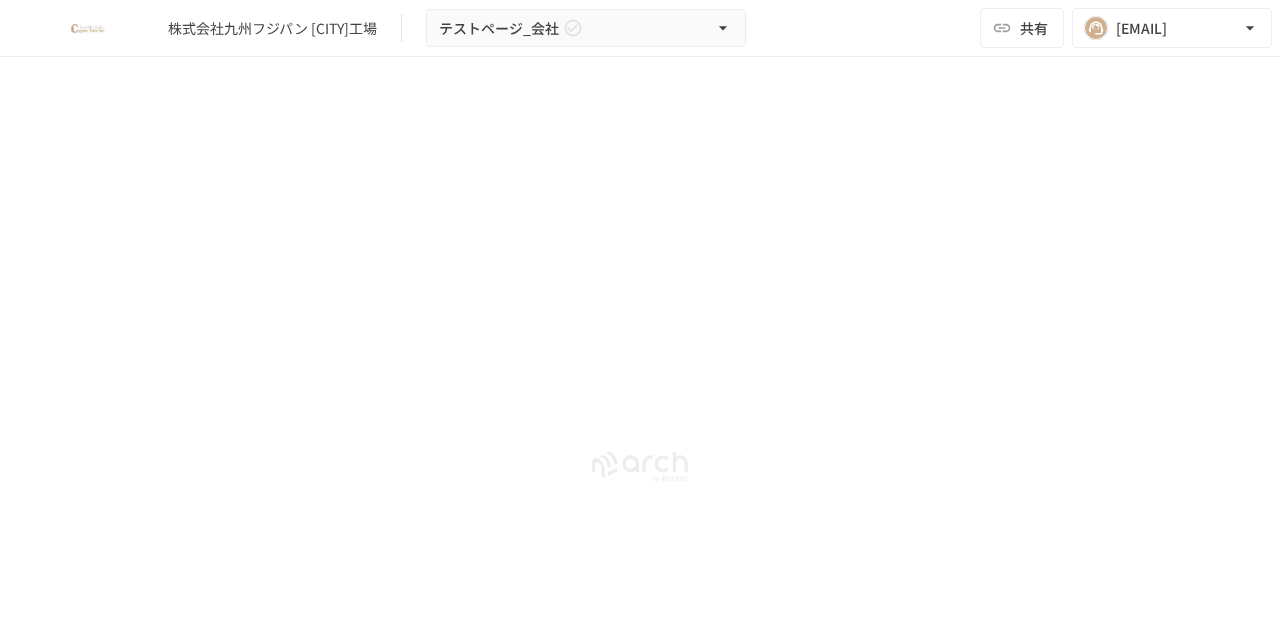 scroll, scrollTop: 208, scrollLeft: 0, axis: vertical 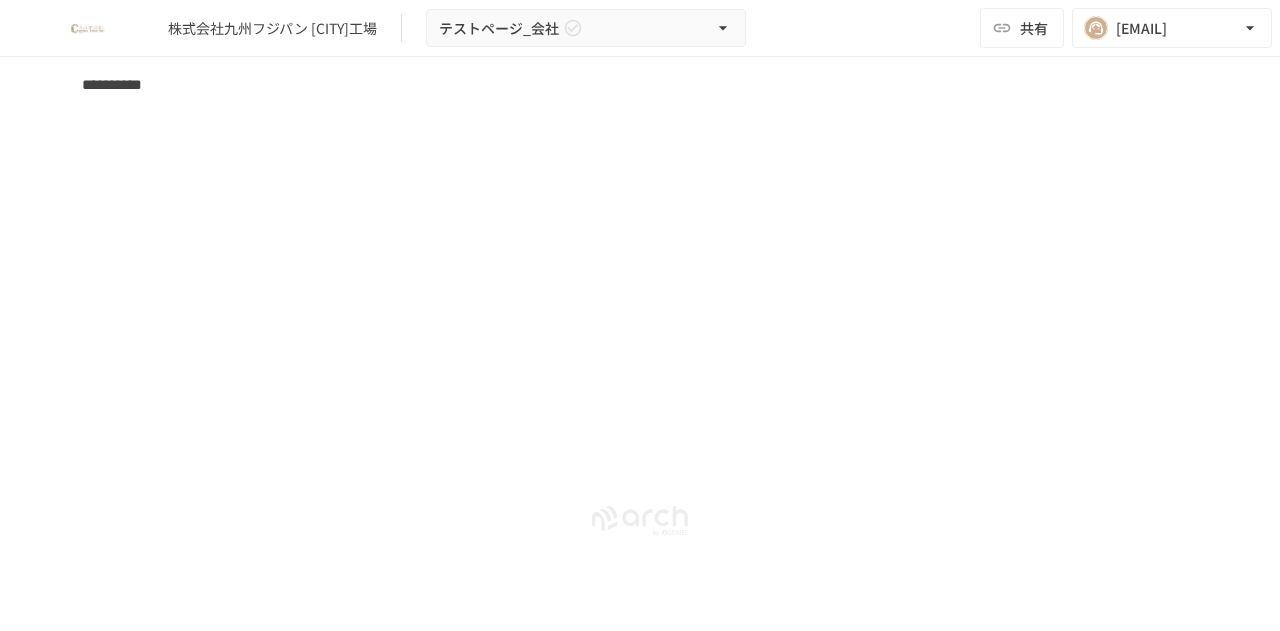 click at bounding box center [632, 108] 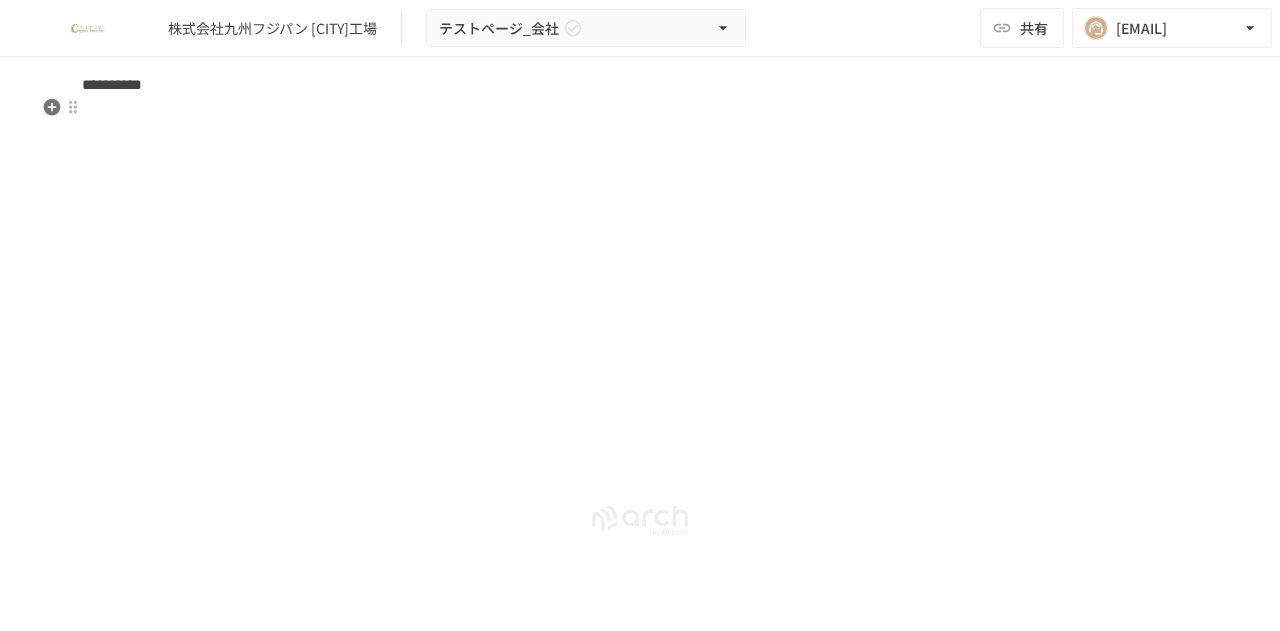 click on "**********" at bounding box center [640, 113] 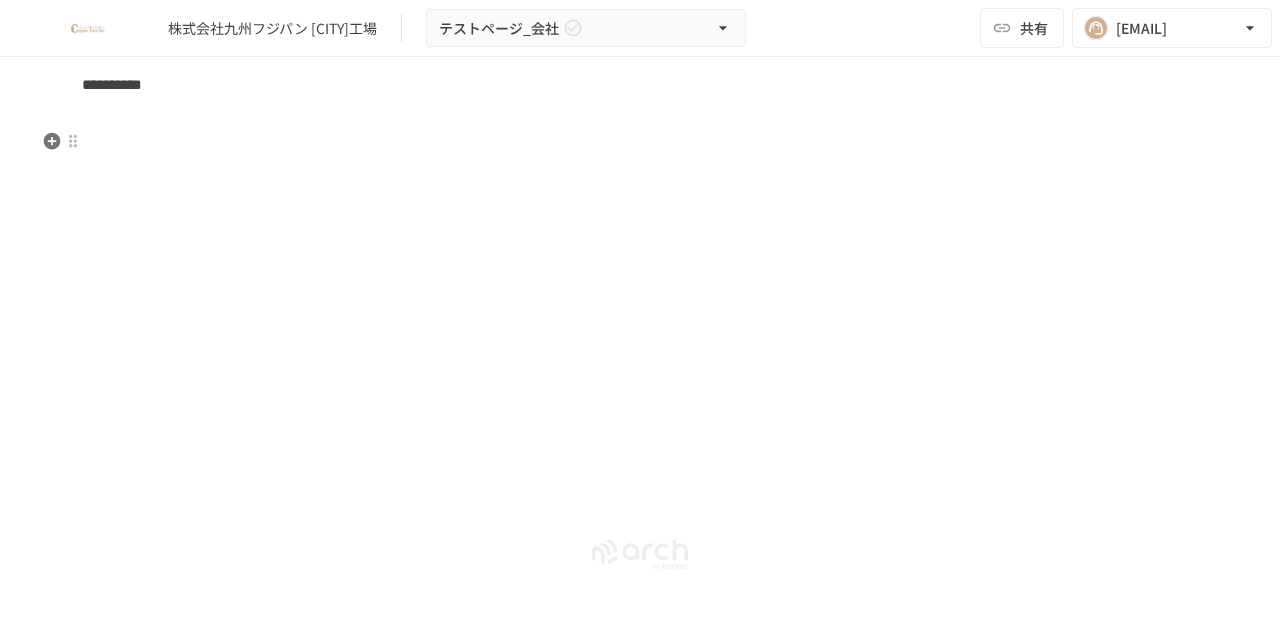 click on "**********" at bounding box center [640, 130] 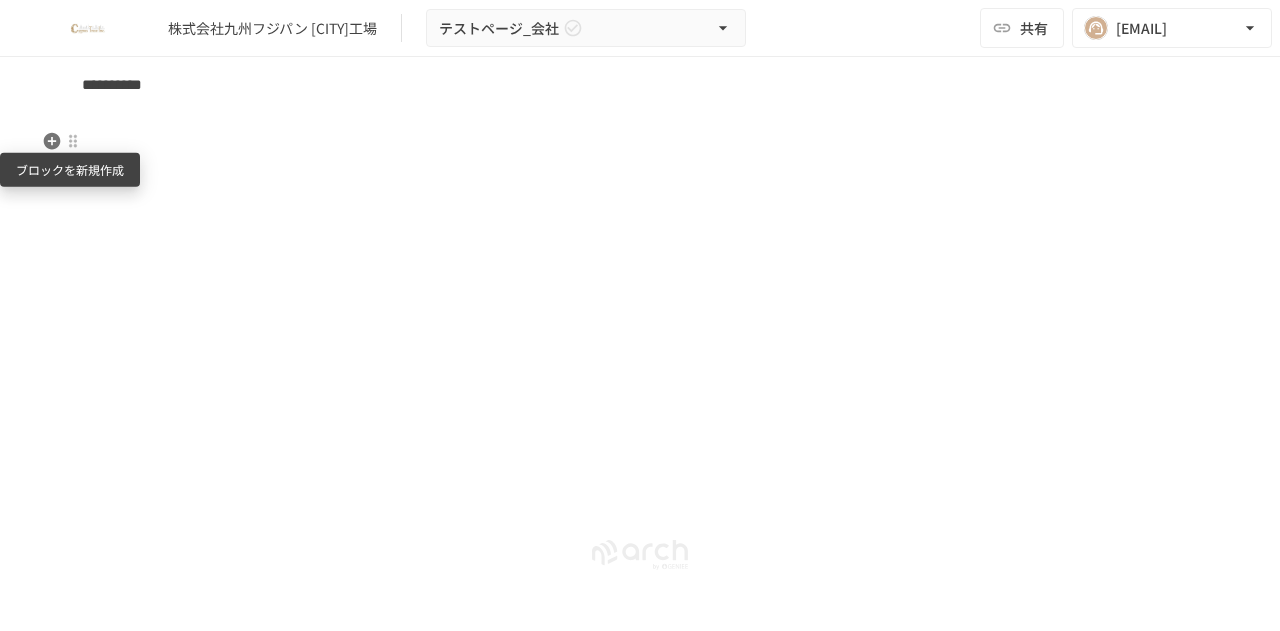 click 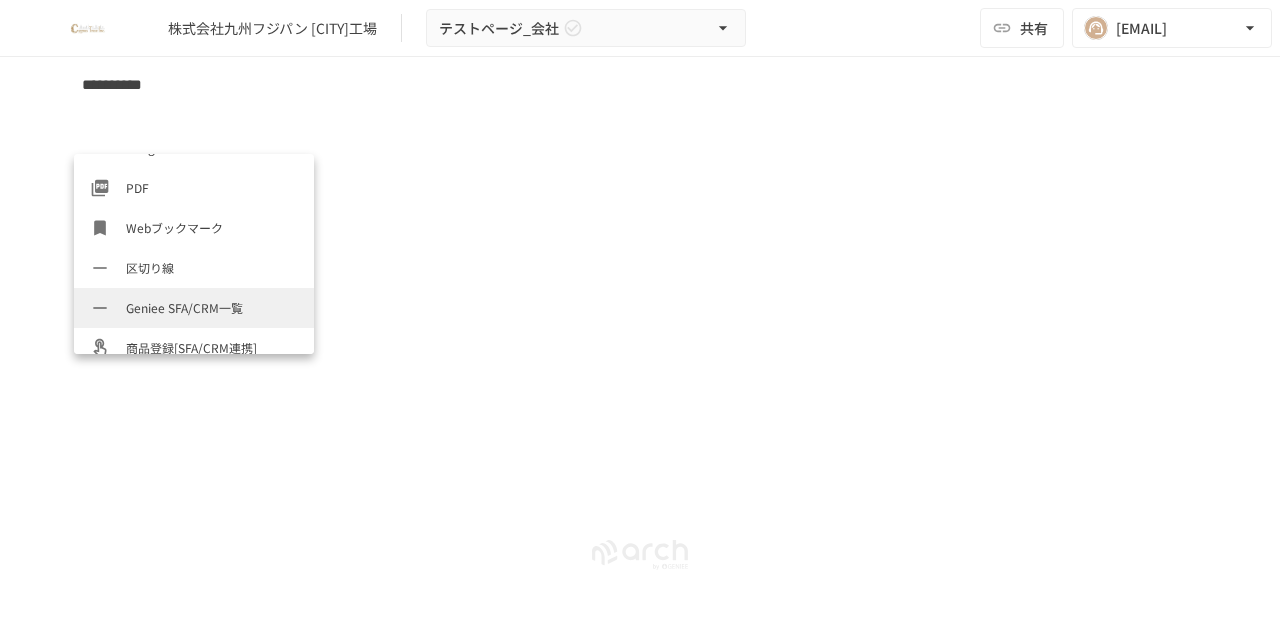 scroll, scrollTop: 880, scrollLeft: 0, axis: vertical 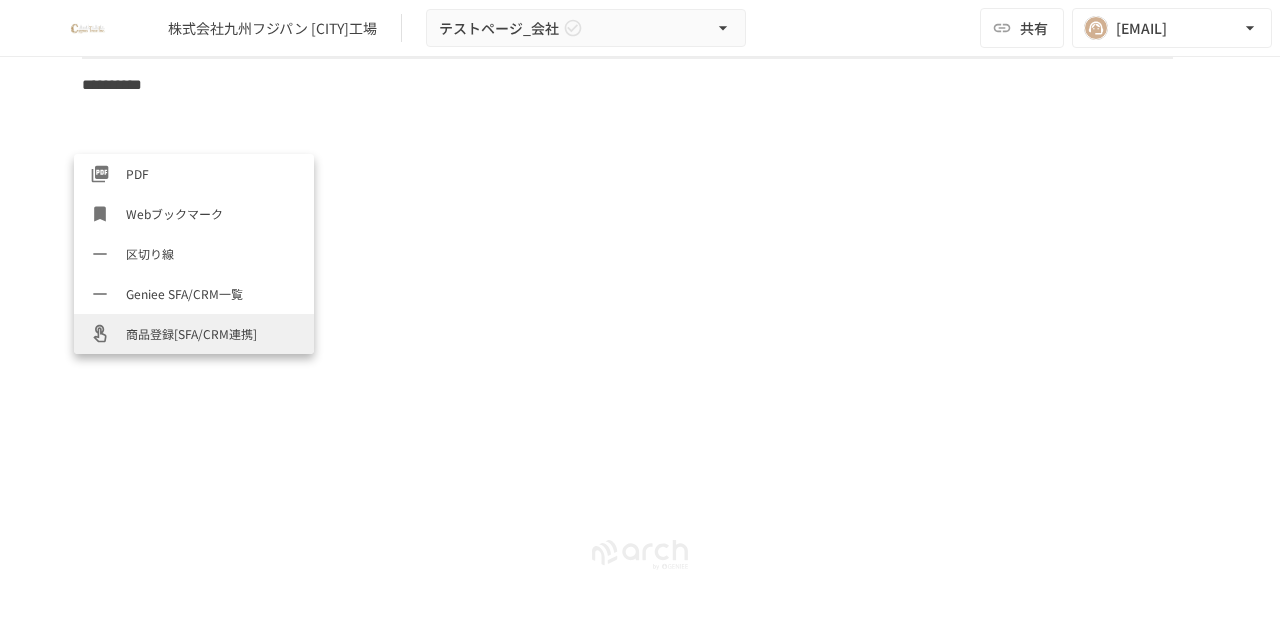 click on "商品登録[SFA/CRM連携]" at bounding box center [212, 333] 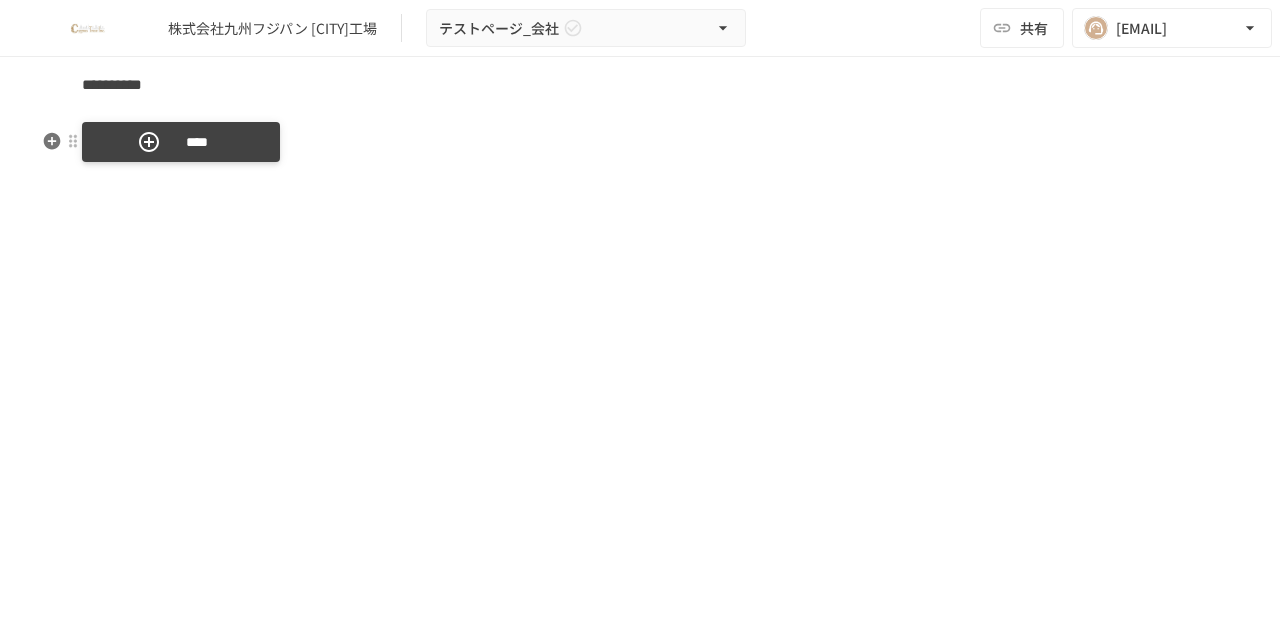 click on "****" at bounding box center [181, 142] 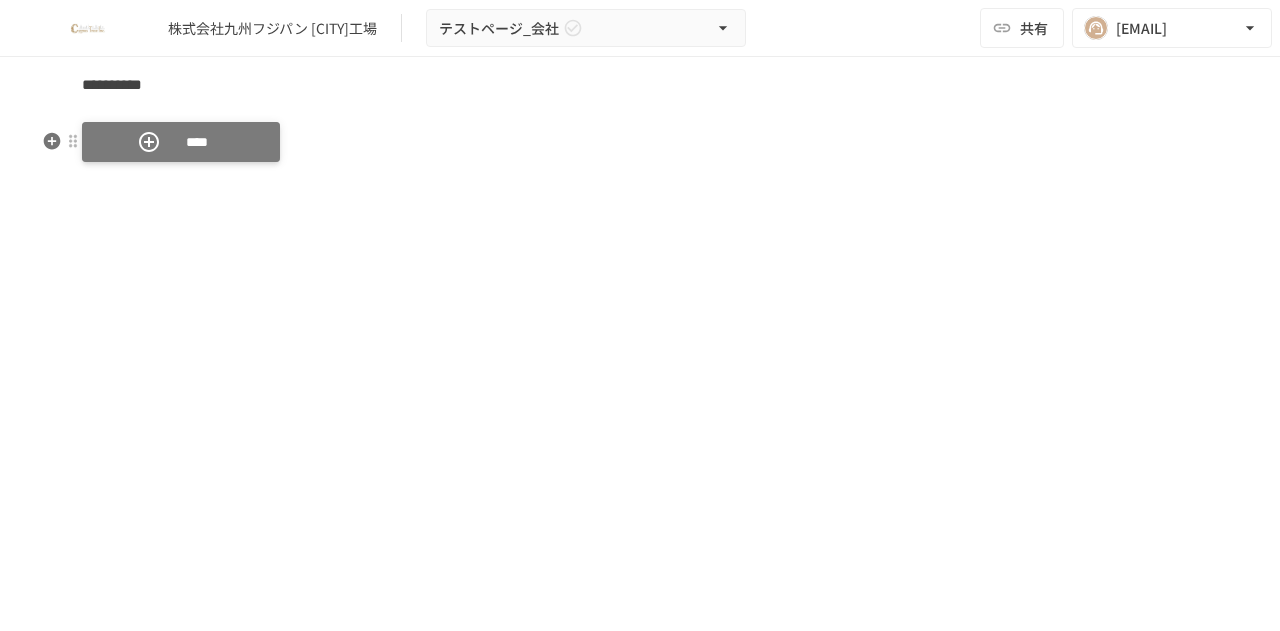 click 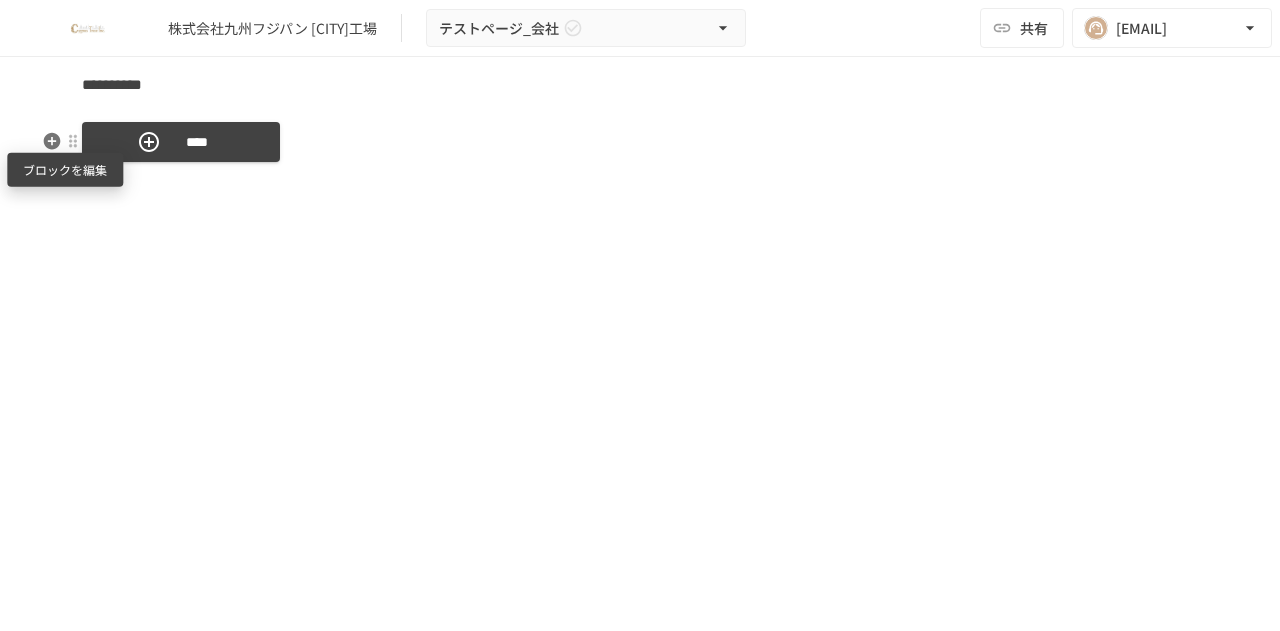 click at bounding box center (73, 141) 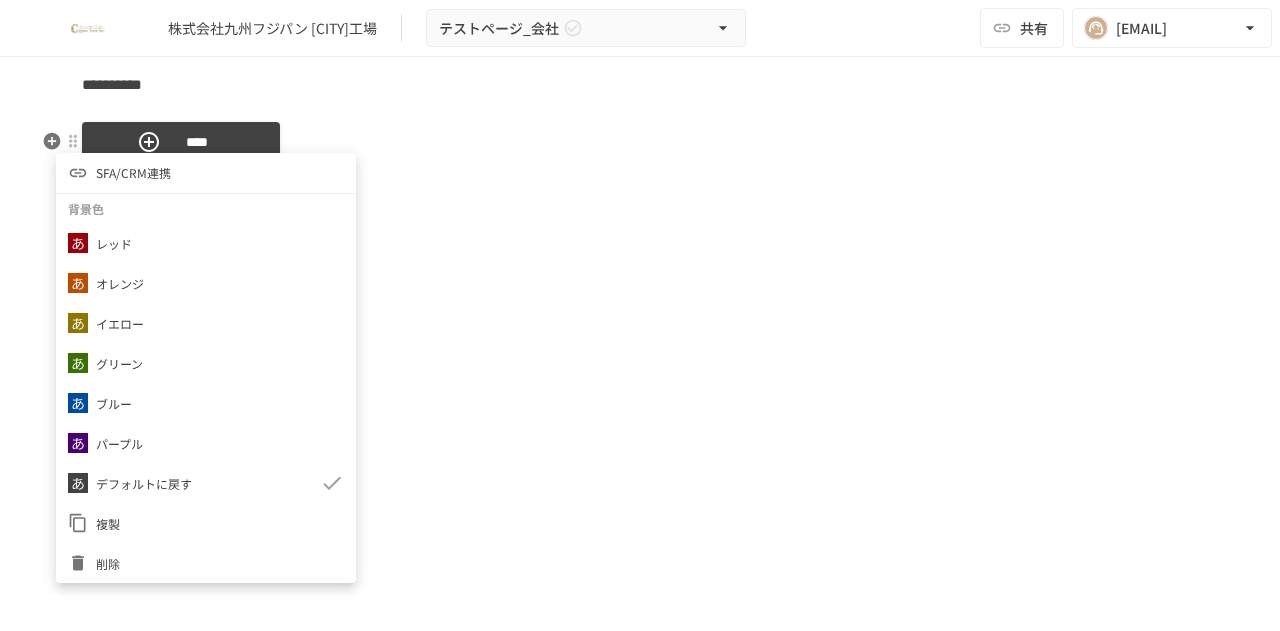 click at bounding box center (640, 315) 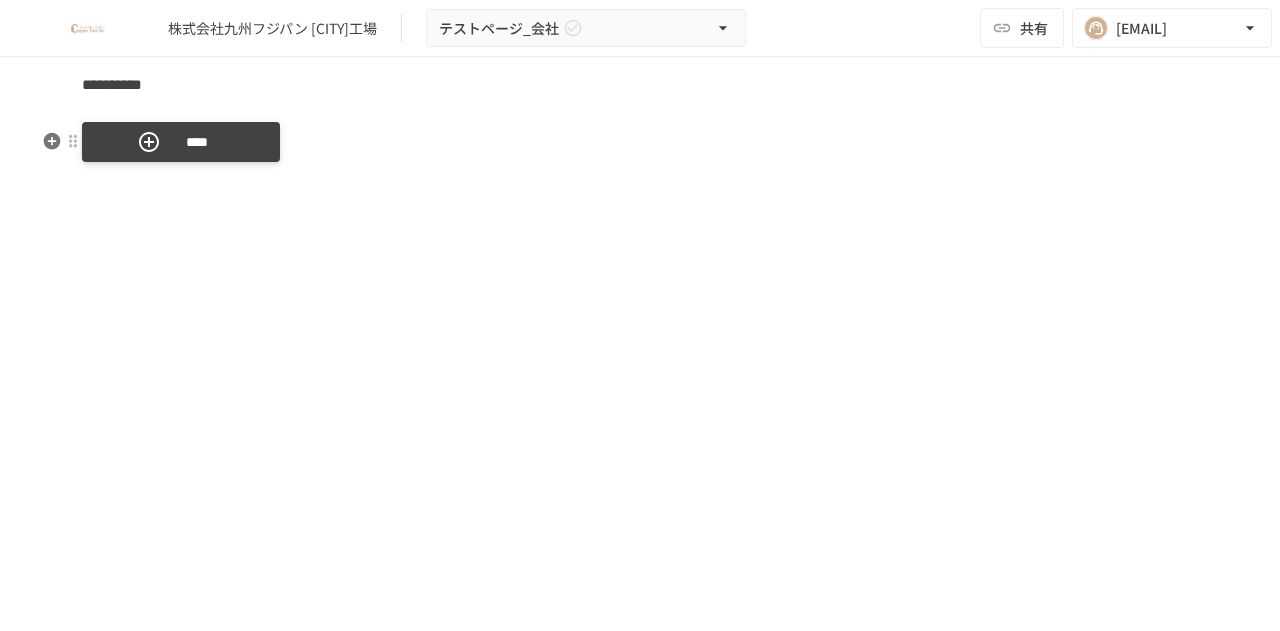 click on "****" at bounding box center (197, 142) 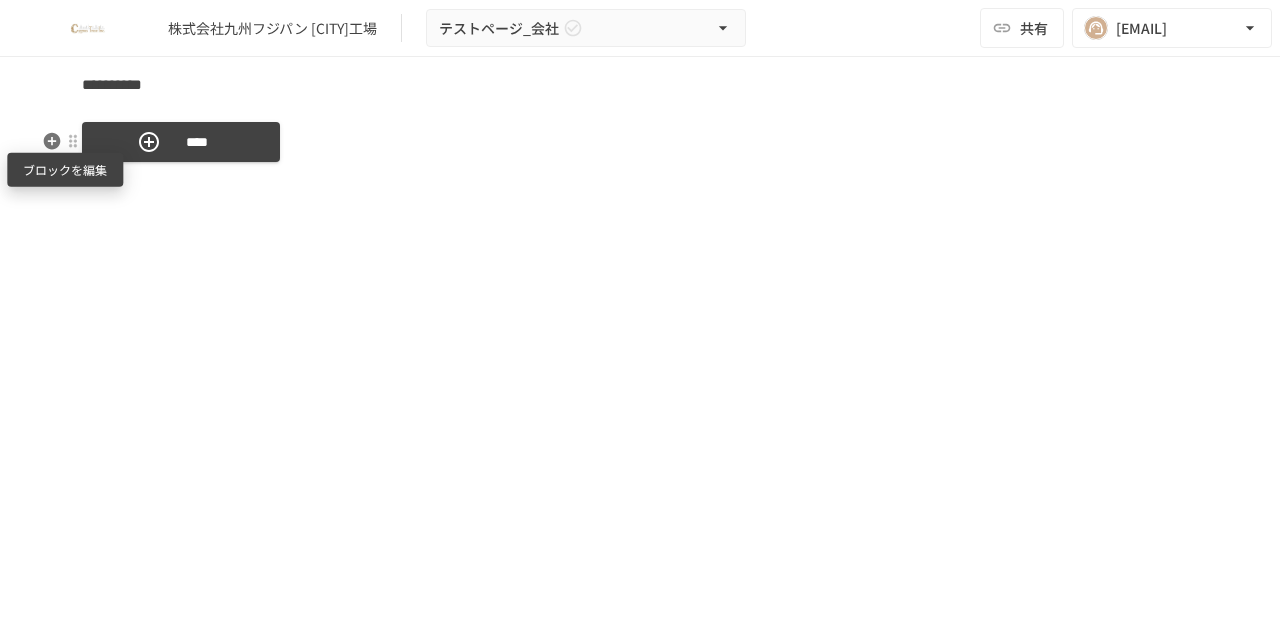 click at bounding box center [73, 141] 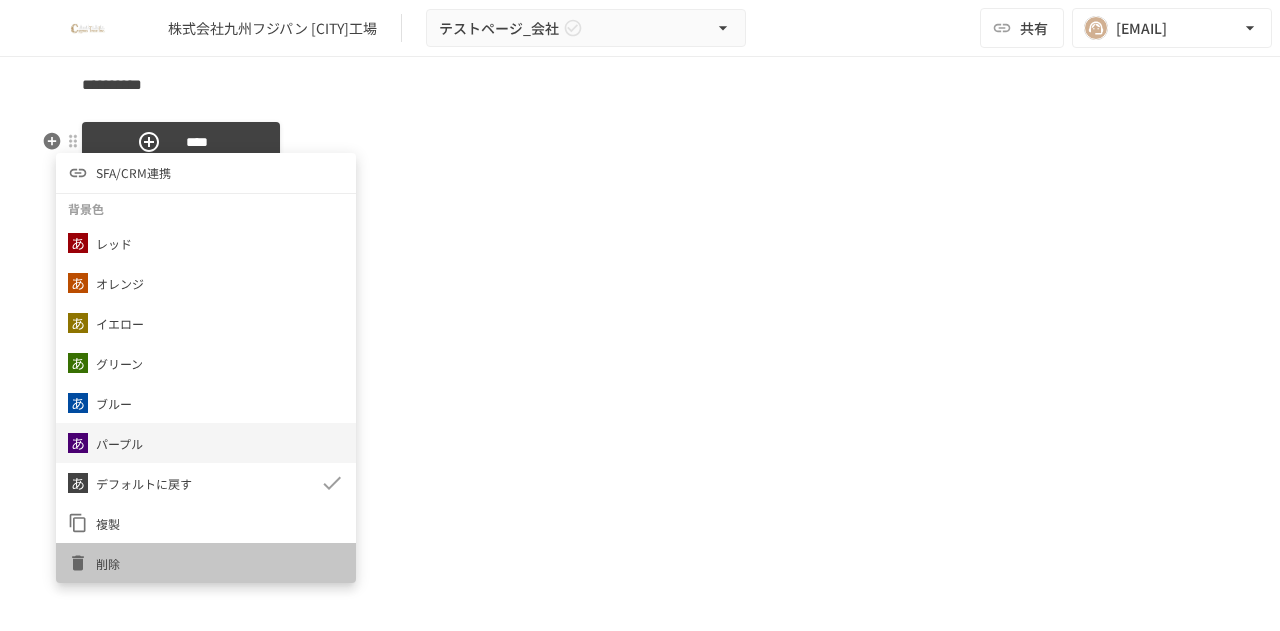 drag, startPoint x: 160, startPoint y: 565, endPoint x: 103, endPoint y: 435, distance: 141.94717 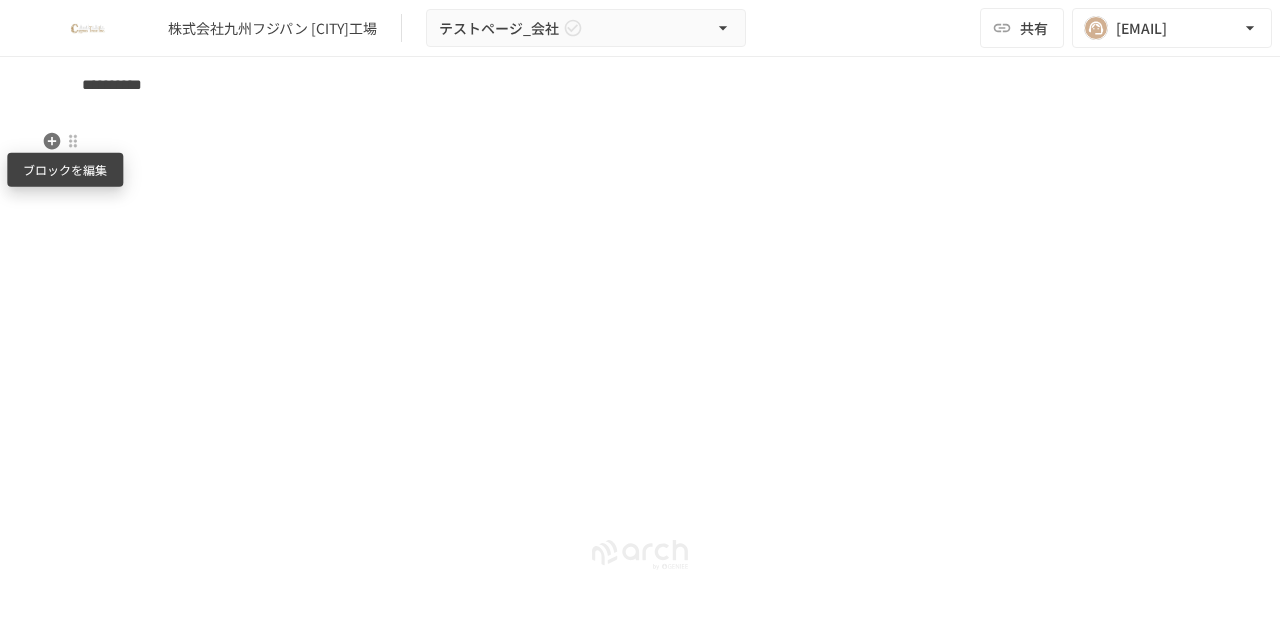 click at bounding box center (73, 141) 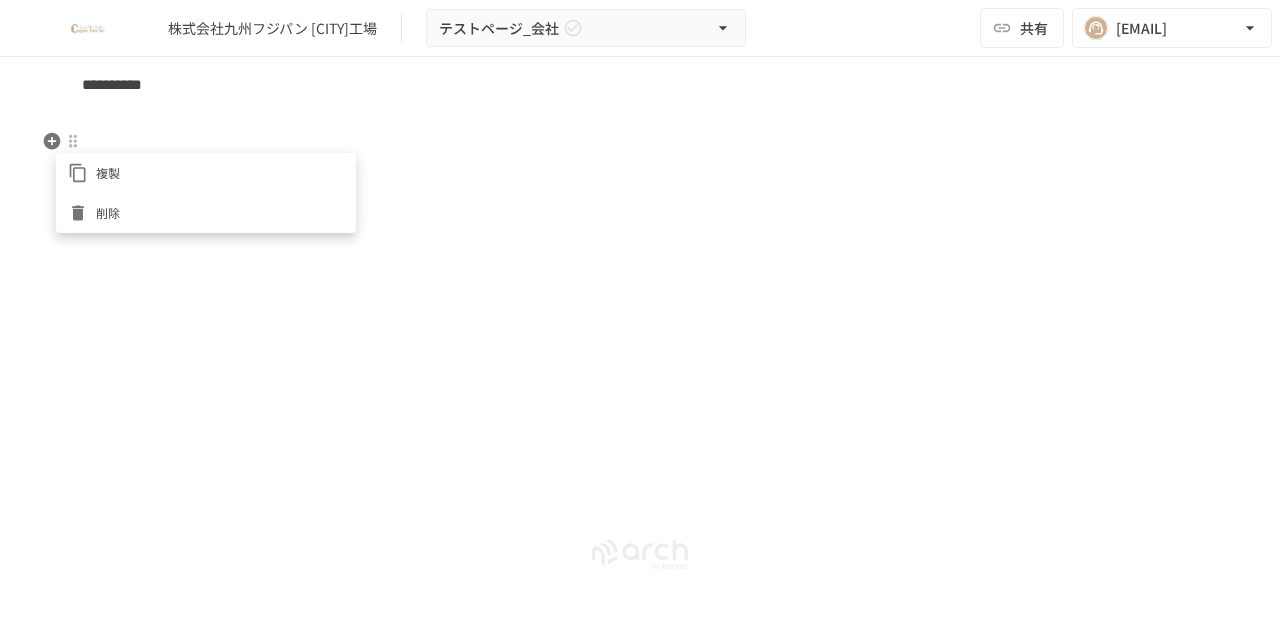 click at bounding box center [640, 315] 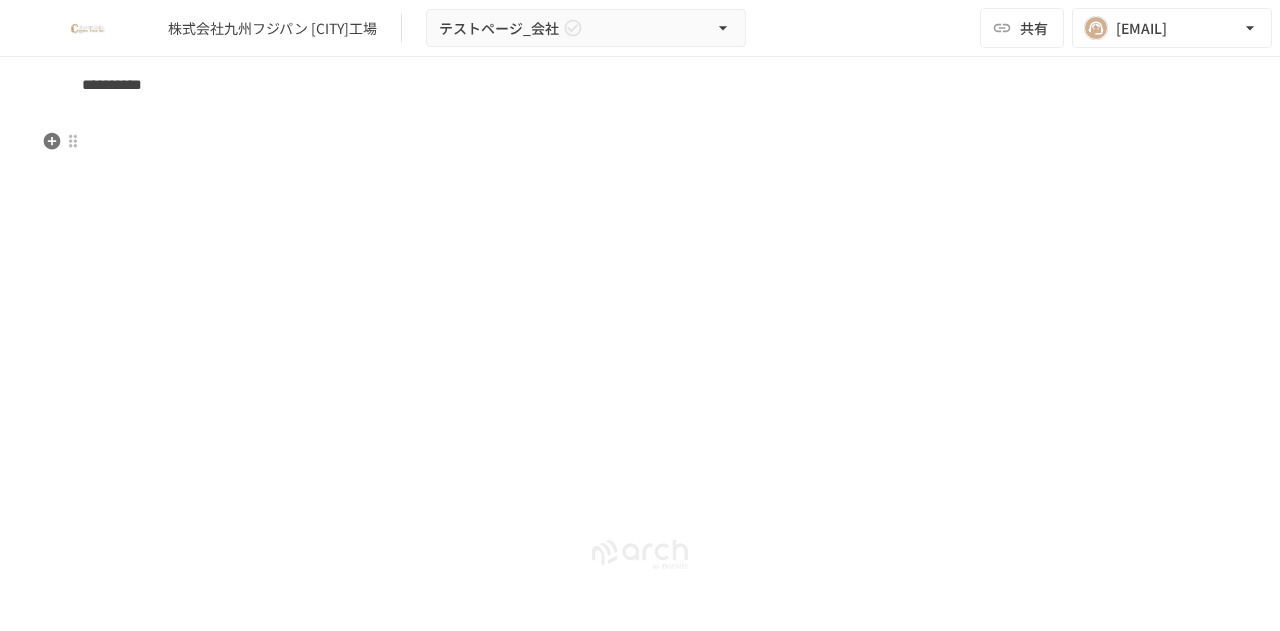 click at bounding box center [640, 119] 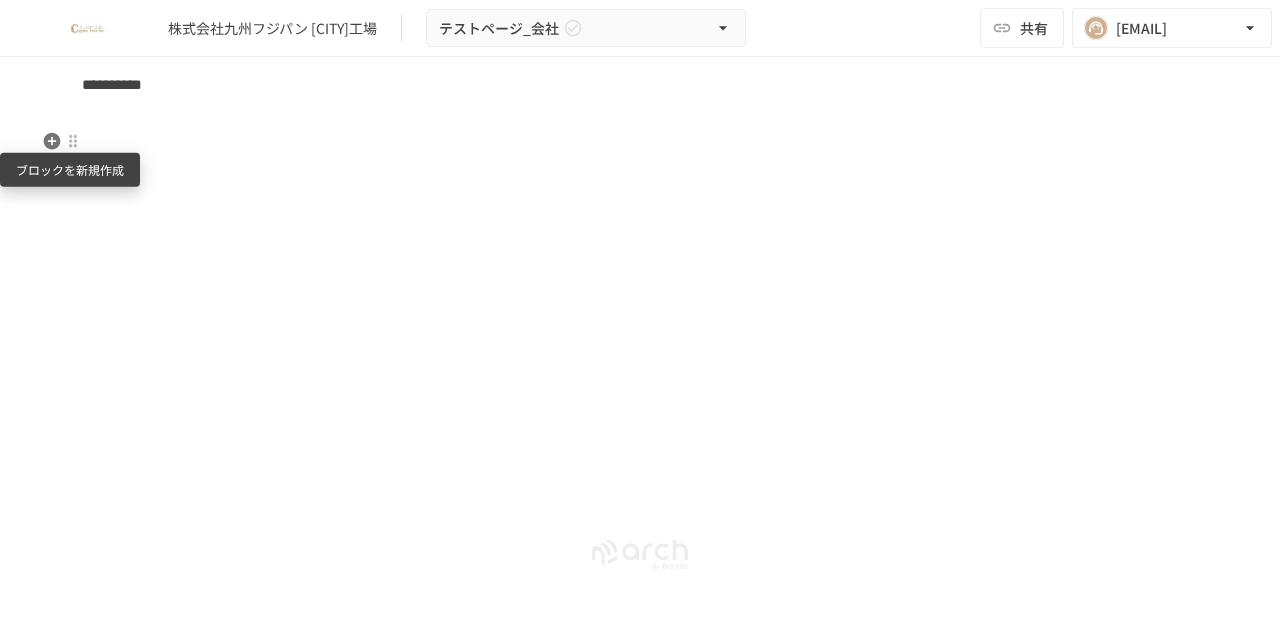 click 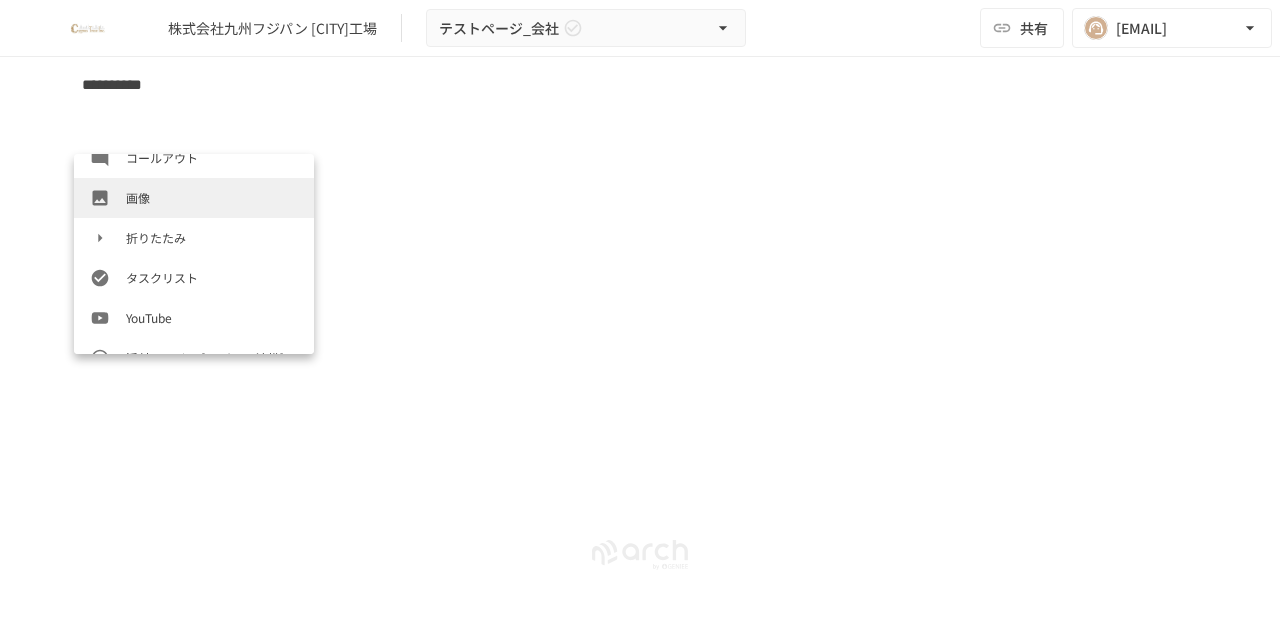 scroll, scrollTop: 666, scrollLeft: 0, axis: vertical 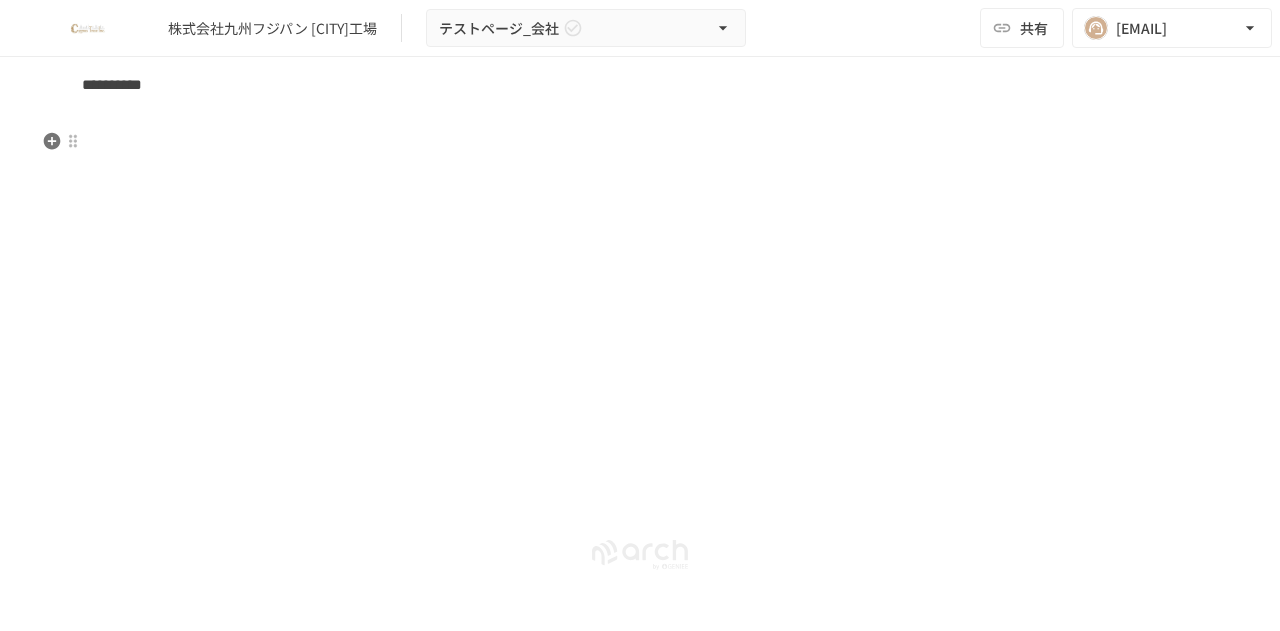 click on "**********" at bounding box center (640, 130) 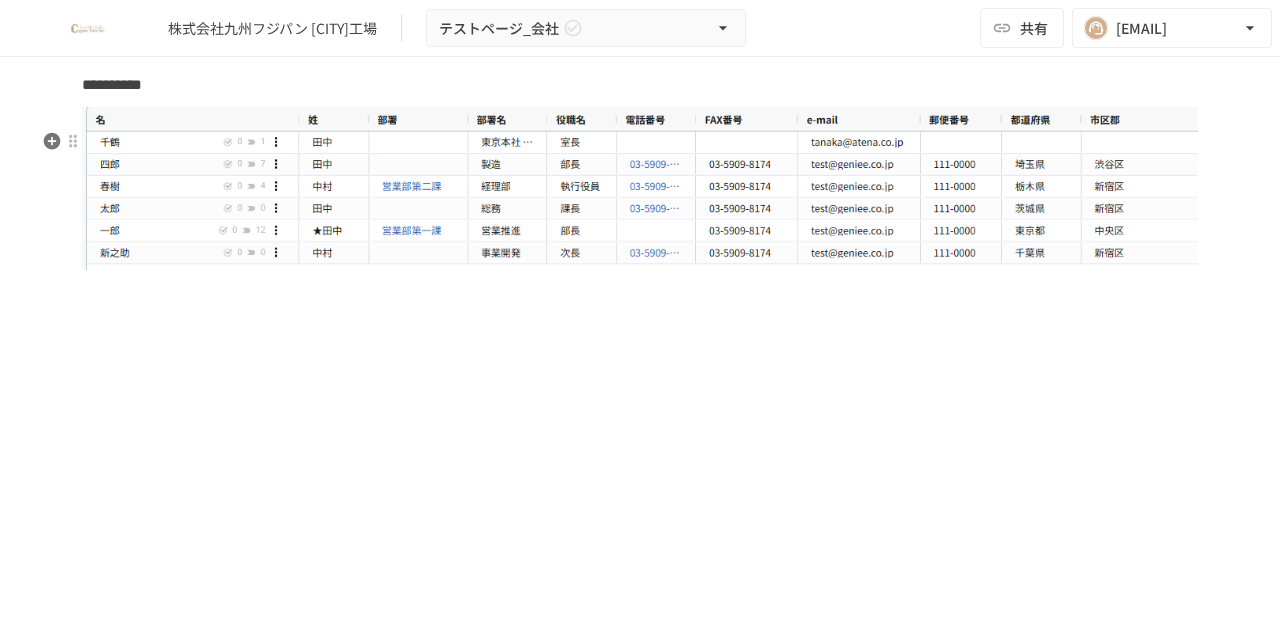 click at bounding box center (640, 188) 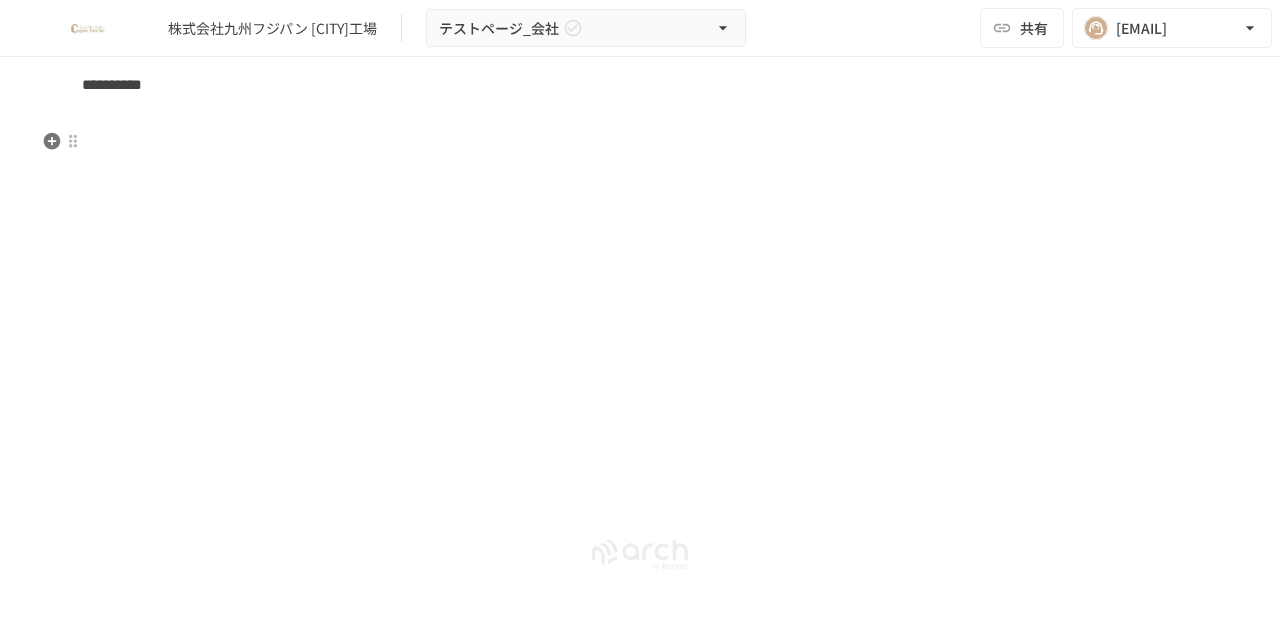 click at bounding box center (640, 119) 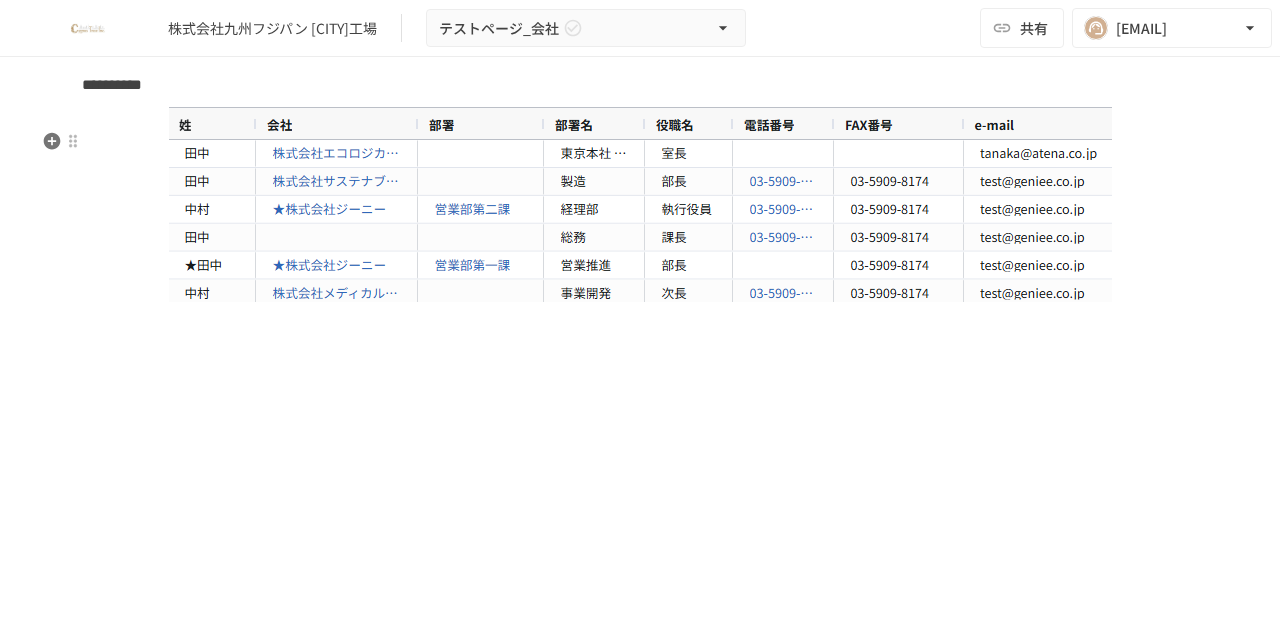click at bounding box center (640, 204) 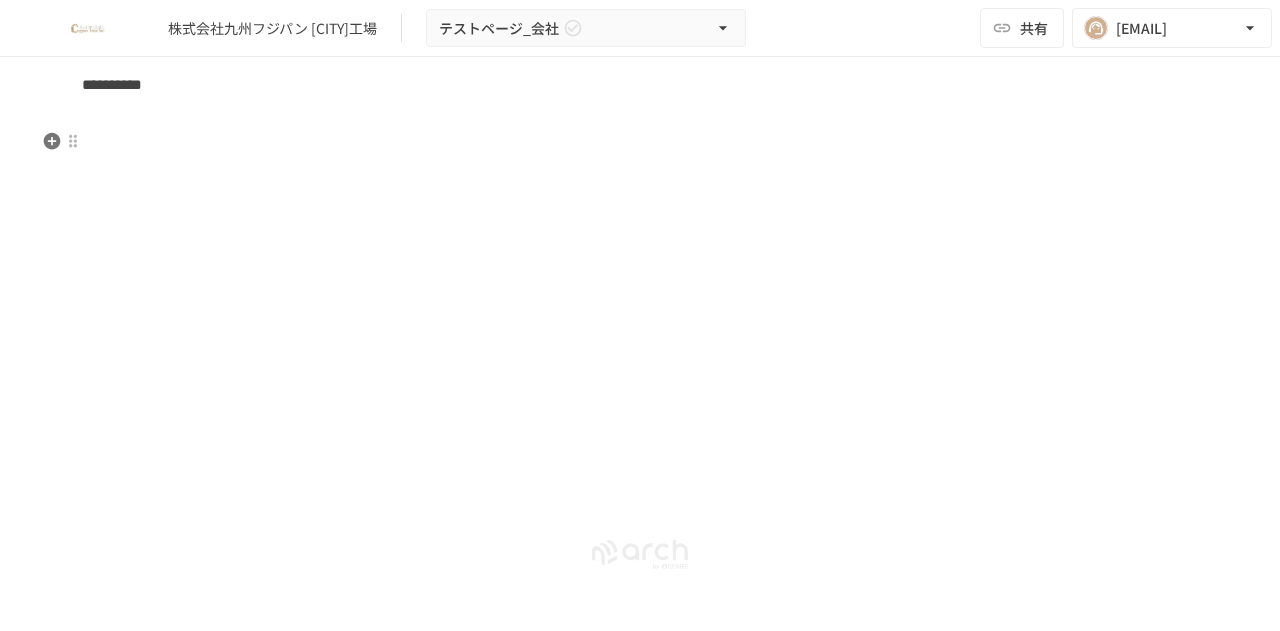 click at bounding box center [640, 119] 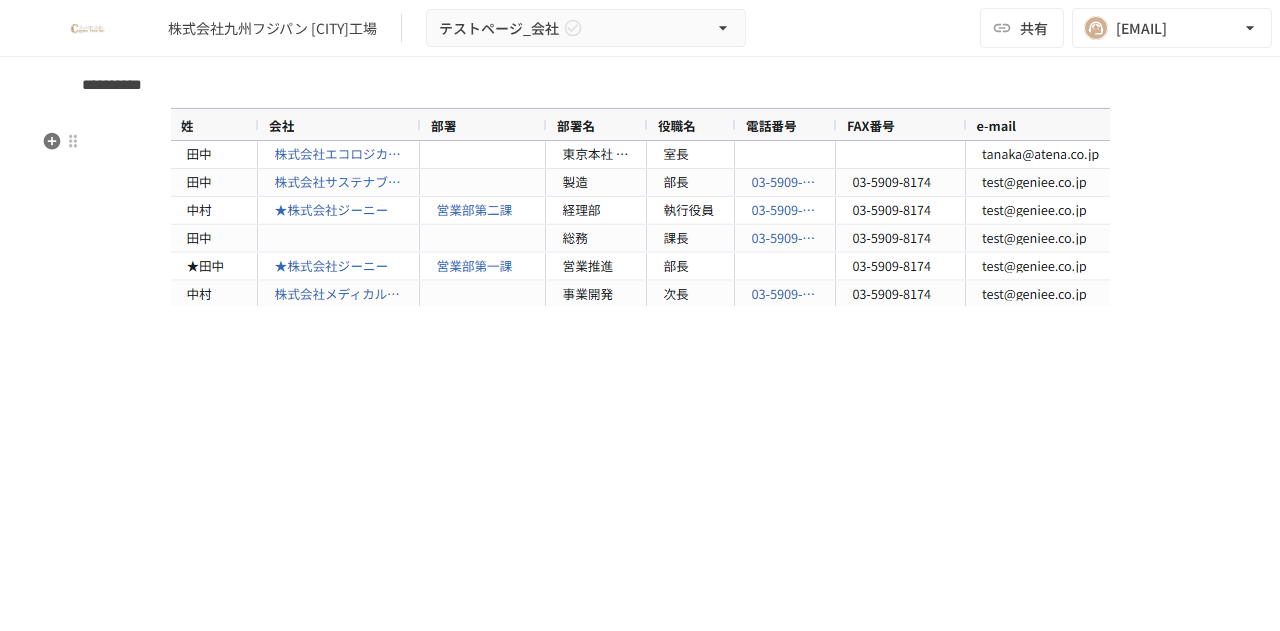 click at bounding box center [640, 206] 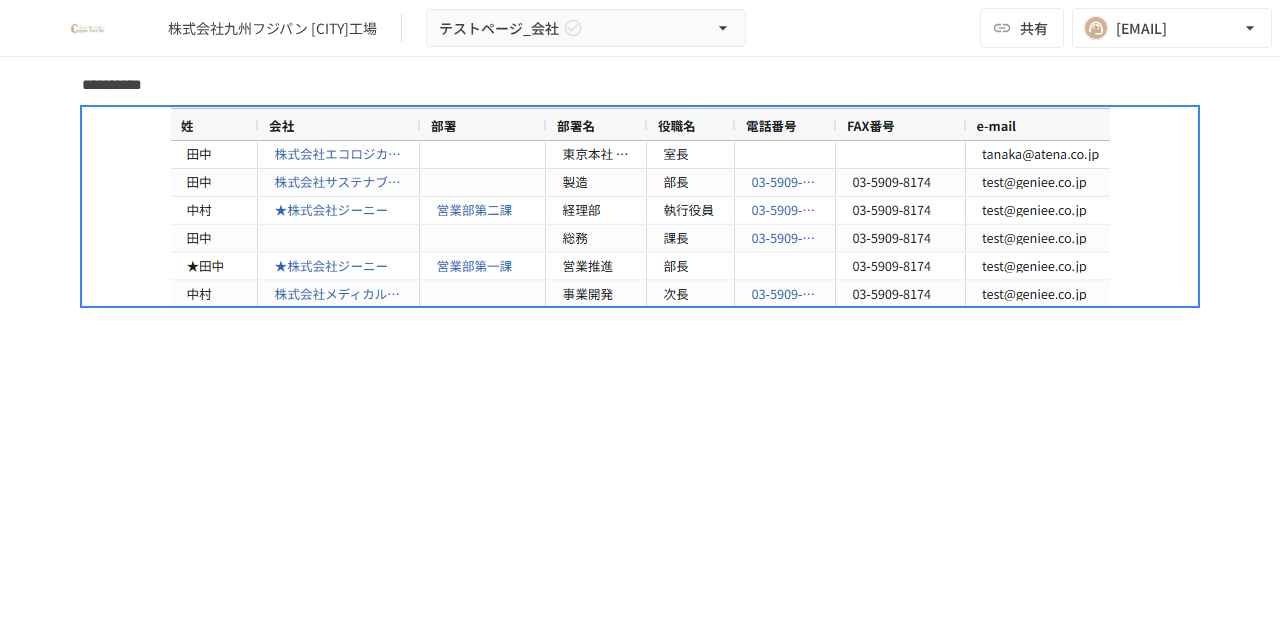 click on "**********" at bounding box center [640, 234] 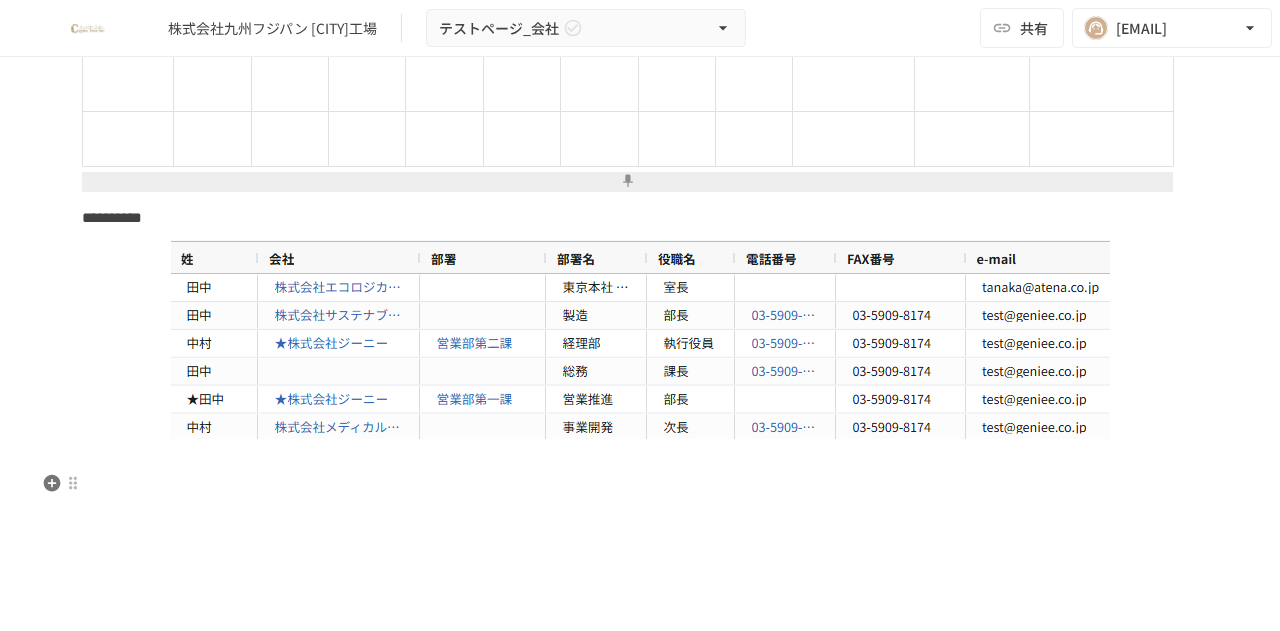 scroll, scrollTop: 333, scrollLeft: 0, axis: vertical 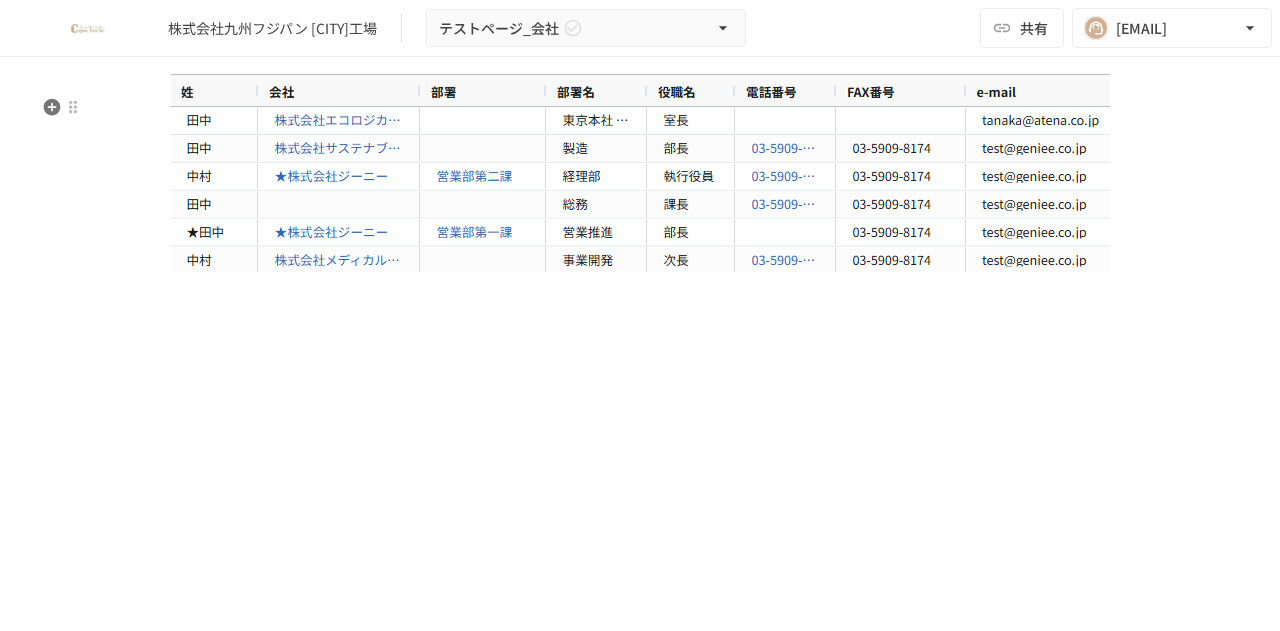 click at bounding box center [640, 172] 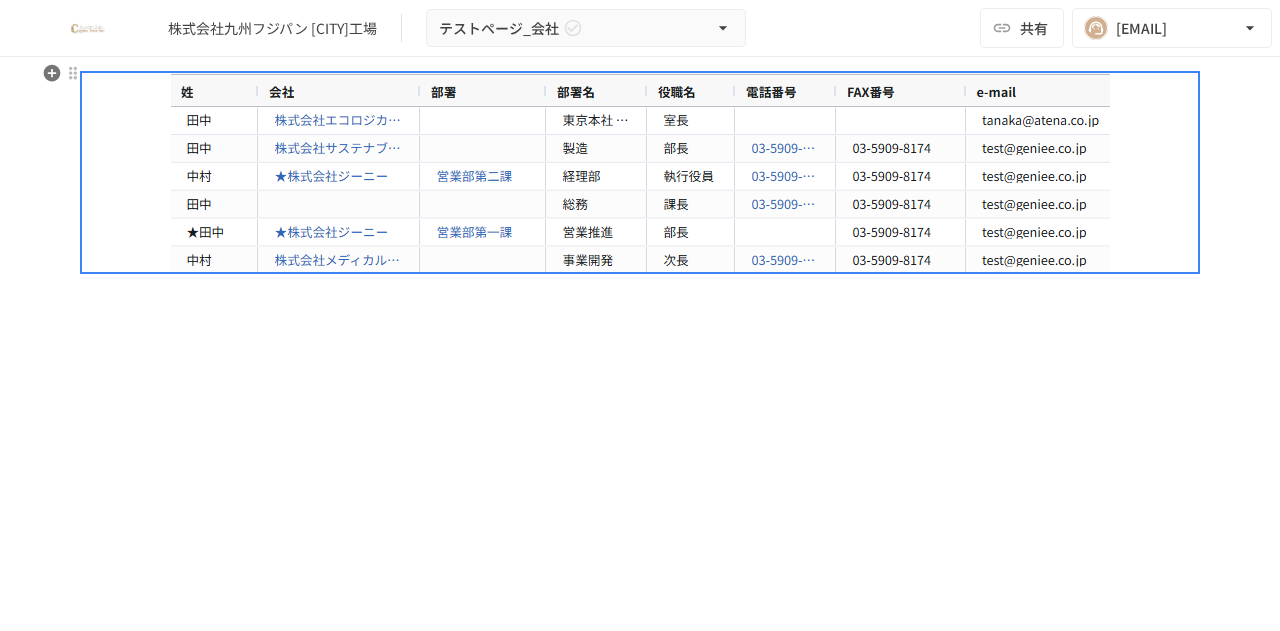 click on "**********" at bounding box center (640, 51) 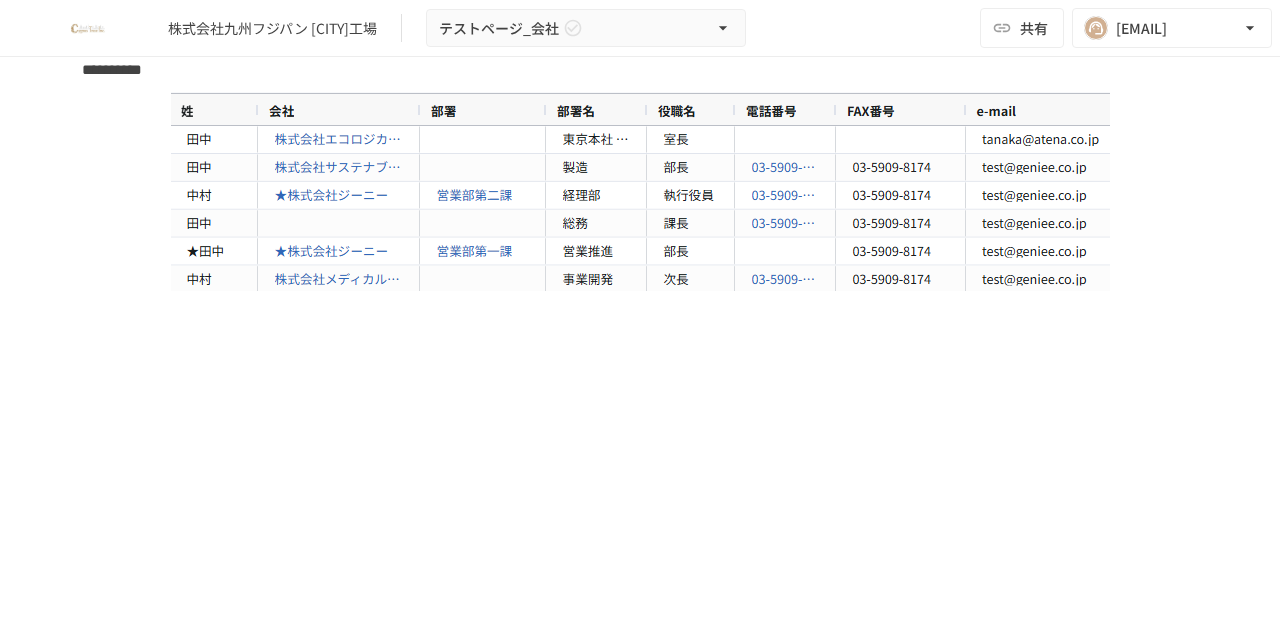 scroll, scrollTop: 333, scrollLeft: 0, axis: vertical 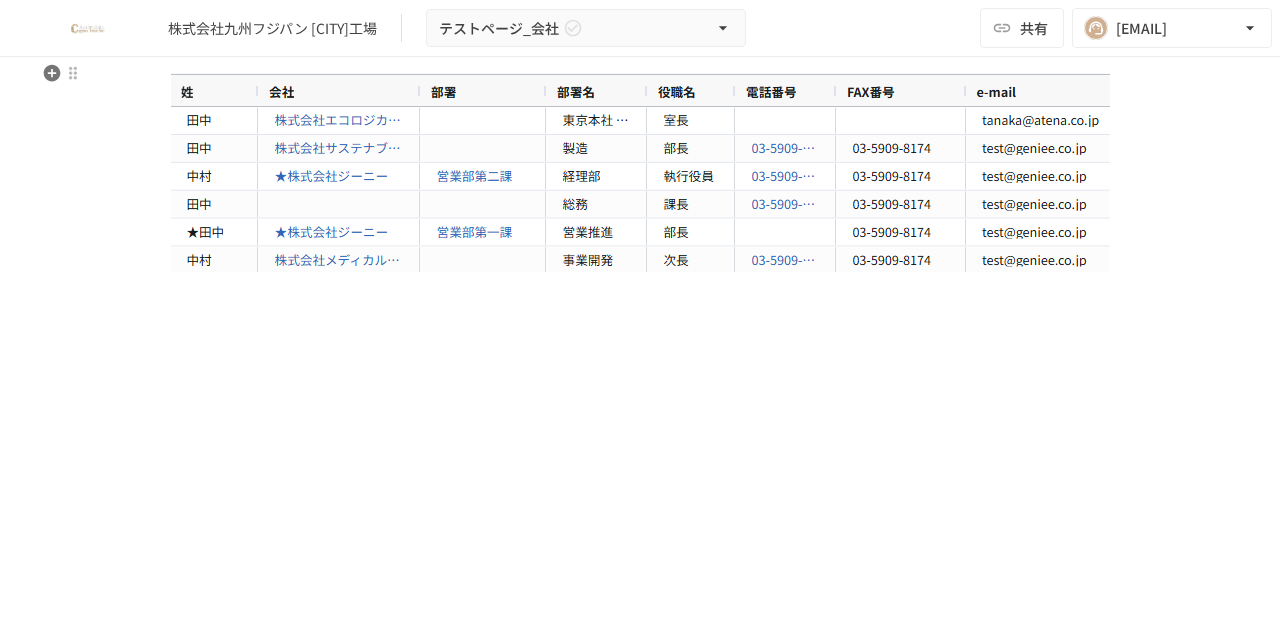 click on "**********" at bounding box center (160, 50) 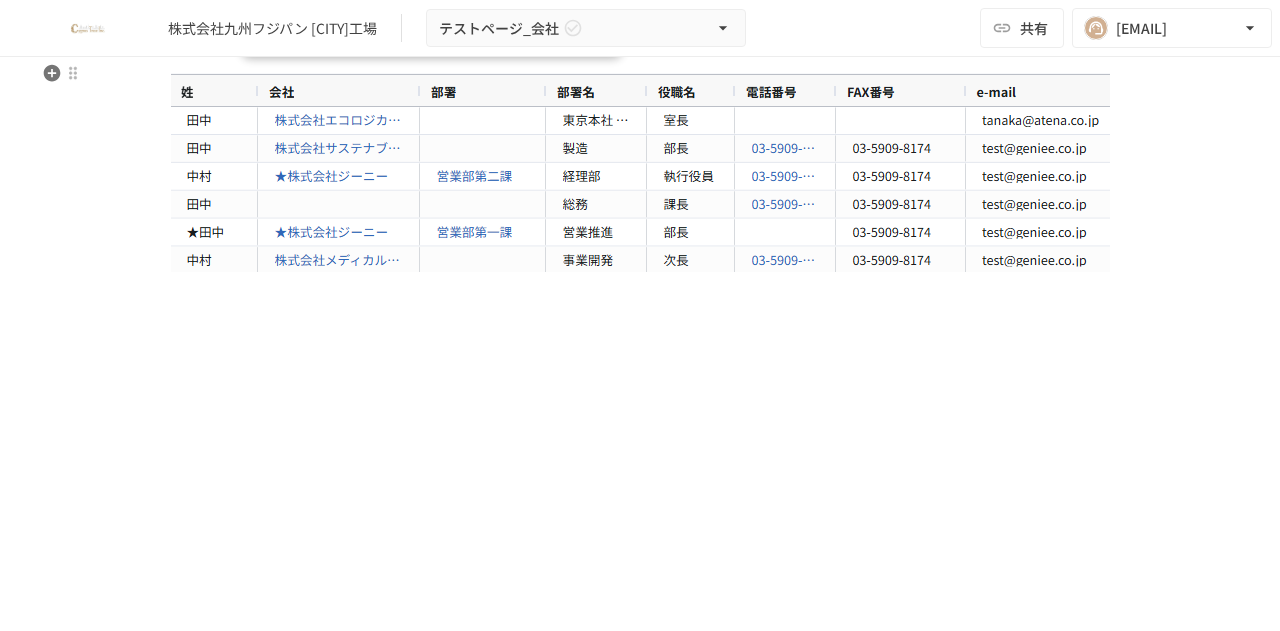 click on "**********" at bounding box center [640, 51] 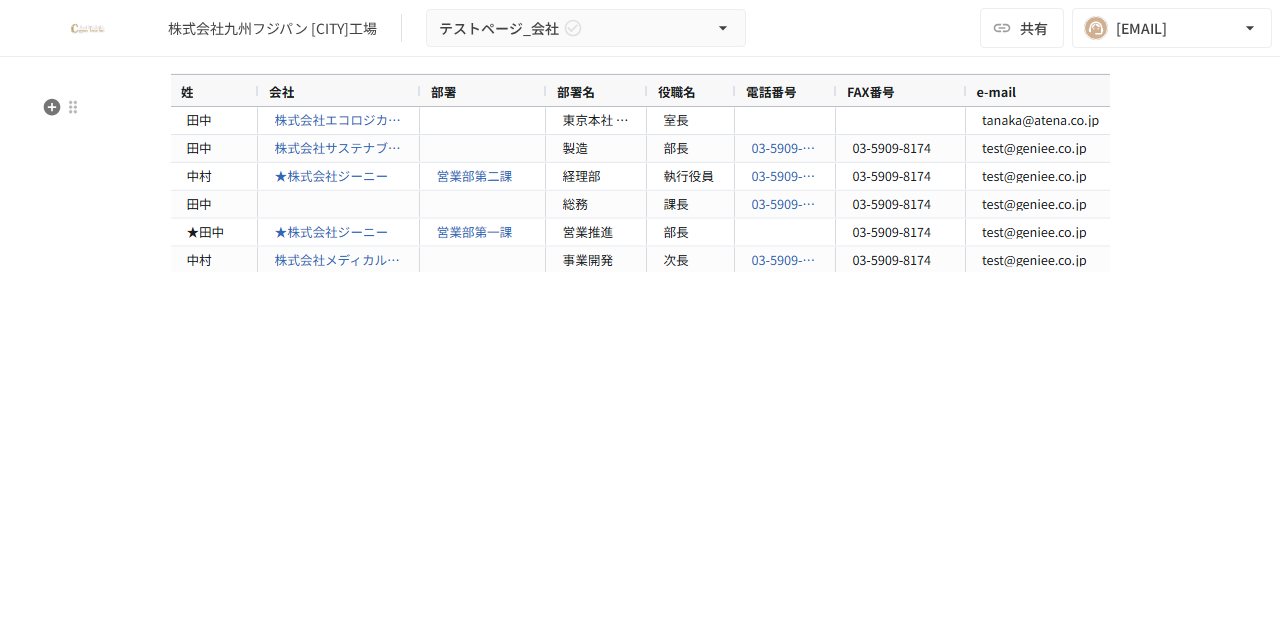 click at bounding box center [640, 172] 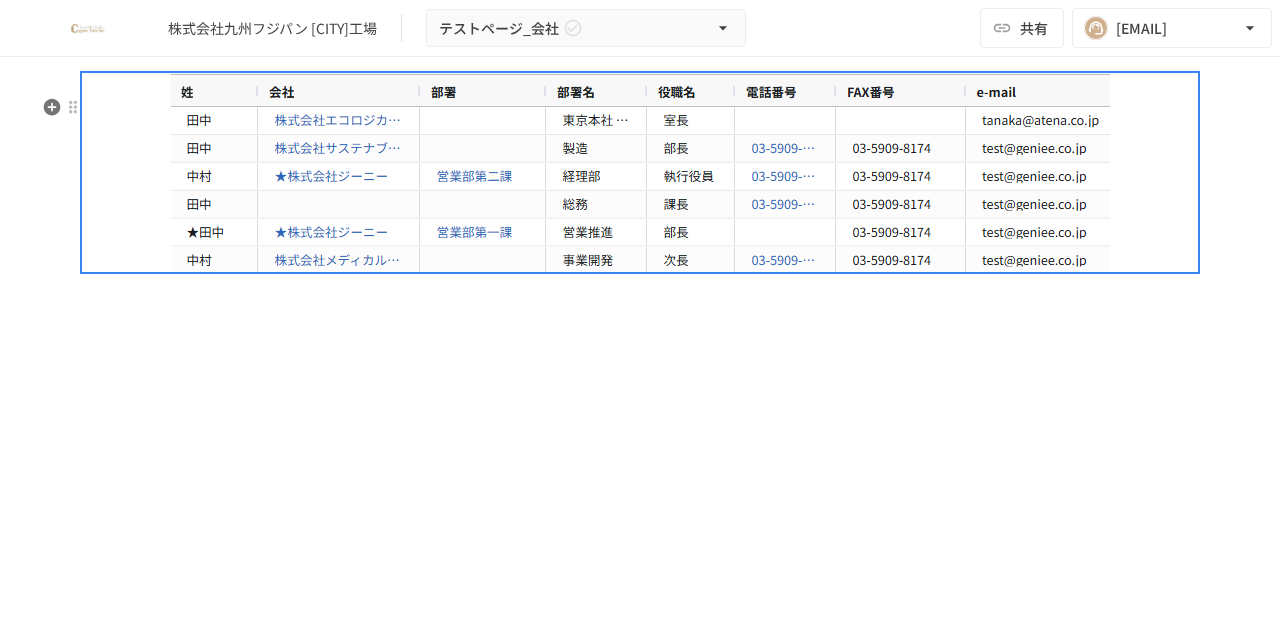 click at bounding box center [640, 172] 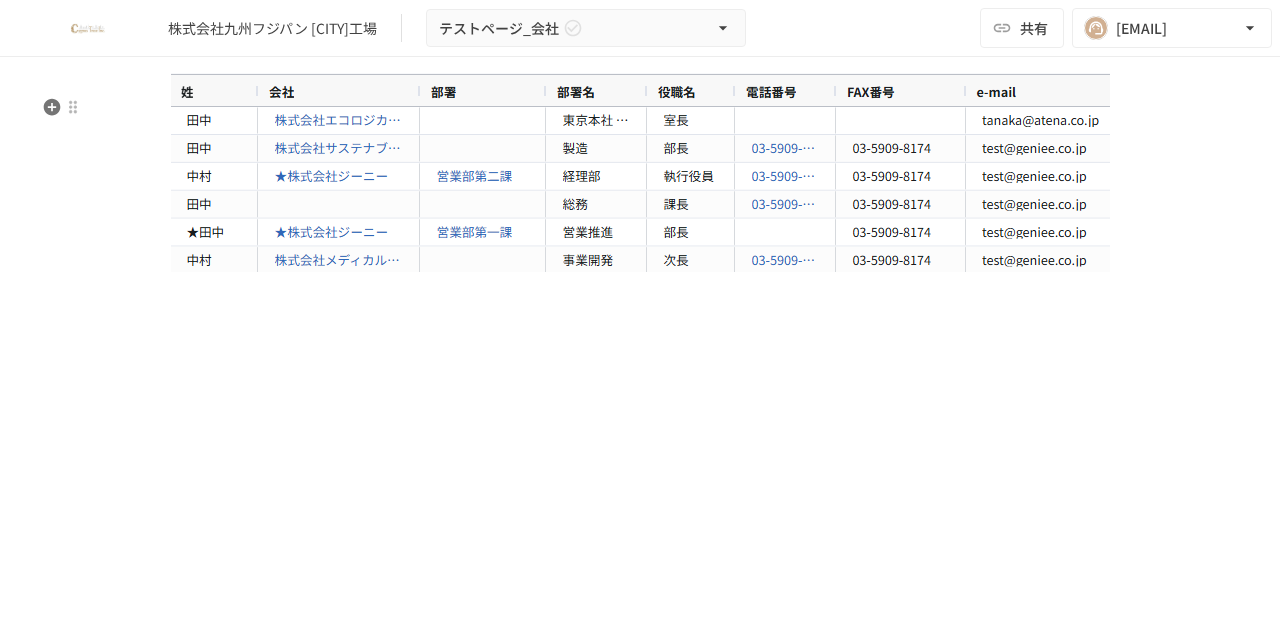 click at bounding box center (640, 172) 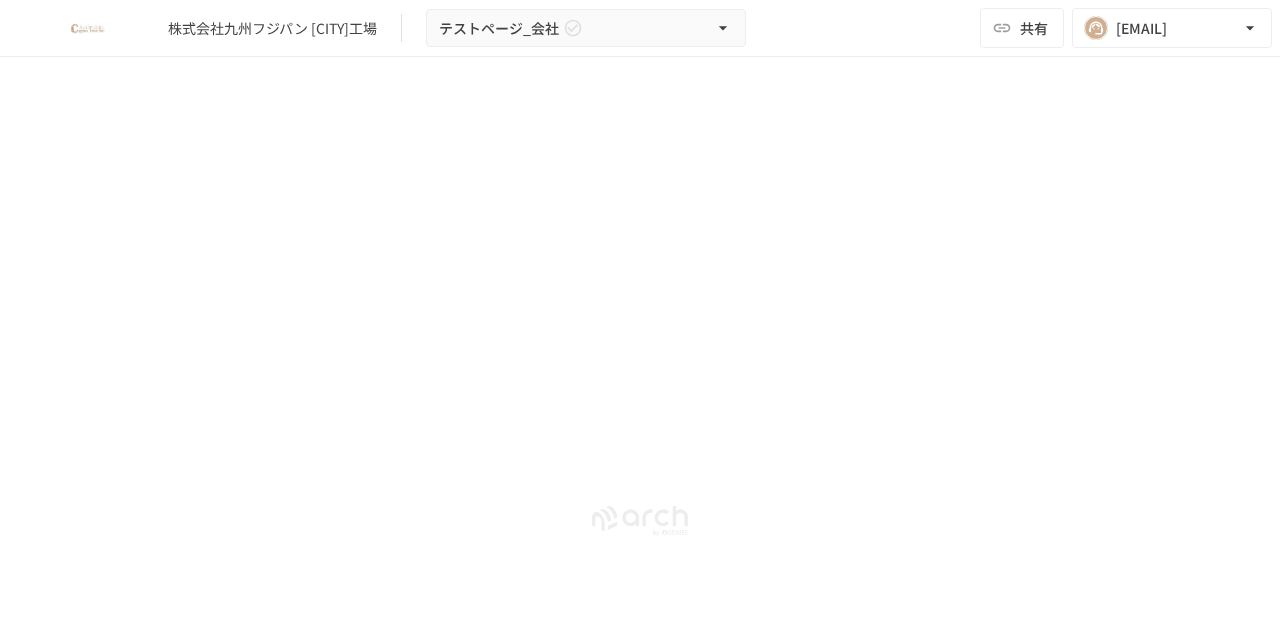 click on "**********" at bounding box center (640, 96) 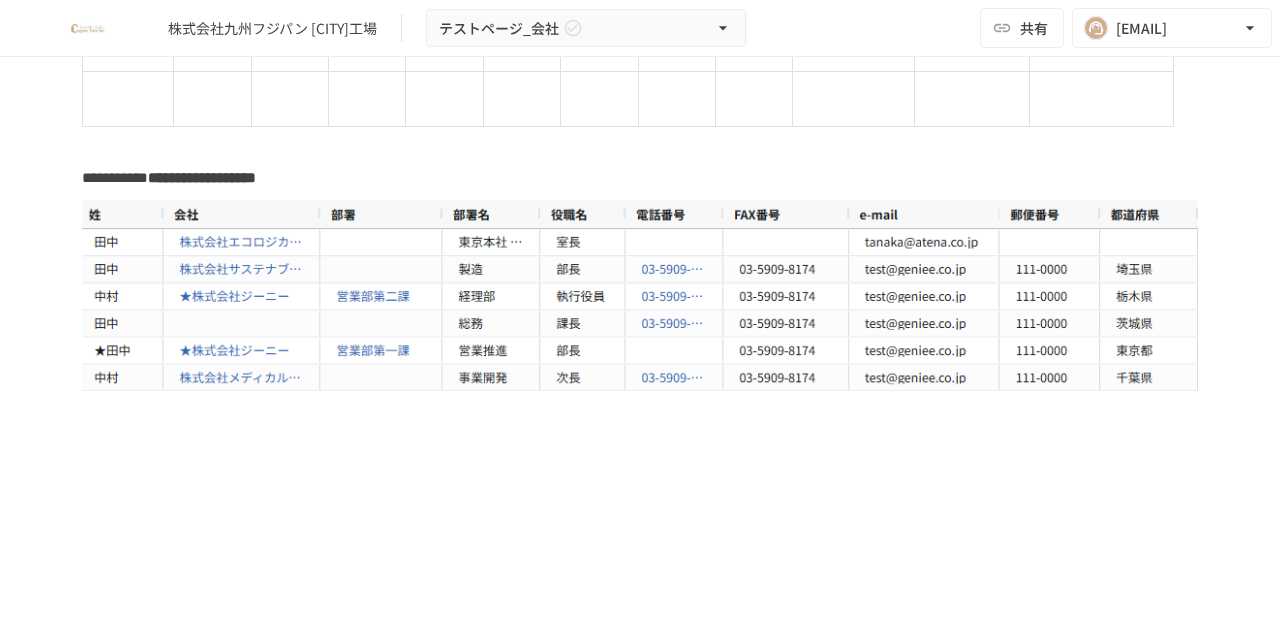 scroll, scrollTop: 166, scrollLeft: 0, axis: vertical 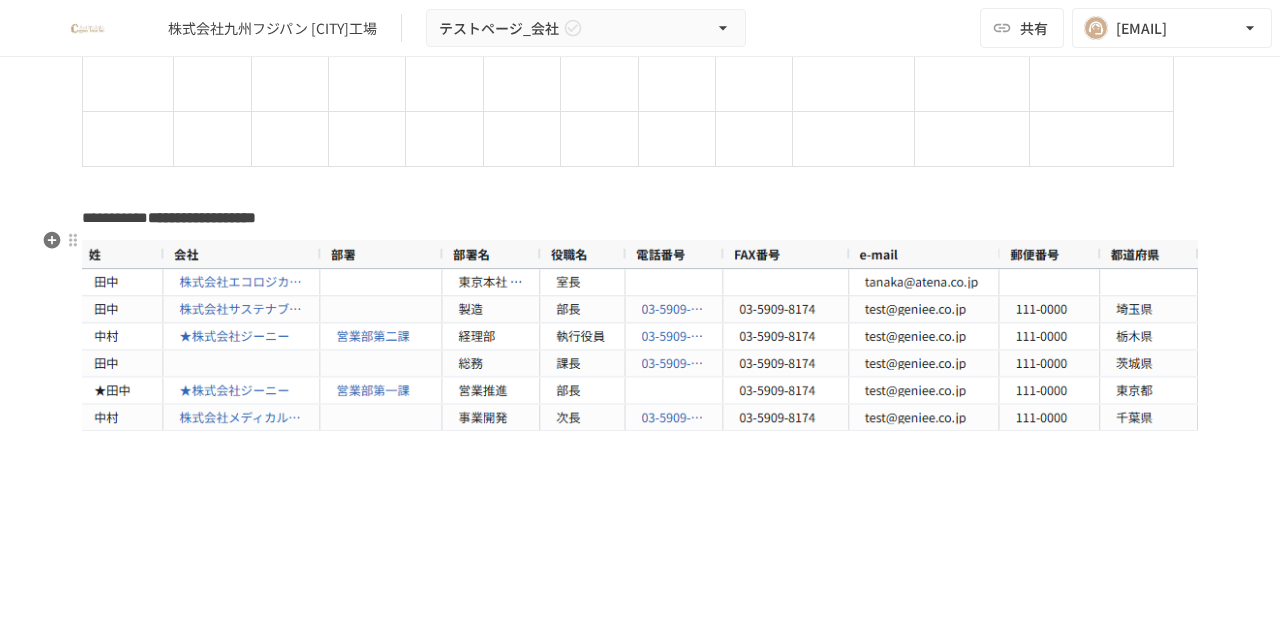 click on "**********" at bounding box center [115, 217] 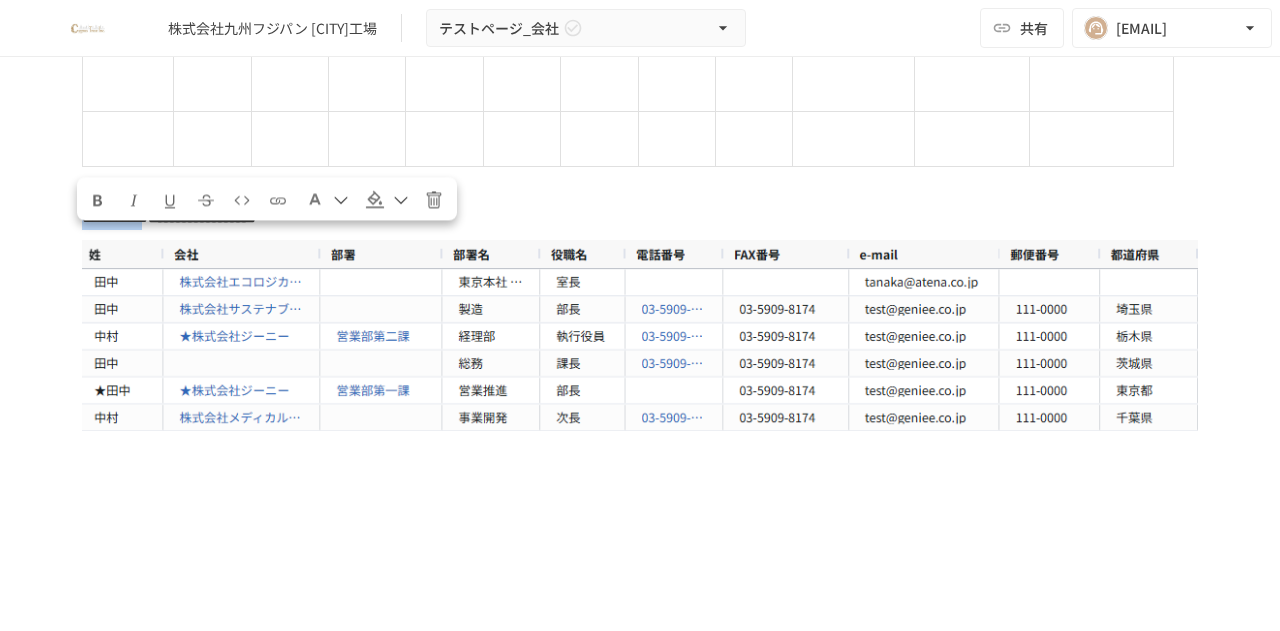 click at bounding box center [401, 200] 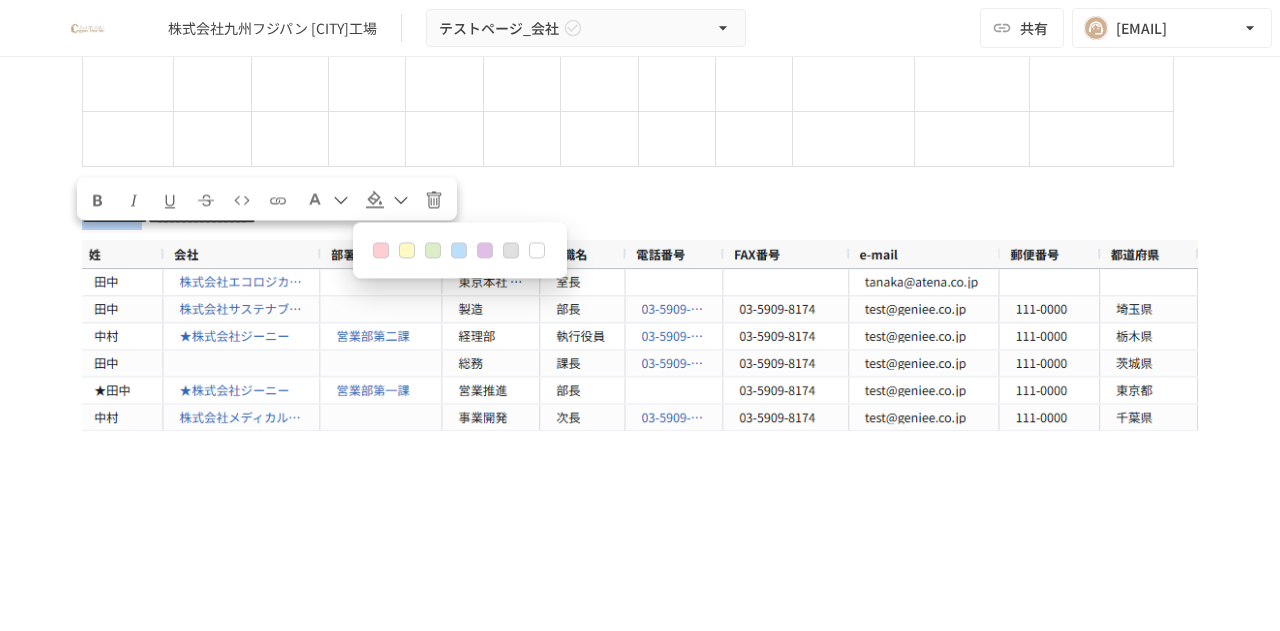 click at bounding box center [327, 198] 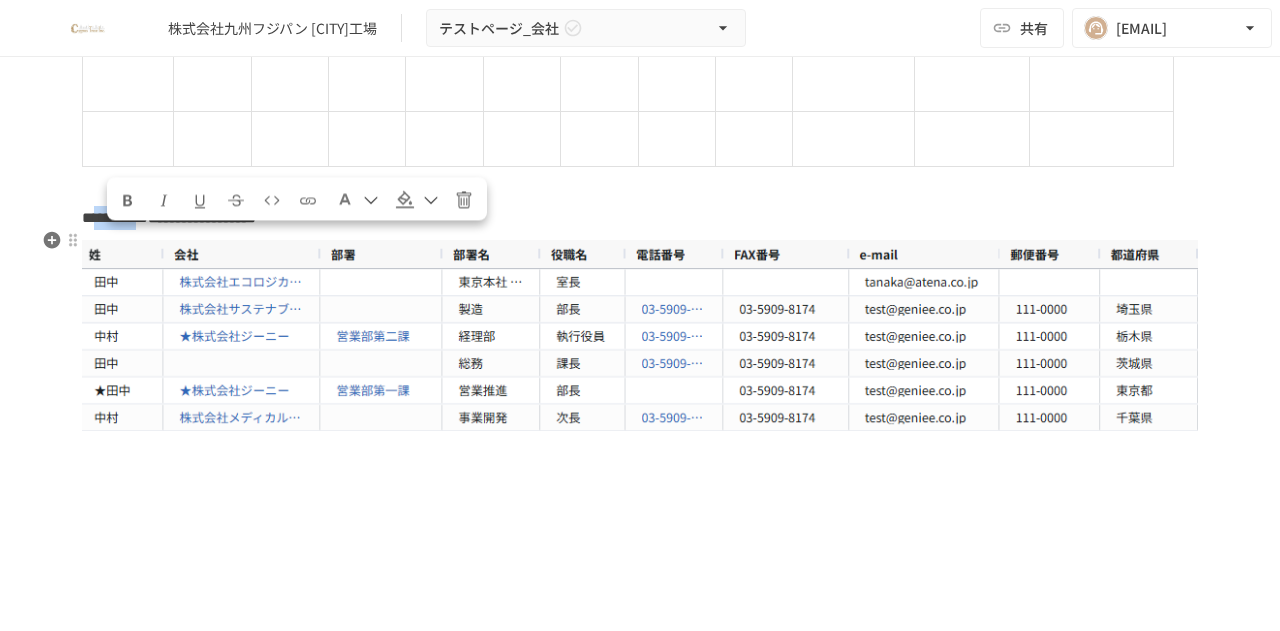 drag, startPoint x: 216, startPoint y: 237, endPoint x: 97, endPoint y: 229, distance: 119.26861 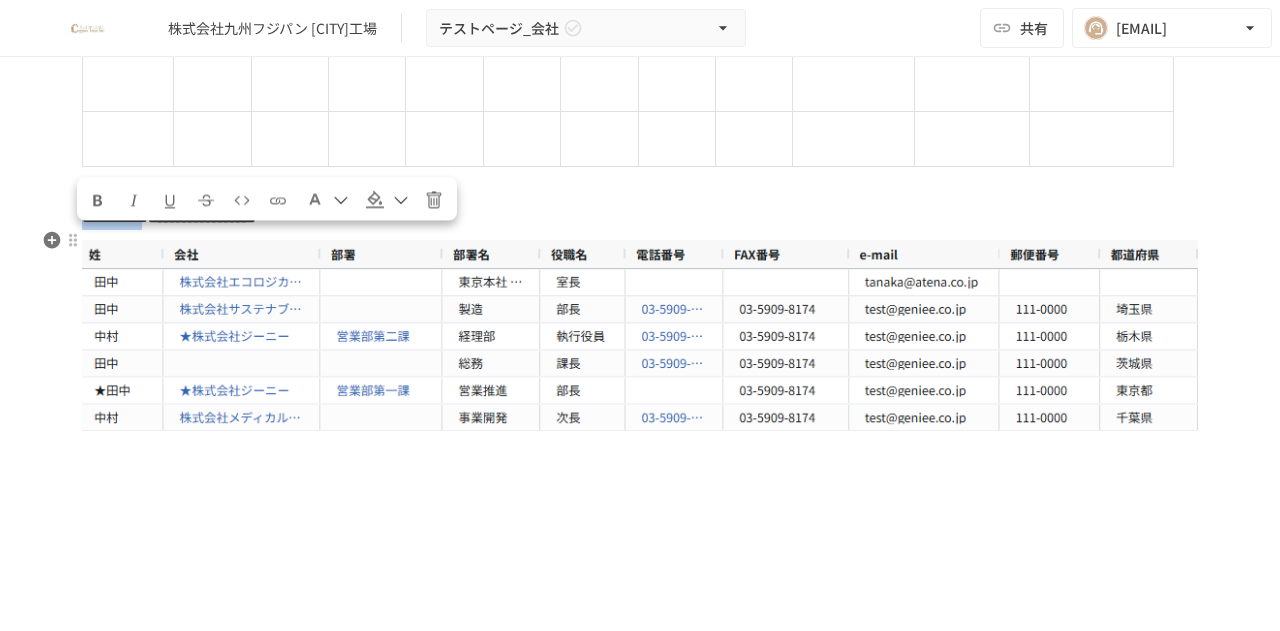 drag, startPoint x: 218, startPoint y: 245, endPoint x: 81, endPoint y: 243, distance: 137.0146 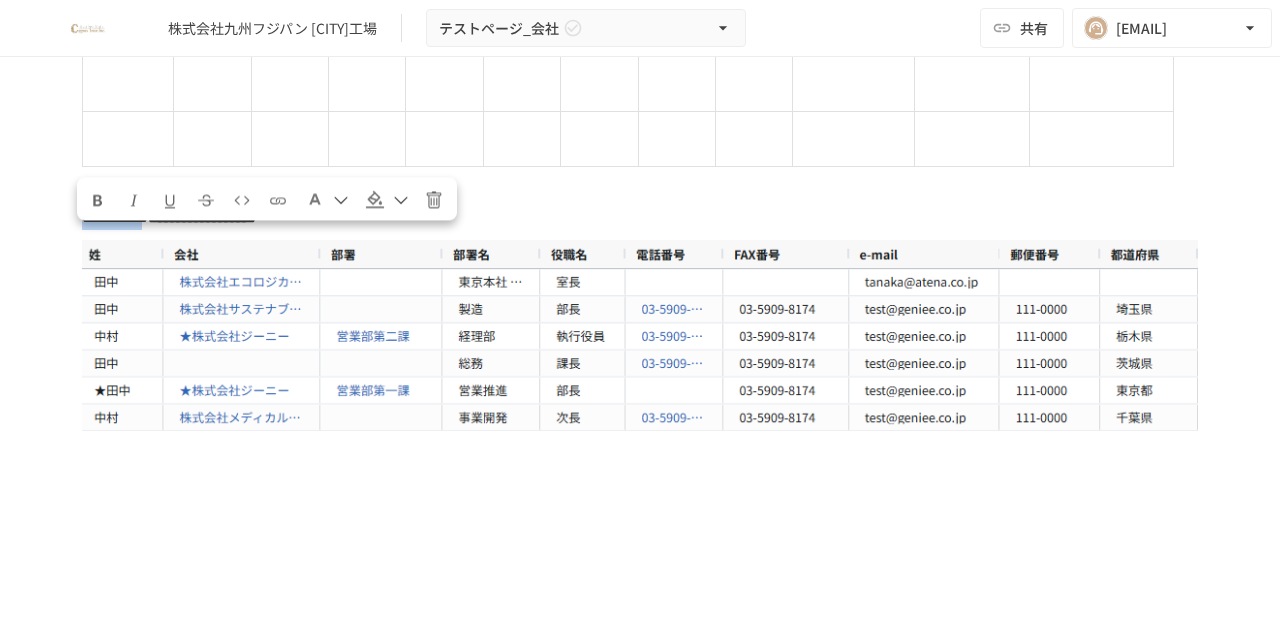 click at bounding box center [98, 200] 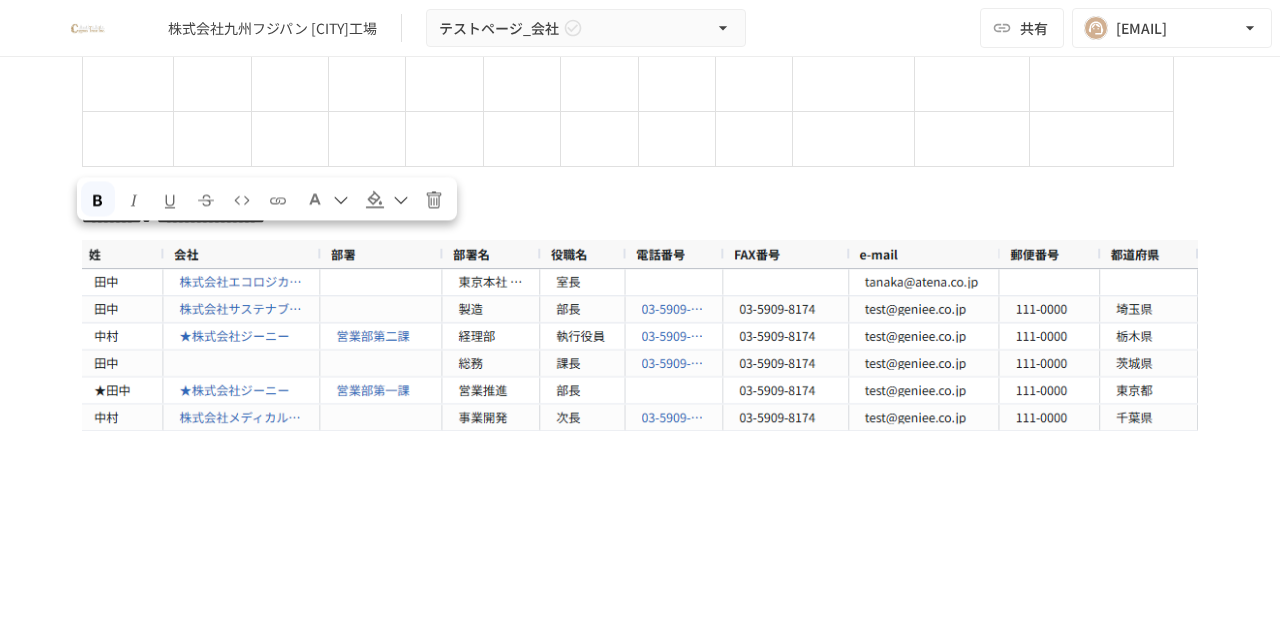 click at bounding box center (315, 199) 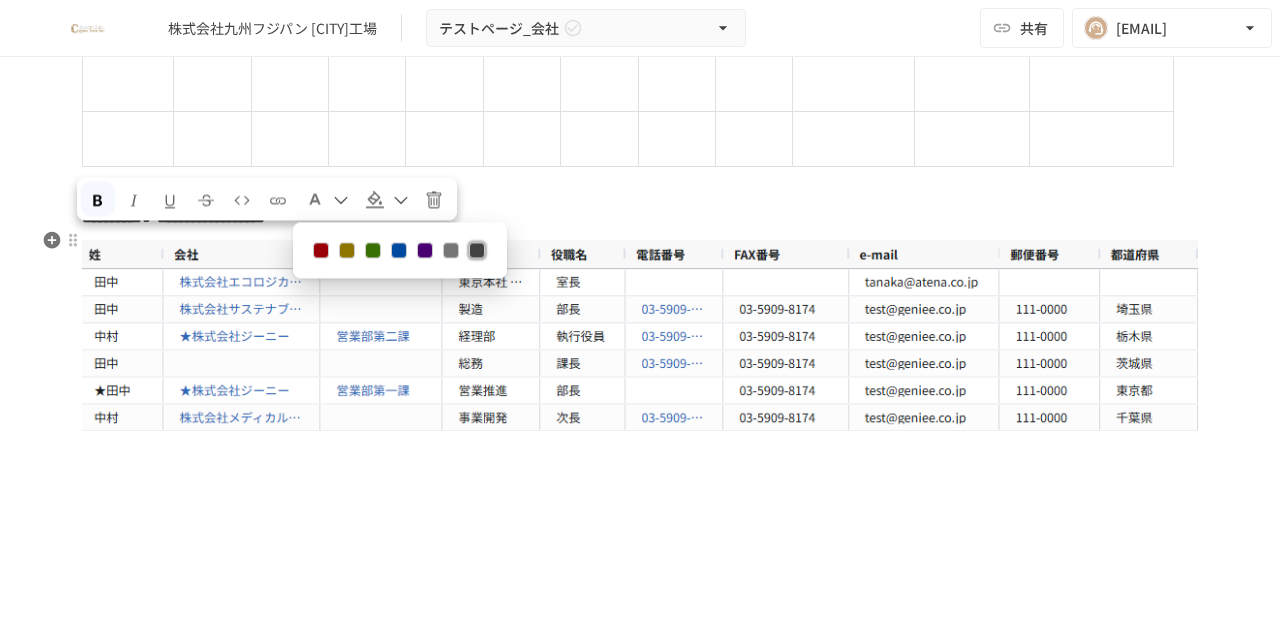 click at bounding box center (321, 250) 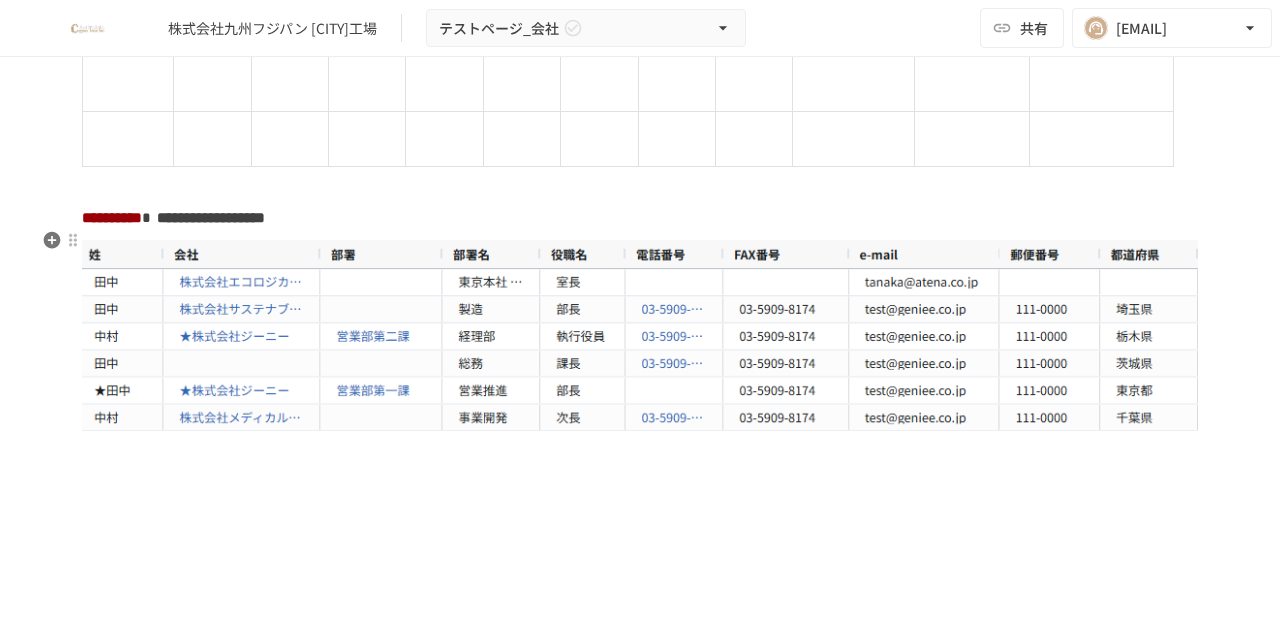 click on "**********" at bounding box center [640, 218] 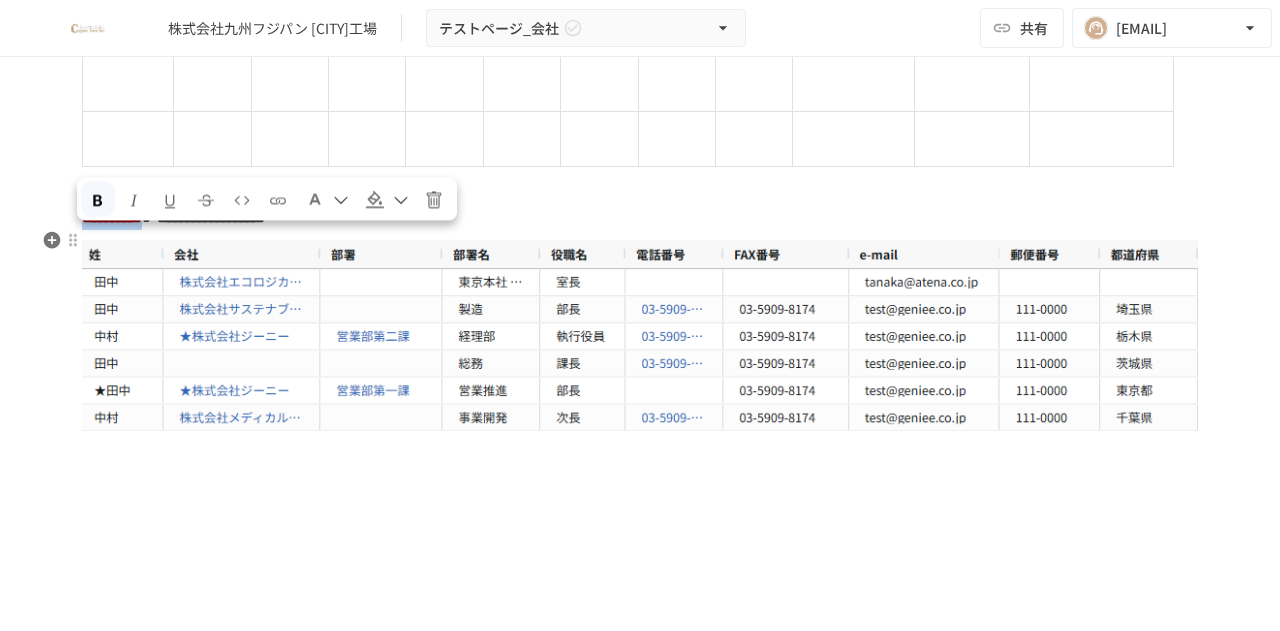 drag, startPoint x: 221, startPoint y: 243, endPoint x: 81, endPoint y: 231, distance: 140.51335 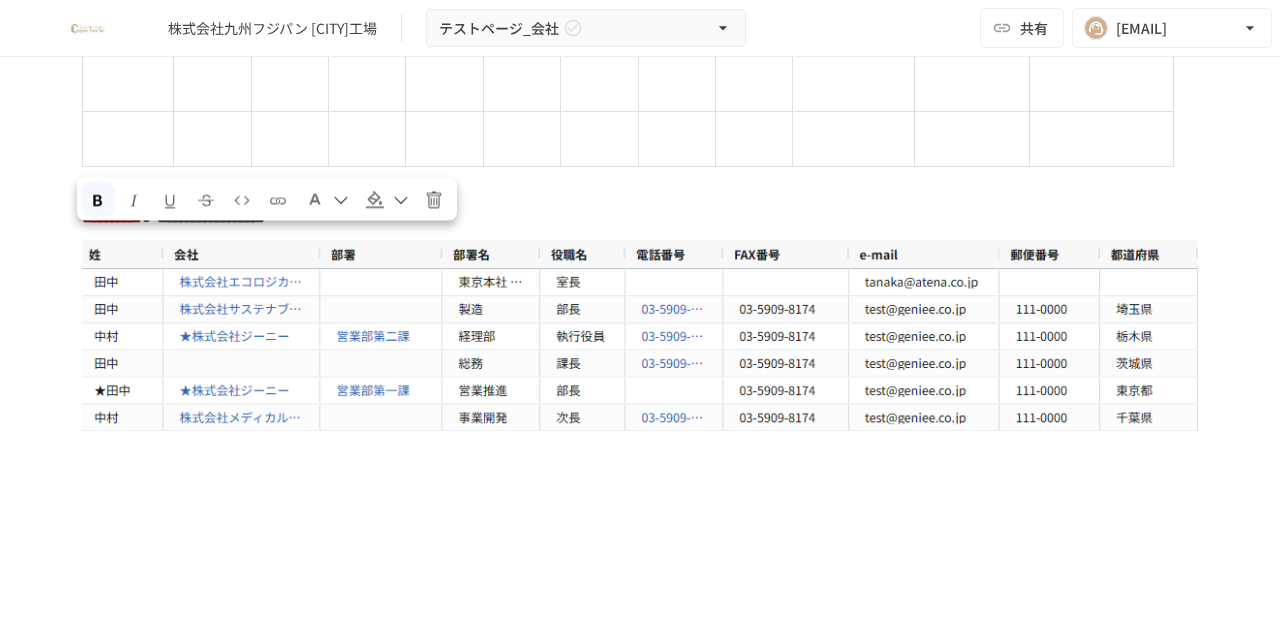click on "* * ** ** **** **** *** ******* ******** ****** ***** **" at bounding box center [640, 99] 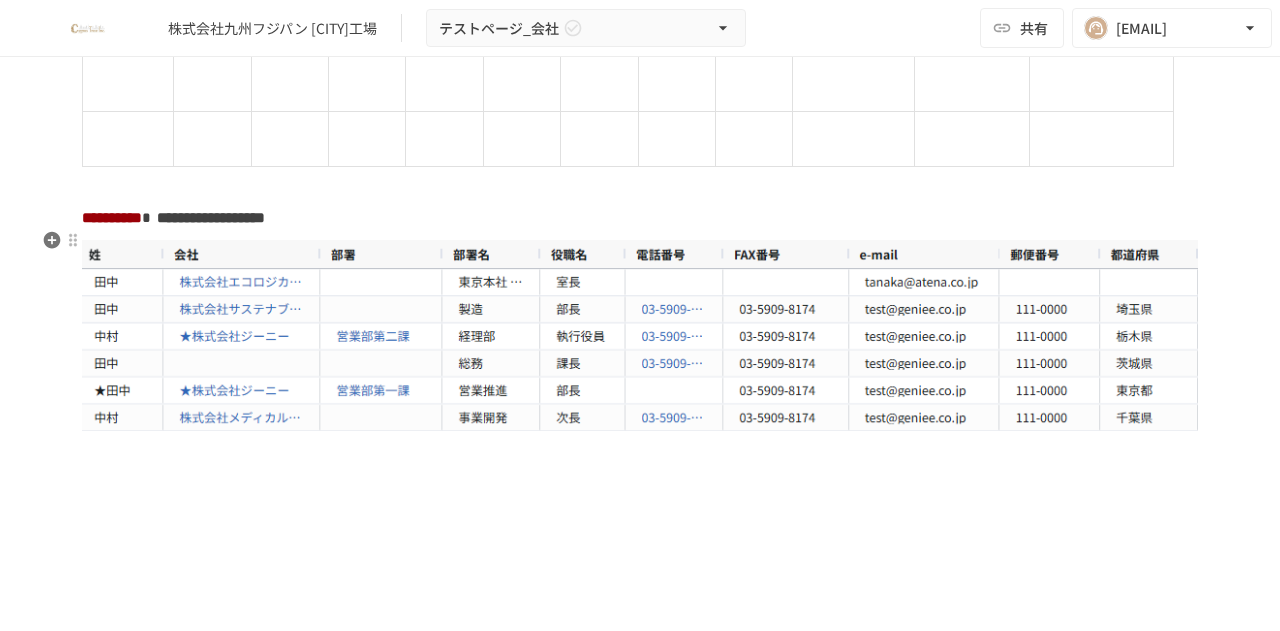 scroll, scrollTop: 333, scrollLeft: 0, axis: vertical 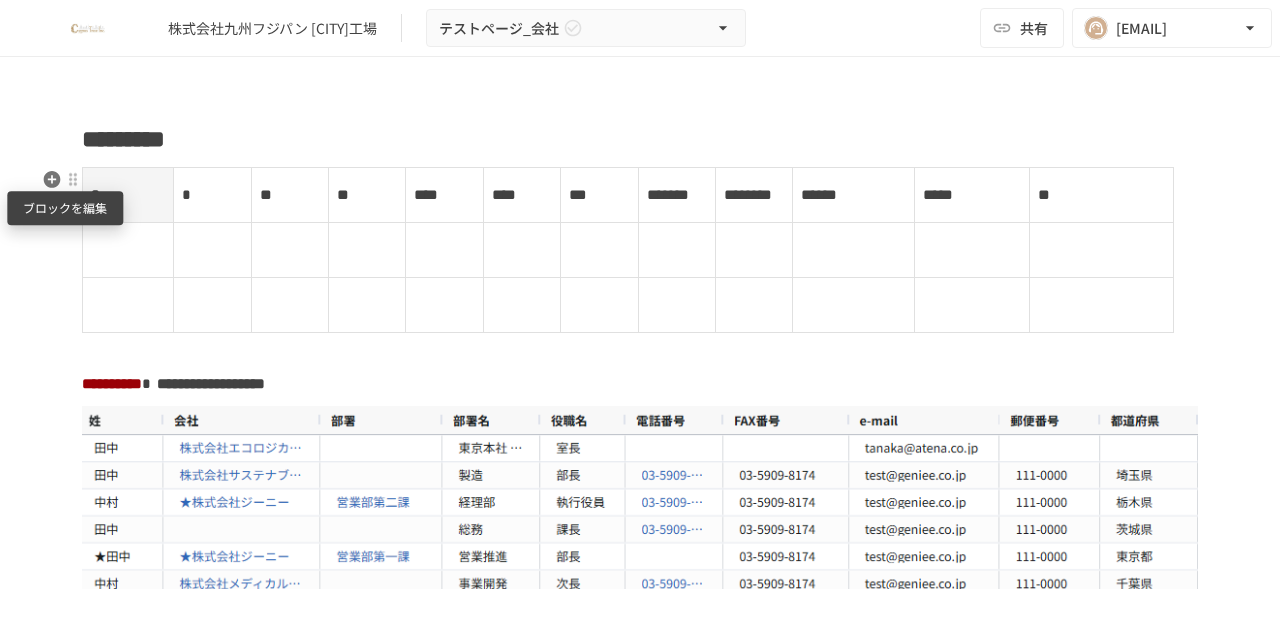 click at bounding box center [73, 179] 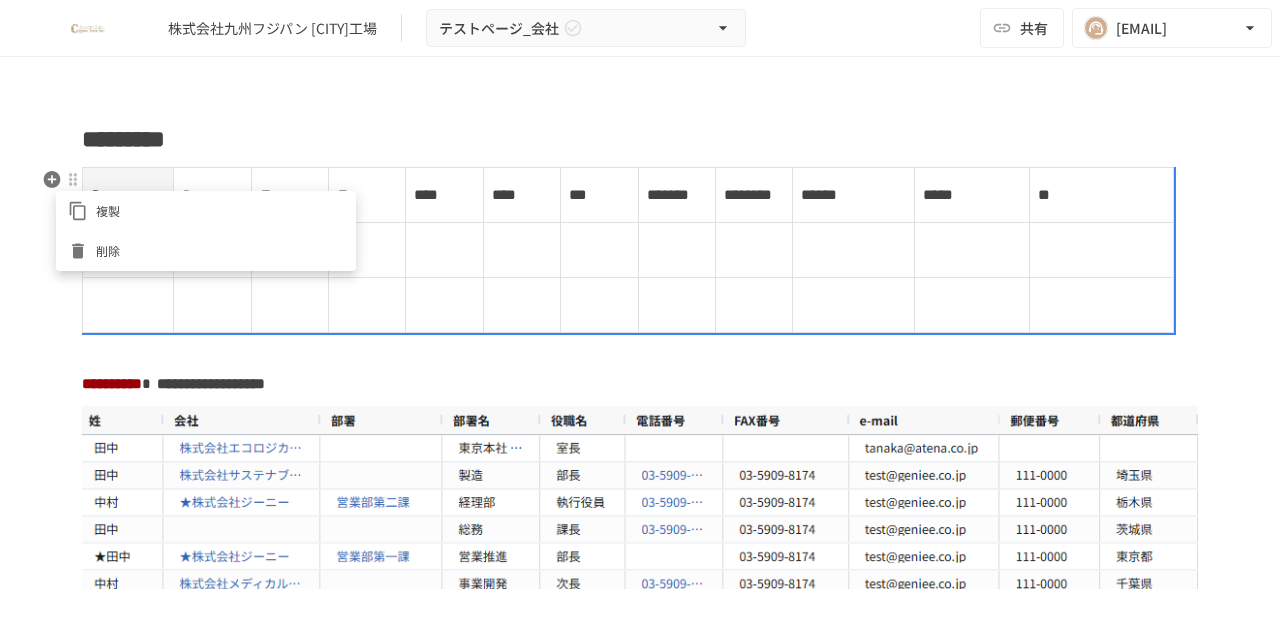 click on "削除" at bounding box center (220, 250) 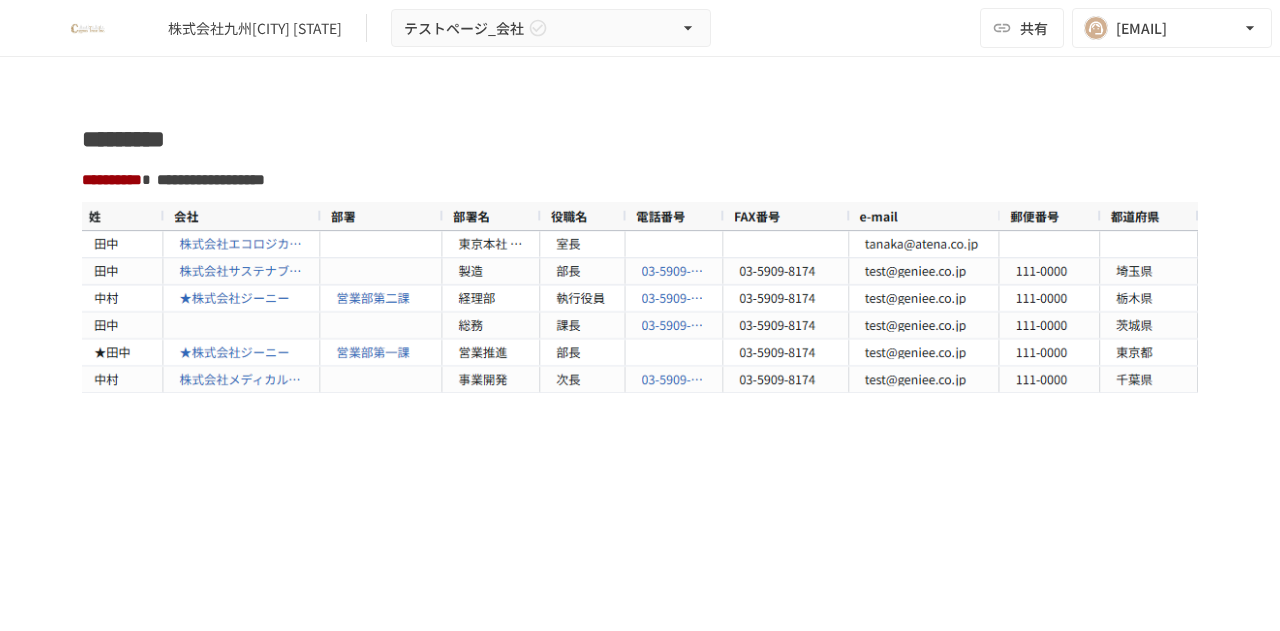 scroll, scrollTop: 0, scrollLeft: 0, axis: both 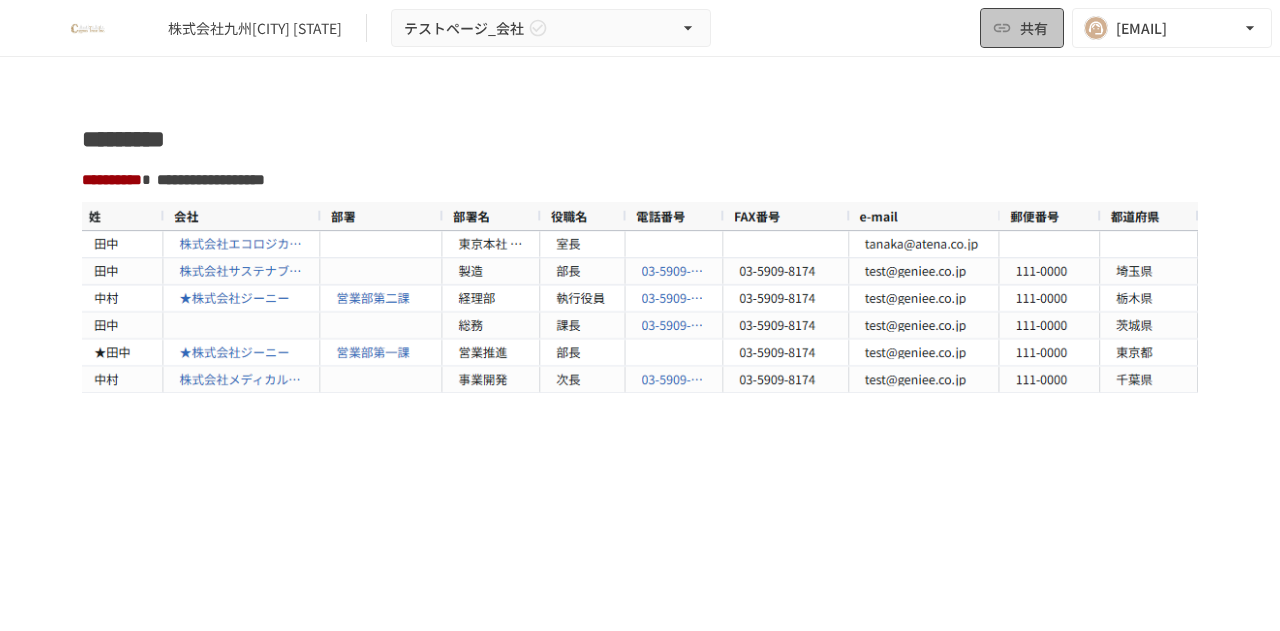 click on "共有" at bounding box center (1022, 28) 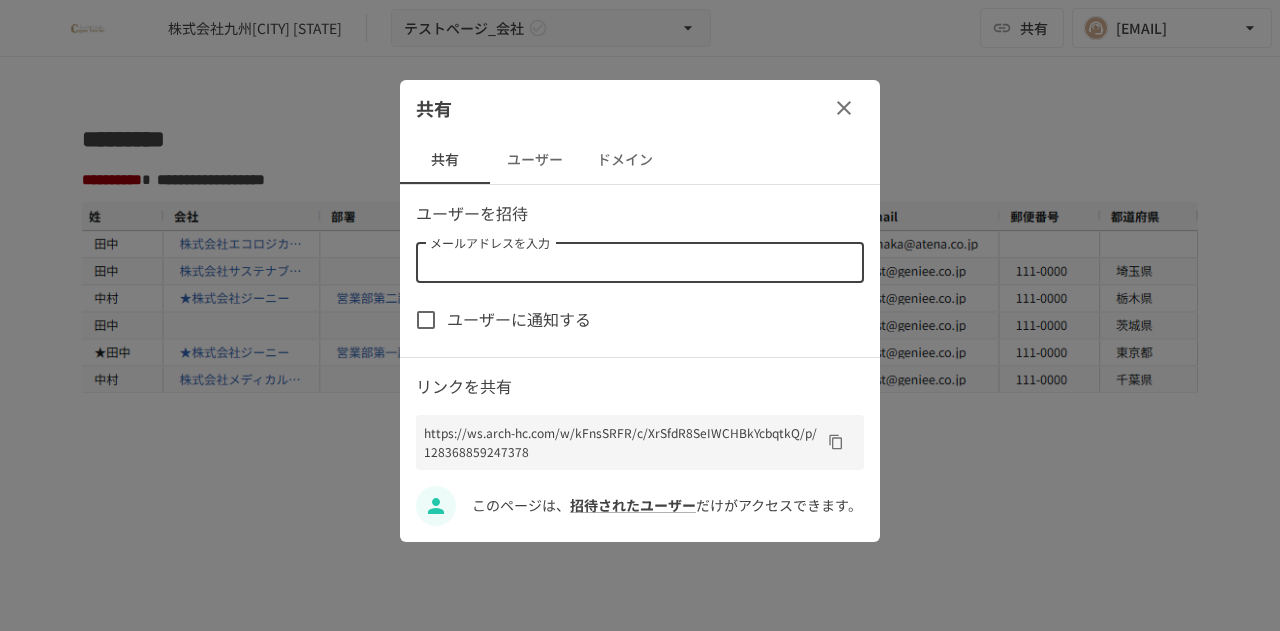 click on "メールアドレスを入力" at bounding box center [638, 263] 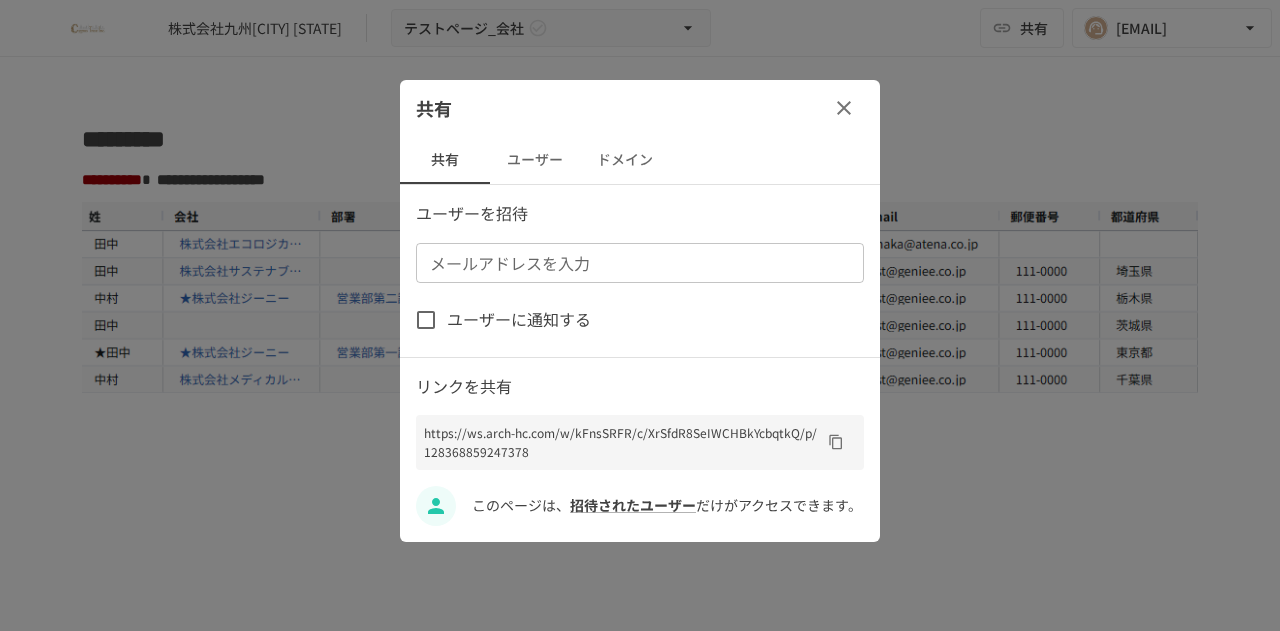 click at bounding box center [640, 315] 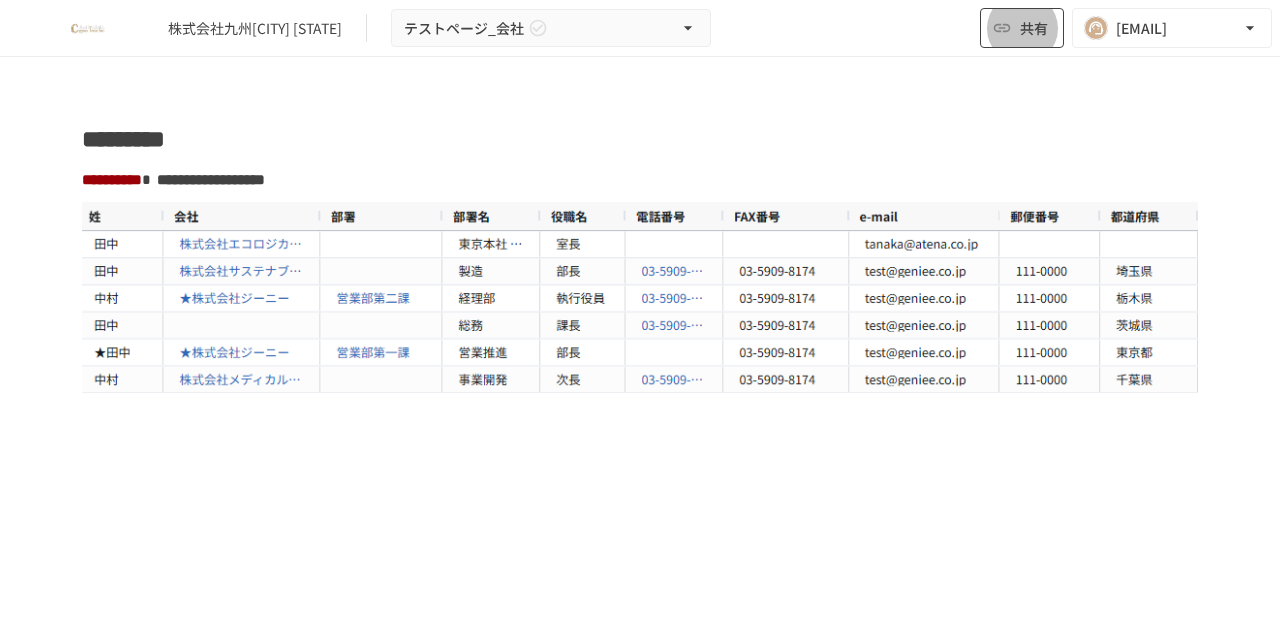 click on "共有" at bounding box center [1034, 28] 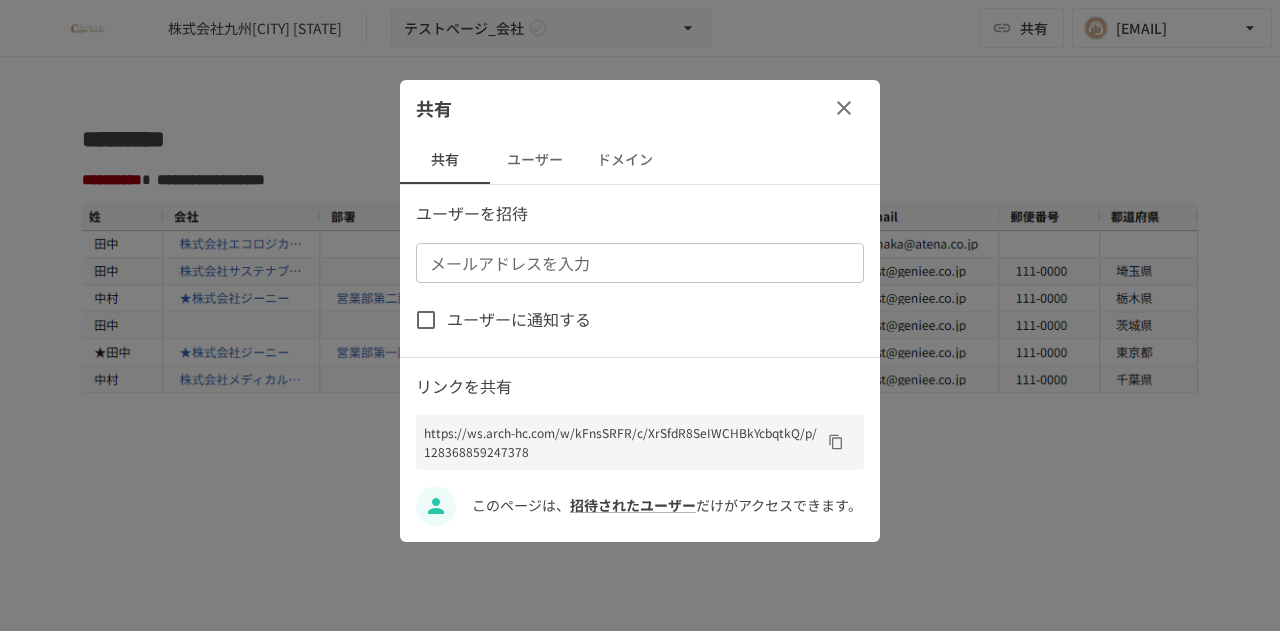 click on "メールアドレスを入力" at bounding box center [638, 263] 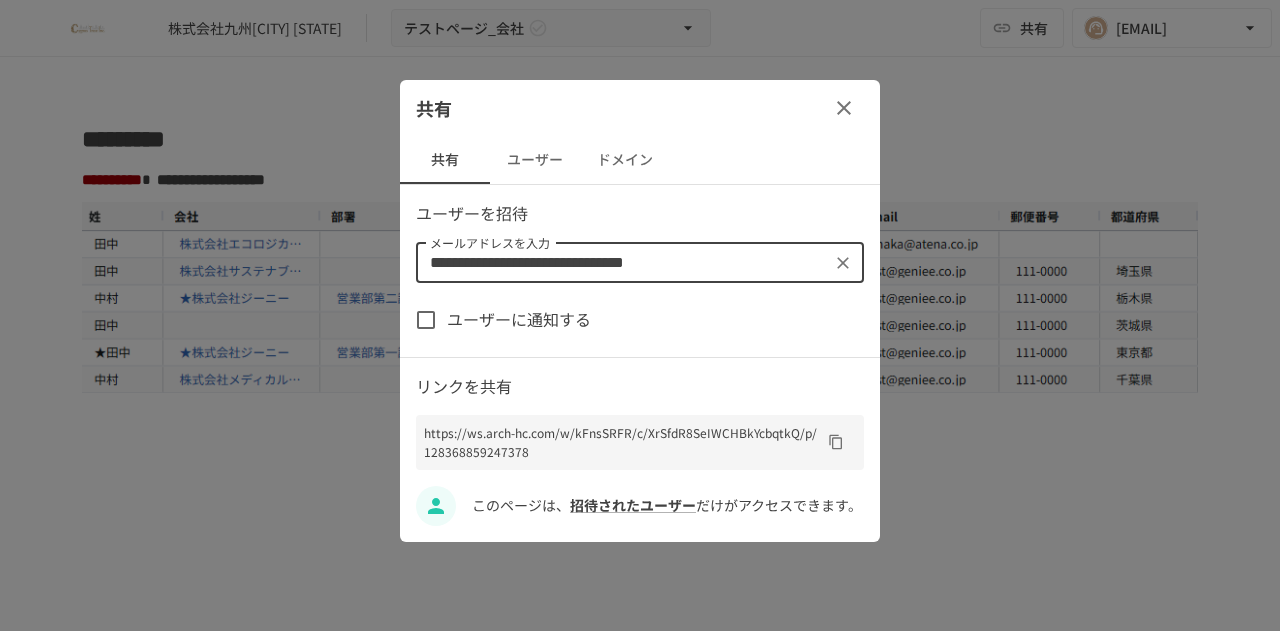 type on "**********" 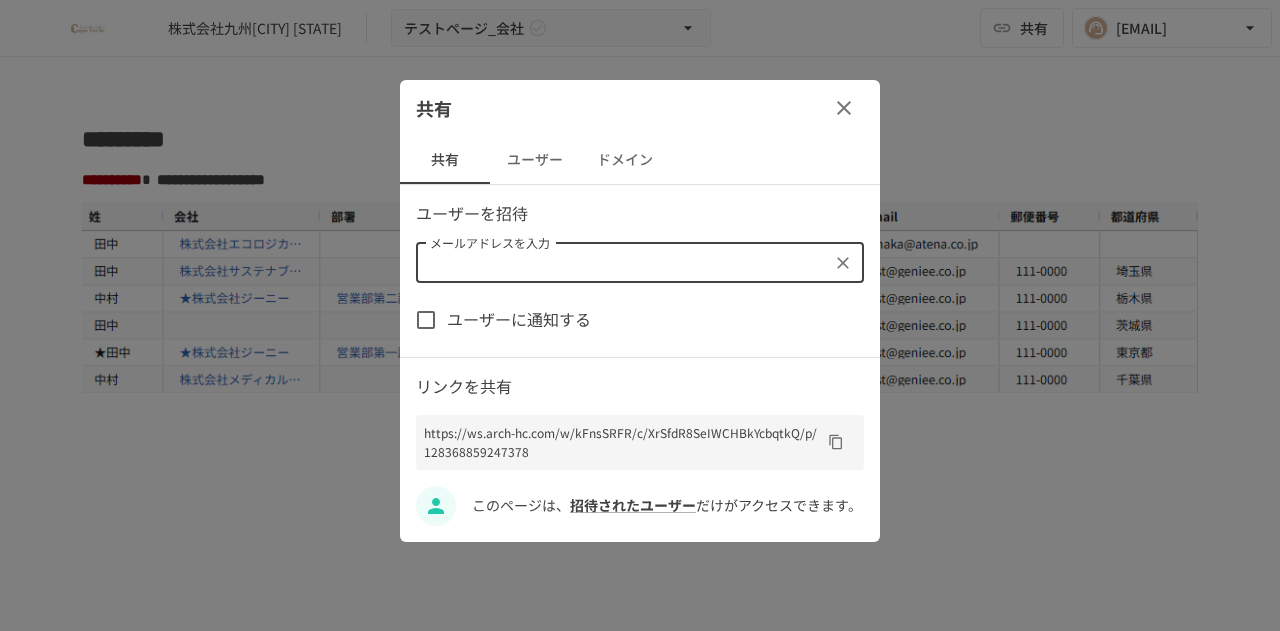 click on "ユーザーに通知する" at bounding box center (519, 320) 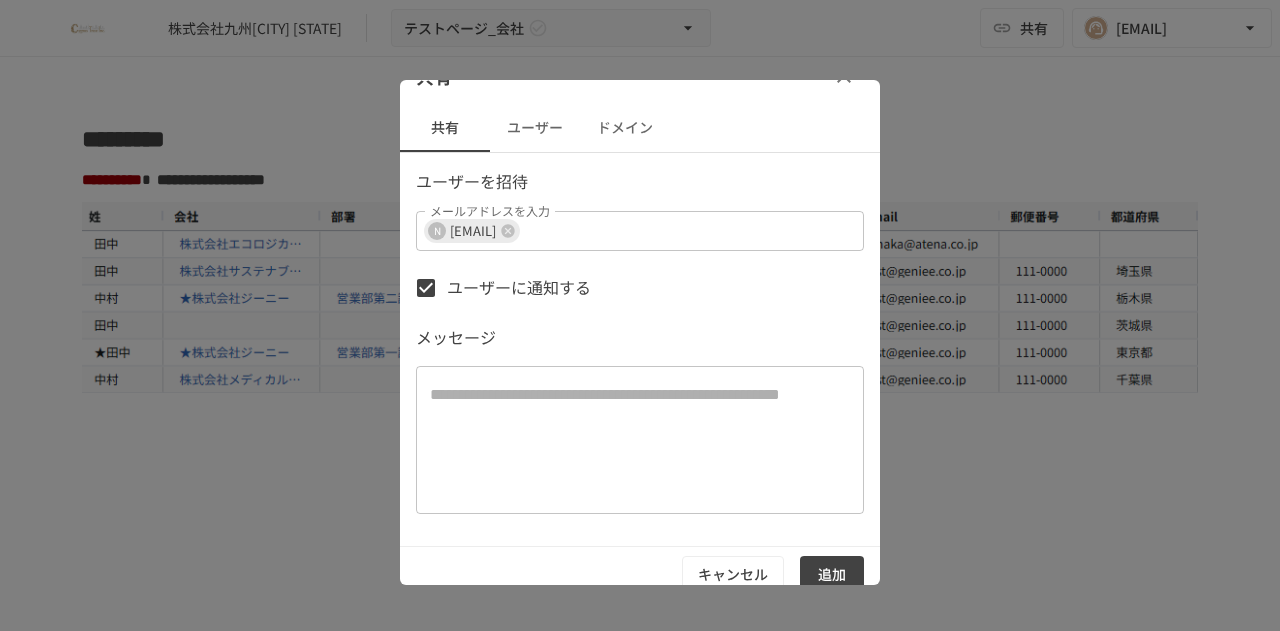 scroll, scrollTop: 48, scrollLeft: 0, axis: vertical 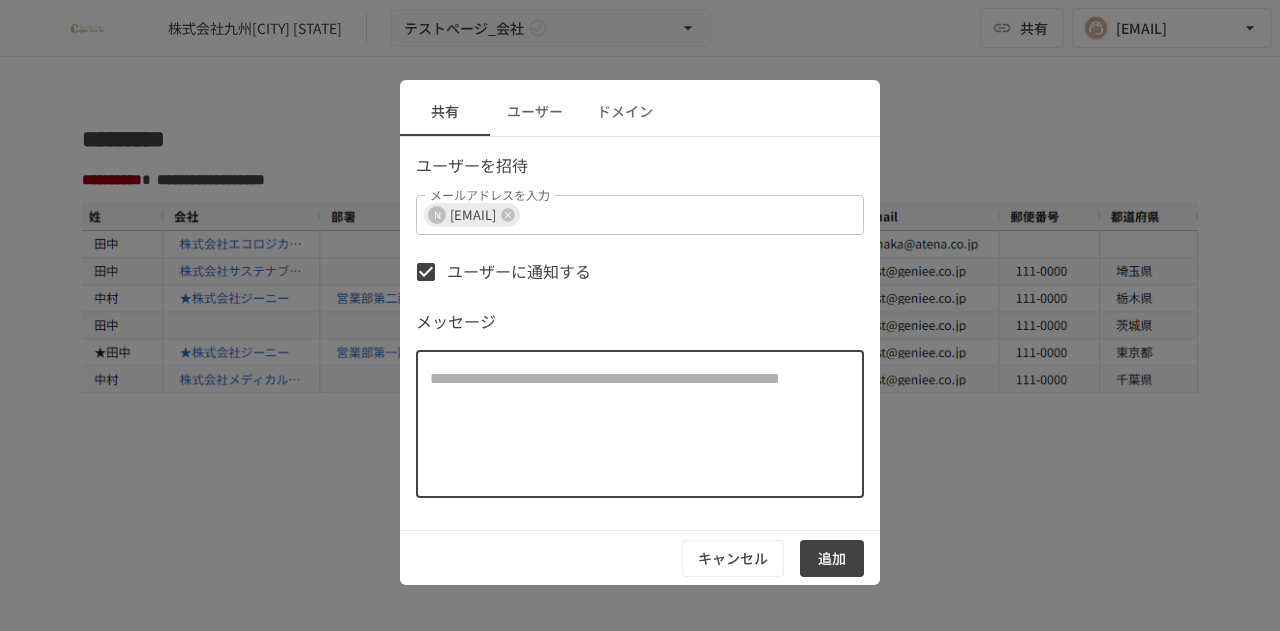 click at bounding box center [640, 424] 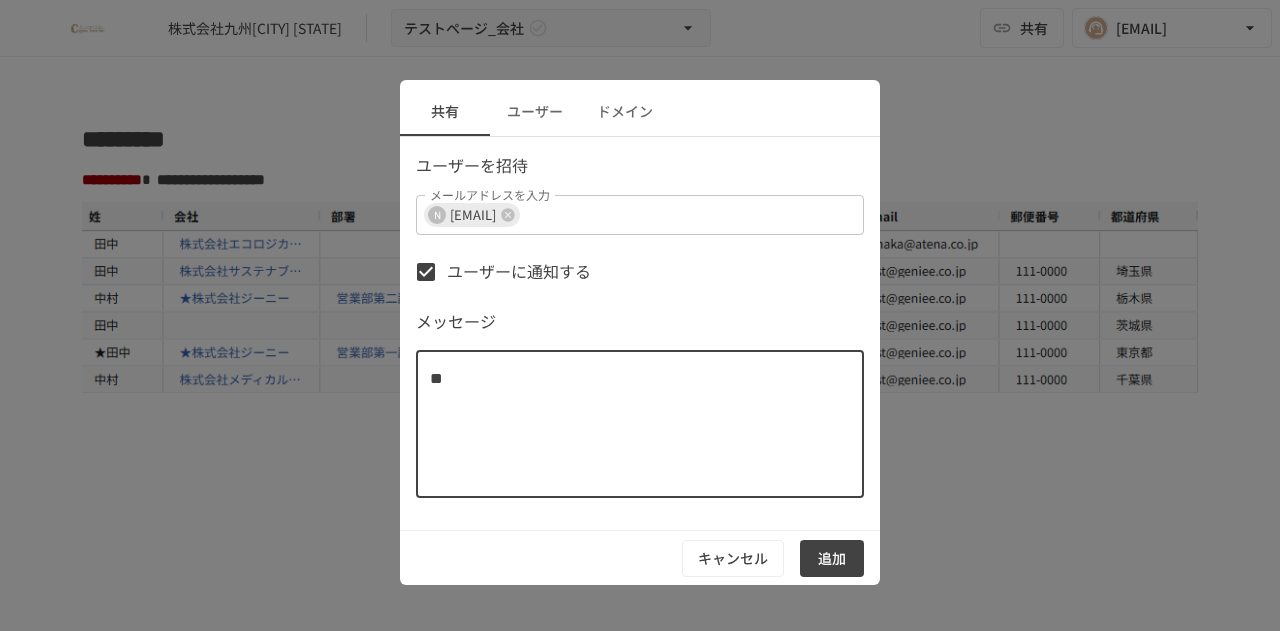 type on "*" 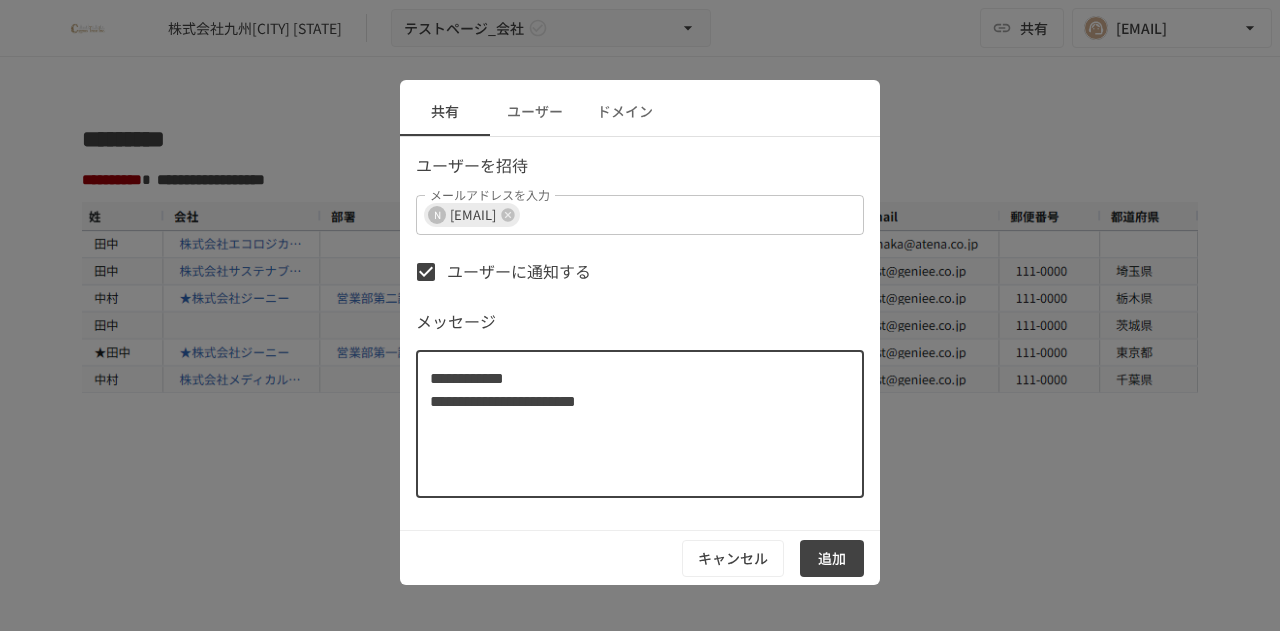 type on "**********" 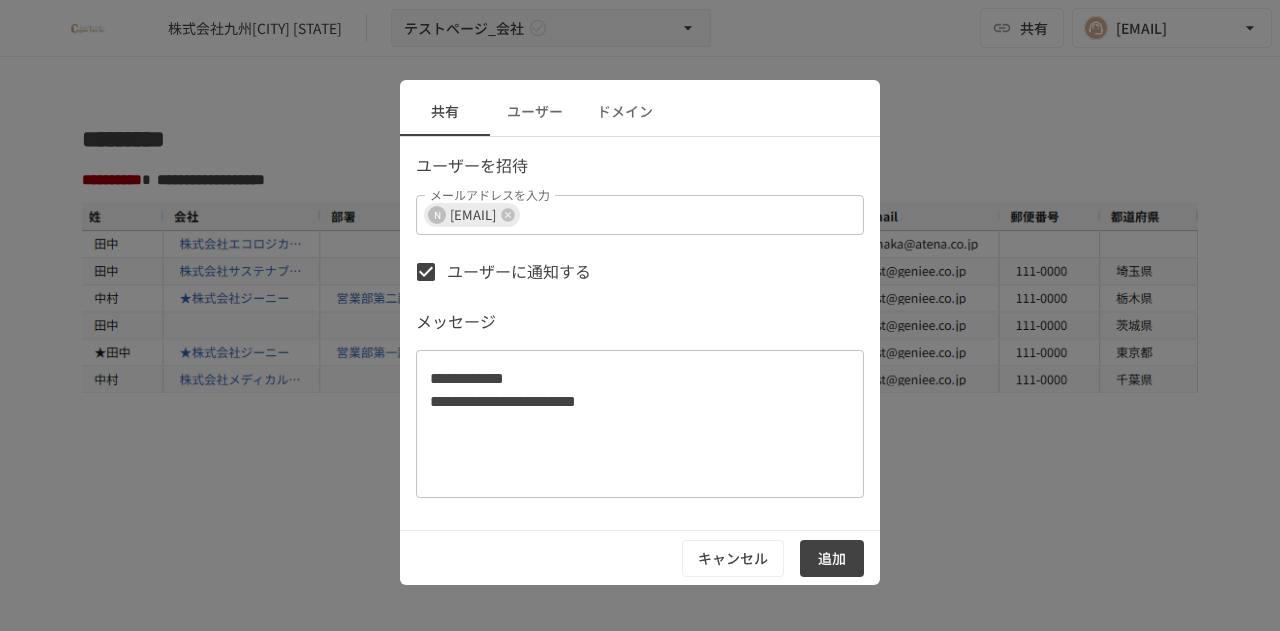 scroll, scrollTop: 0, scrollLeft: 0, axis: both 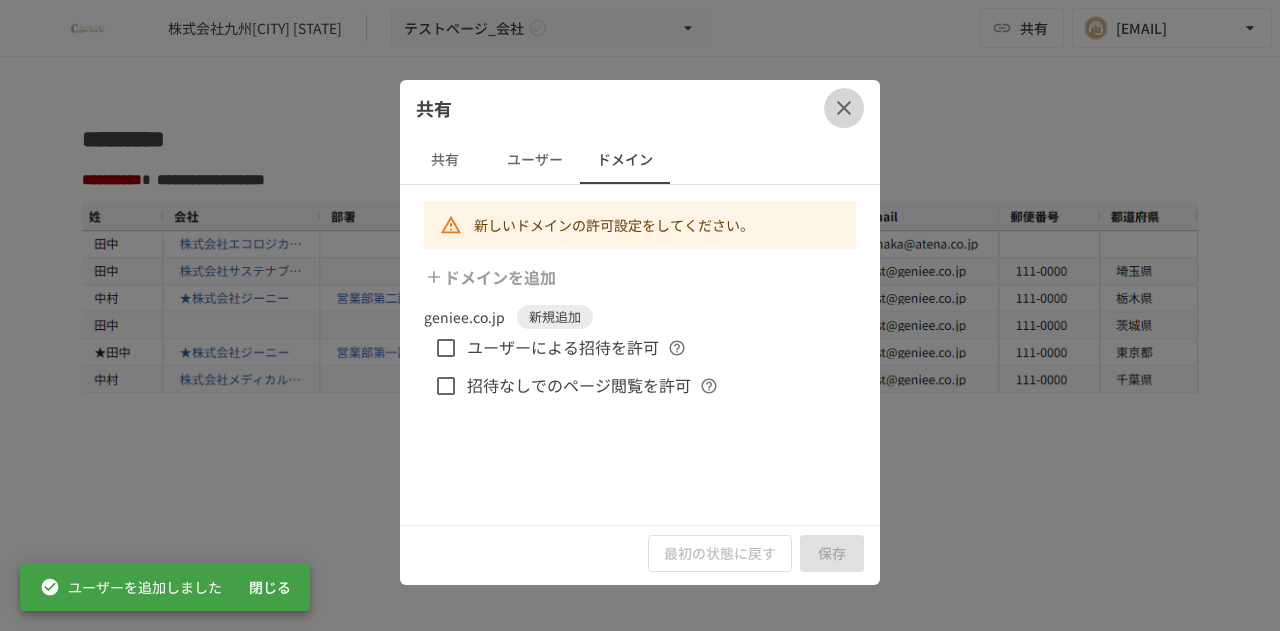 click 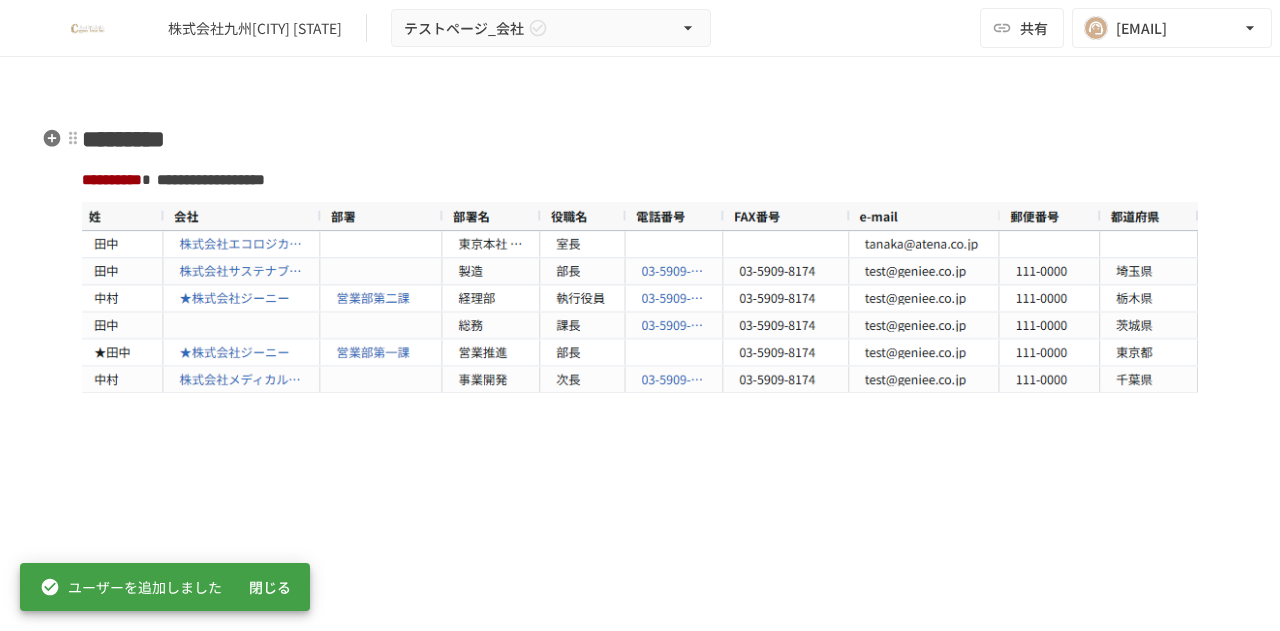type 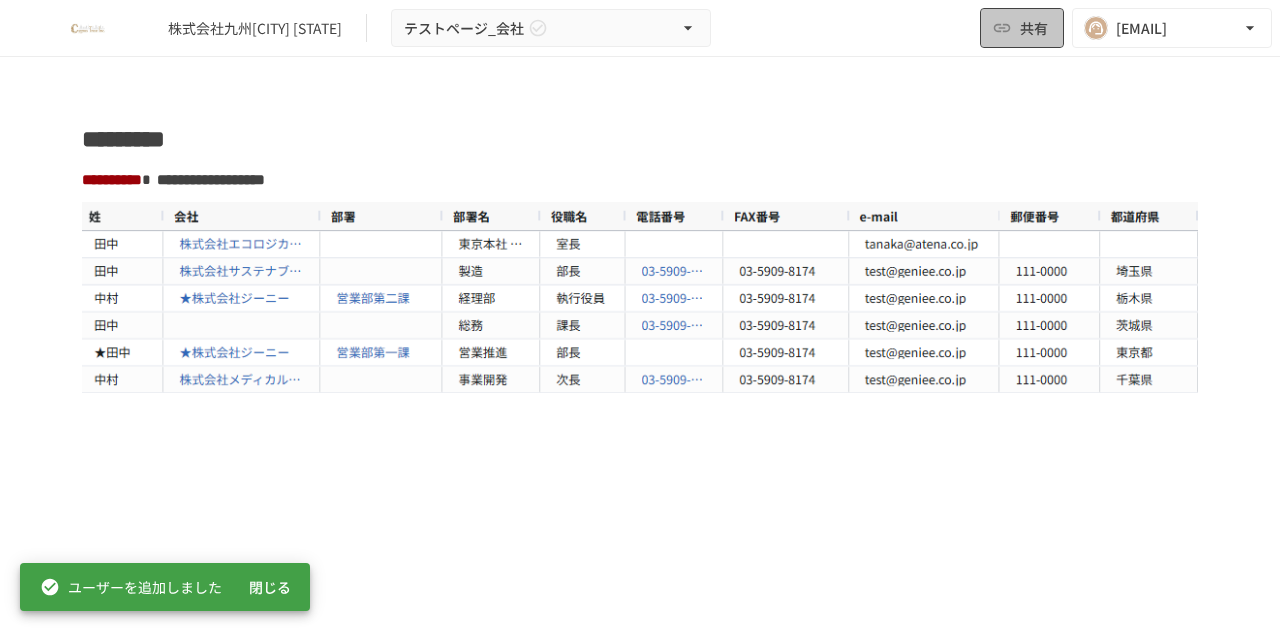 click 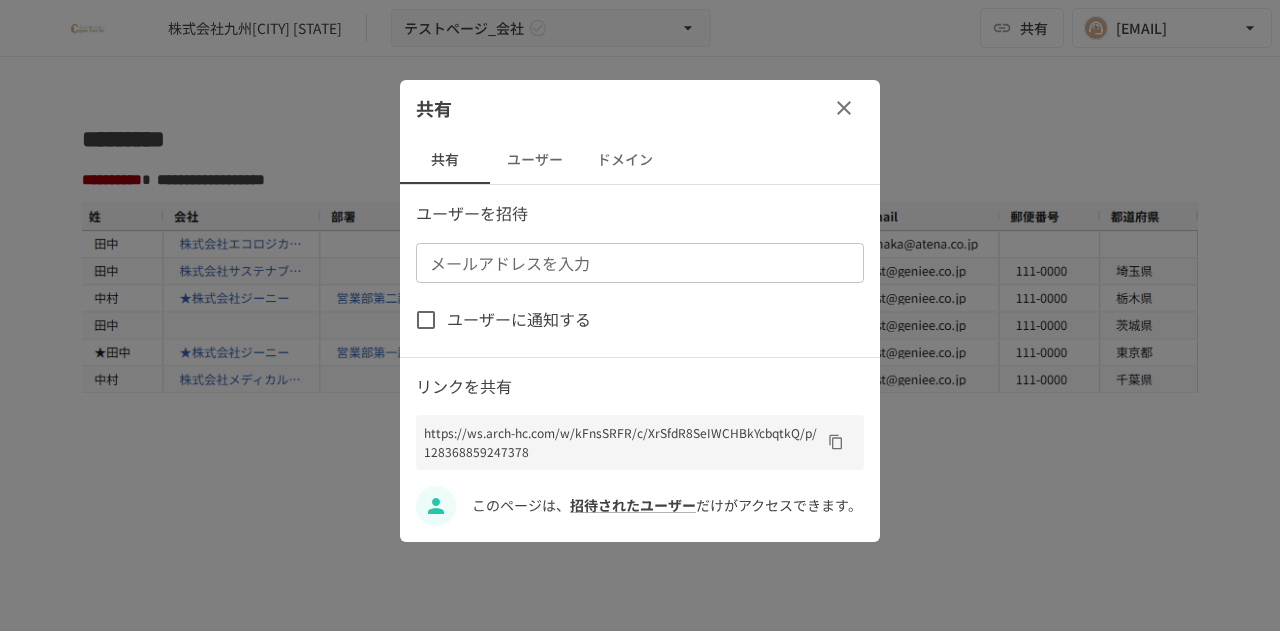 click on "ユーザーに通知する" at bounding box center [519, 320] 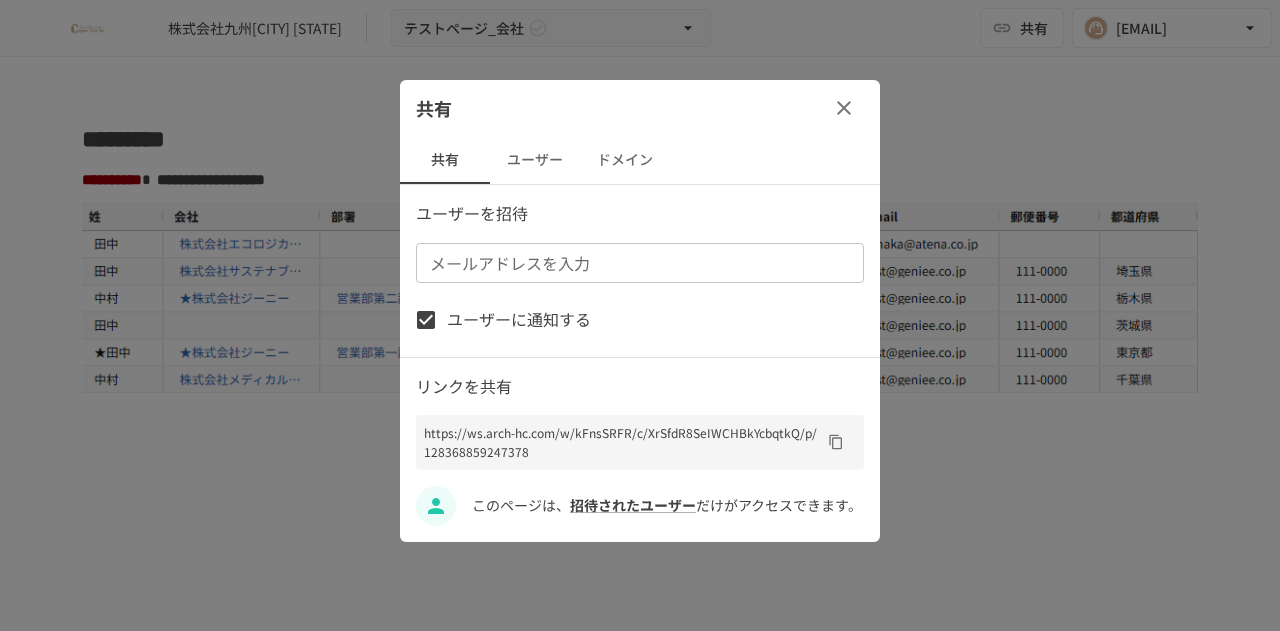 click on "メールアドレスを入力" at bounding box center [638, 263] 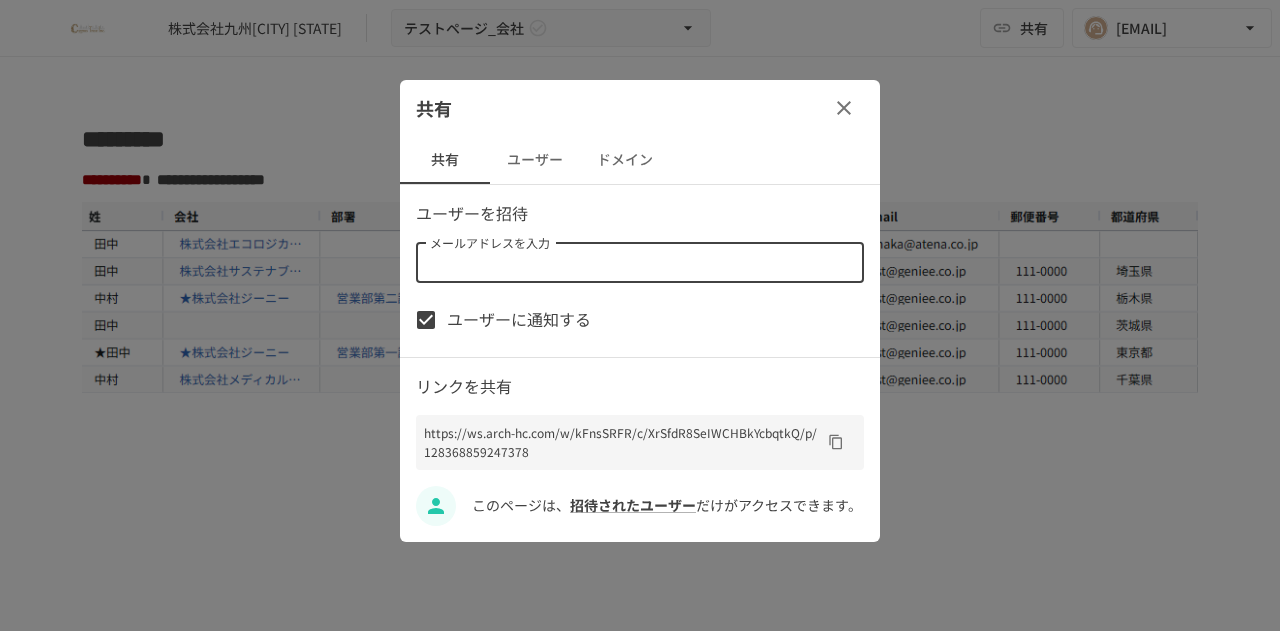 click on "メールアドレスを入力" at bounding box center [640, 263] 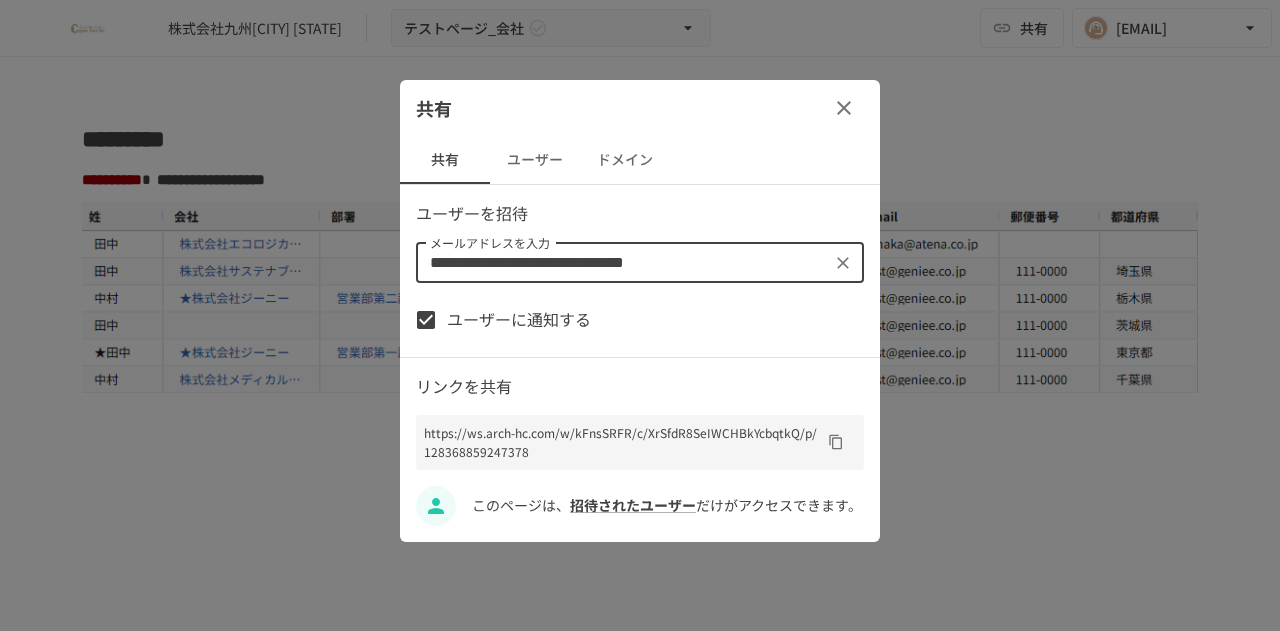type on "**********" 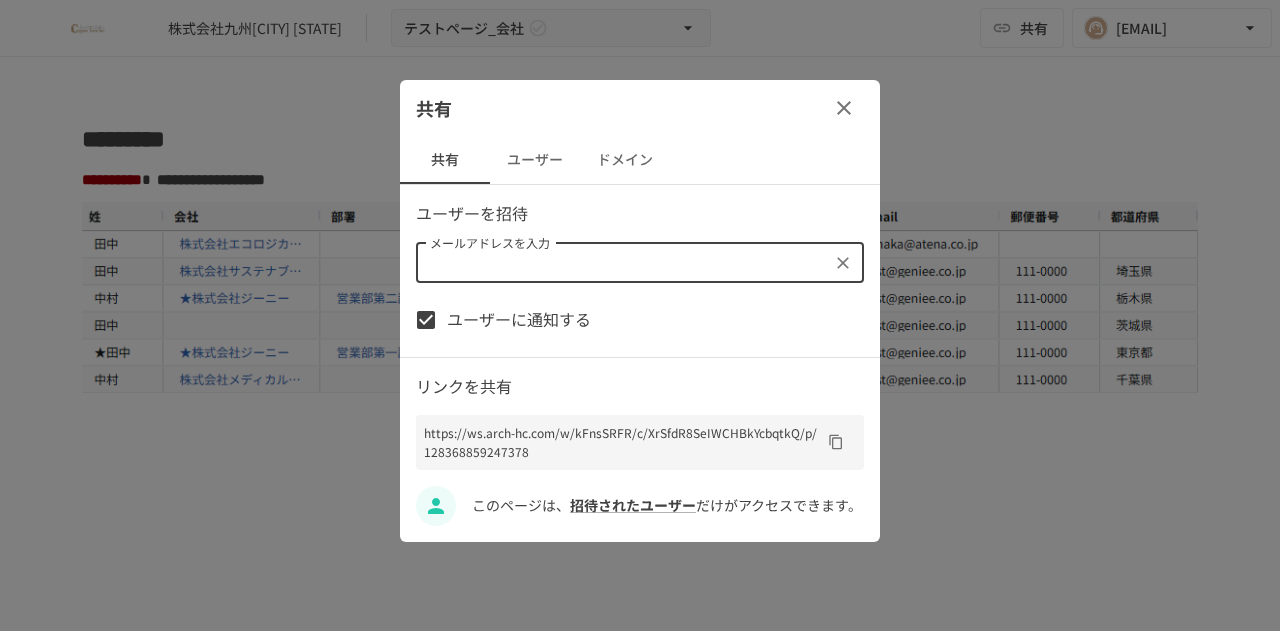click on "ユーザーに通知する" at bounding box center (519, 320) 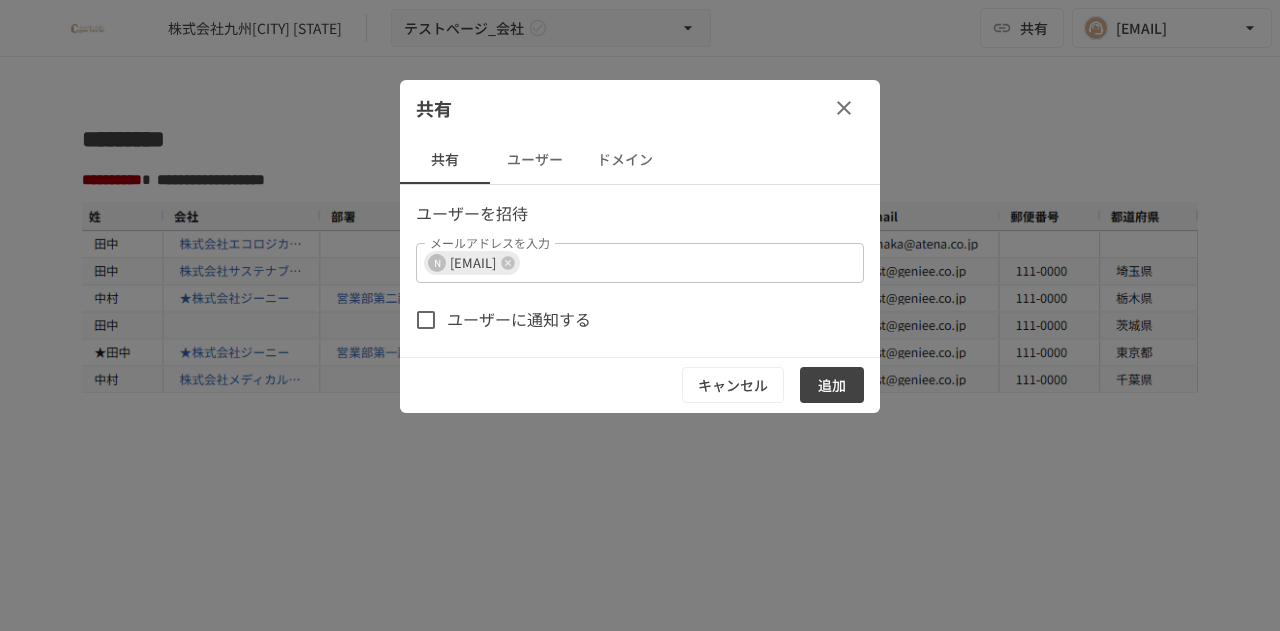 click on "ユーザーに通知する" at bounding box center [519, 320] 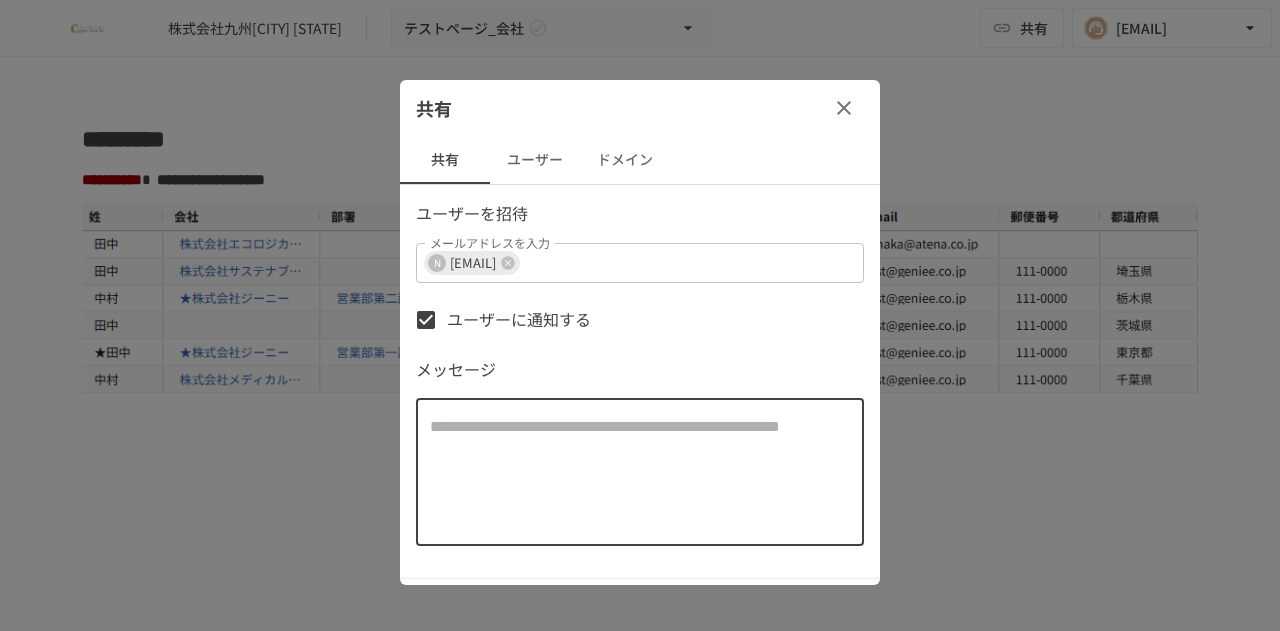 click at bounding box center (640, 472) 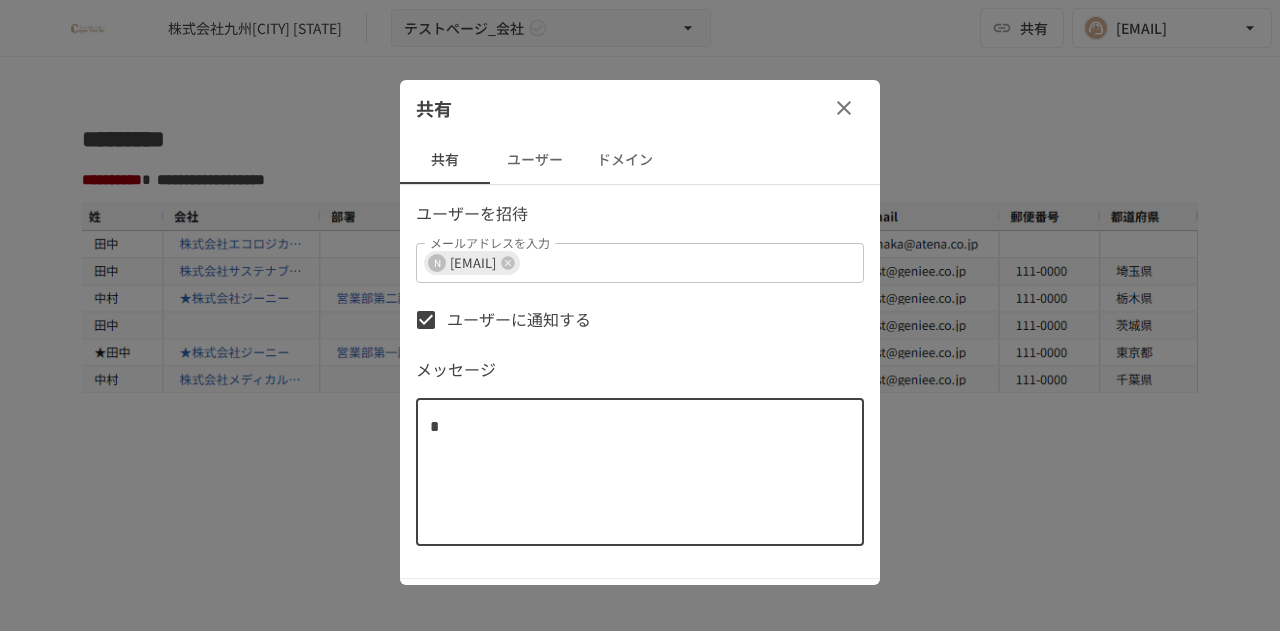 type on "*" 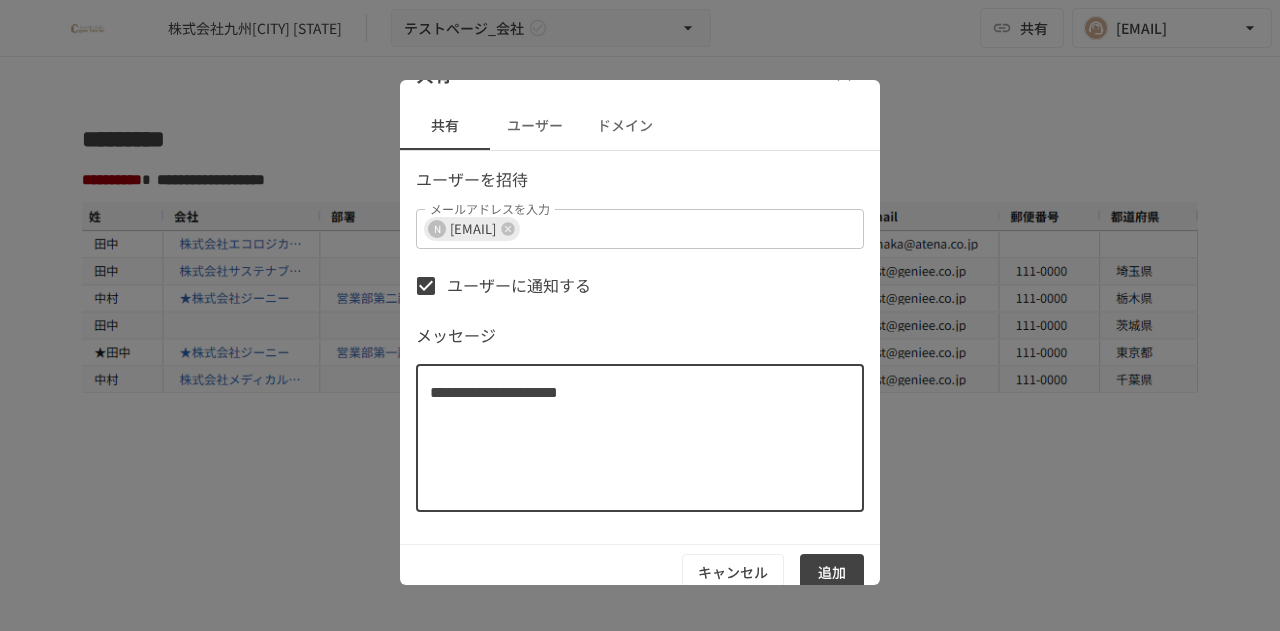 scroll, scrollTop: 48, scrollLeft: 0, axis: vertical 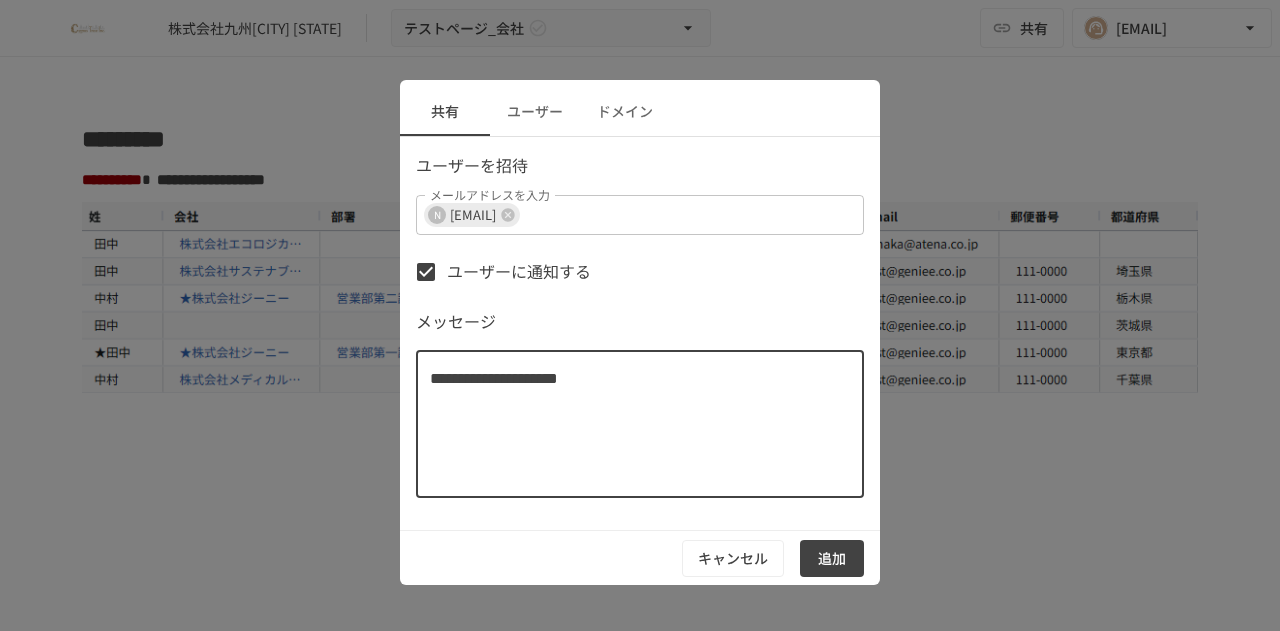 type on "**********" 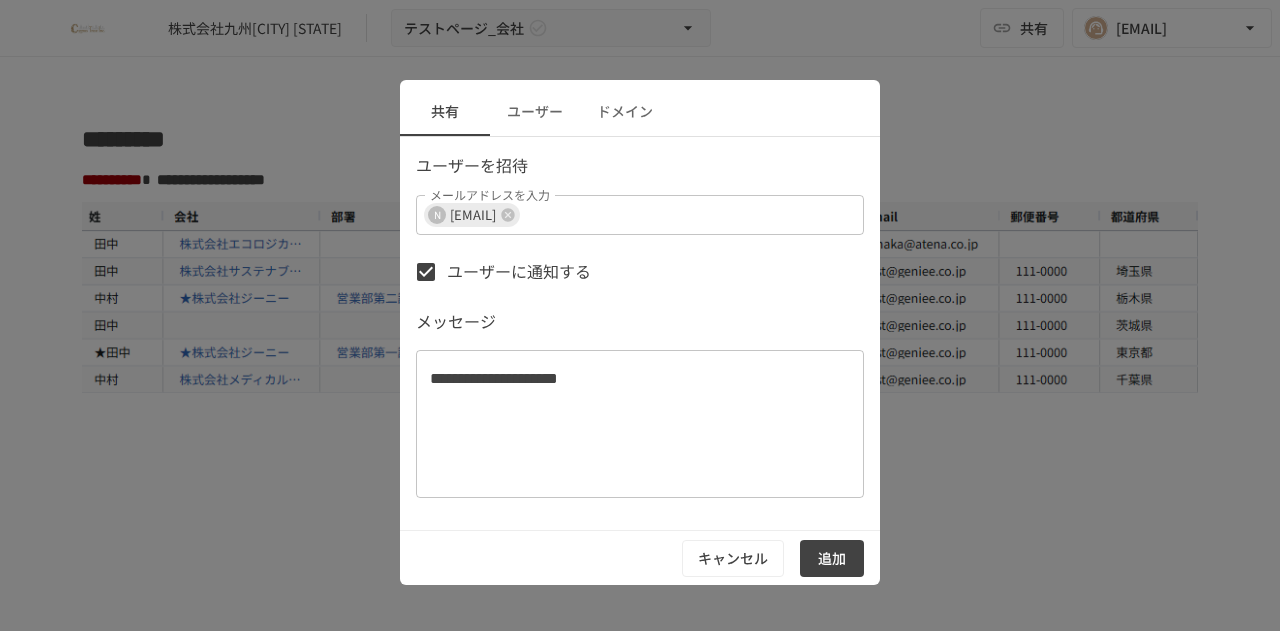 scroll, scrollTop: 0, scrollLeft: 0, axis: both 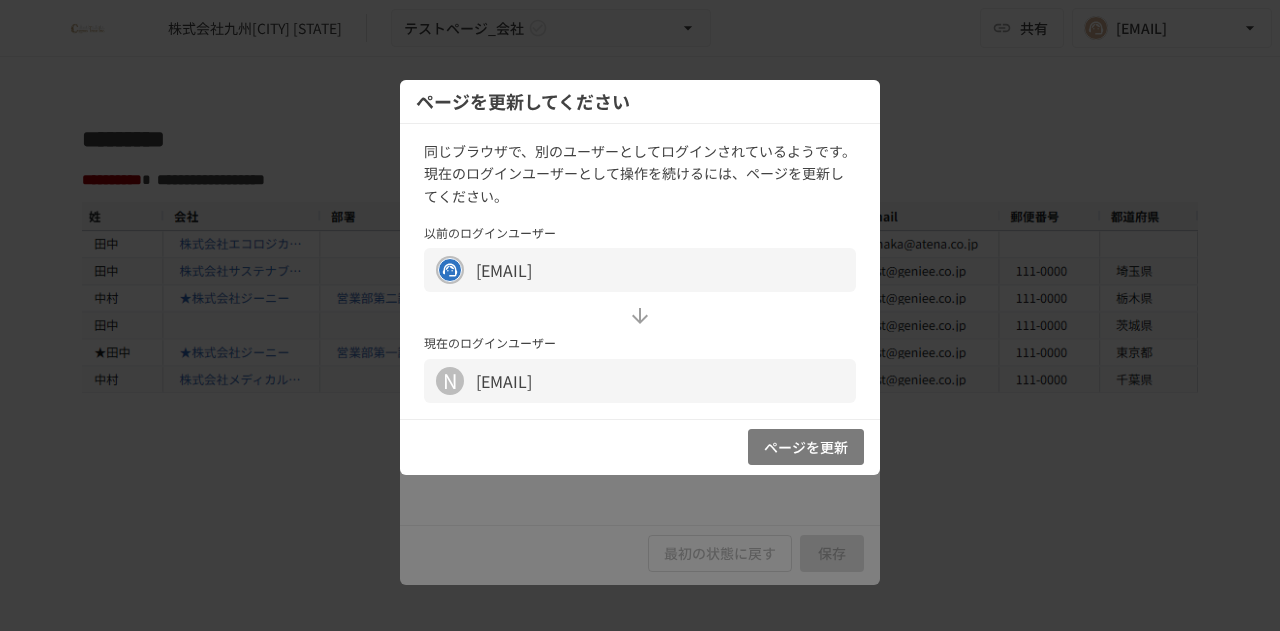 click on "ページを更新" at bounding box center [806, 447] 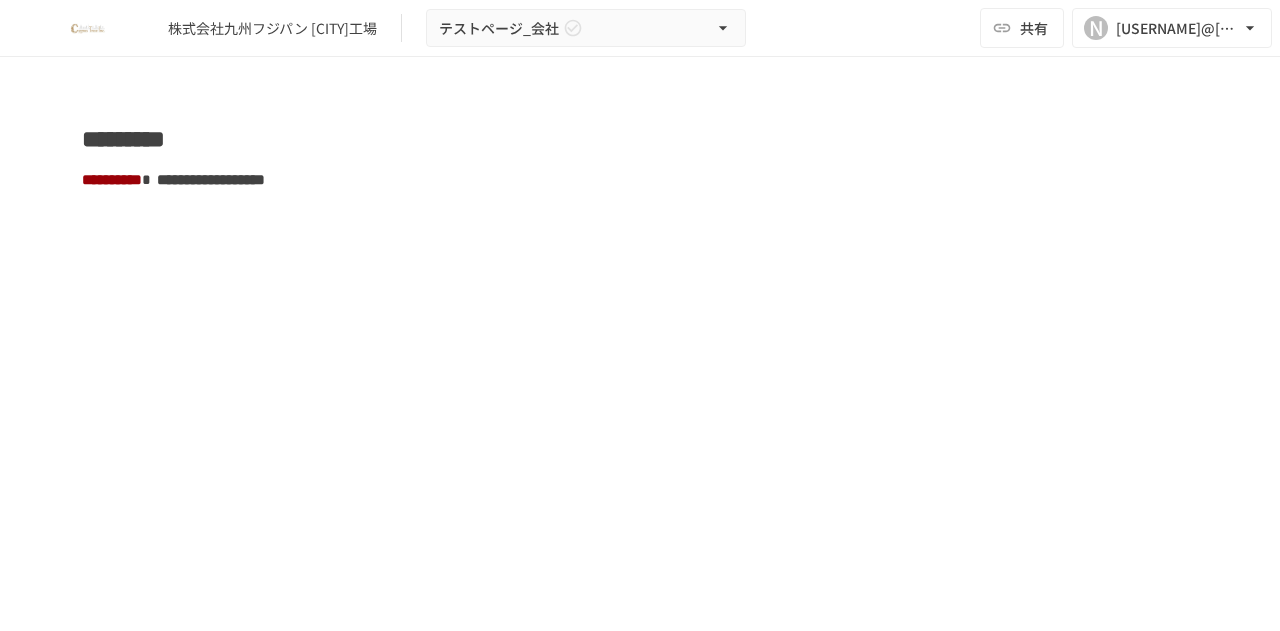 scroll, scrollTop: 0, scrollLeft: 0, axis: both 